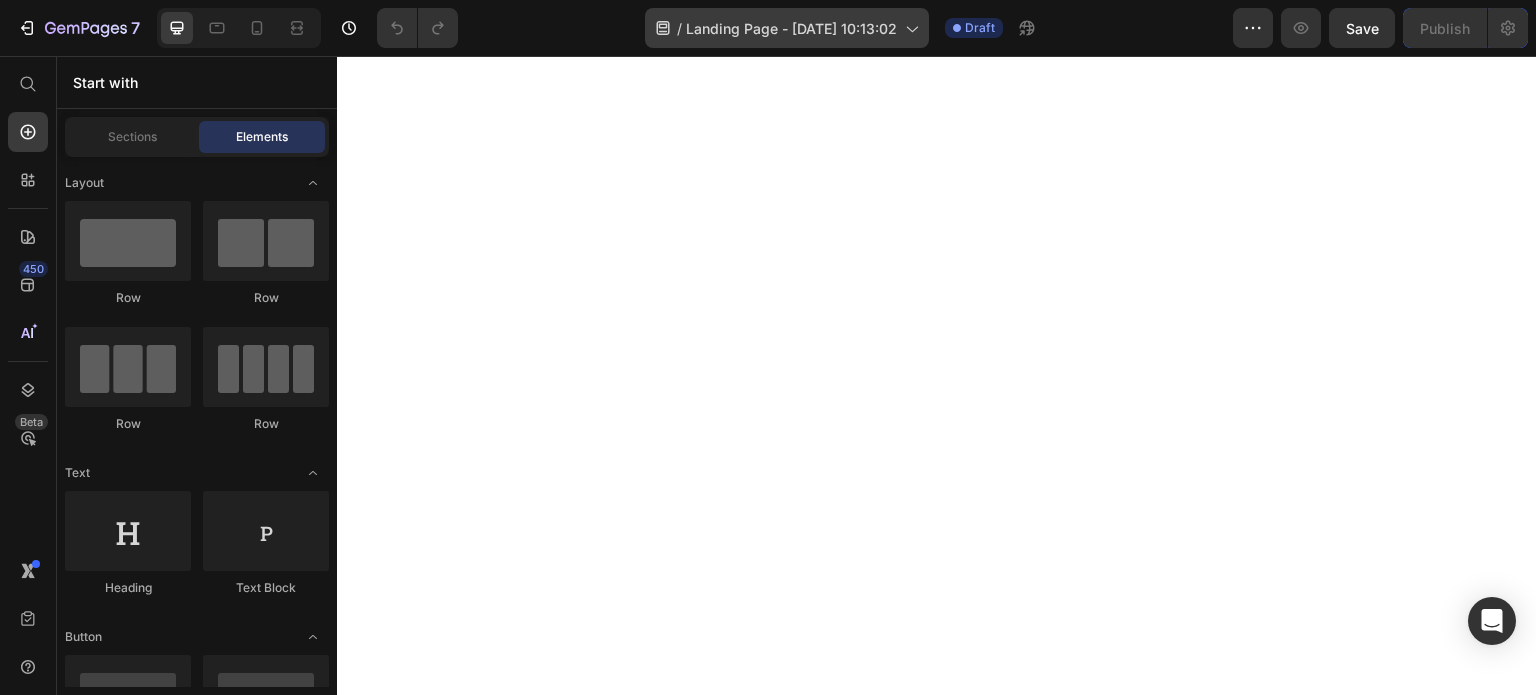scroll, scrollTop: 0, scrollLeft: 0, axis: both 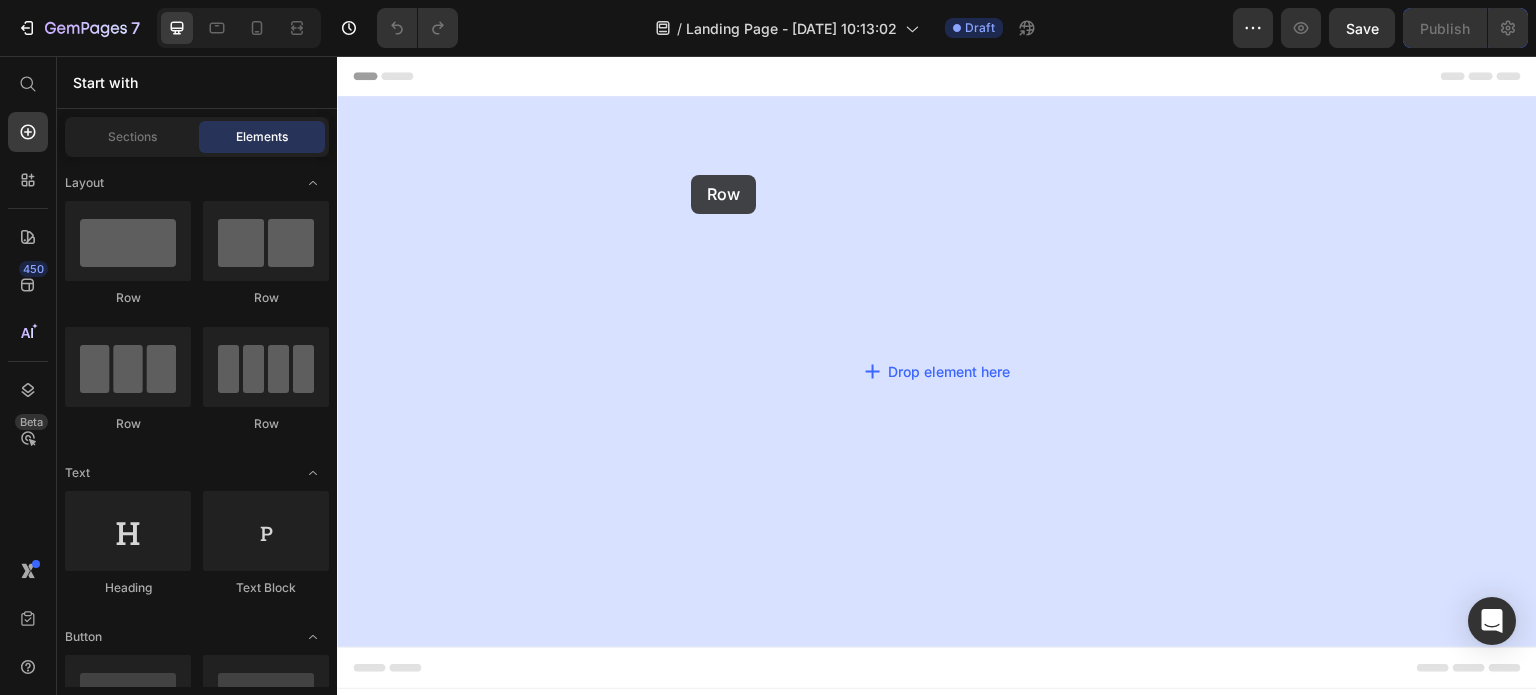 drag, startPoint x: 468, startPoint y: 291, endPoint x: 690, endPoint y: 175, distance: 250.47954 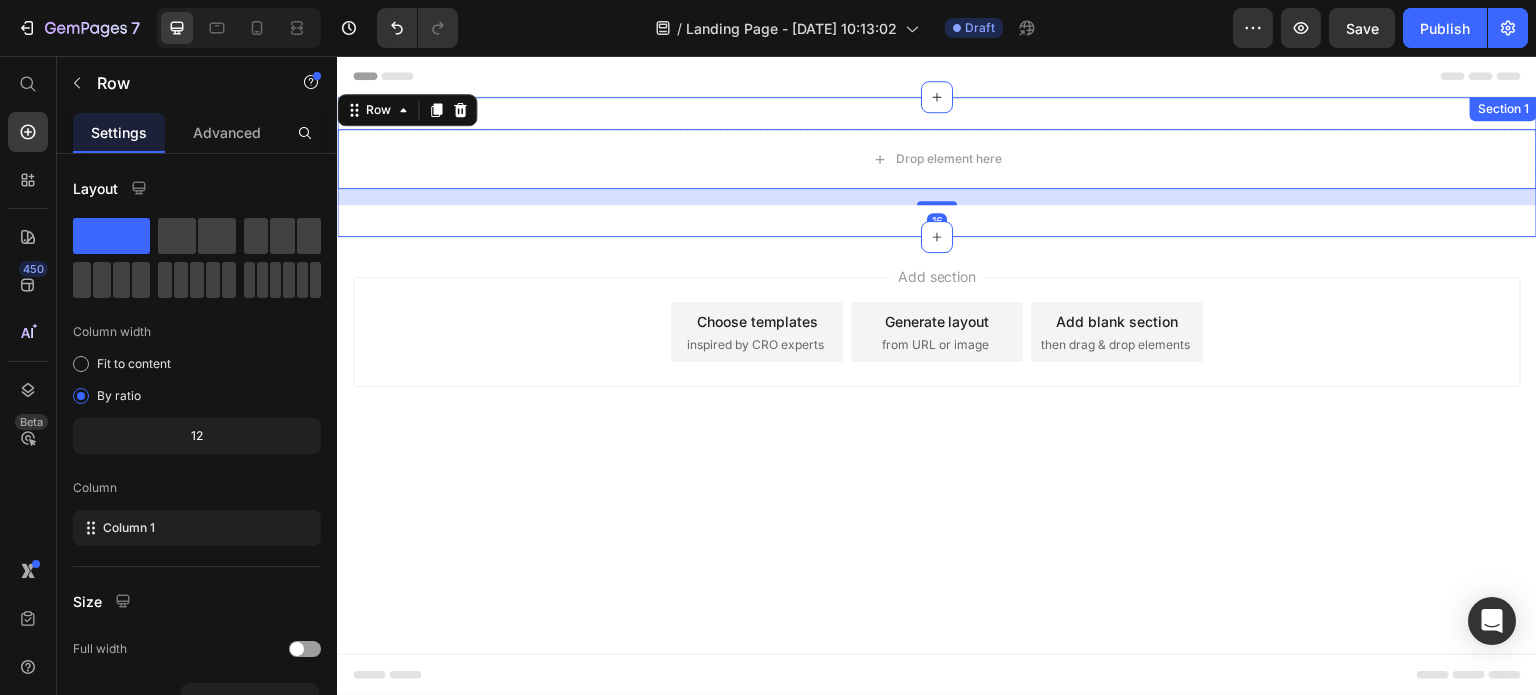 click on "Drop element here Row   16 Section 1" at bounding box center [937, 167] 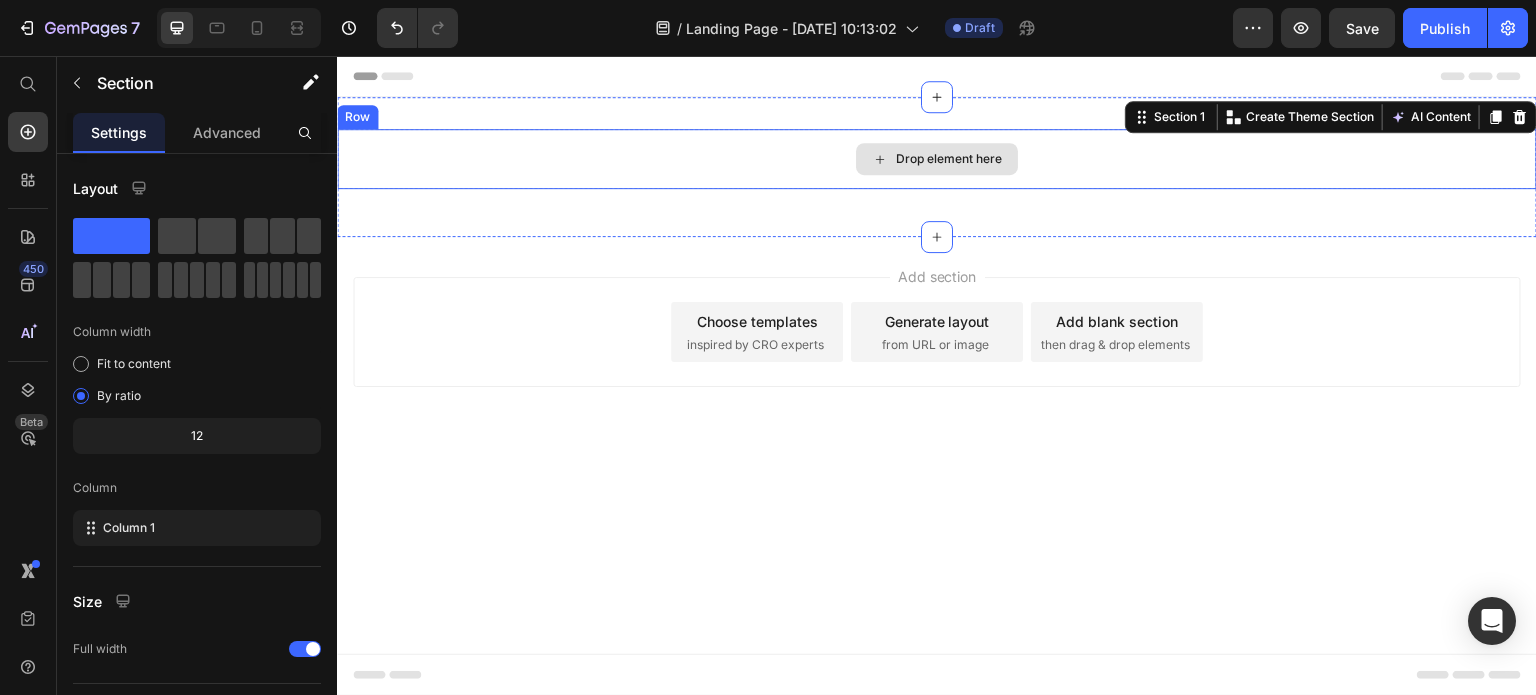 click on "Drop element here" at bounding box center (937, 159) 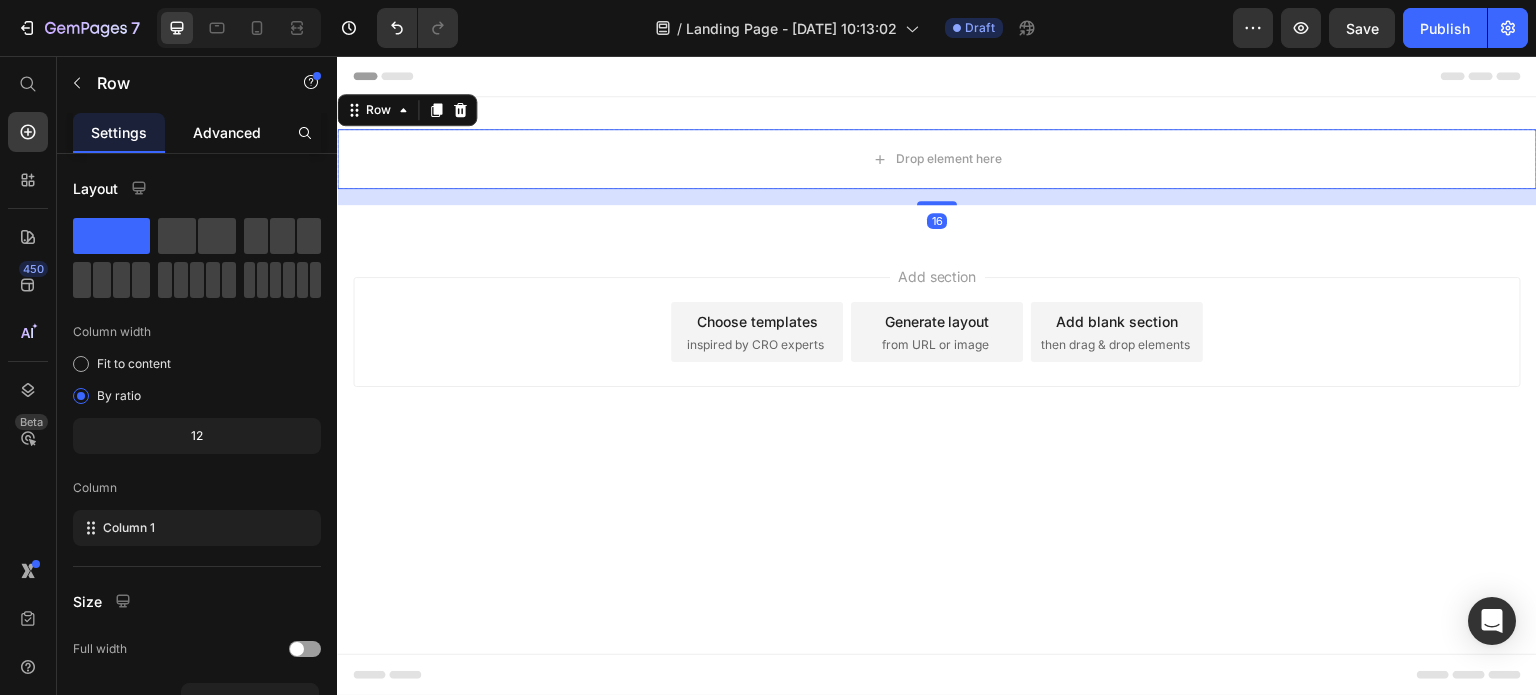 click on "Advanced" at bounding box center [227, 132] 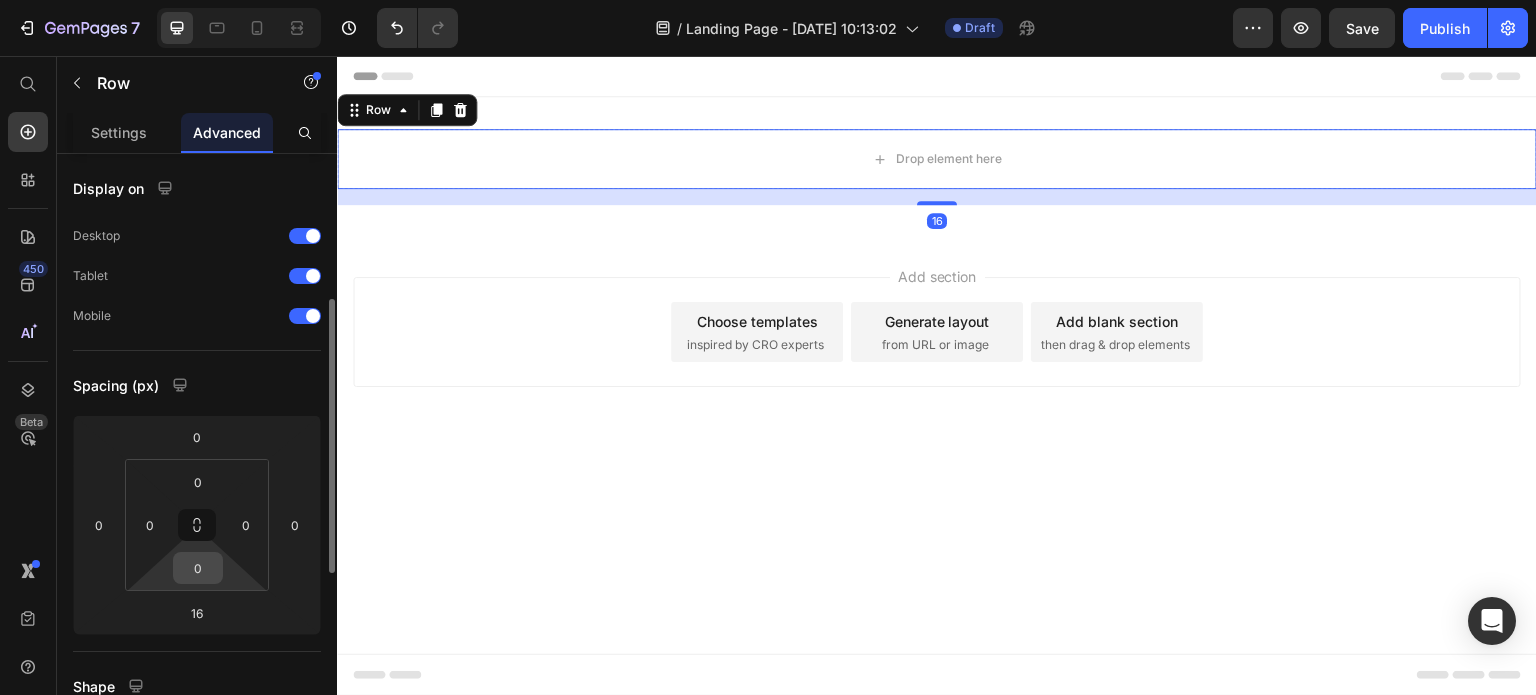 scroll, scrollTop: 100, scrollLeft: 0, axis: vertical 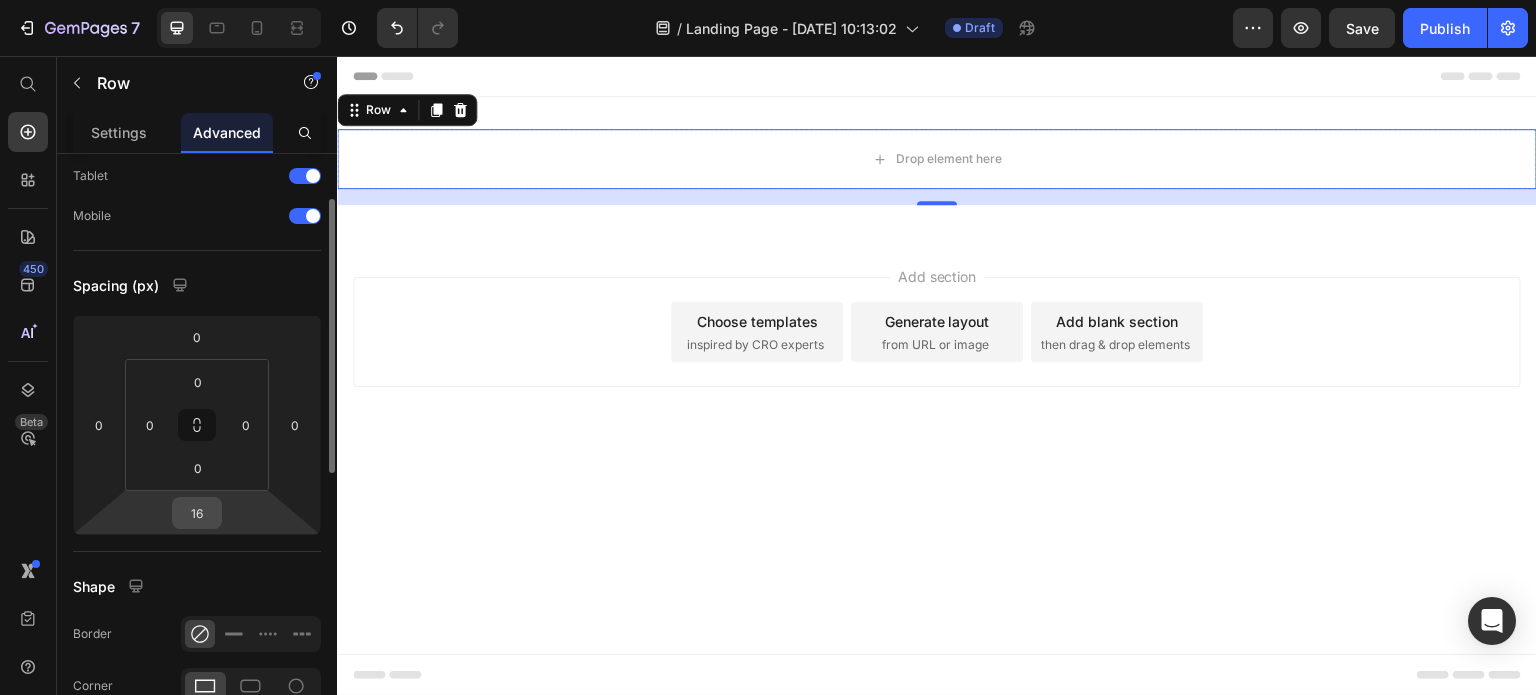 click on "16" at bounding box center [197, 513] 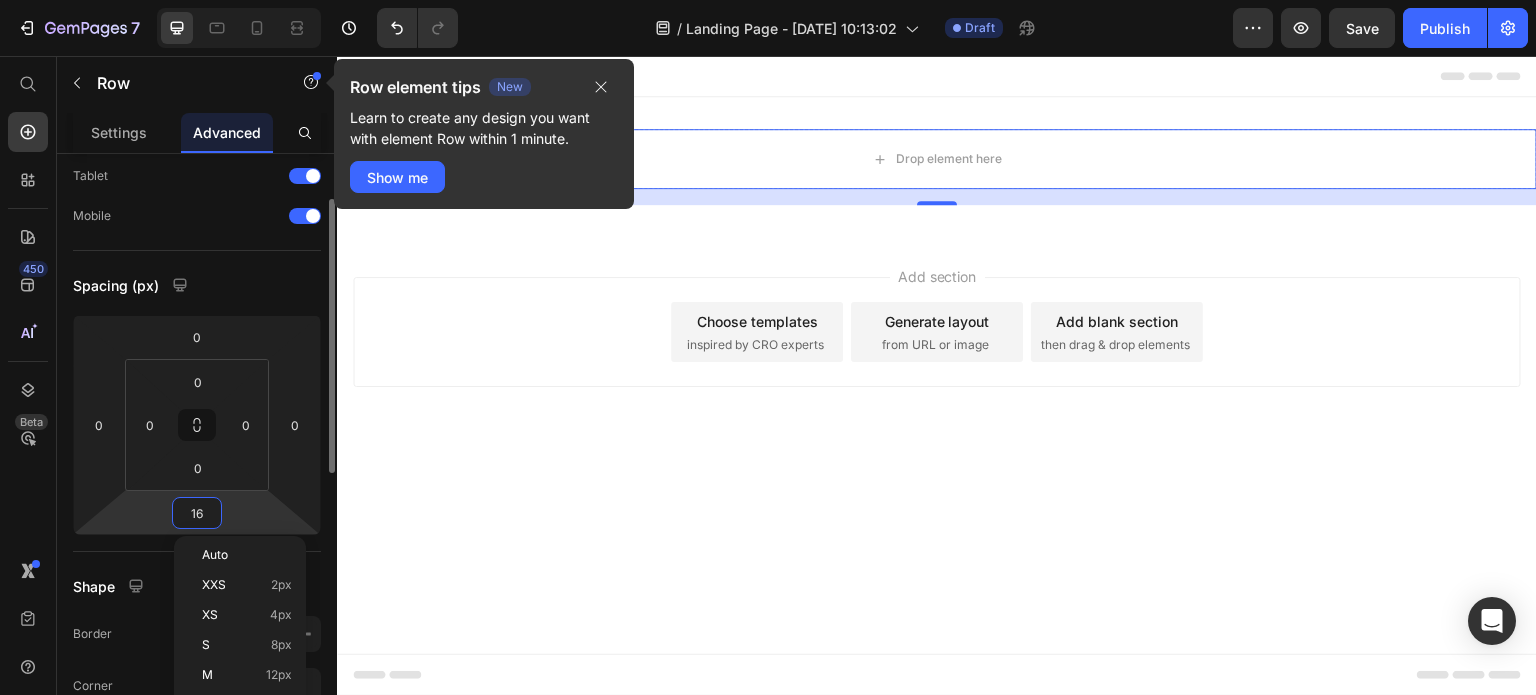 type on "0" 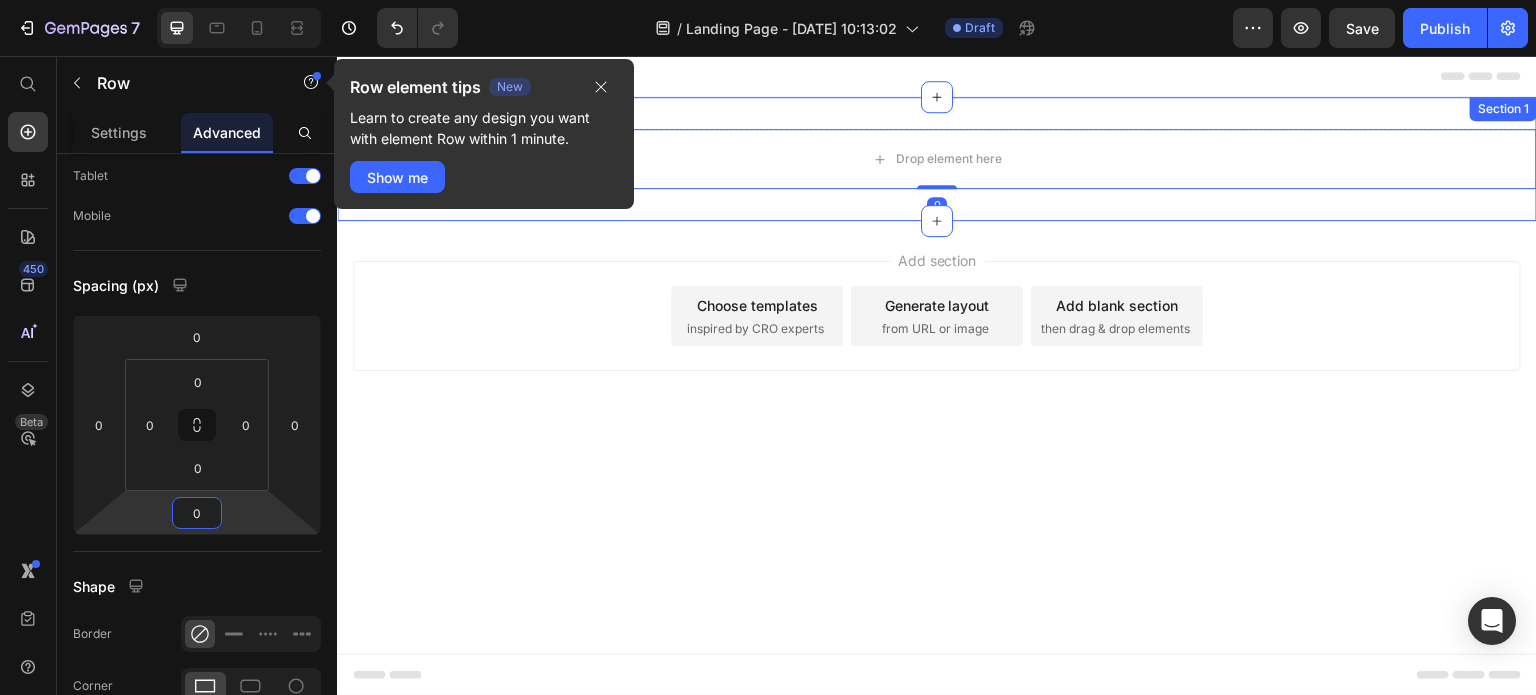 click on "Drop element here Row   0 Section 1" at bounding box center [937, 159] 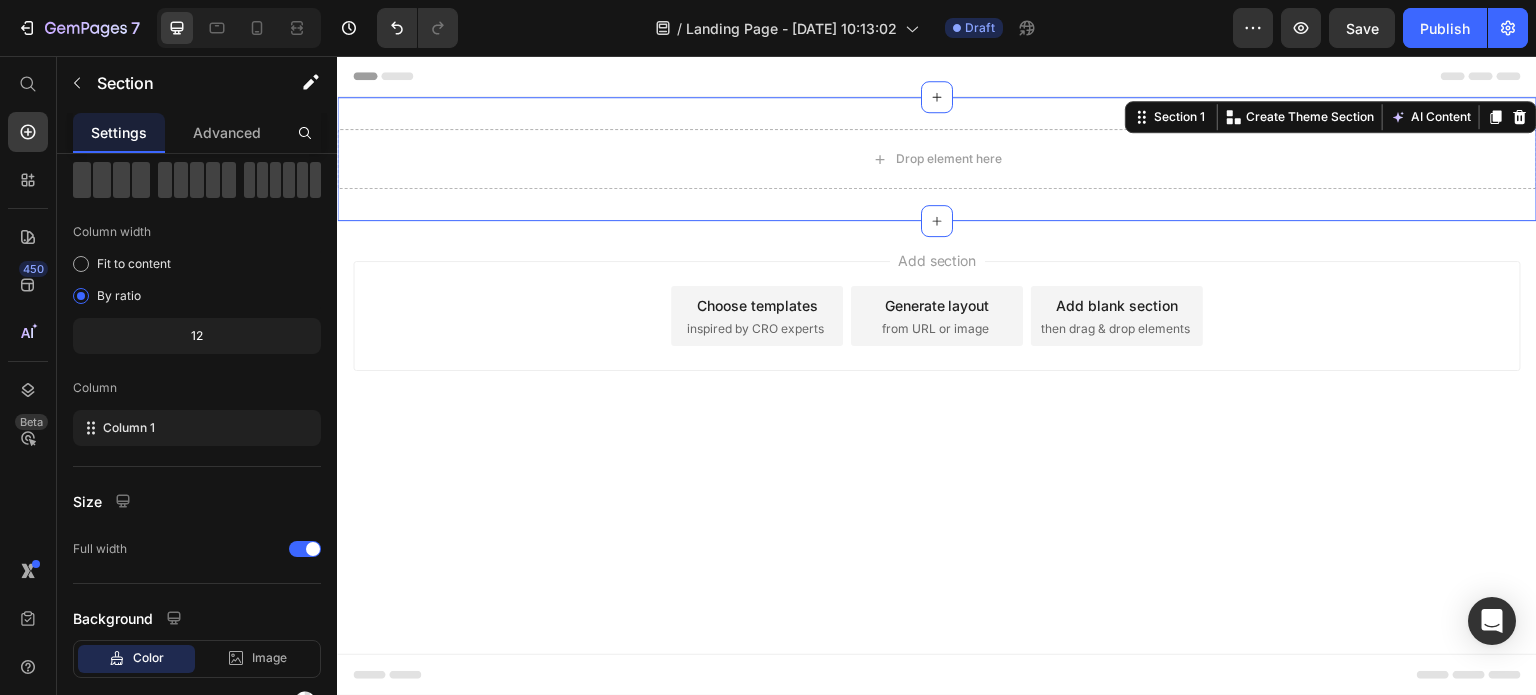scroll, scrollTop: 0, scrollLeft: 0, axis: both 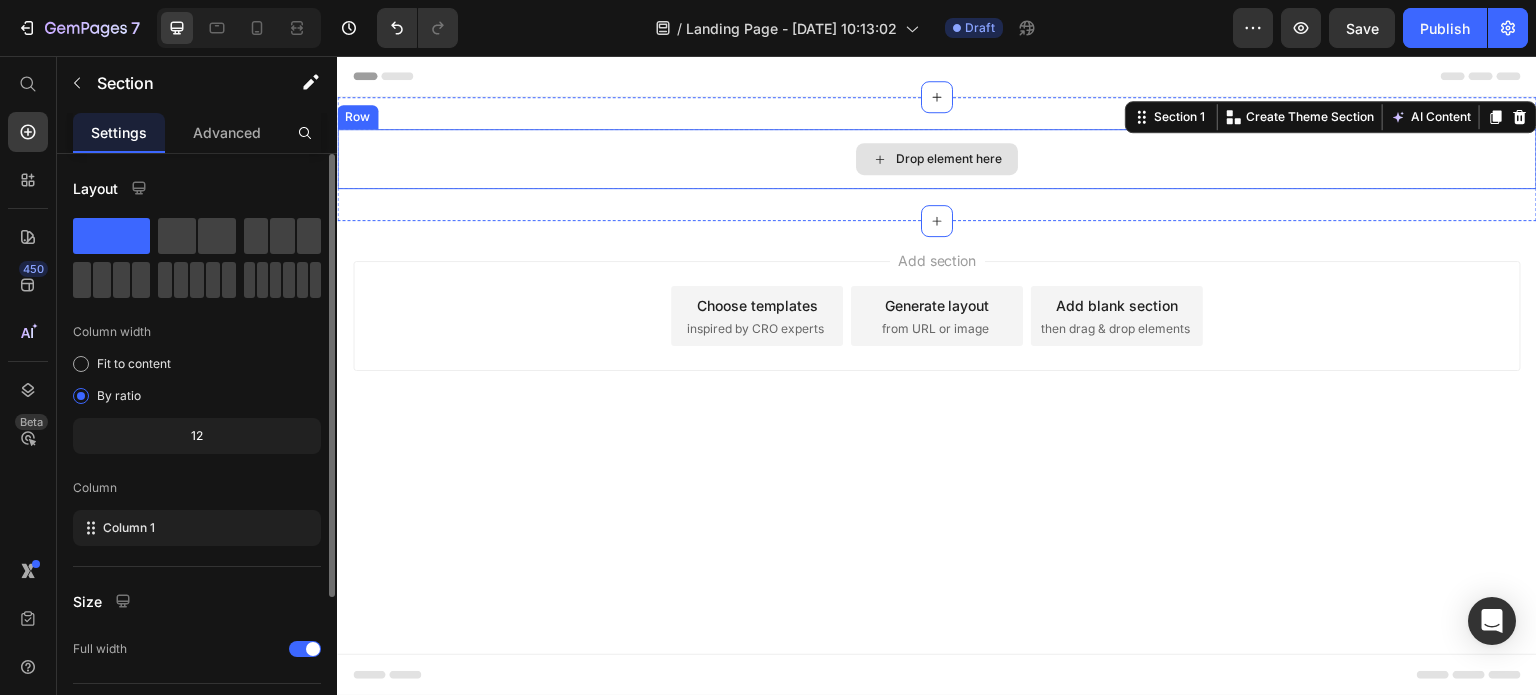 click on "Drop element here" at bounding box center (937, 159) 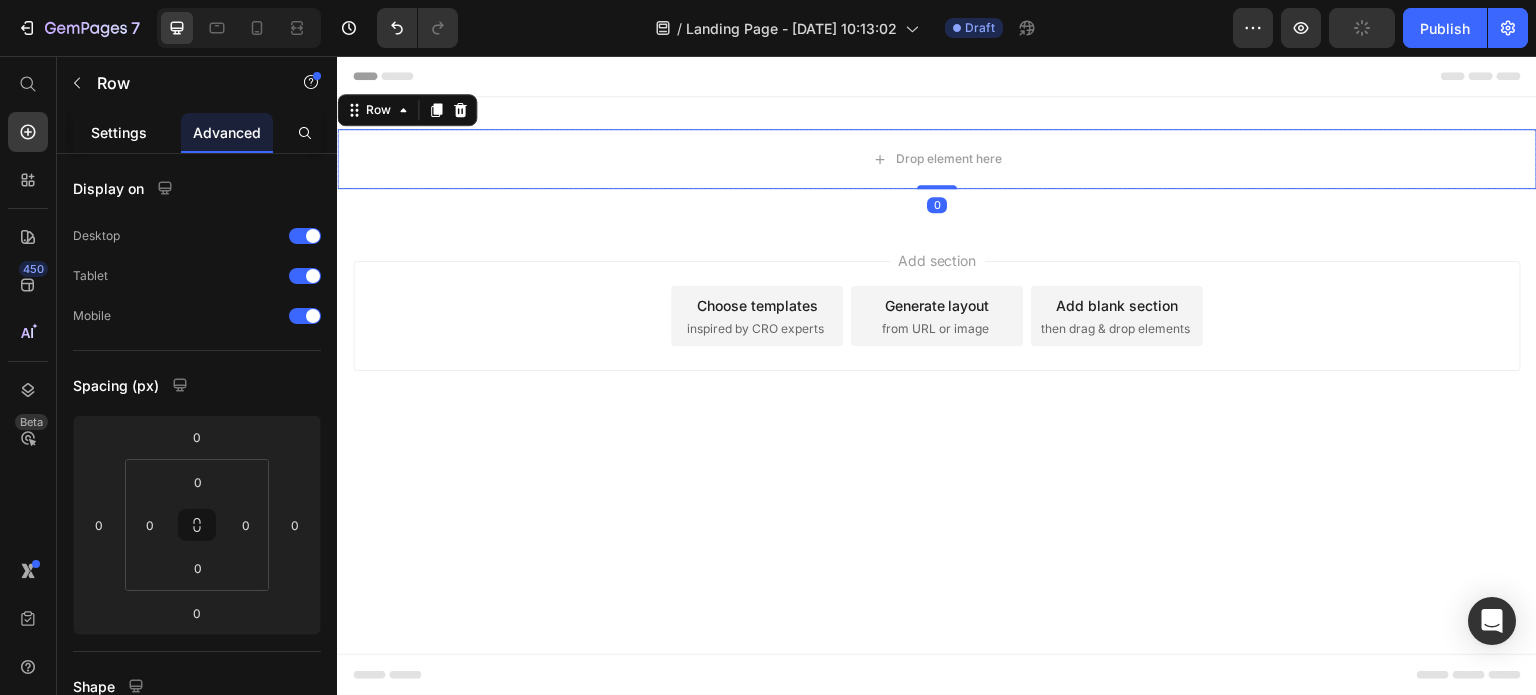click on "Settings" at bounding box center (119, 132) 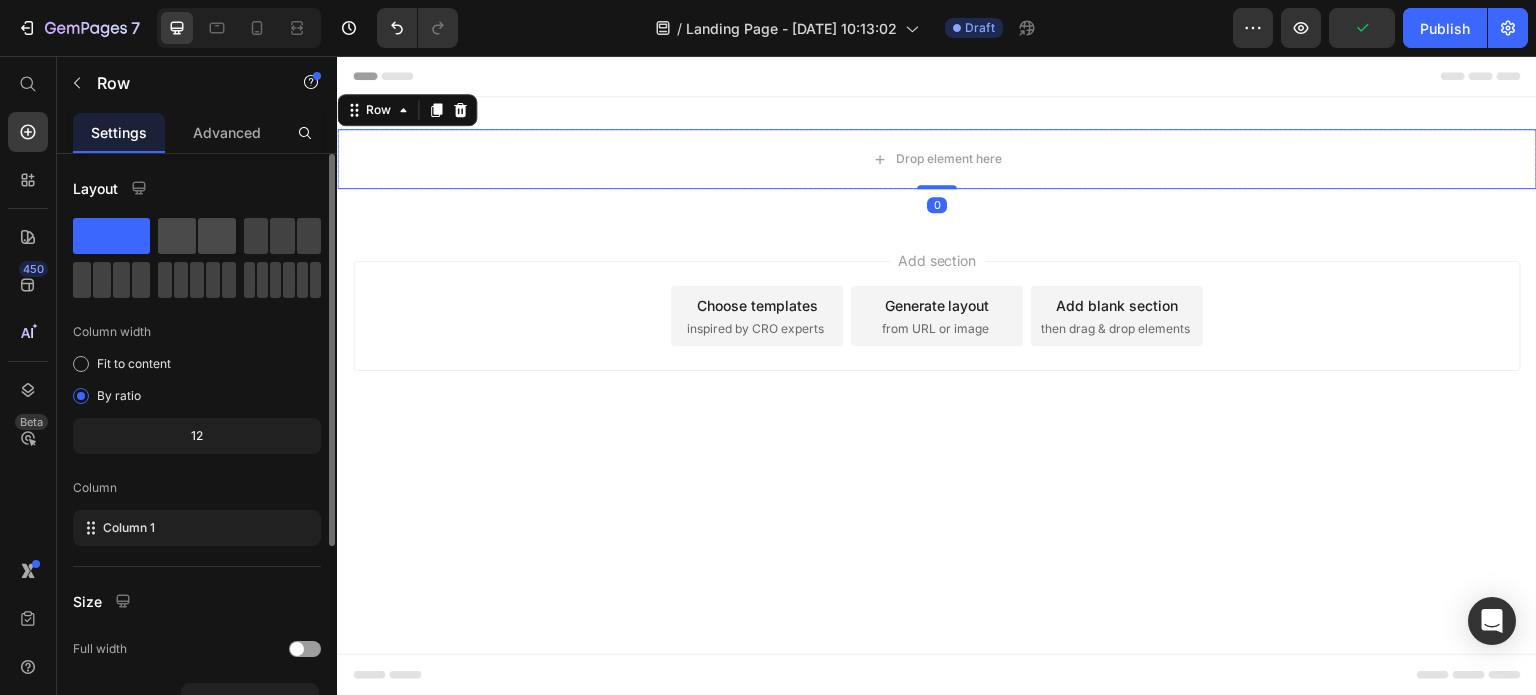 click 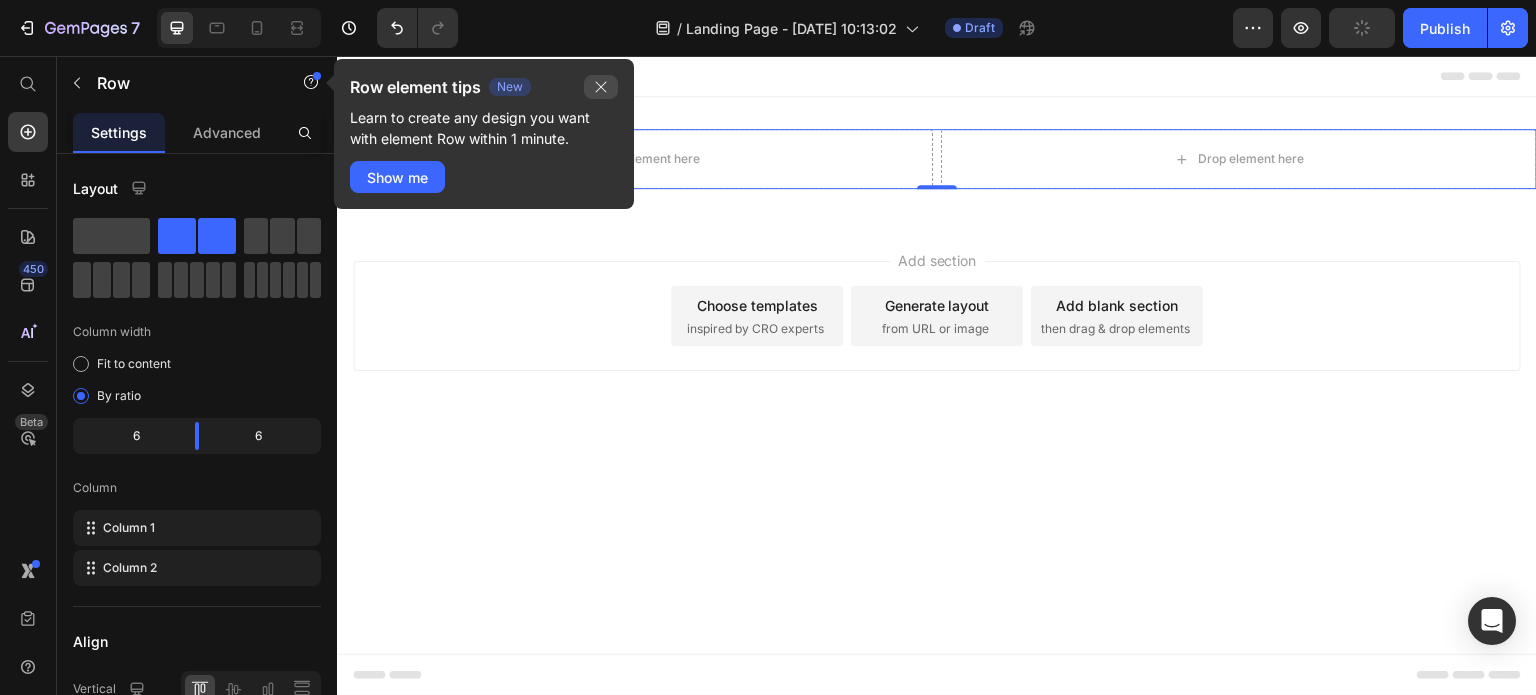 click 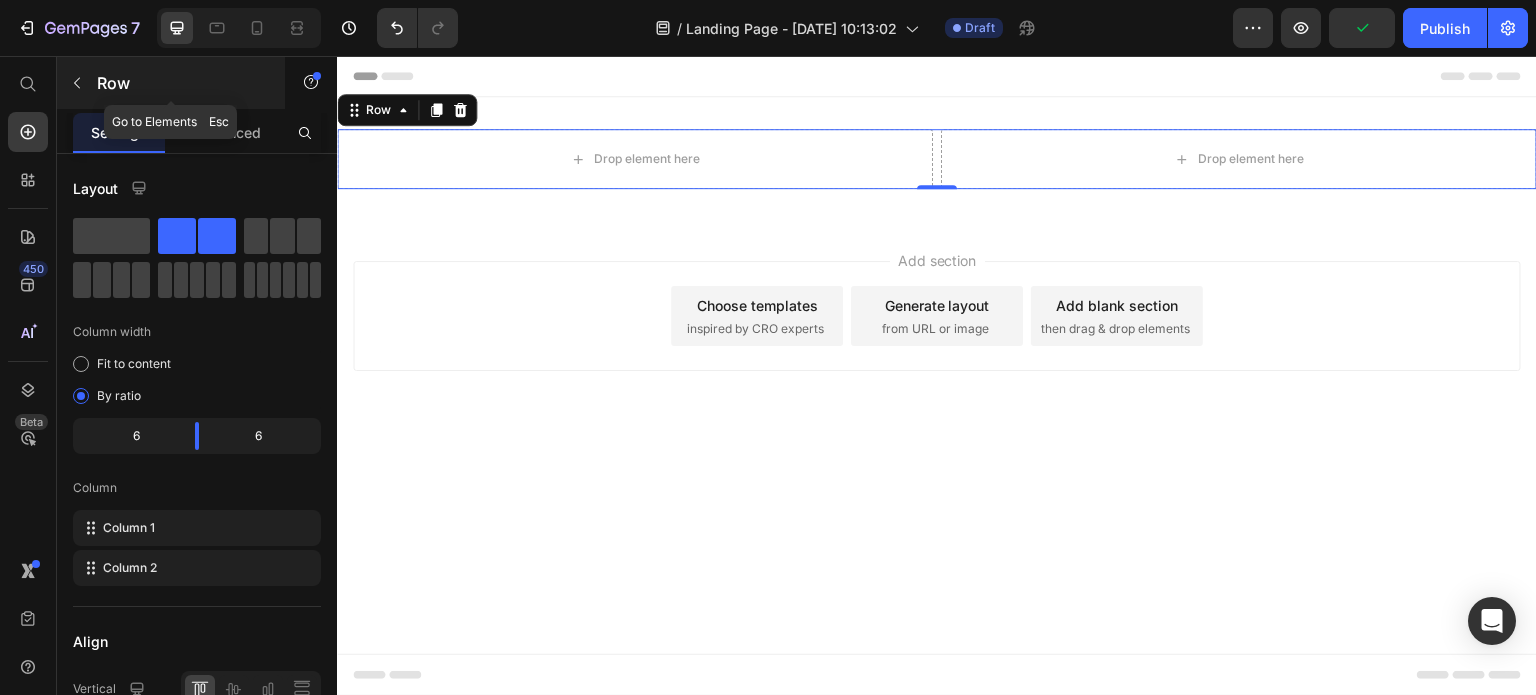 click 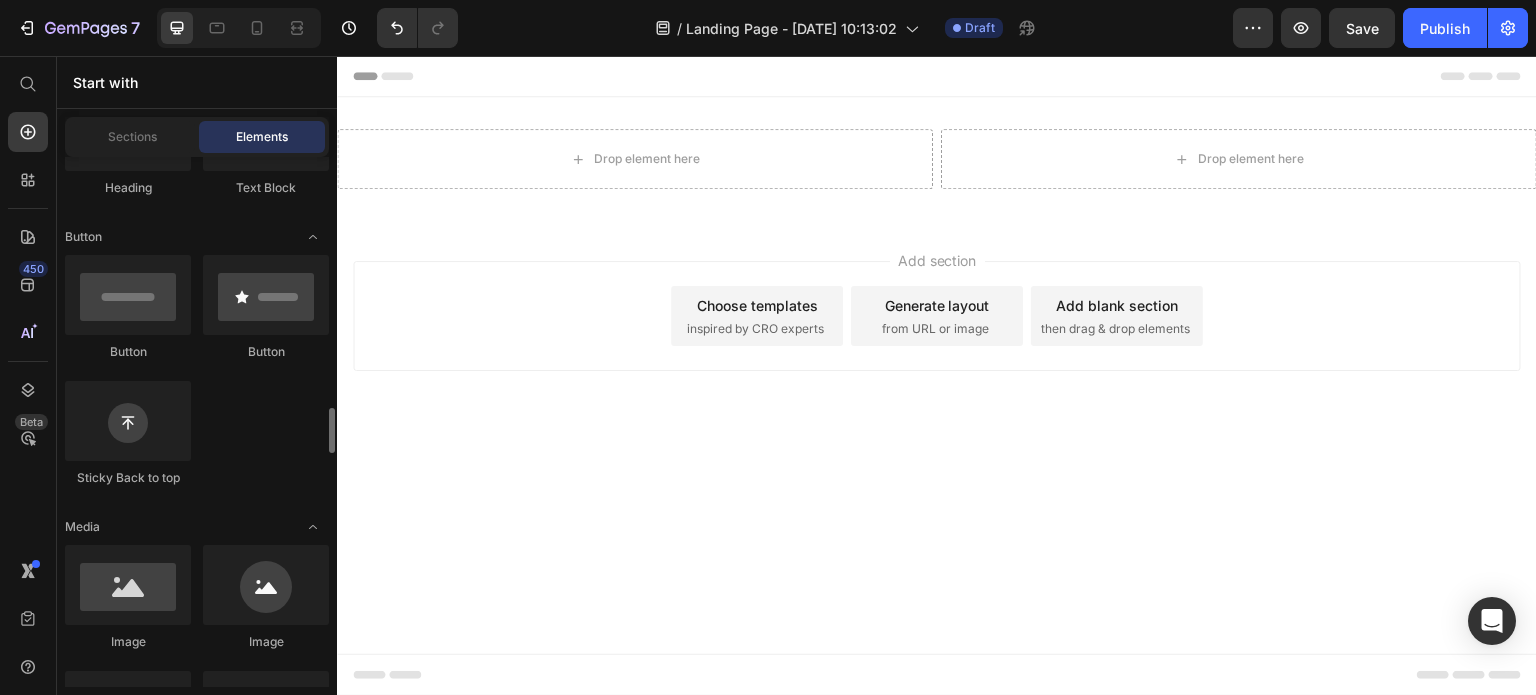 scroll, scrollTop: 600, scrollLeft: 0, axis: vertical 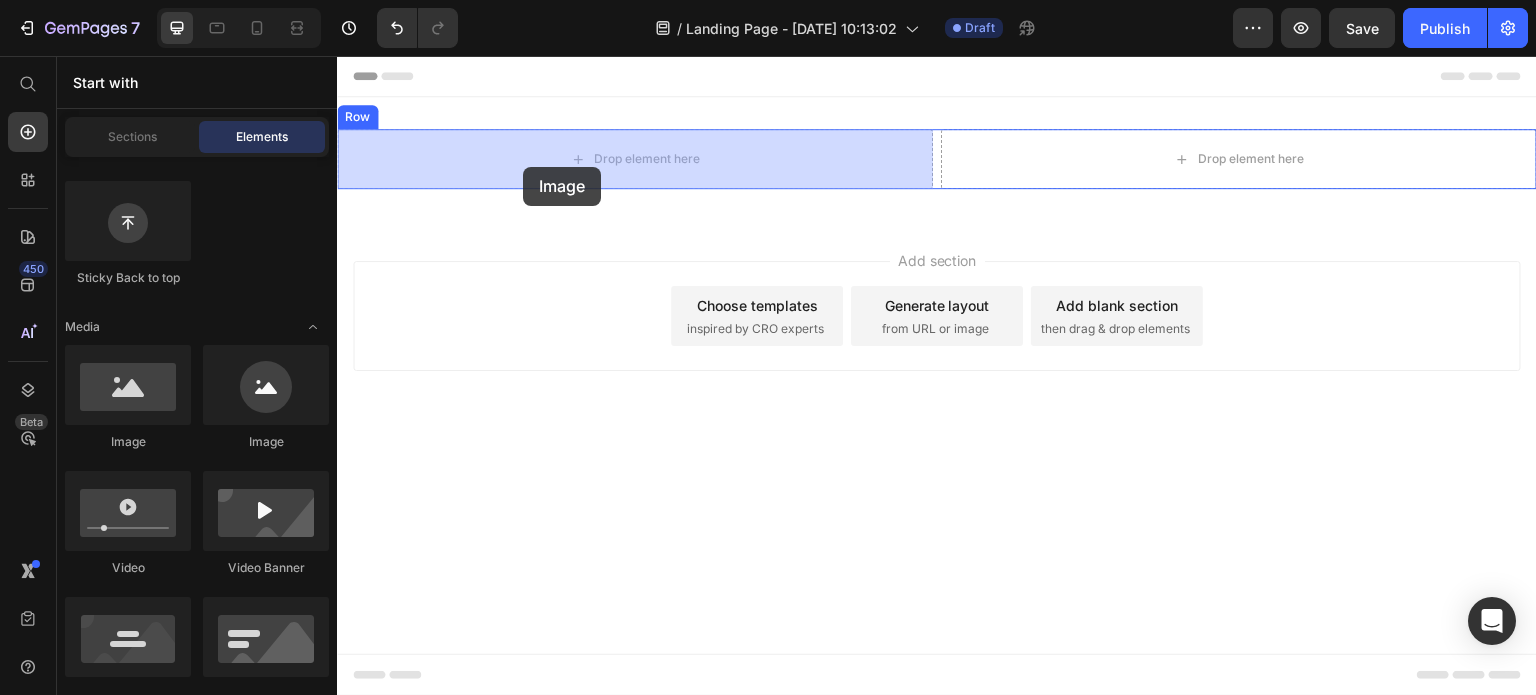 drag, startPoint x: 473, startPoint y: 448, endPoint x: 523, endPoint y: 167, distance: 285.41373 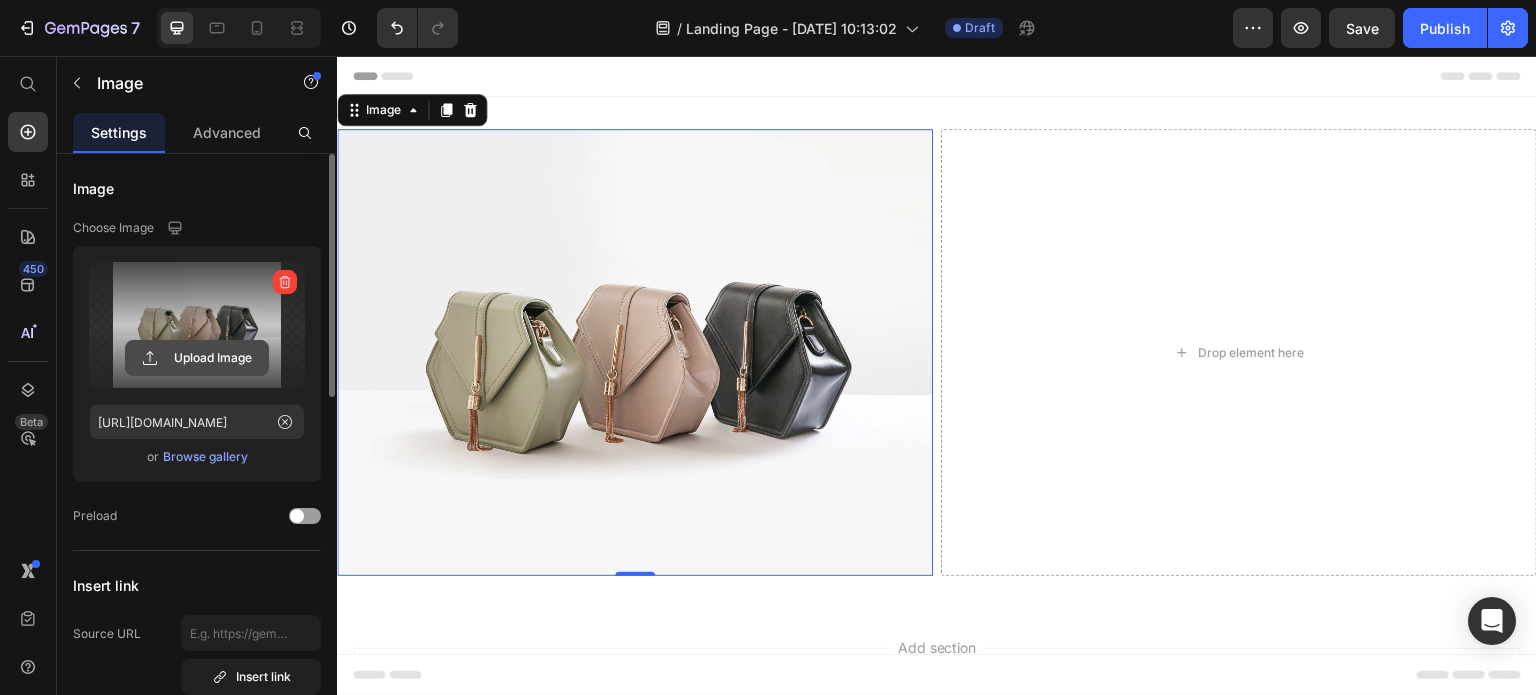 click 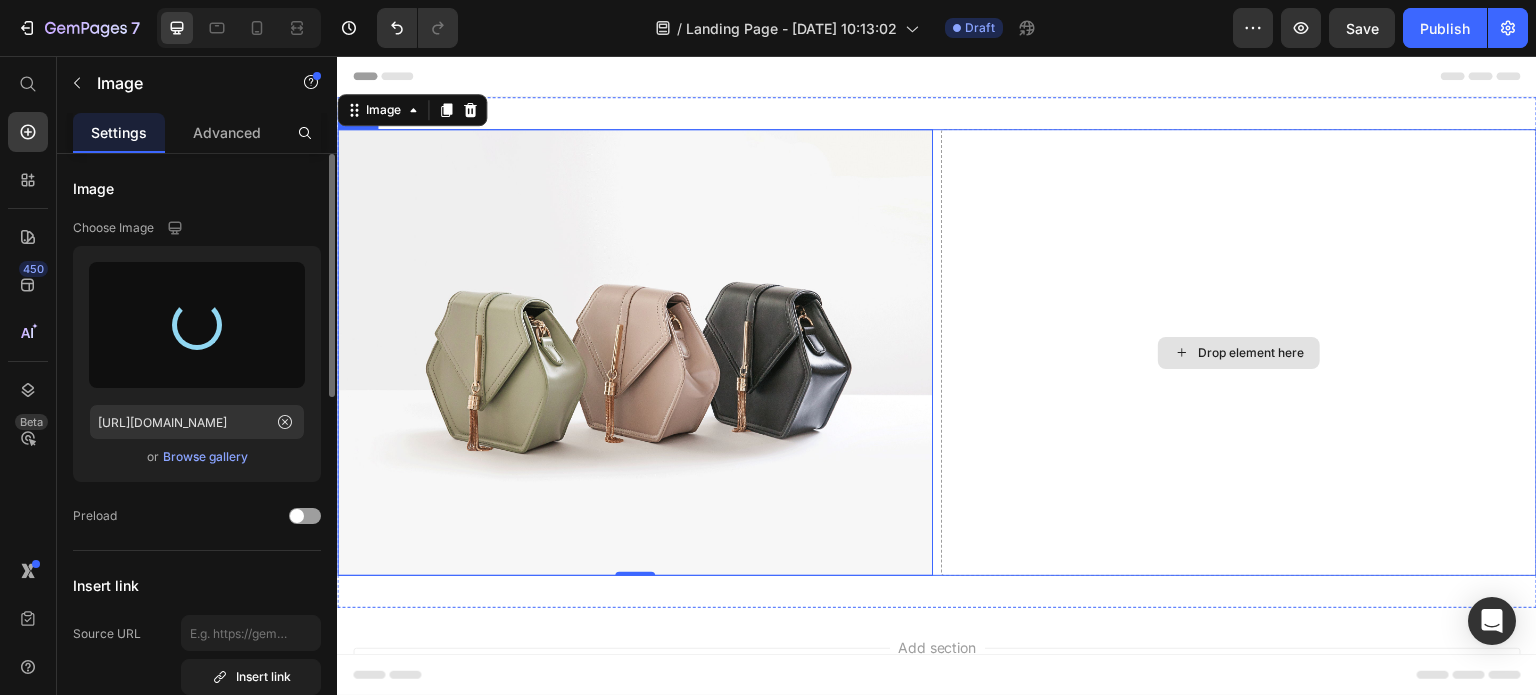 type on "[URL][DOMAIN_NAME]" 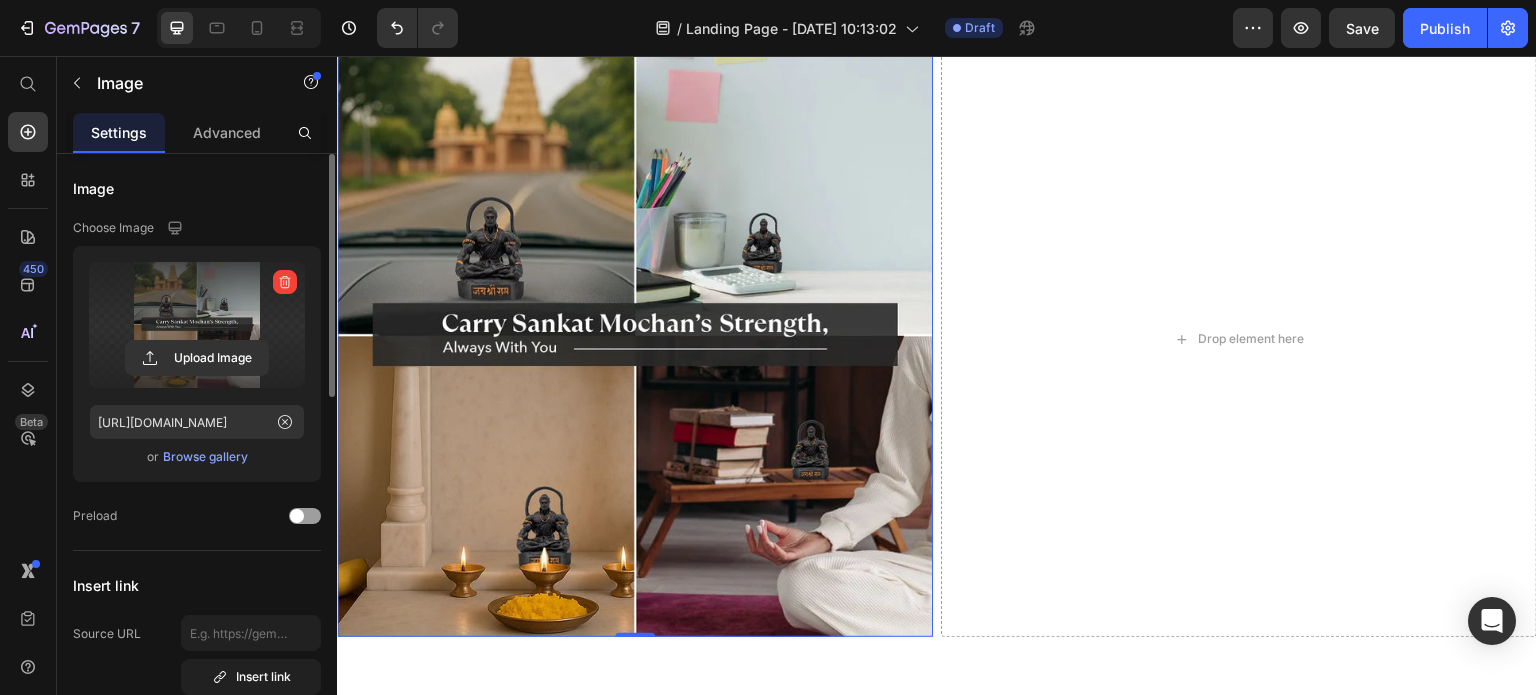 scroll, scrollTop: 200, scrollLeft: 0, axis: vertical 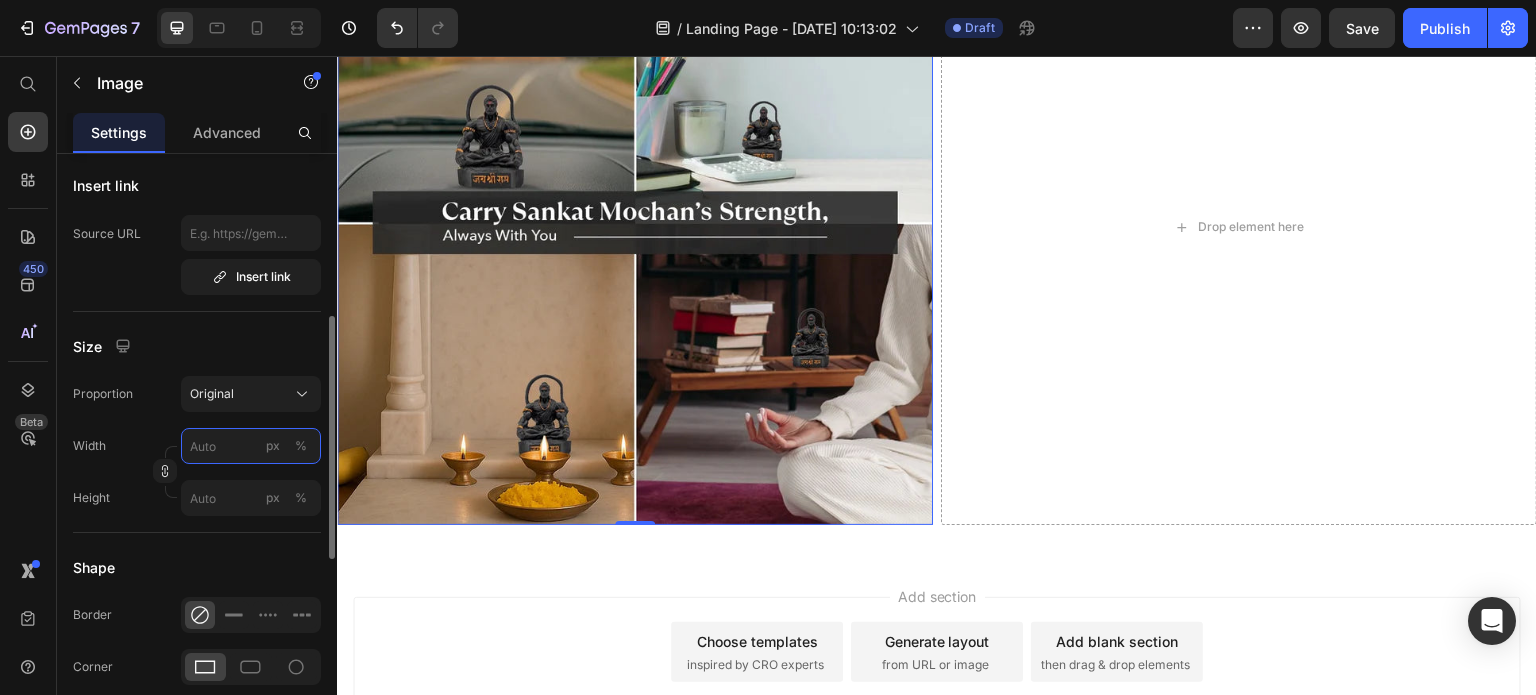 click on "px %" at bounding box center (251, 446) 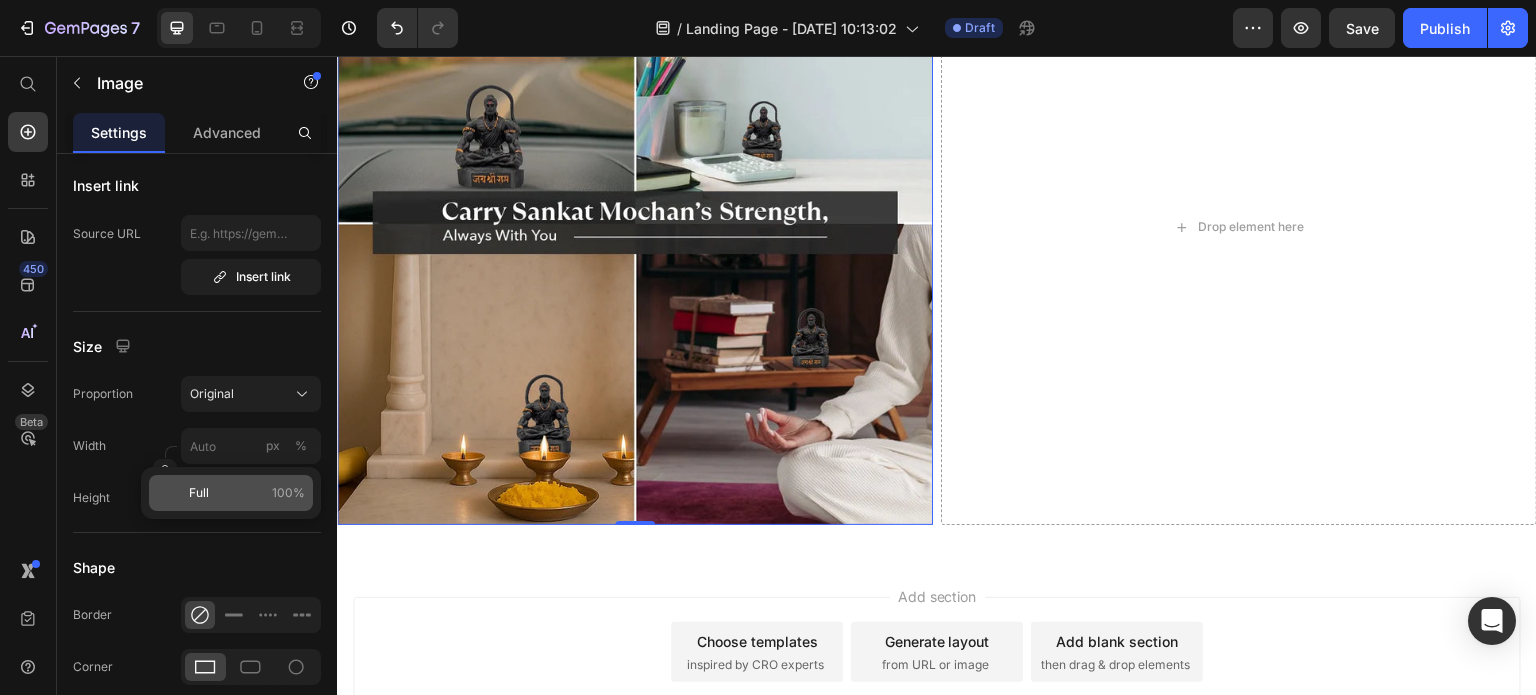 click on "Full 100%" at bounding box center (247, 493) 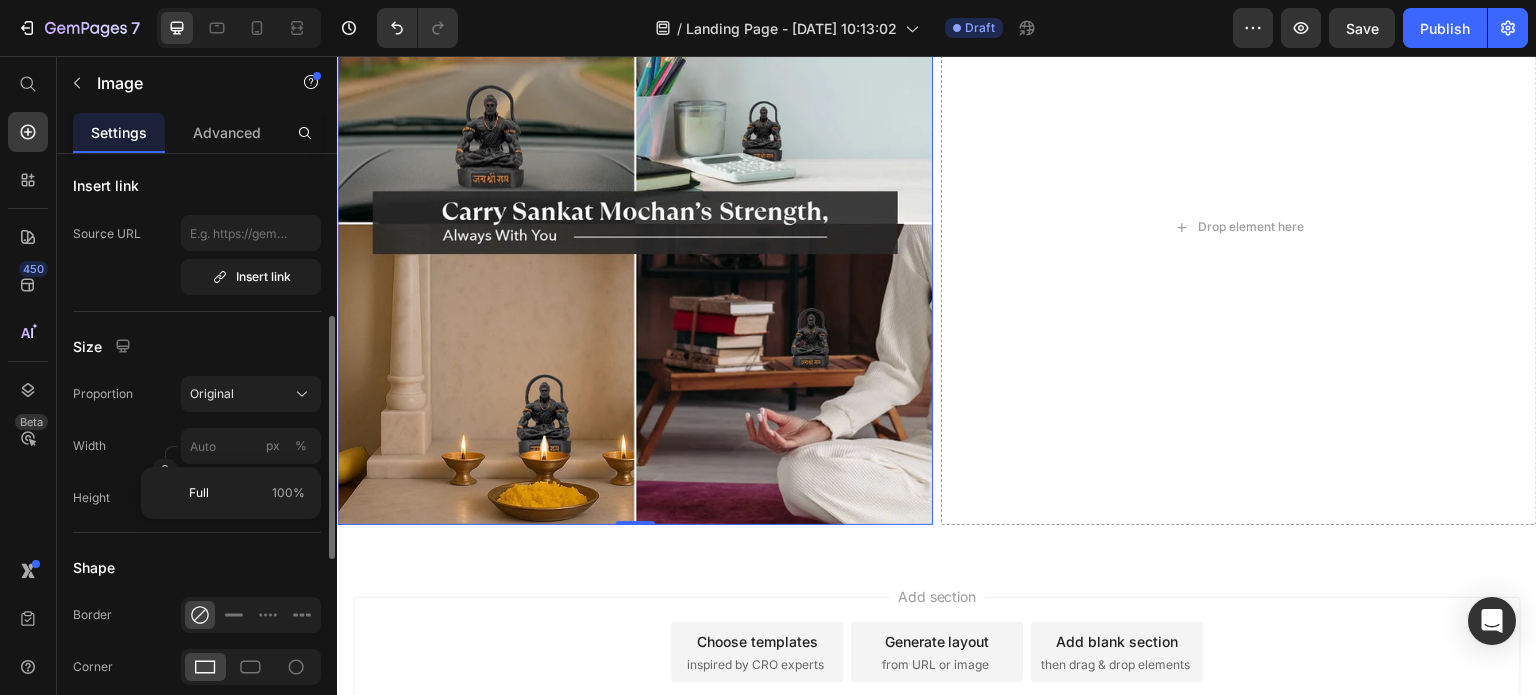 type on "100" 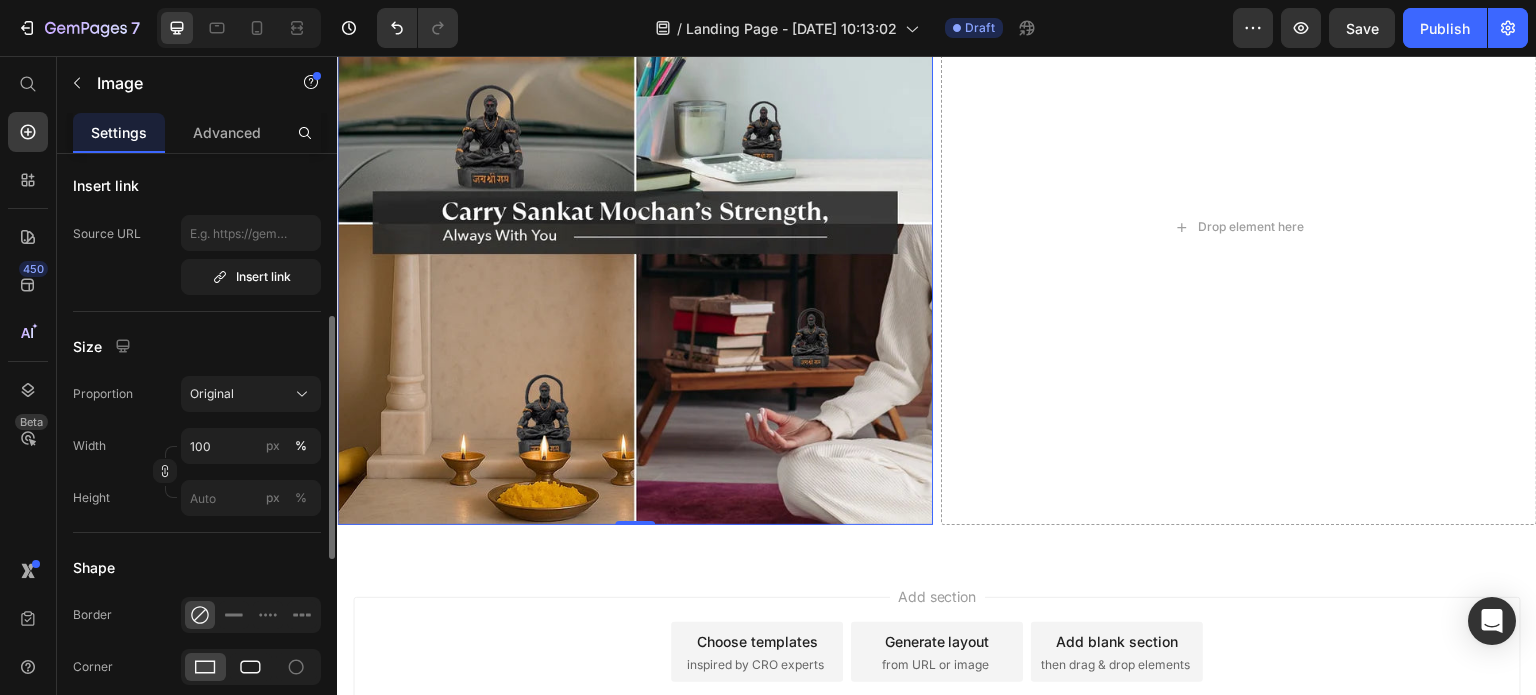 click 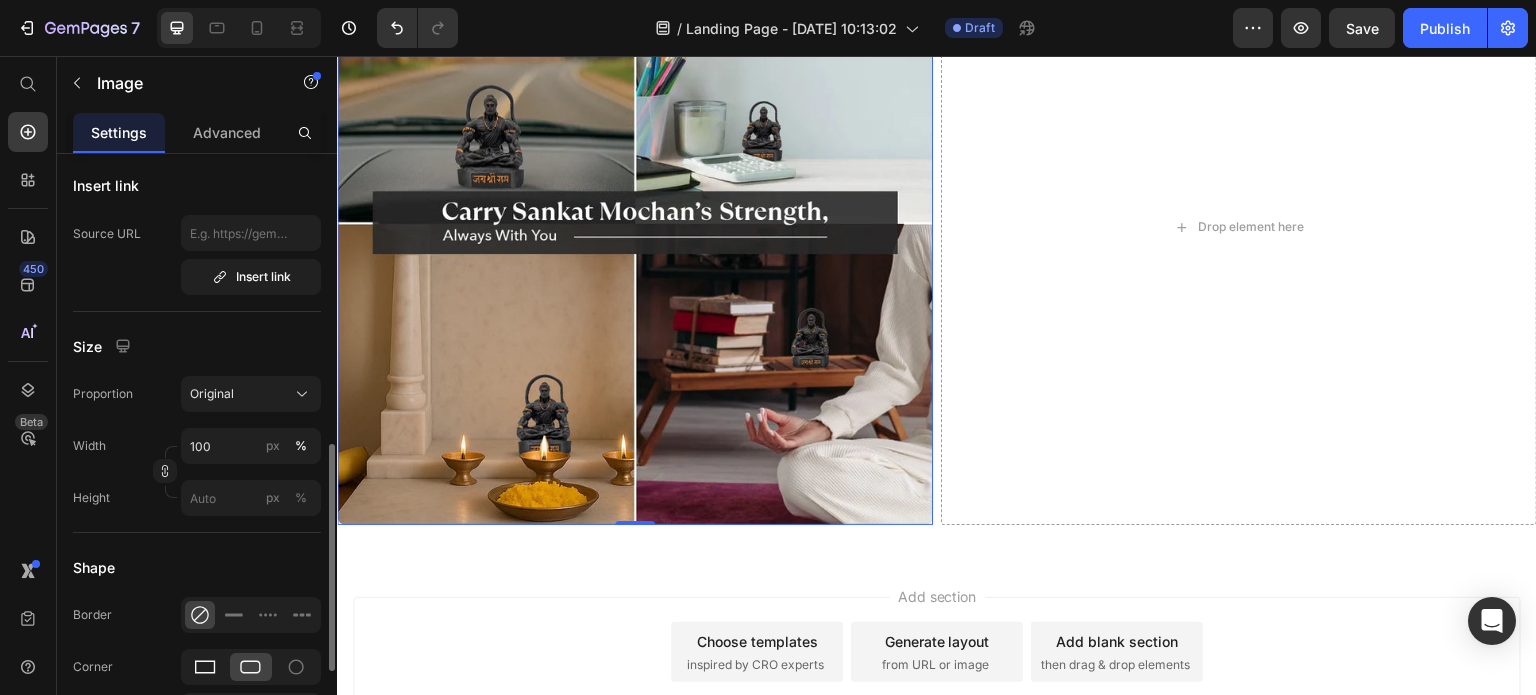 scroll, scrollTop: 500, scrollLeft: 0, axis: vertical 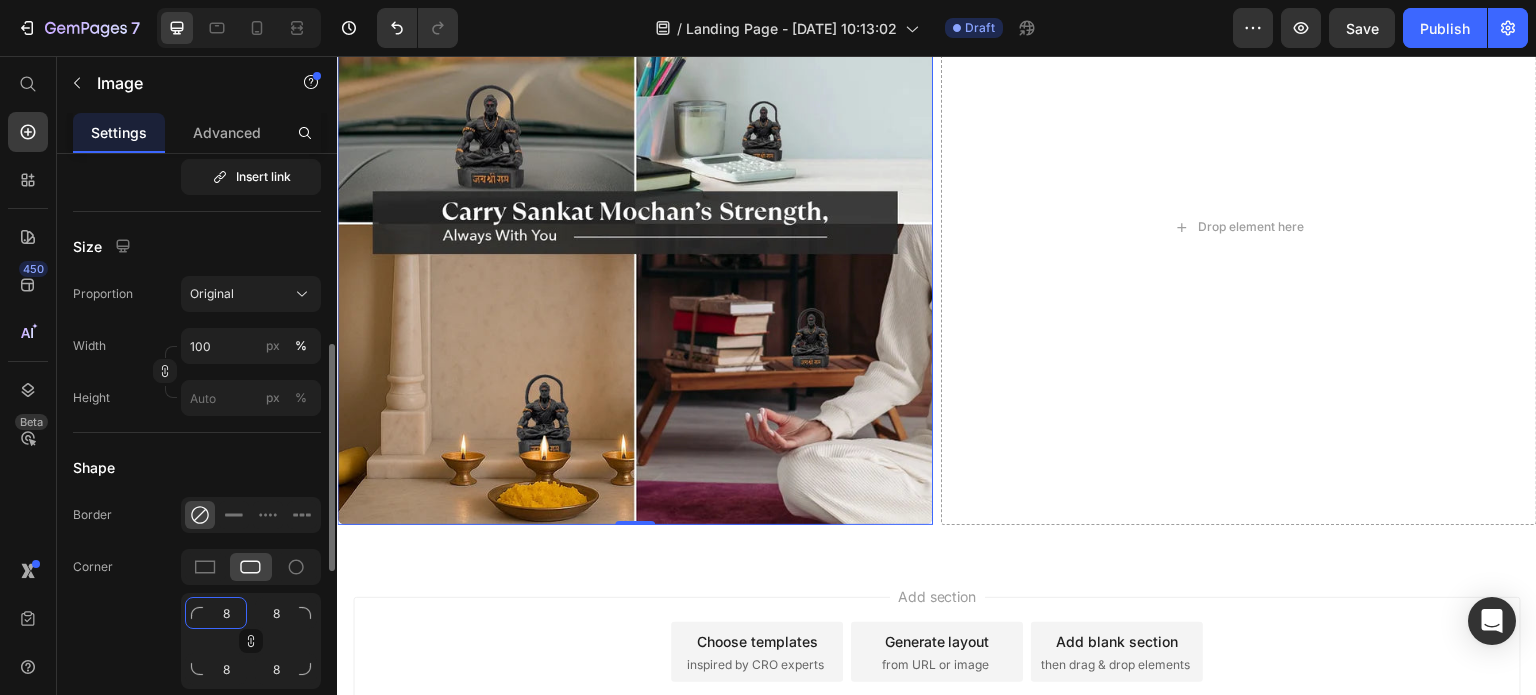 click on "8" 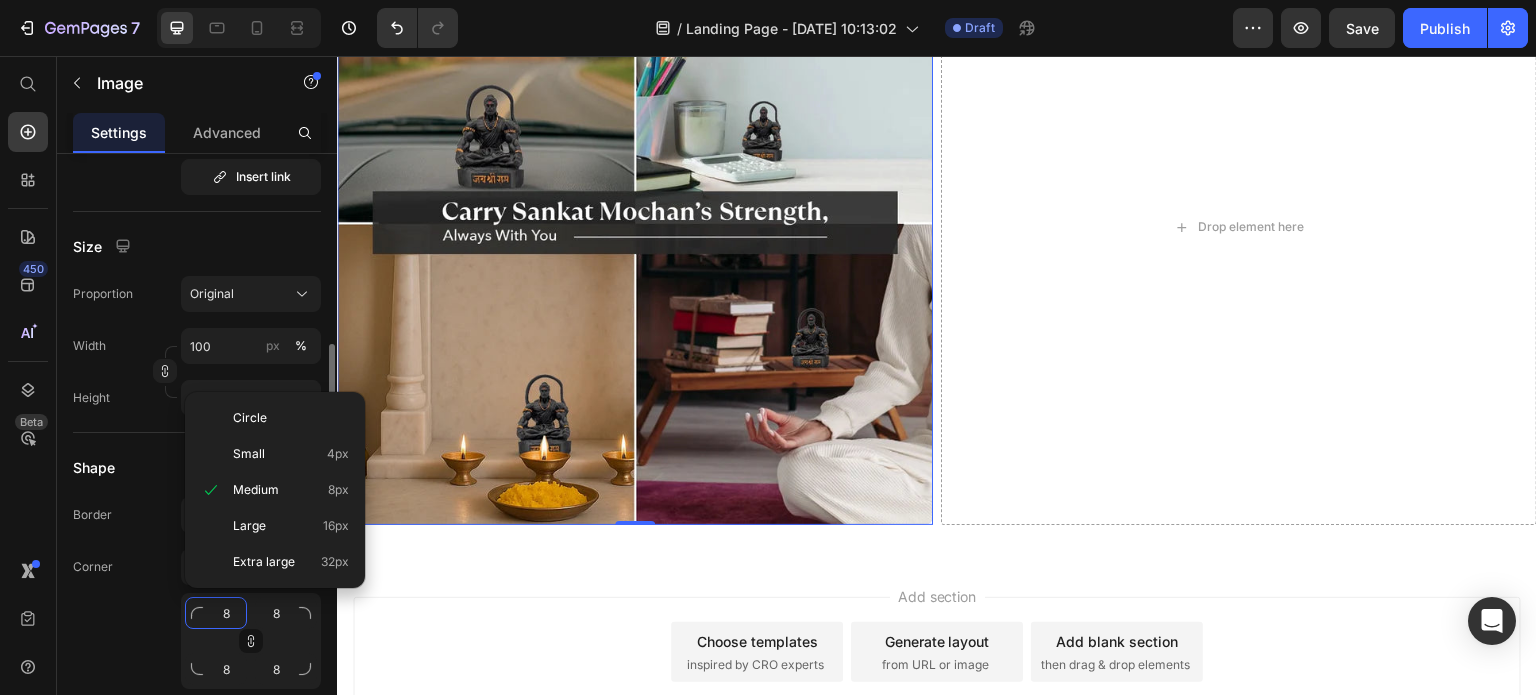type on "5" 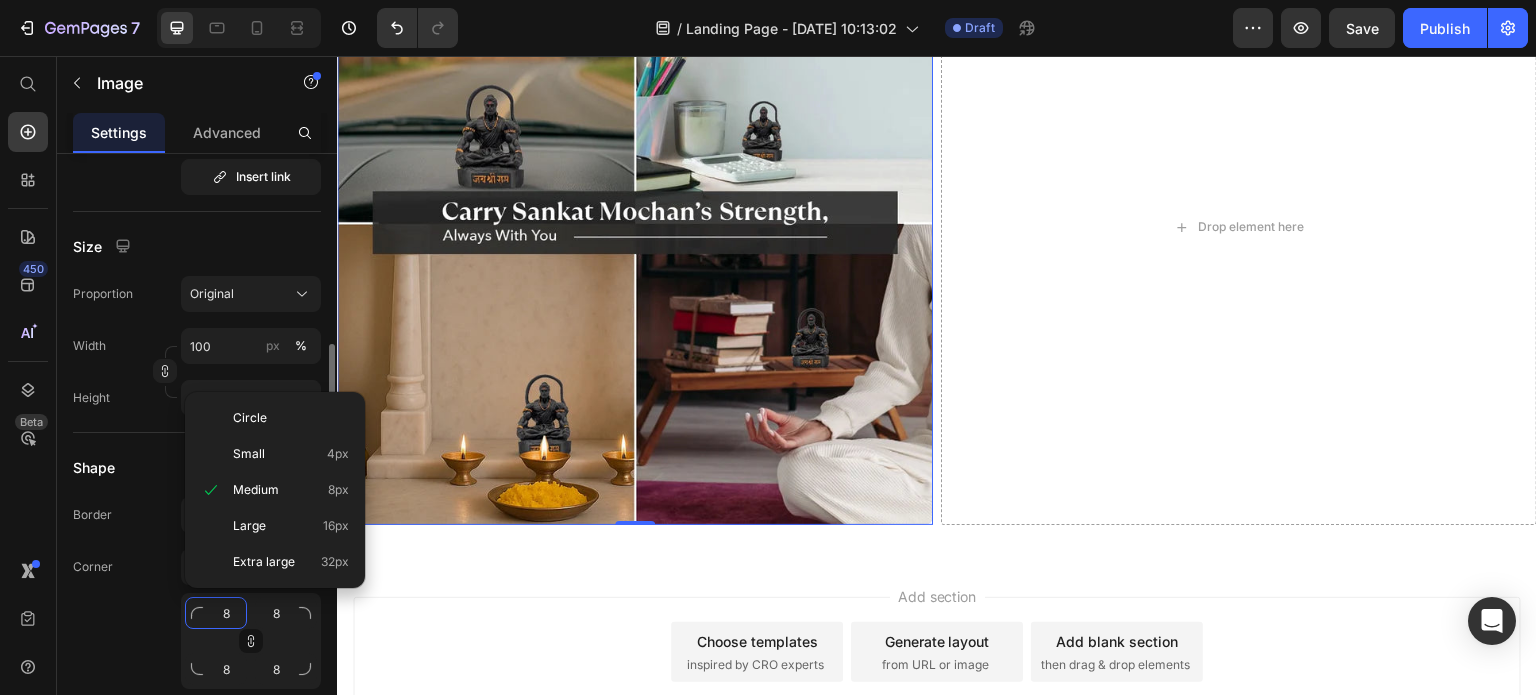 type on "5" 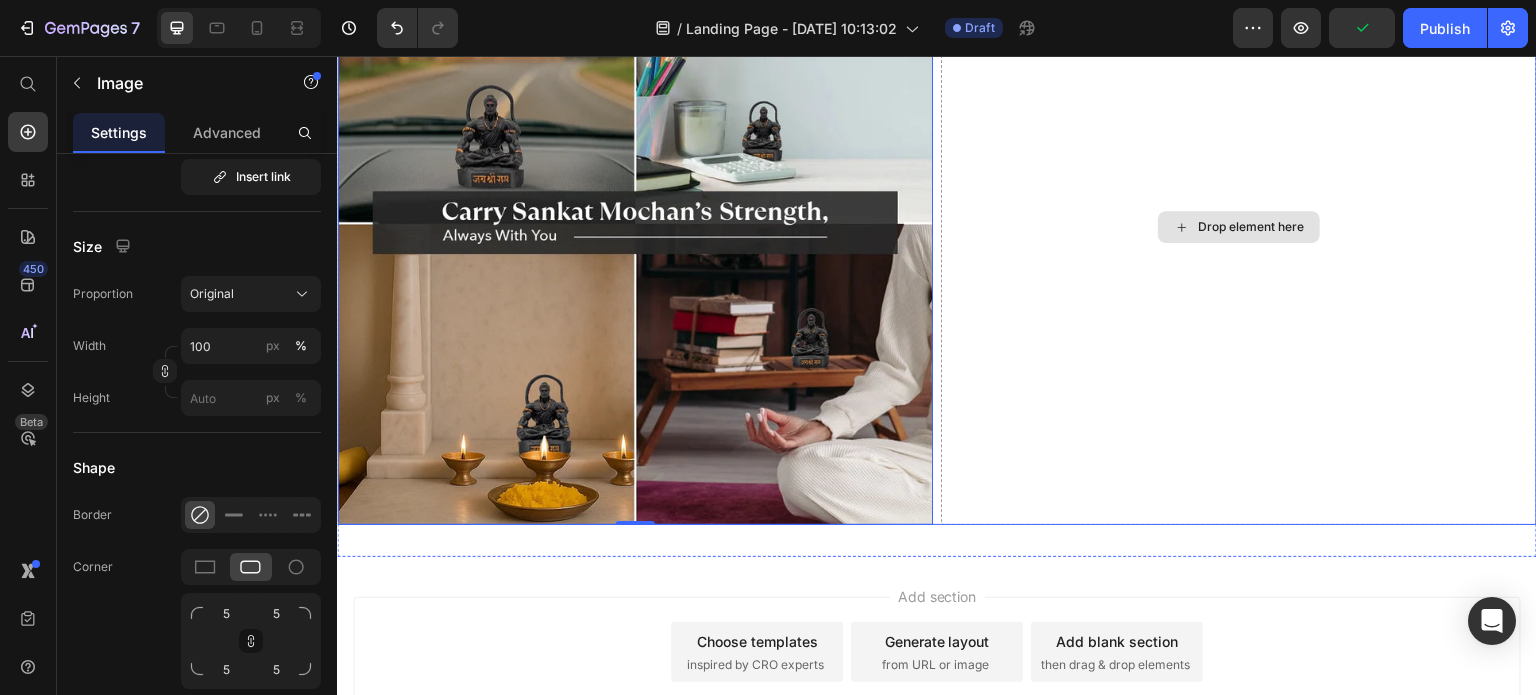 click on "Drop element here" at bounding box center (1239, 227) 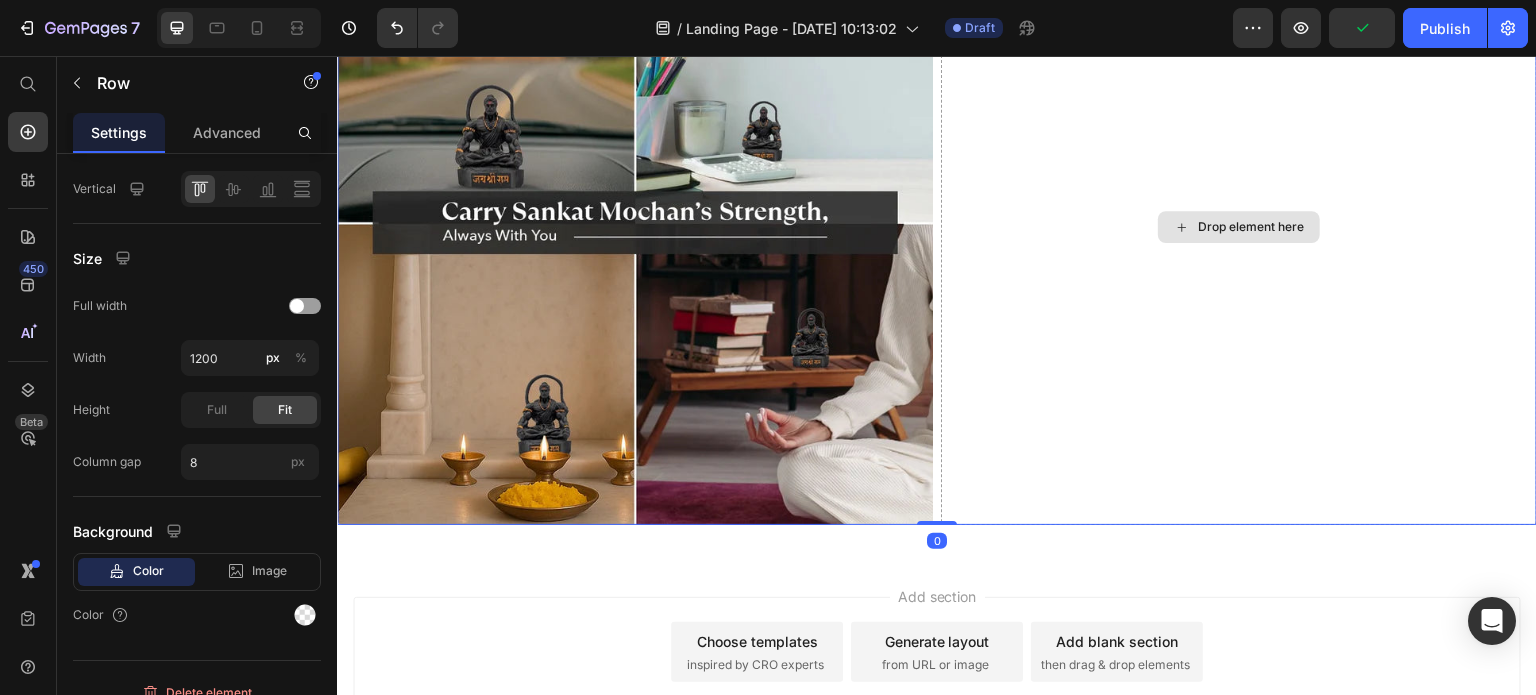 scroll, scrollTop: 0, scrollLeft: 0, axis: both 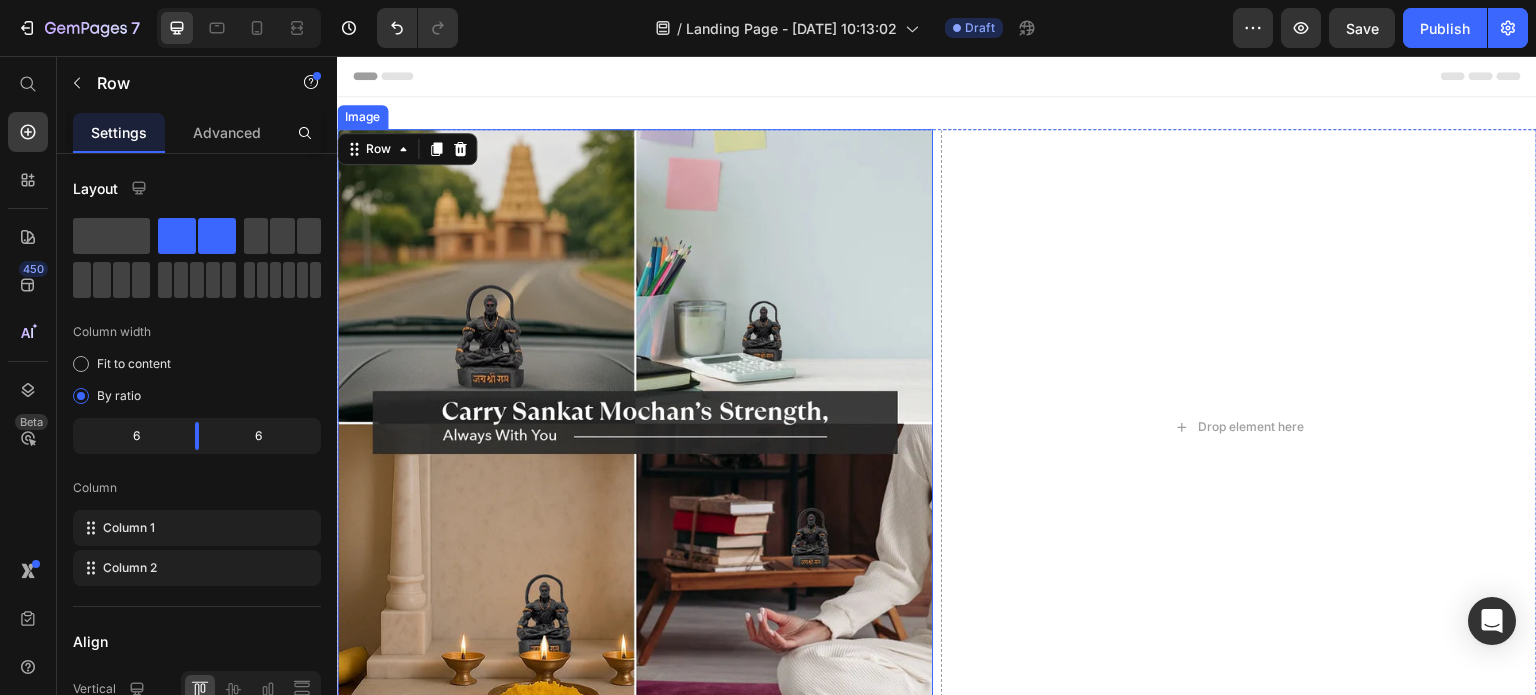 click at bounding box center (635, 427) 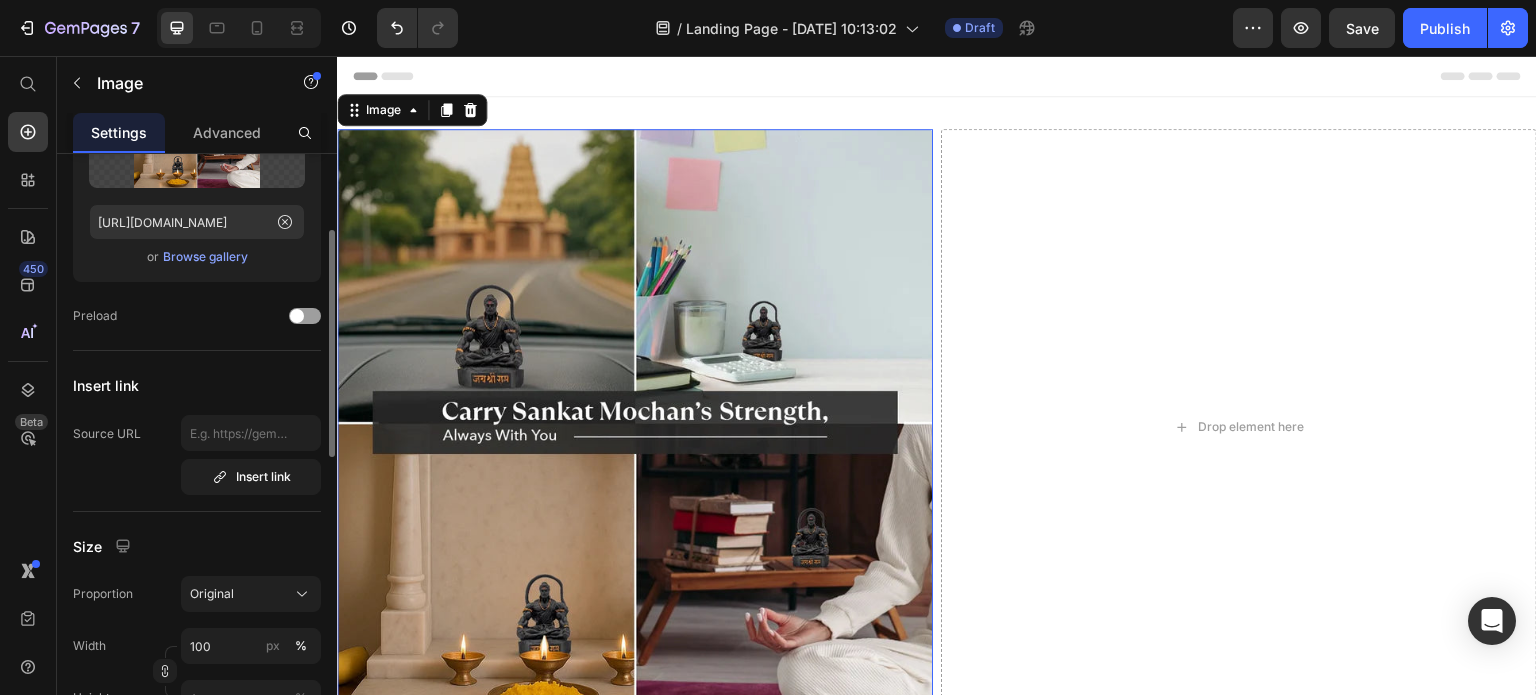scroll, scrollTop: 300, scrollLeft: 0, axis: vertical 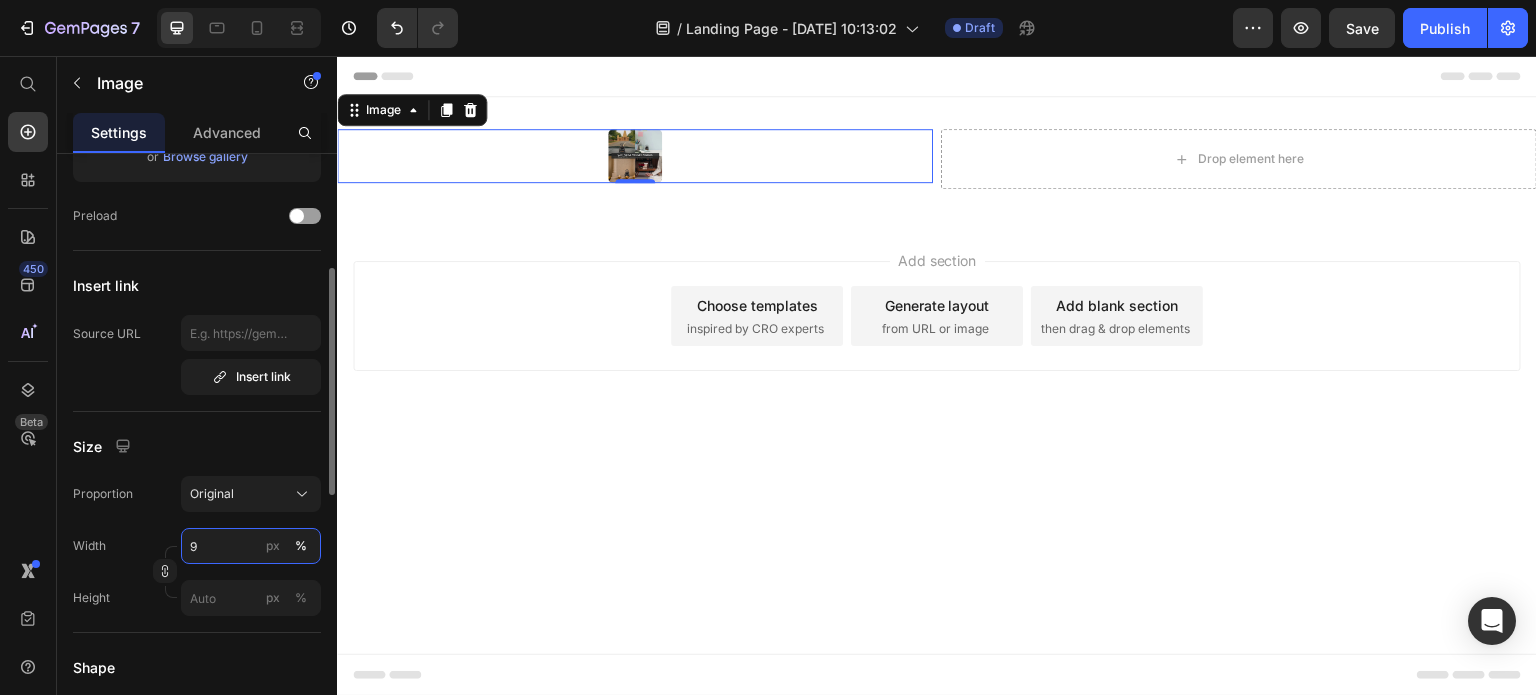 type on "90" 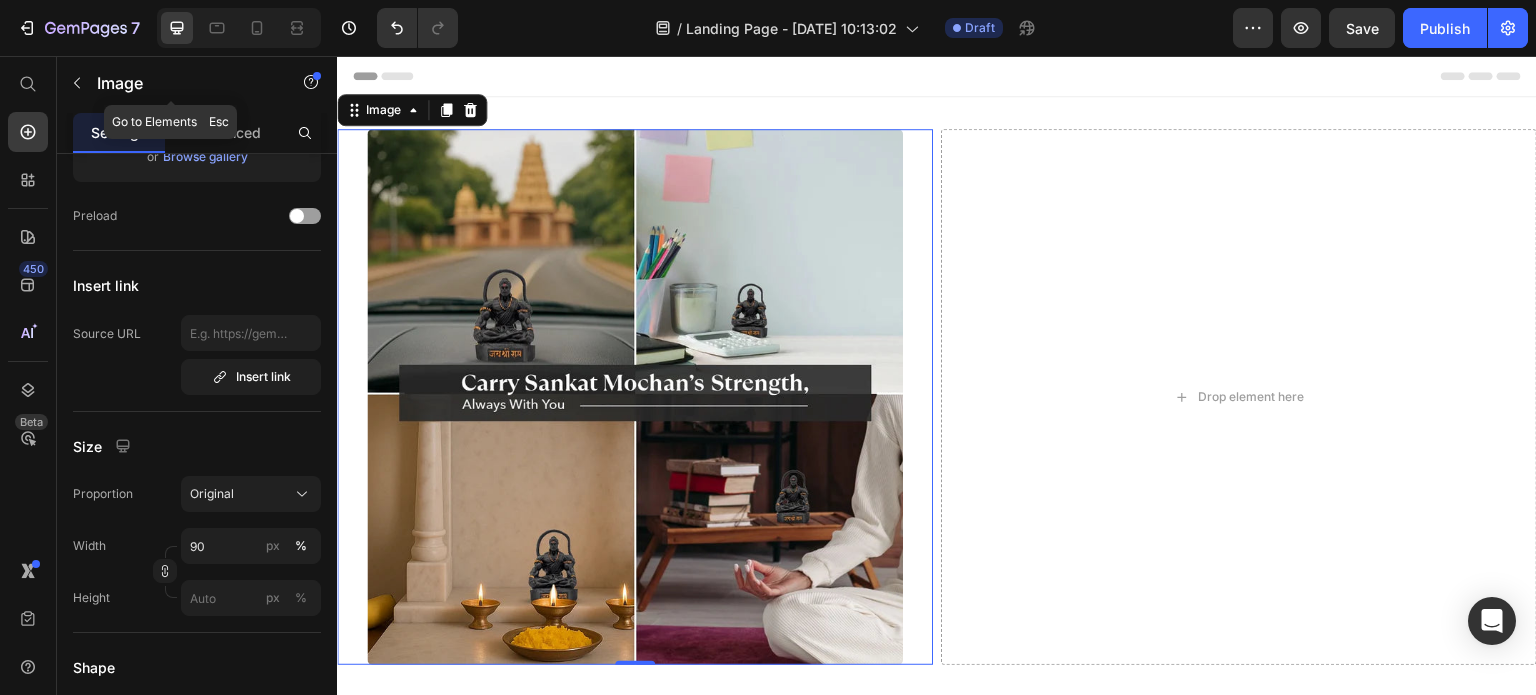 click 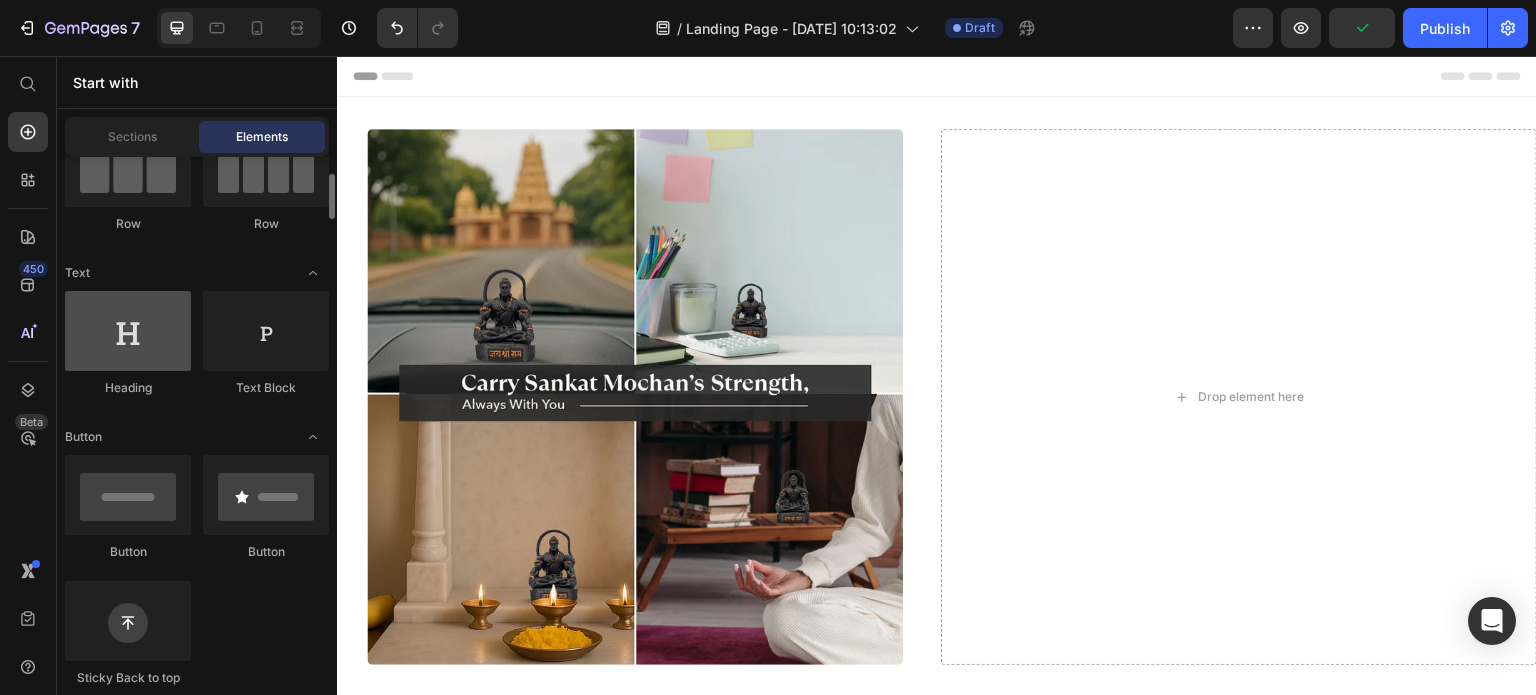 scroll, scrollTop: 0, scrollLeft: 0, axis: both 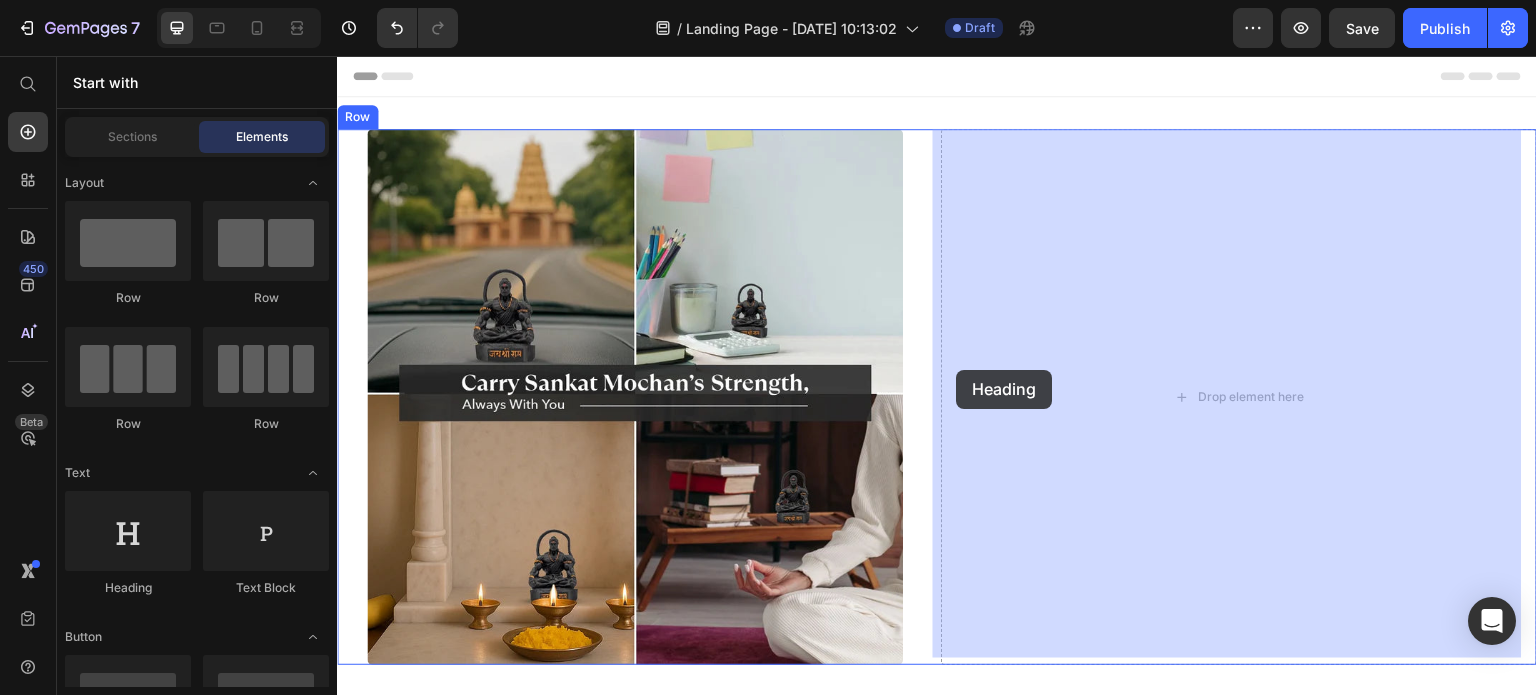 drag, startPoint x: 452, startPoint y: 591, endPoint x: 961, endPoint y: 367, distance: 556.1088 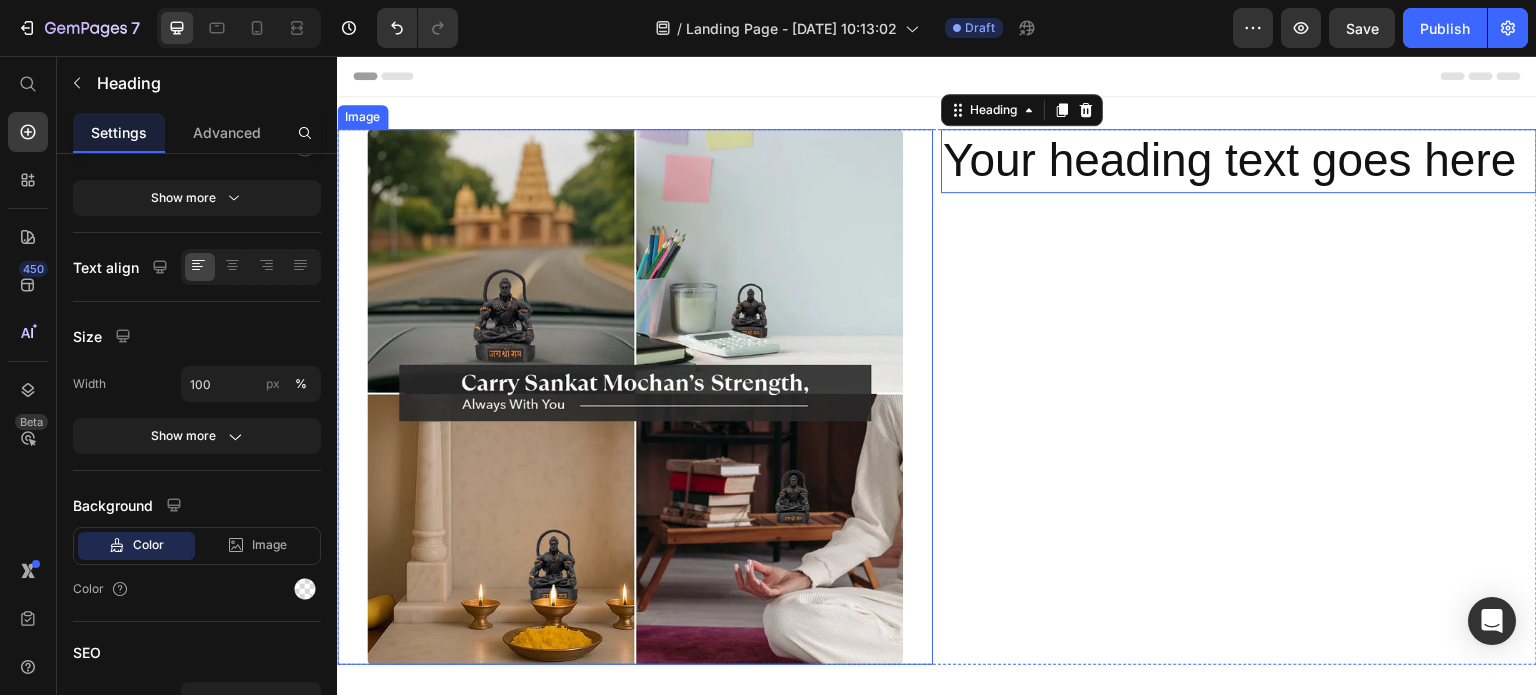 scroll, scrollTop: 0, scrollLeft: 0, axis: both 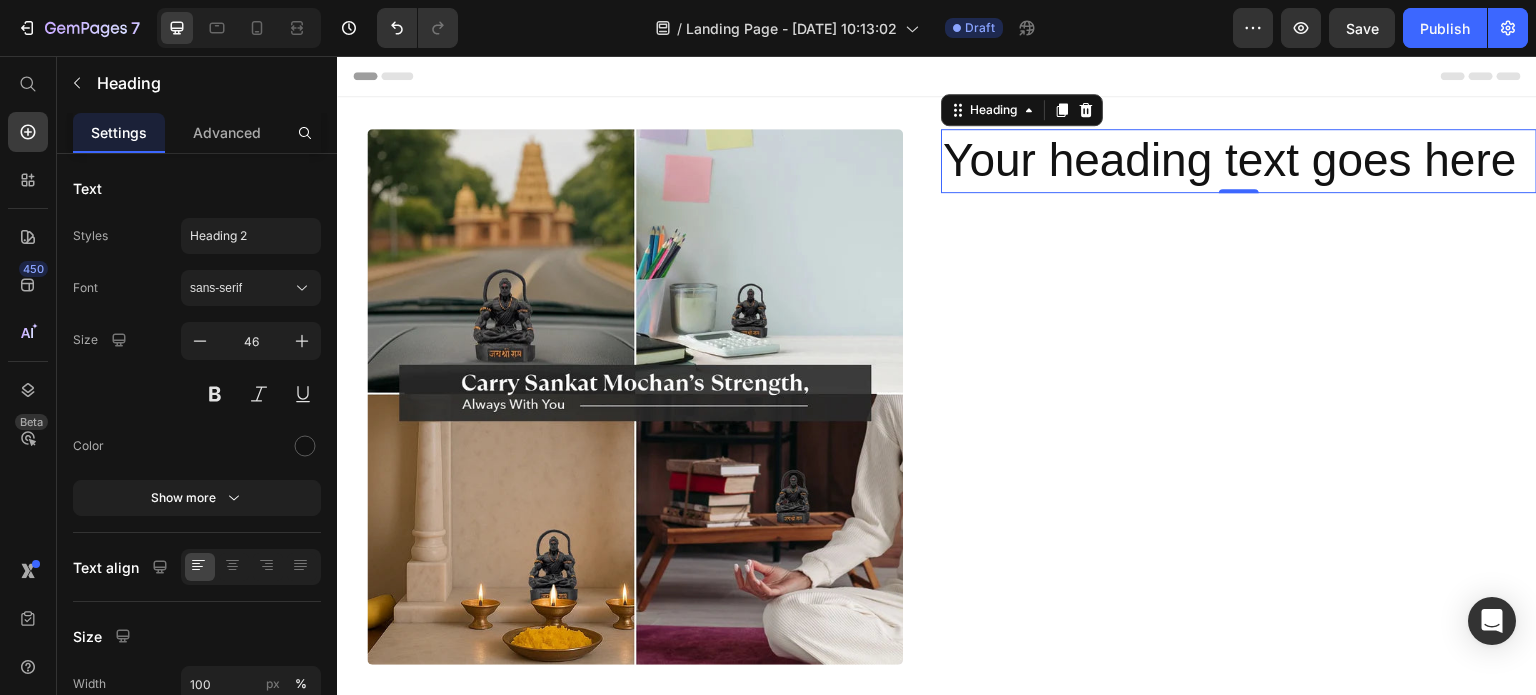 click on "Your heading text goes here" at bounding box center [1239, 161] 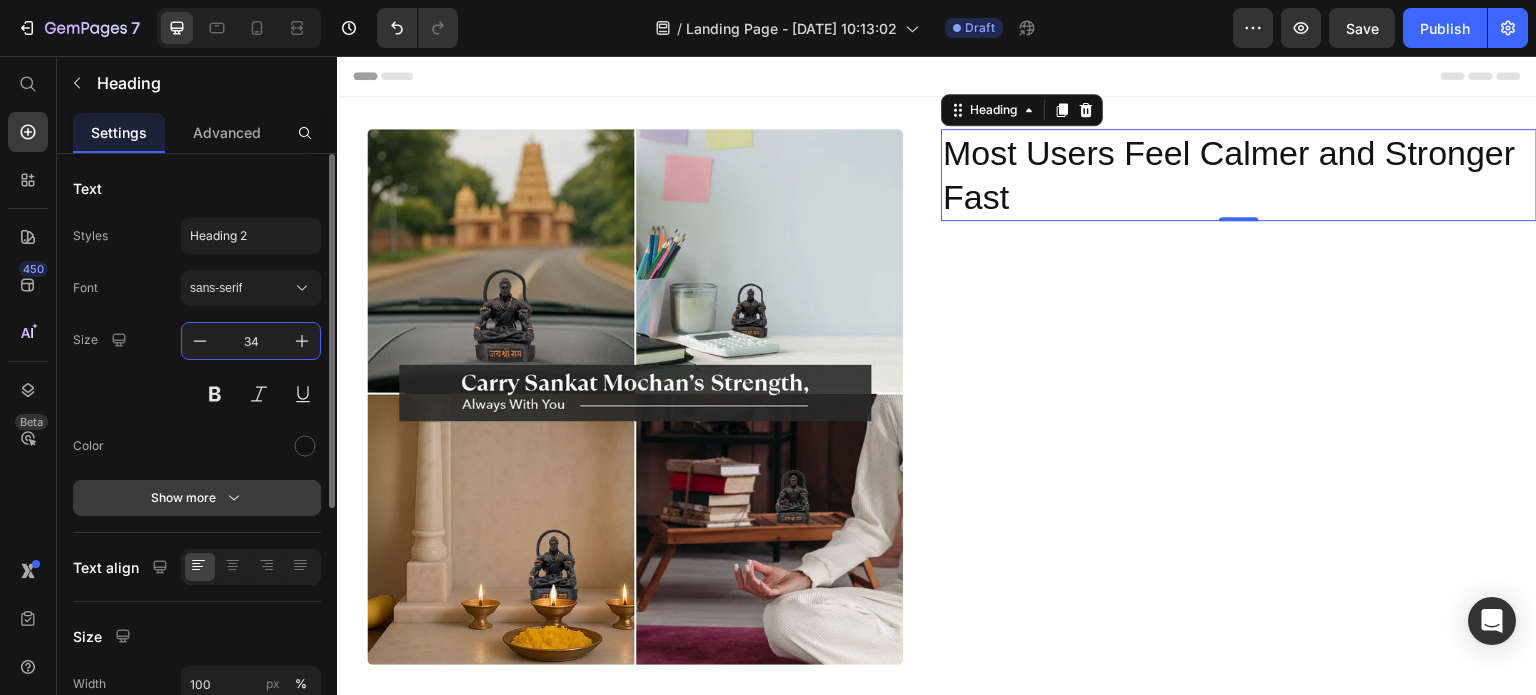 type on "34" 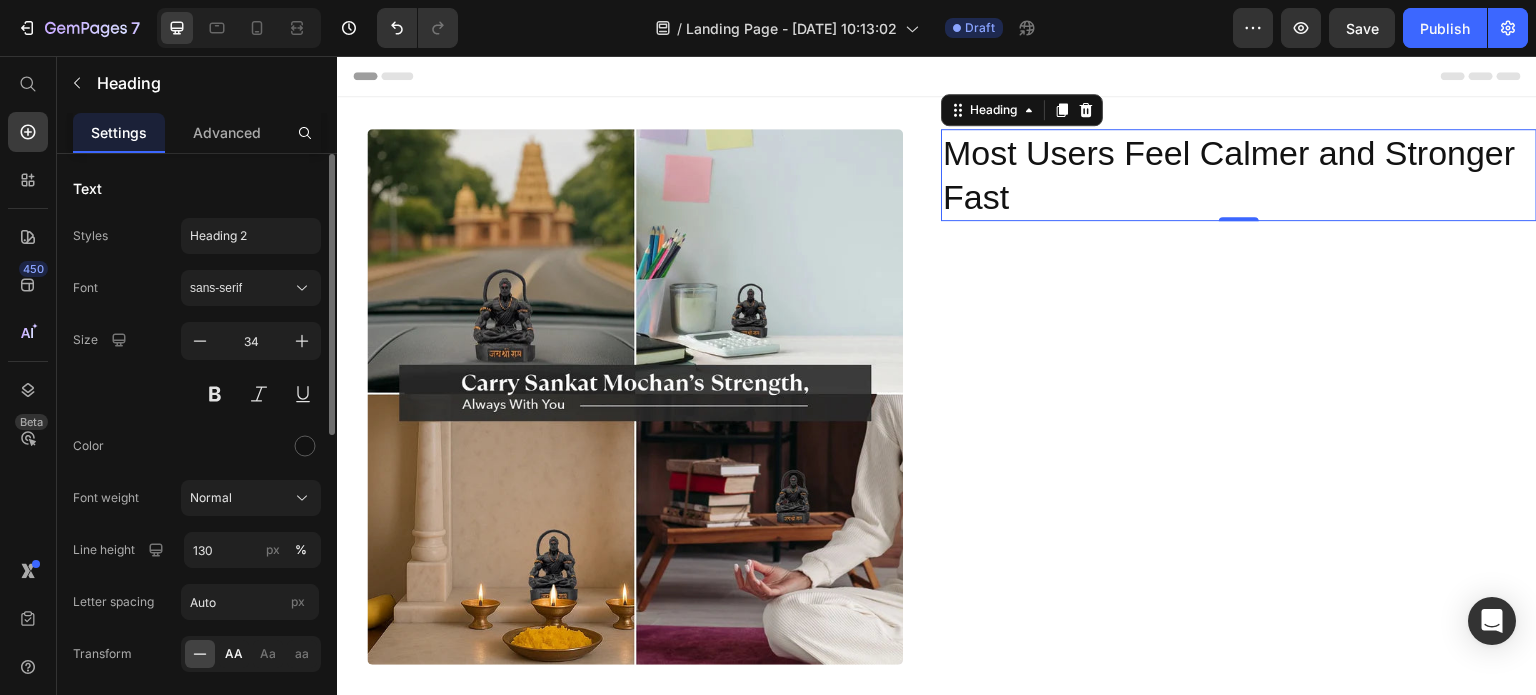 click on "AA" 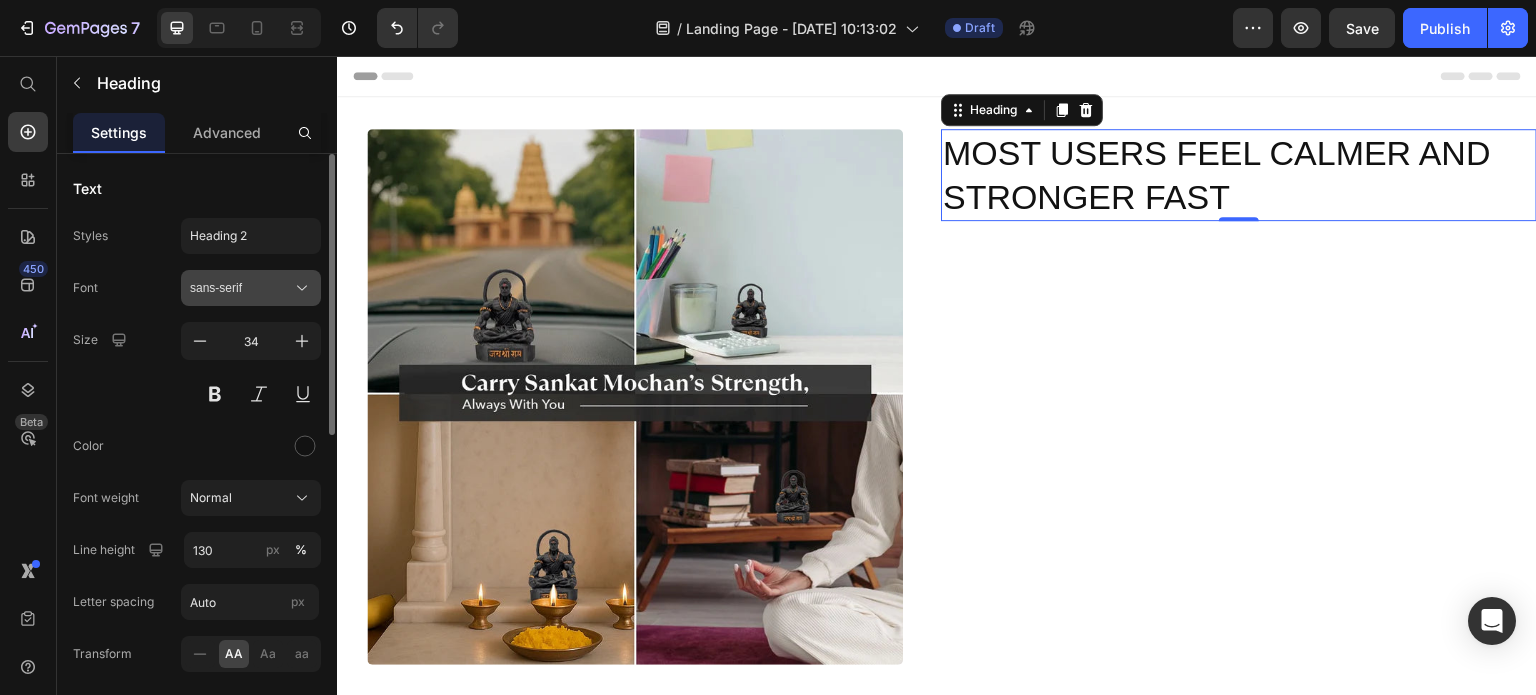 click on "sans-serif" at bounding box center [241, 288] 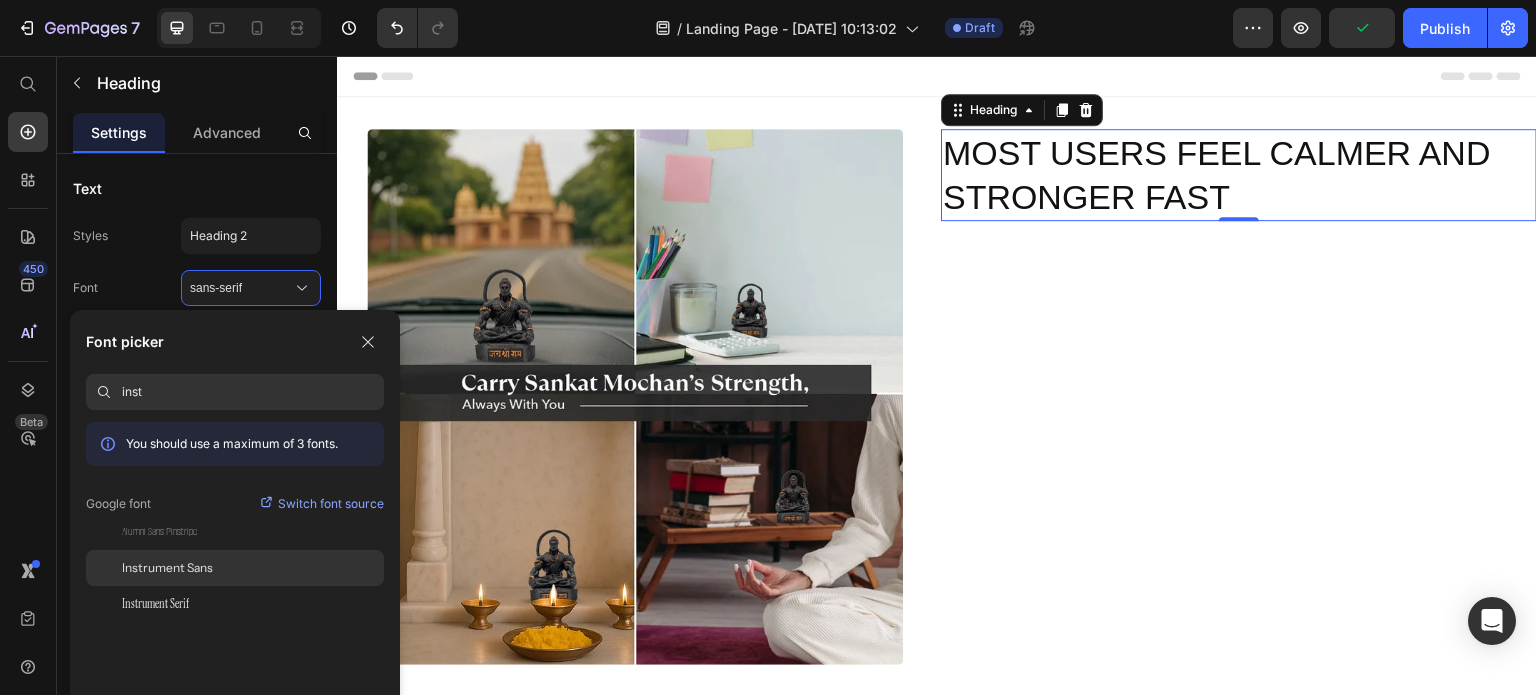 type on "inst" 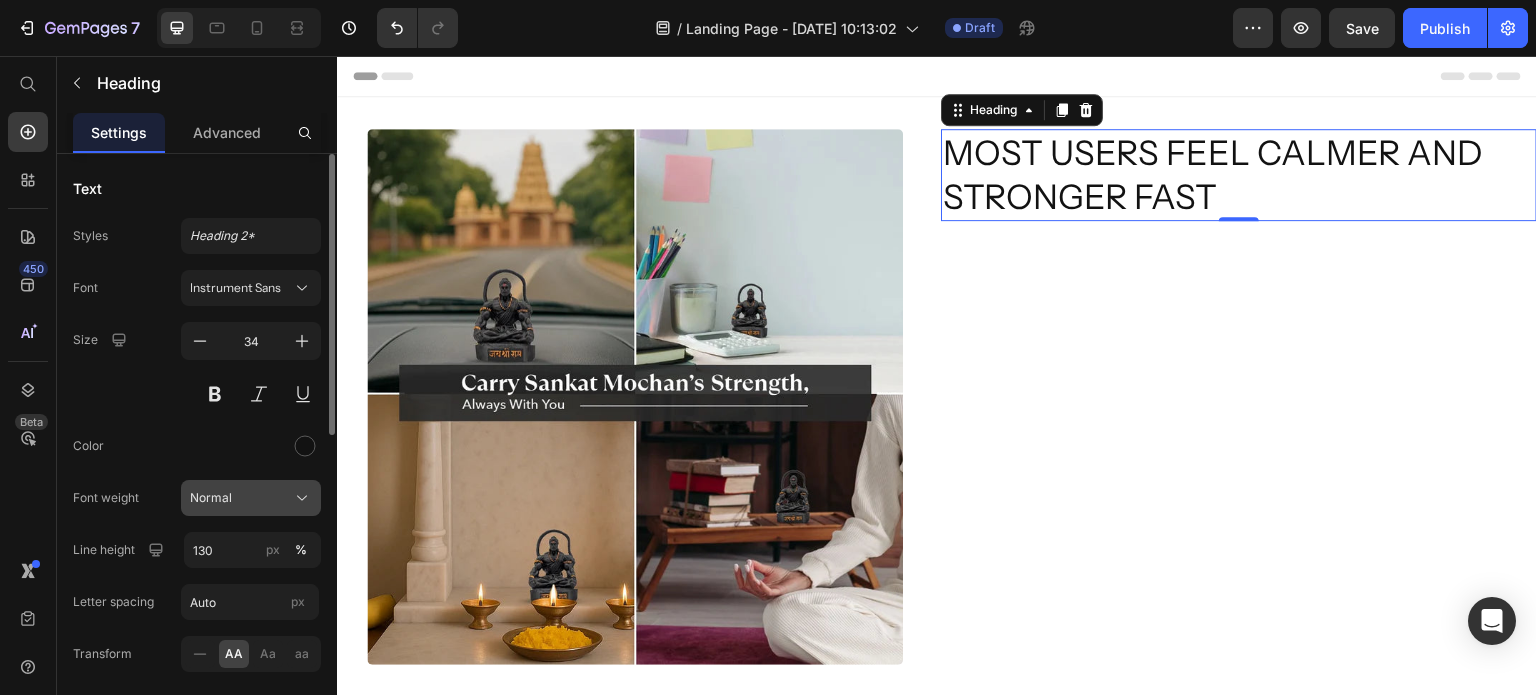 click on "Normal" 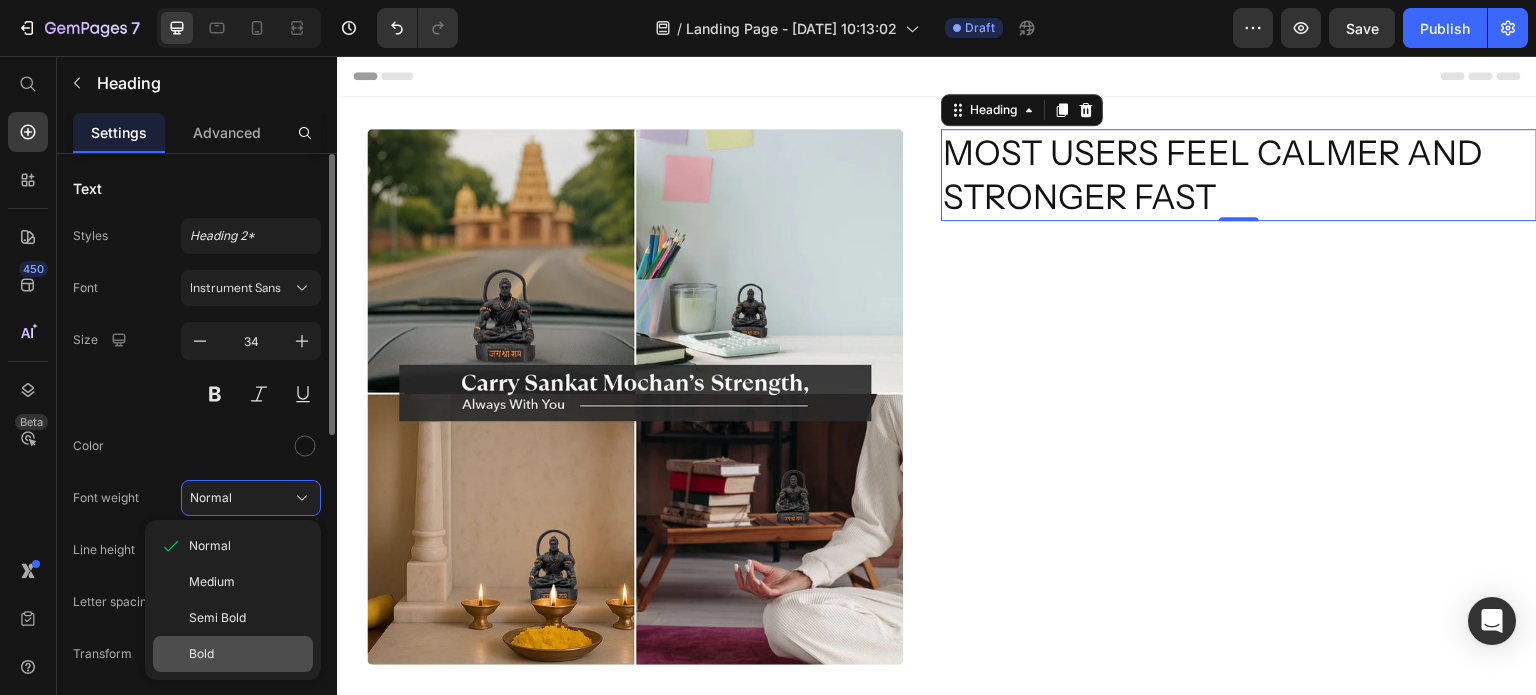click on "Bold" 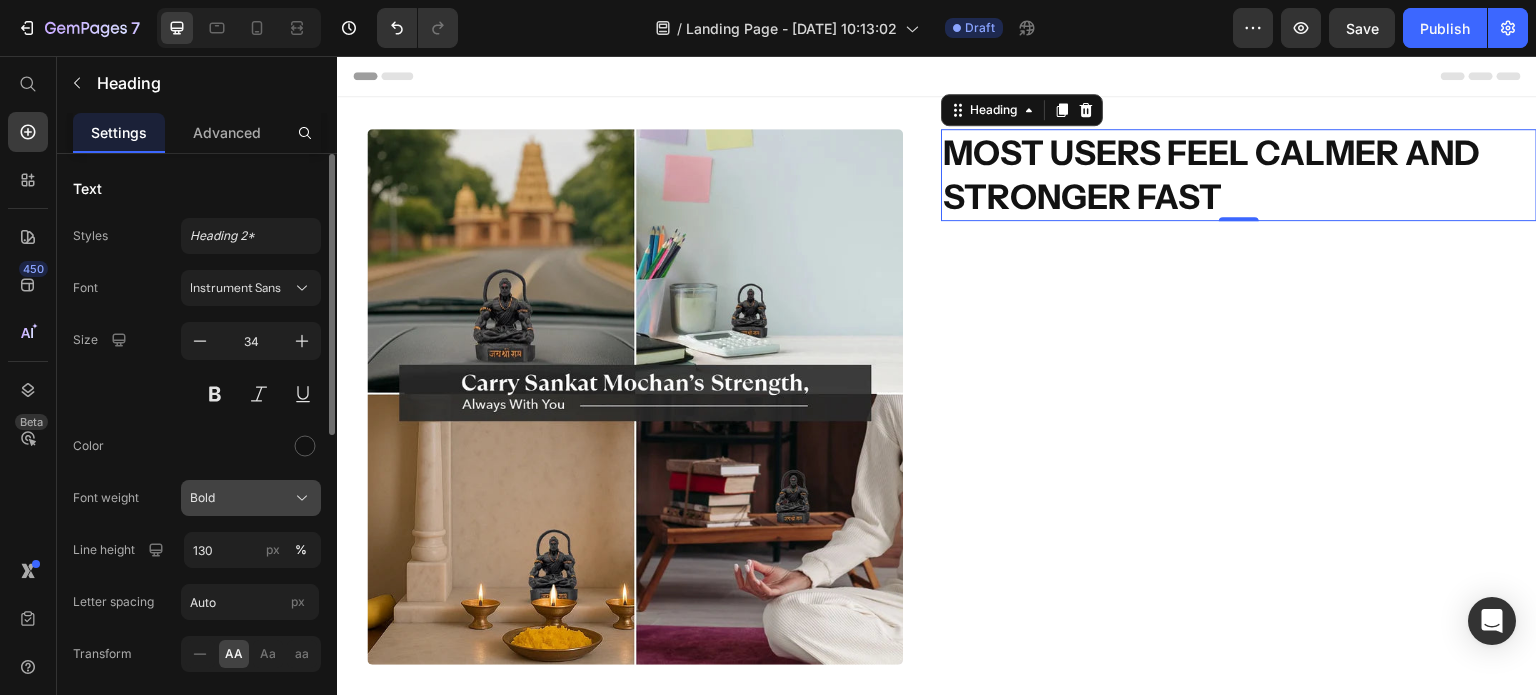 click on "Bold" 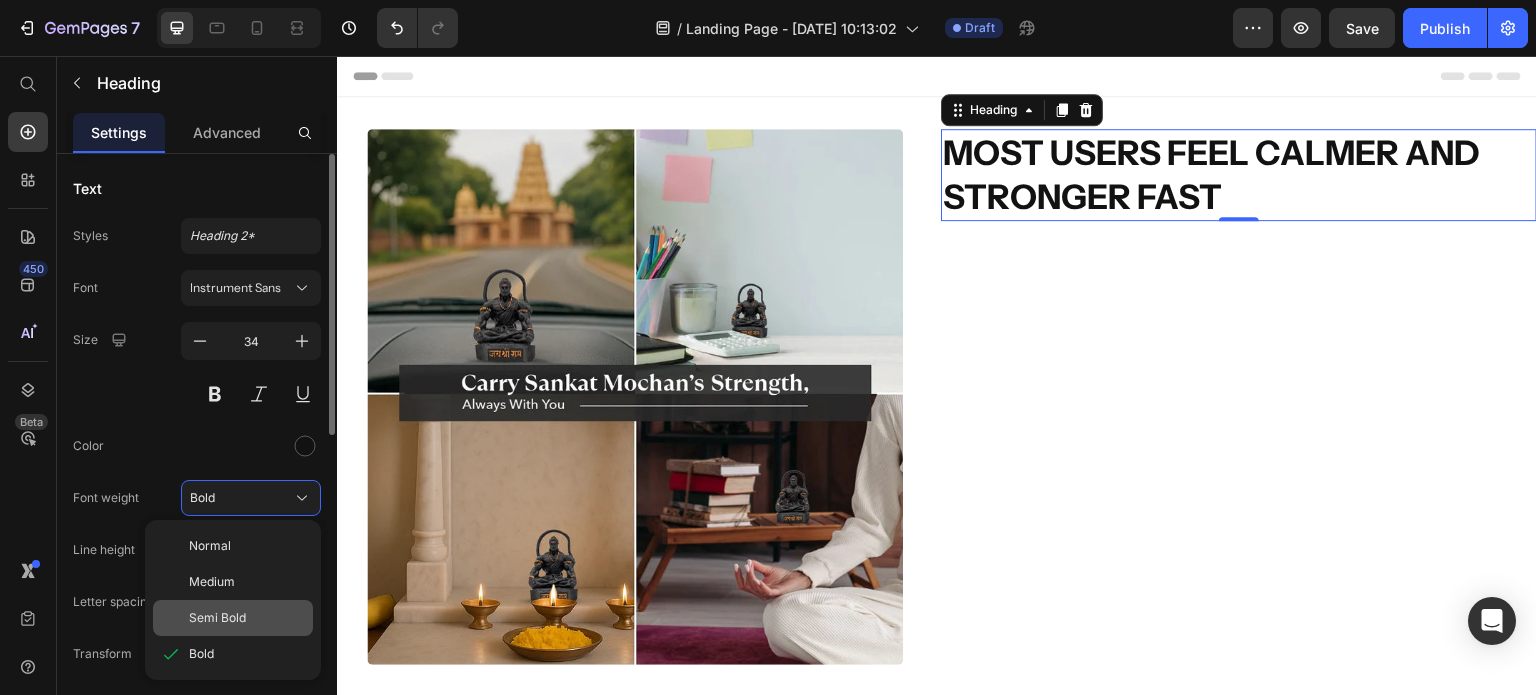 click on "Semi Bold" at bounding box center [217, 618] 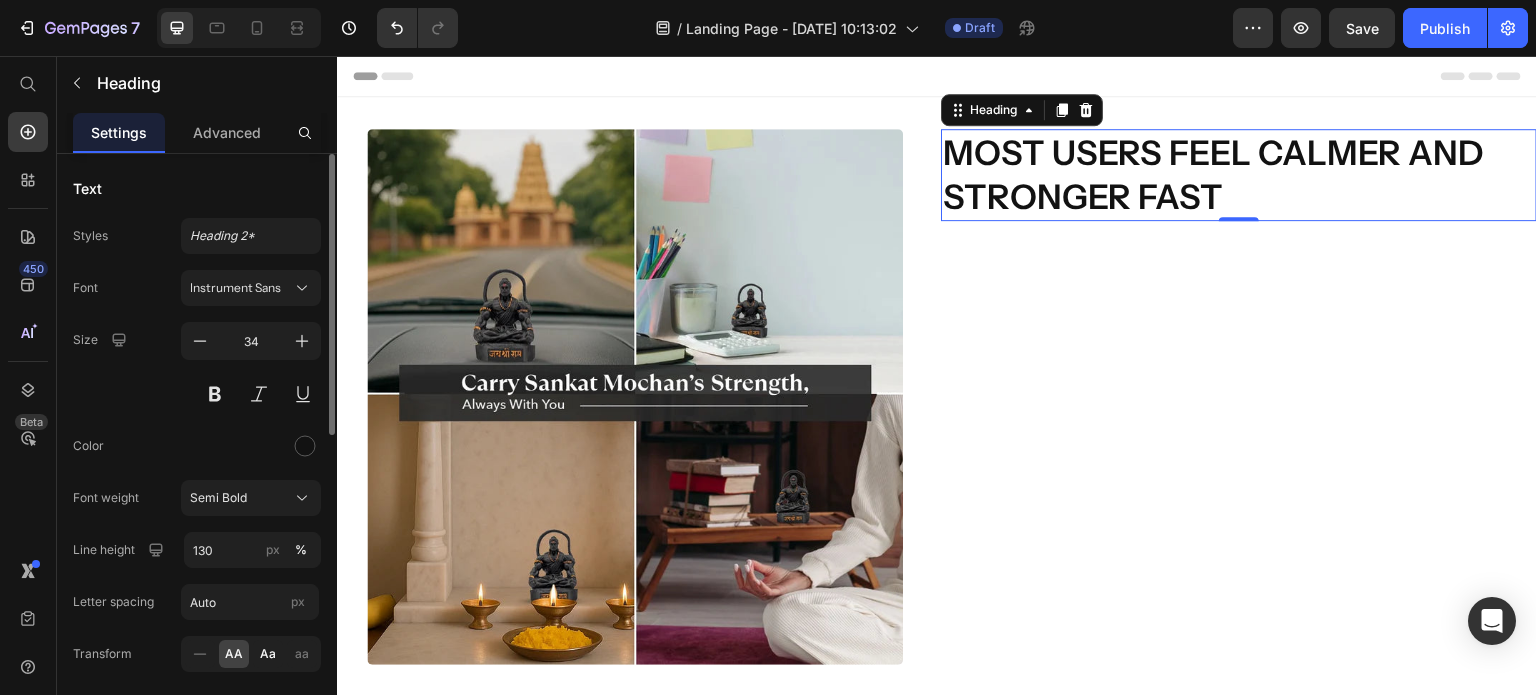 click on "Aa" 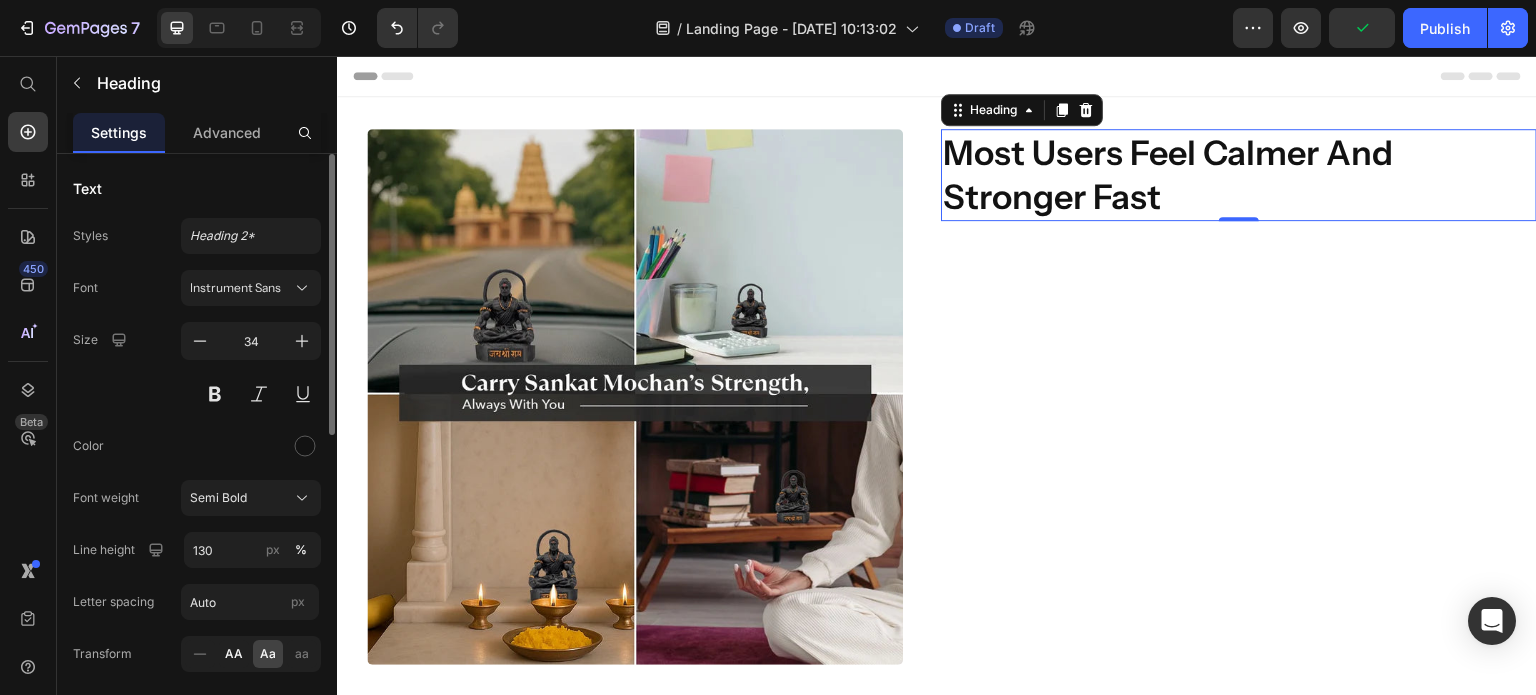 click on "AA" 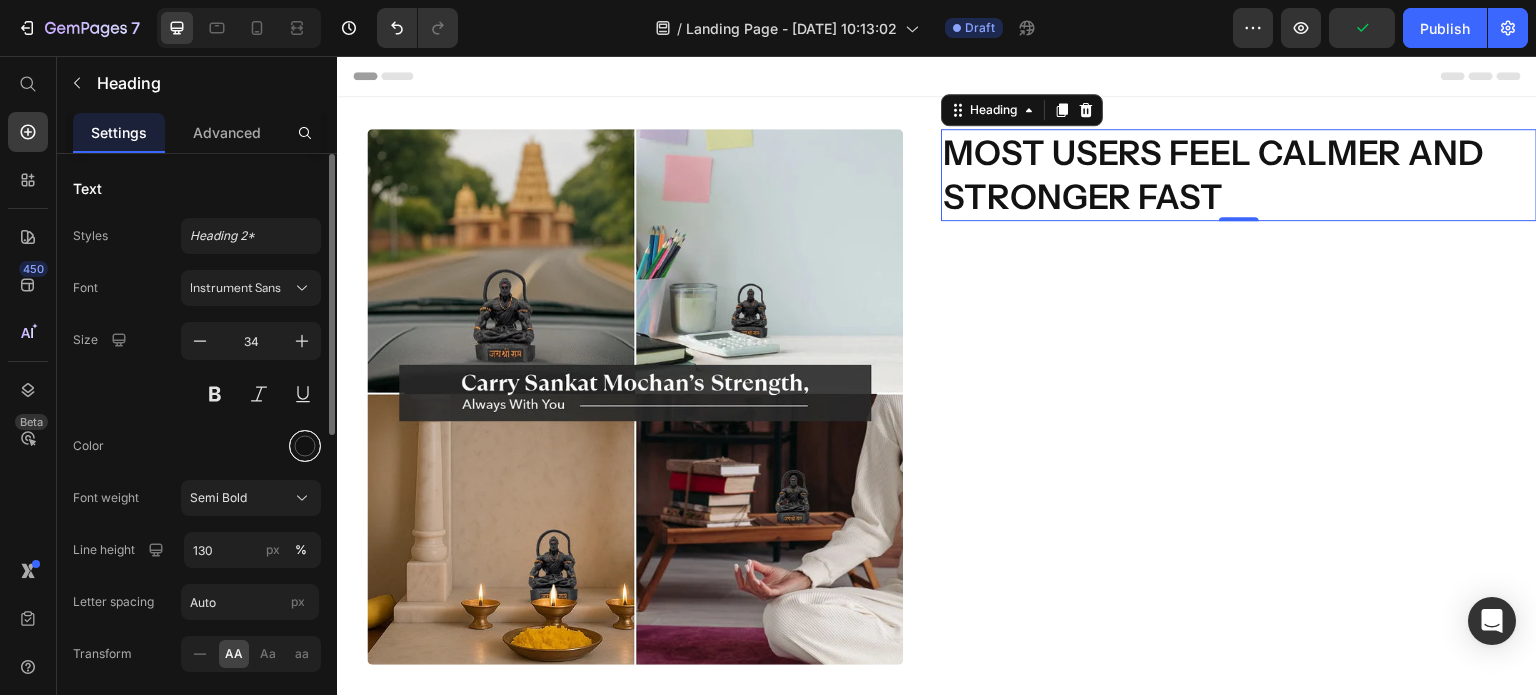 click at bounding box center [305, 446] 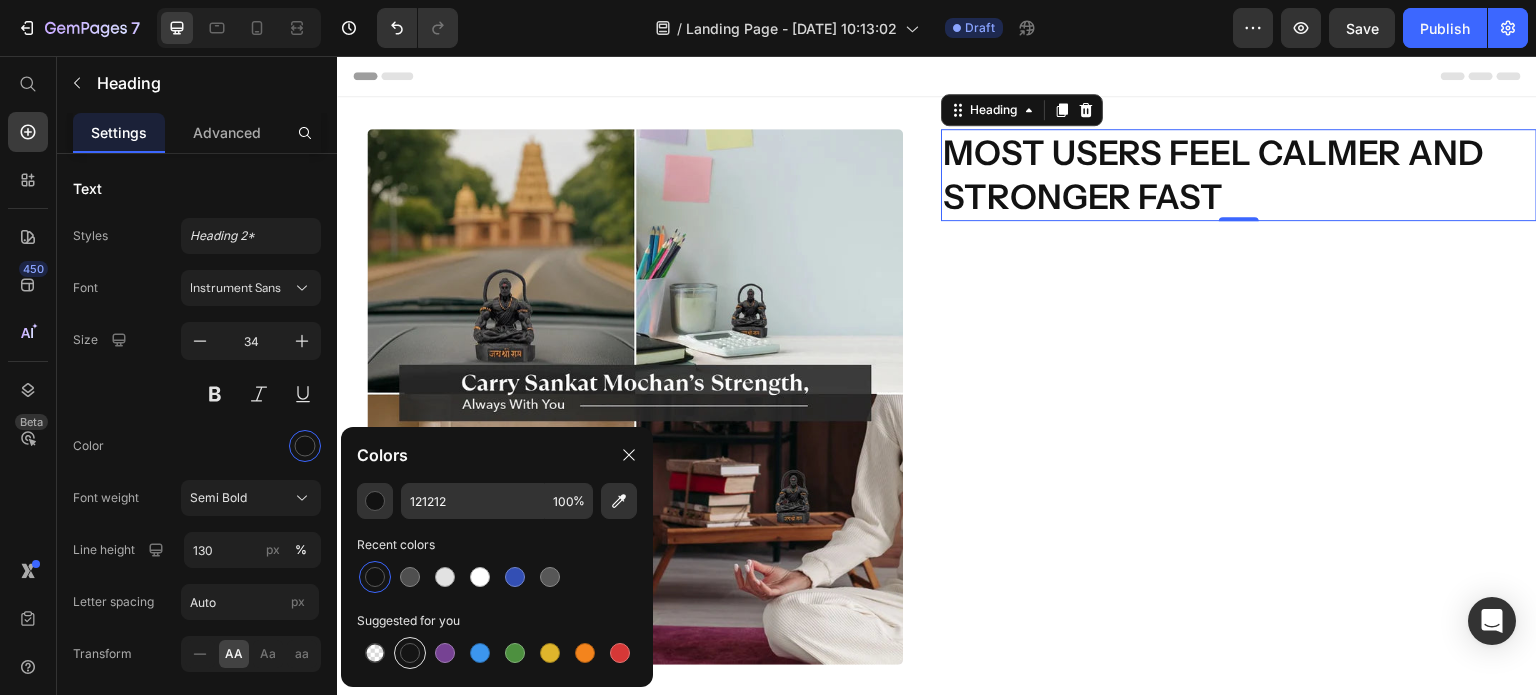 click at bounding box center (410, 653) 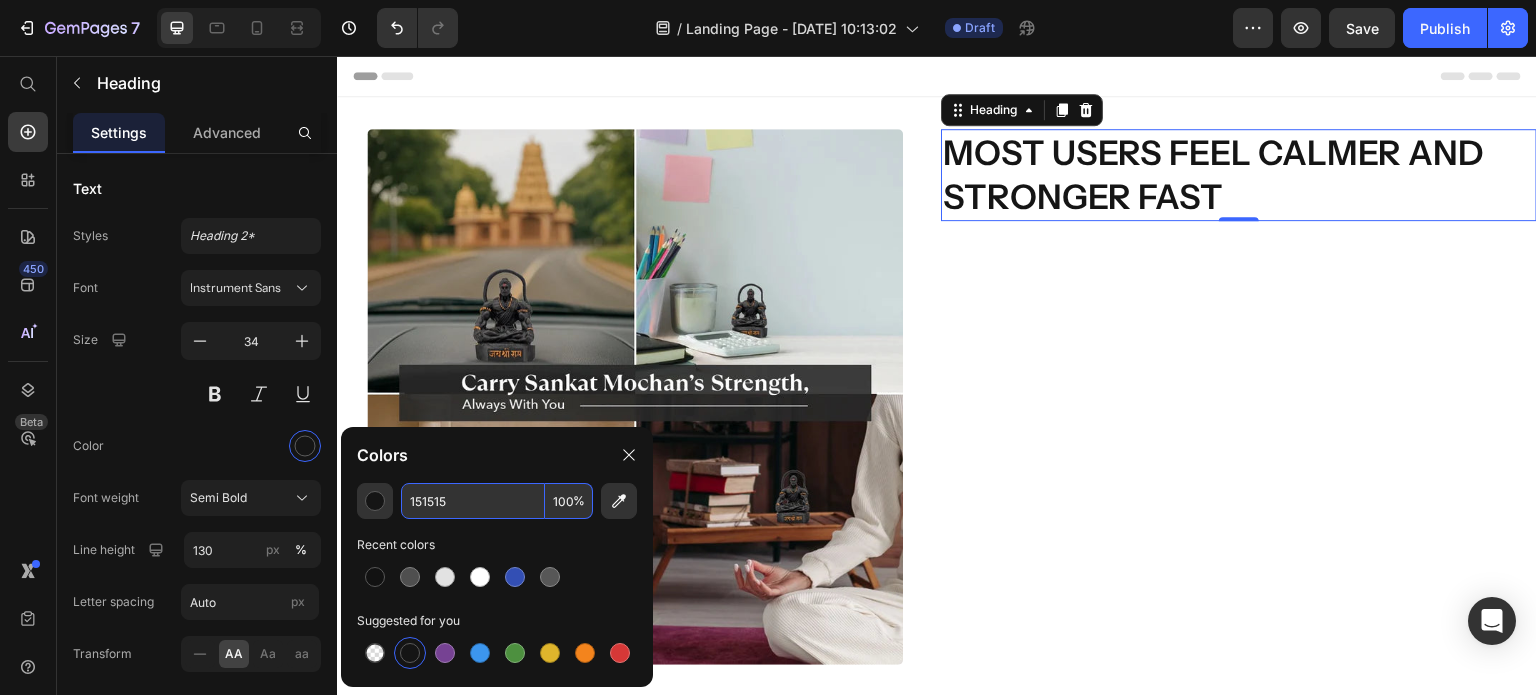 click on "151515" at bounding box center (473, 501) 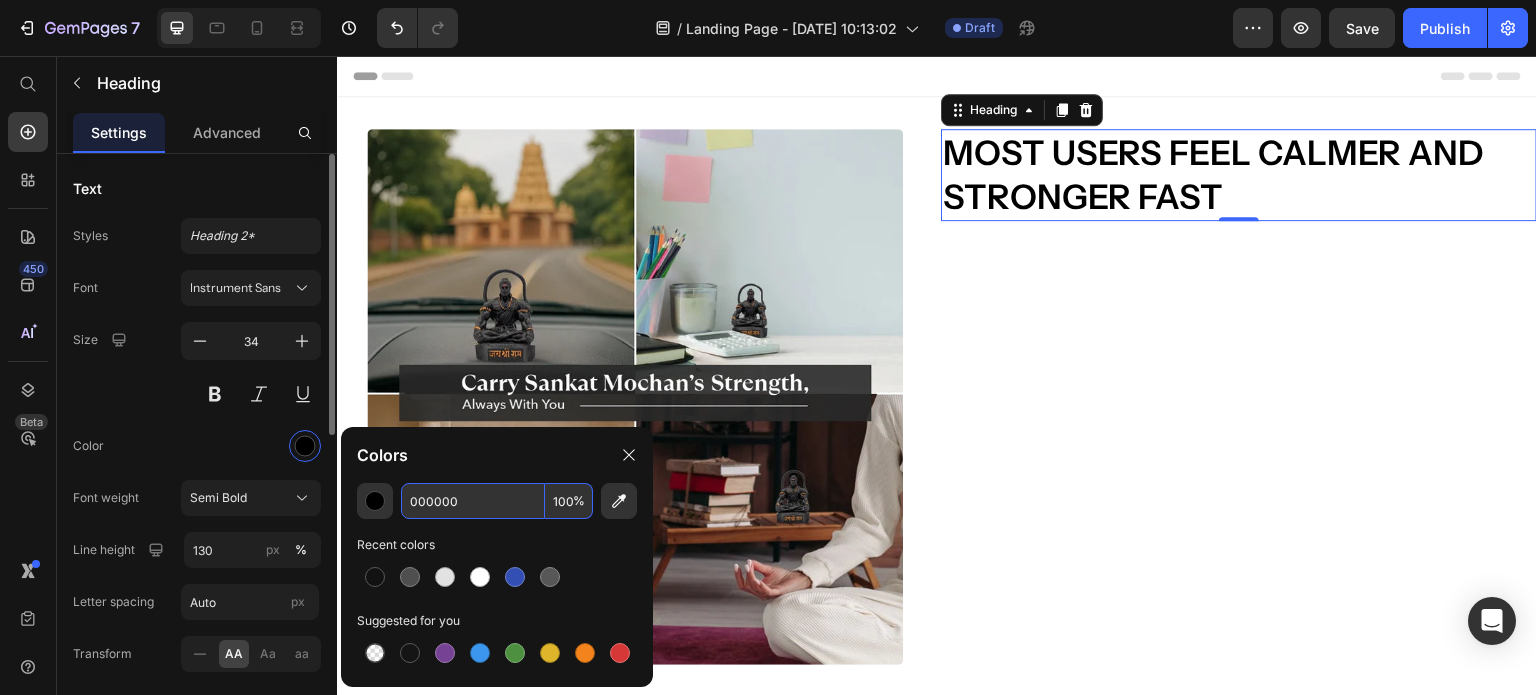 type on "000000" 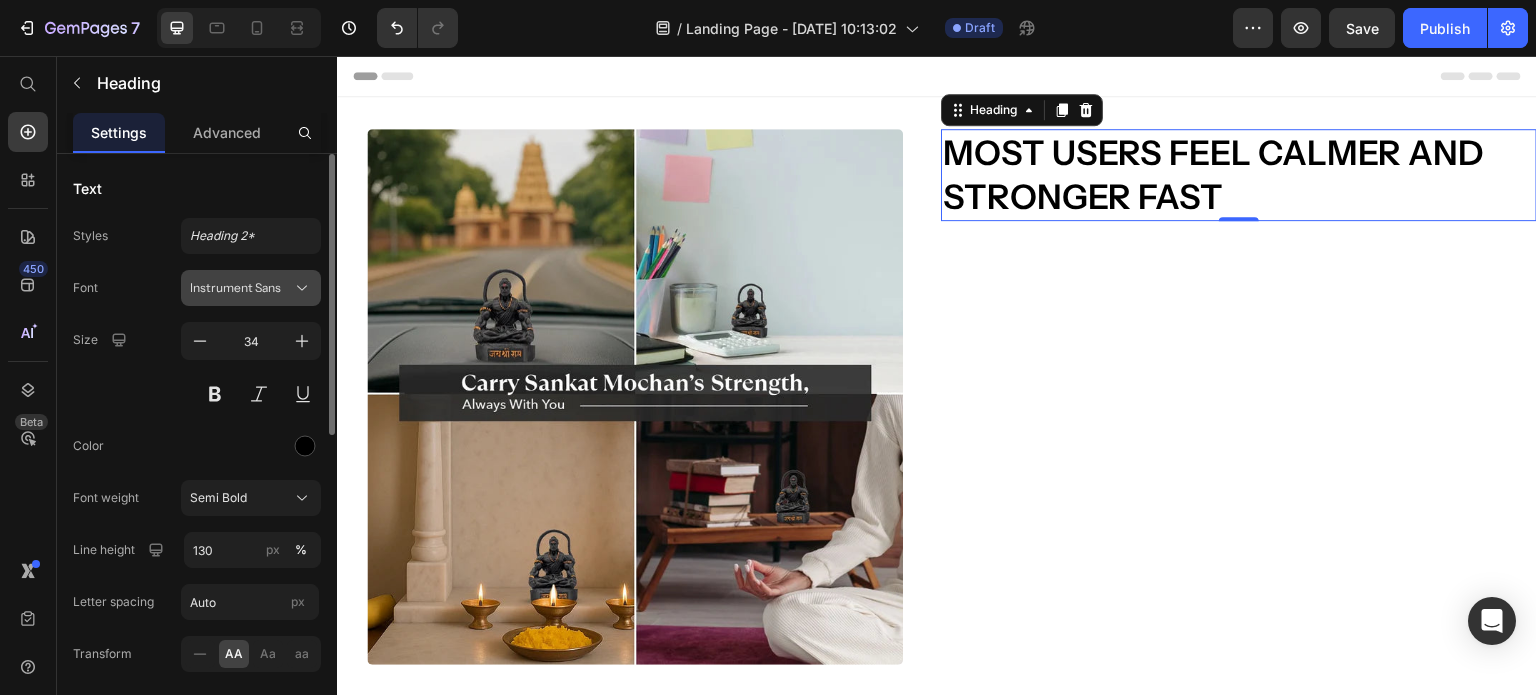 click on "Instrument Sans" at bounding box center [251, 288] 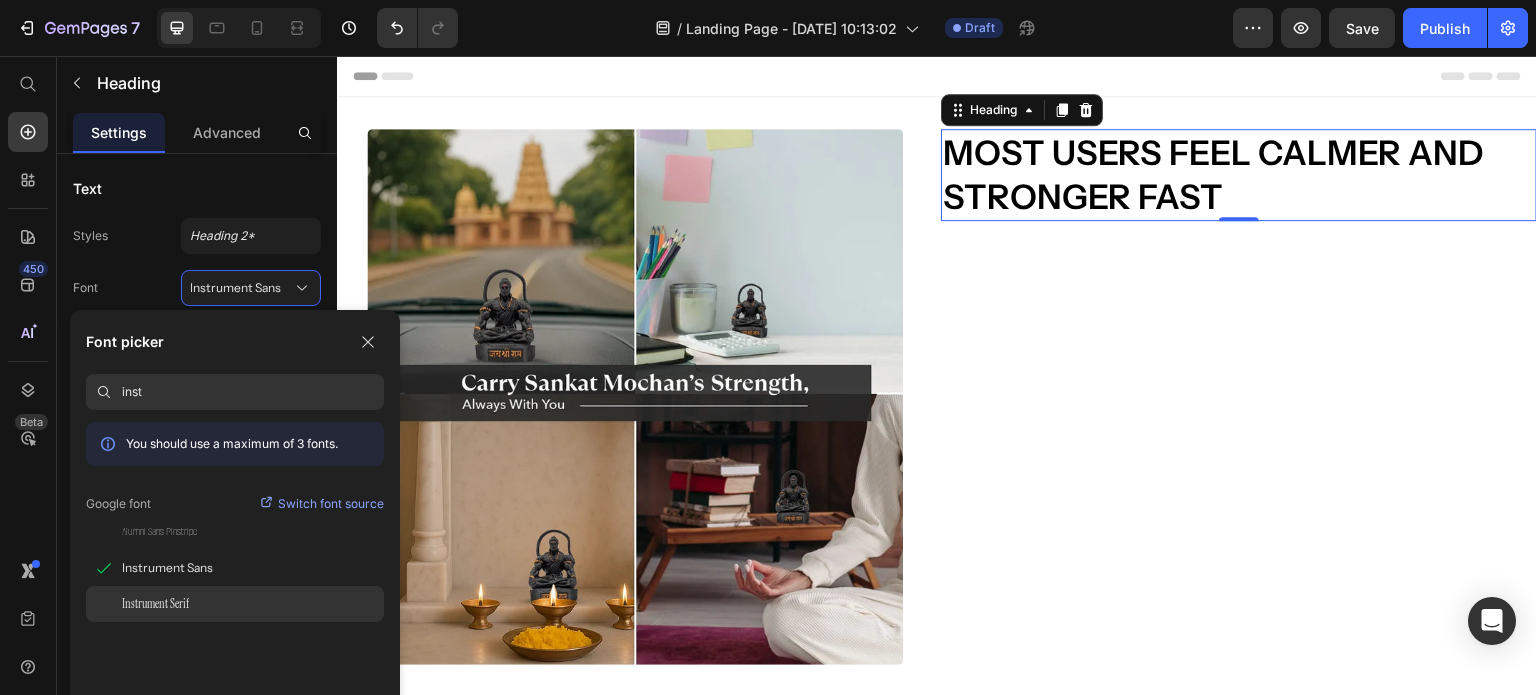click on "Instrument Serif" at bounding box center [155, 604] 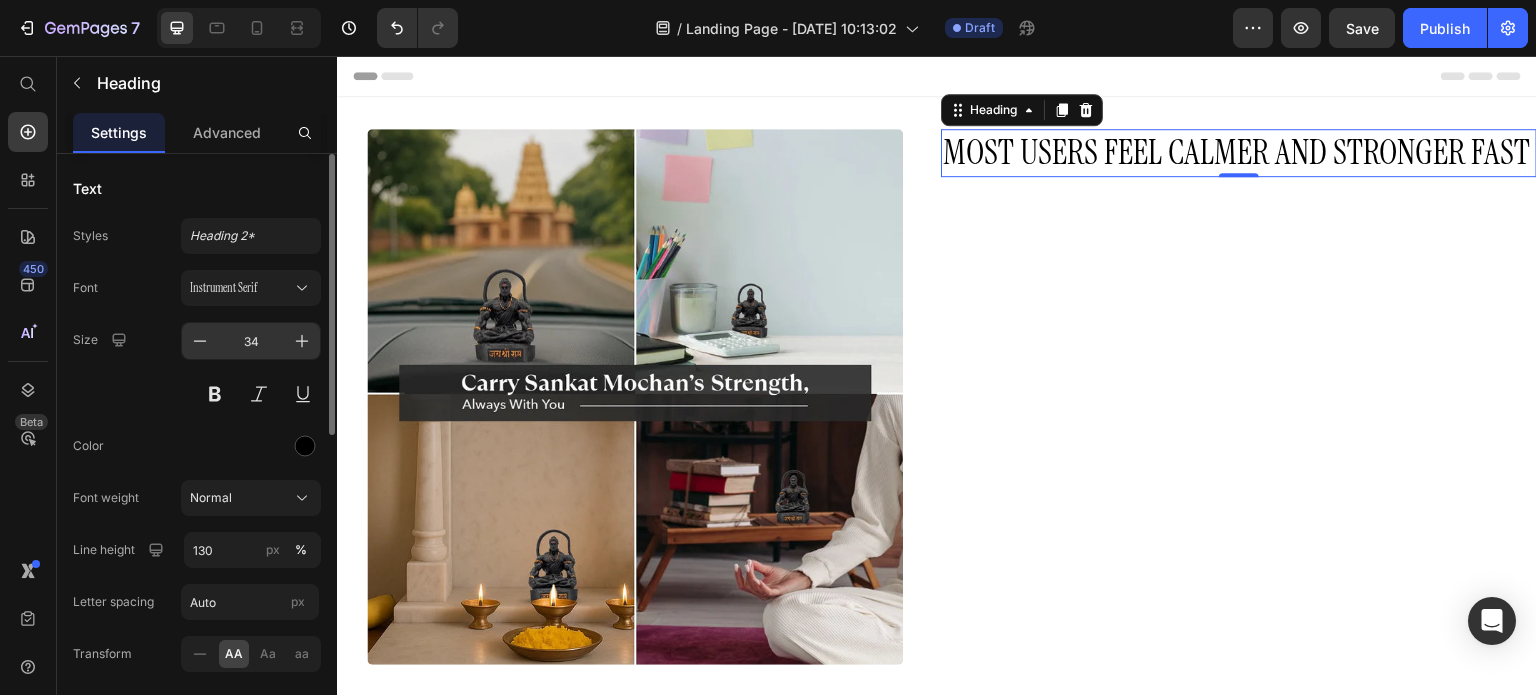click on "34" at bounding box center [251, 341] 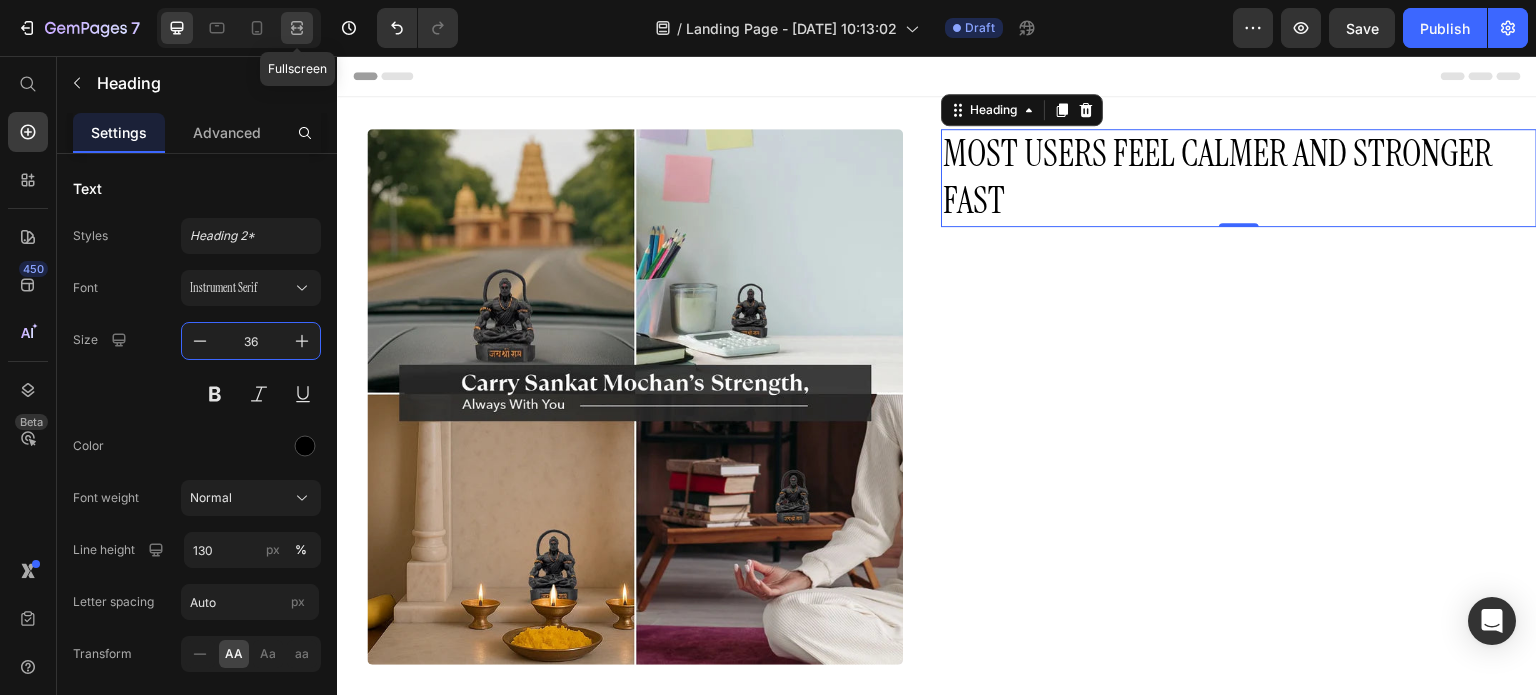 type on "36" 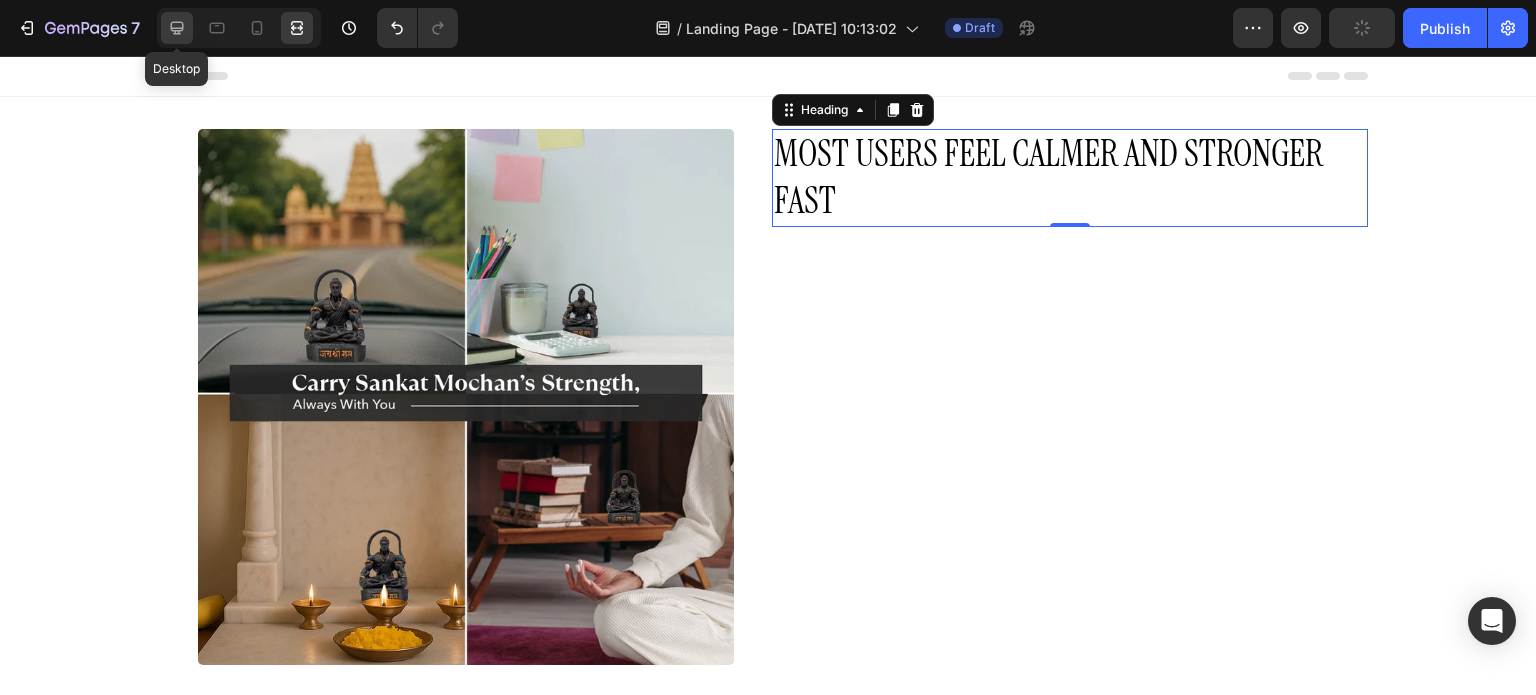 click 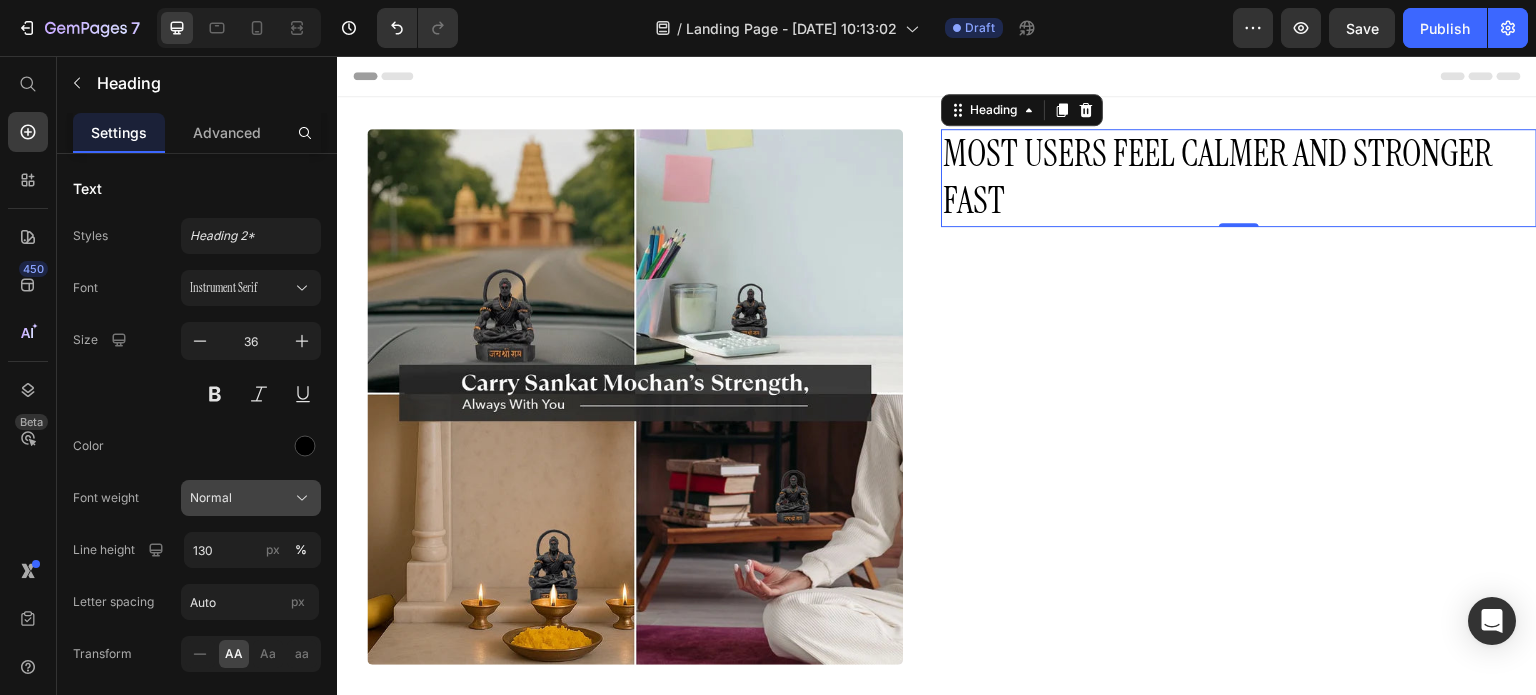 click on "Normal" at bounding box center [211, 498] 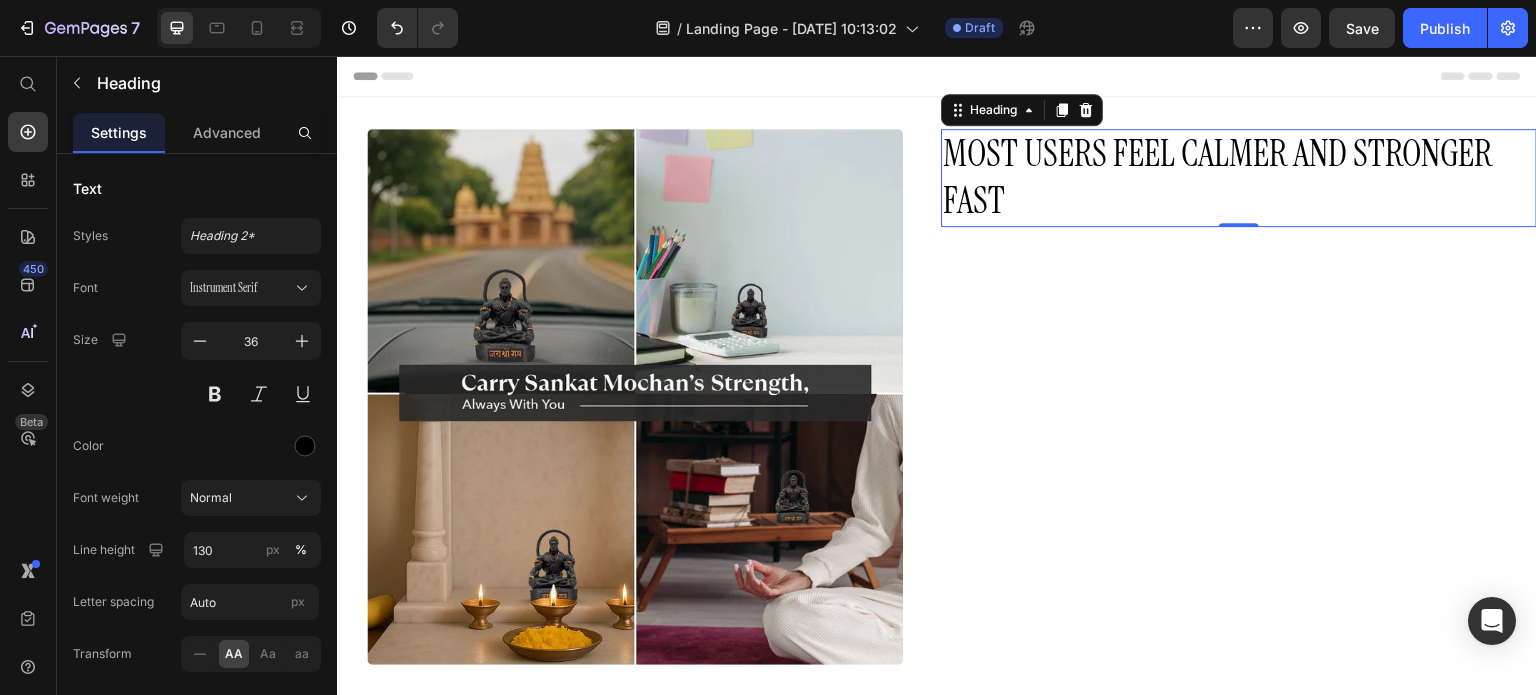 click on "Font weight Normal" 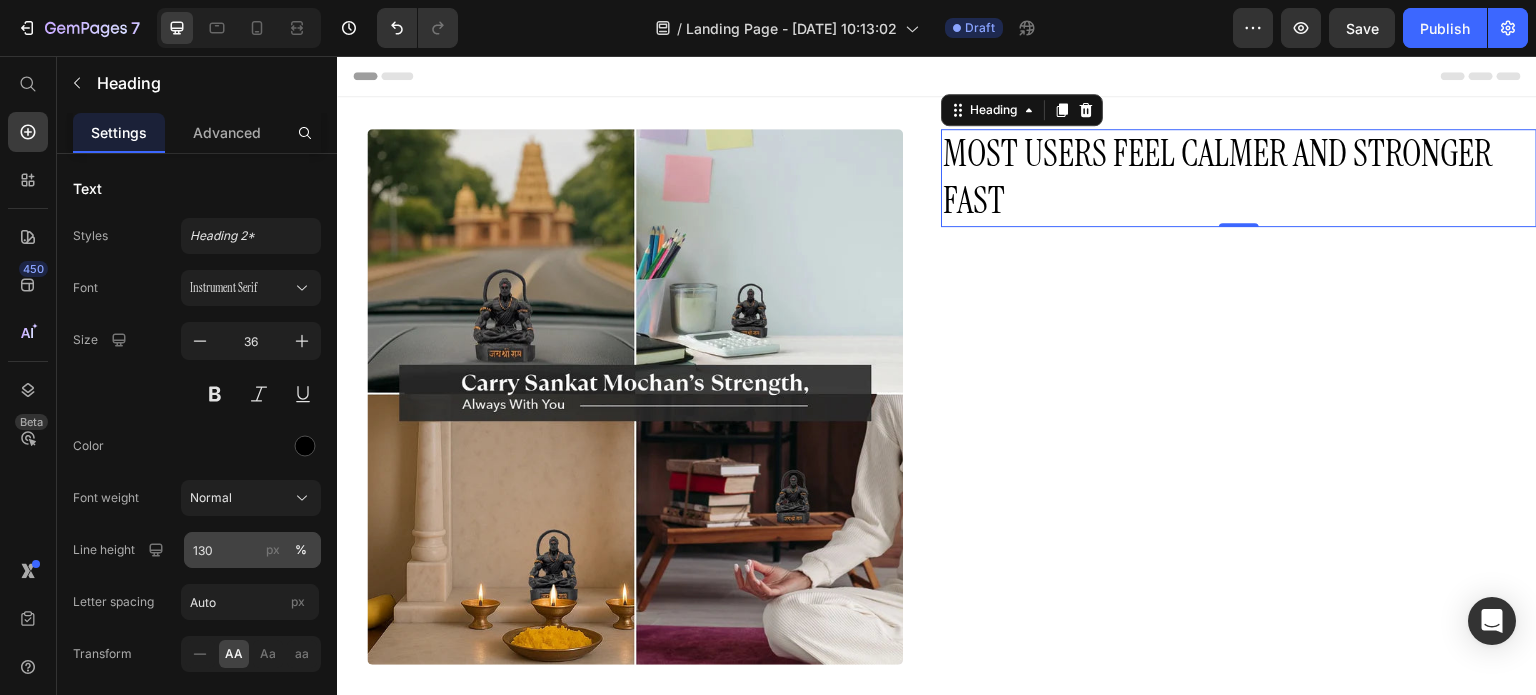 scroll, scrollTop: 100, scrollLeft: 0, axis: vertical 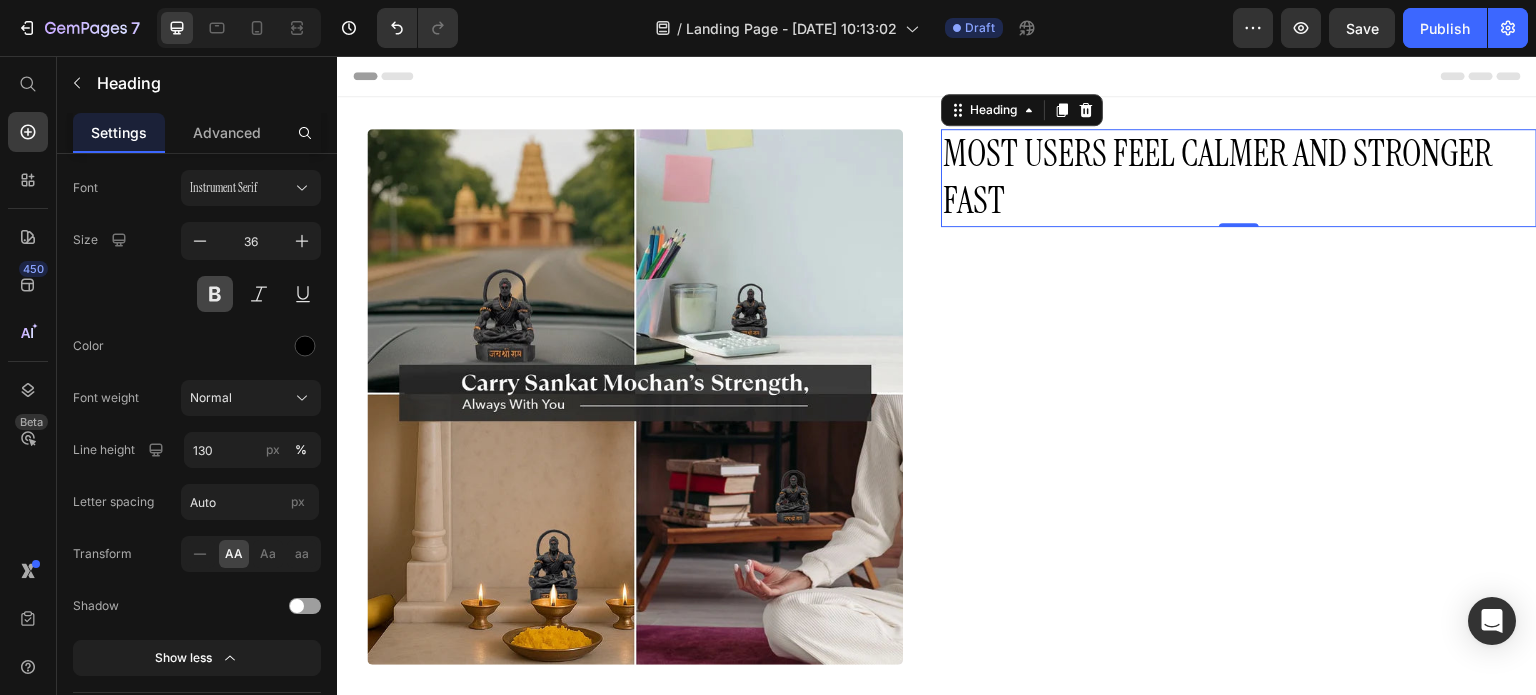 click at bounding box center [215, 294] 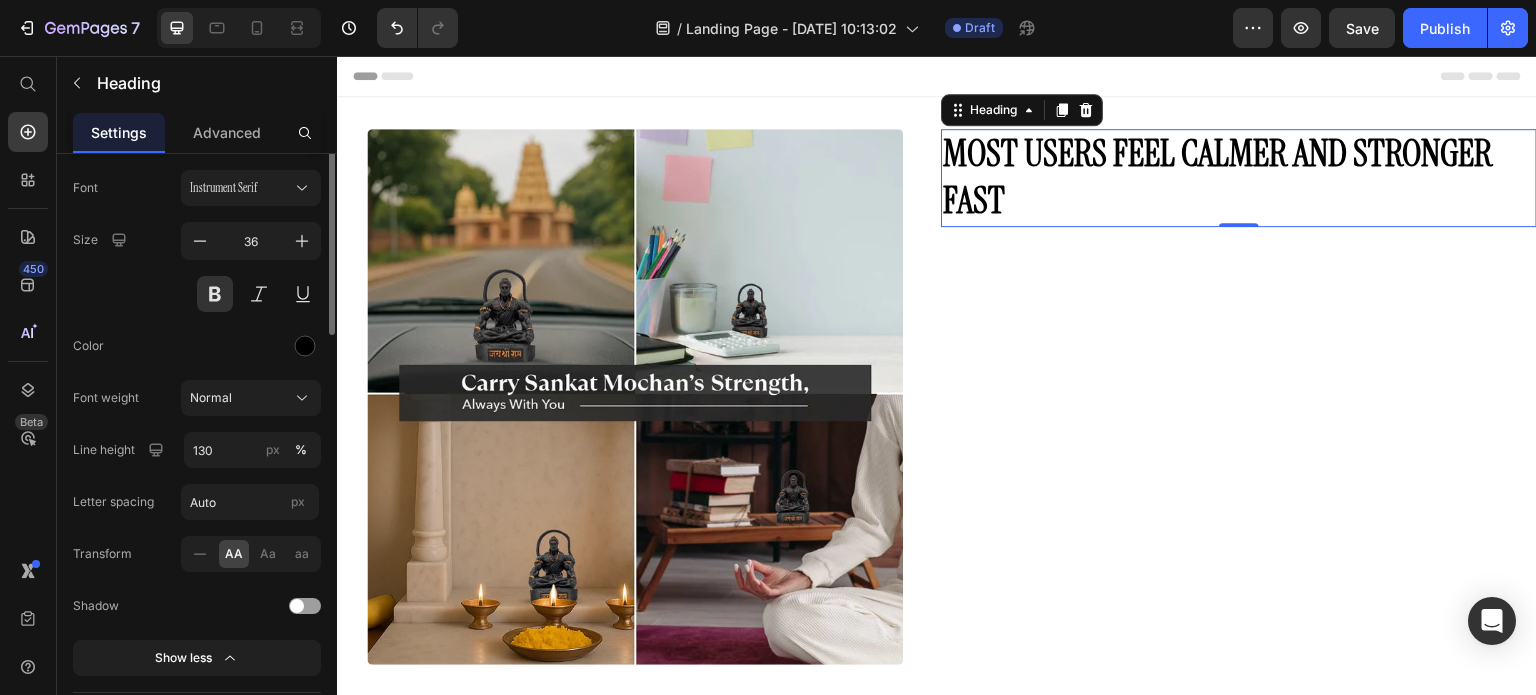 scroll, scrollTop: 0, scrollLeft: 0, axis: both 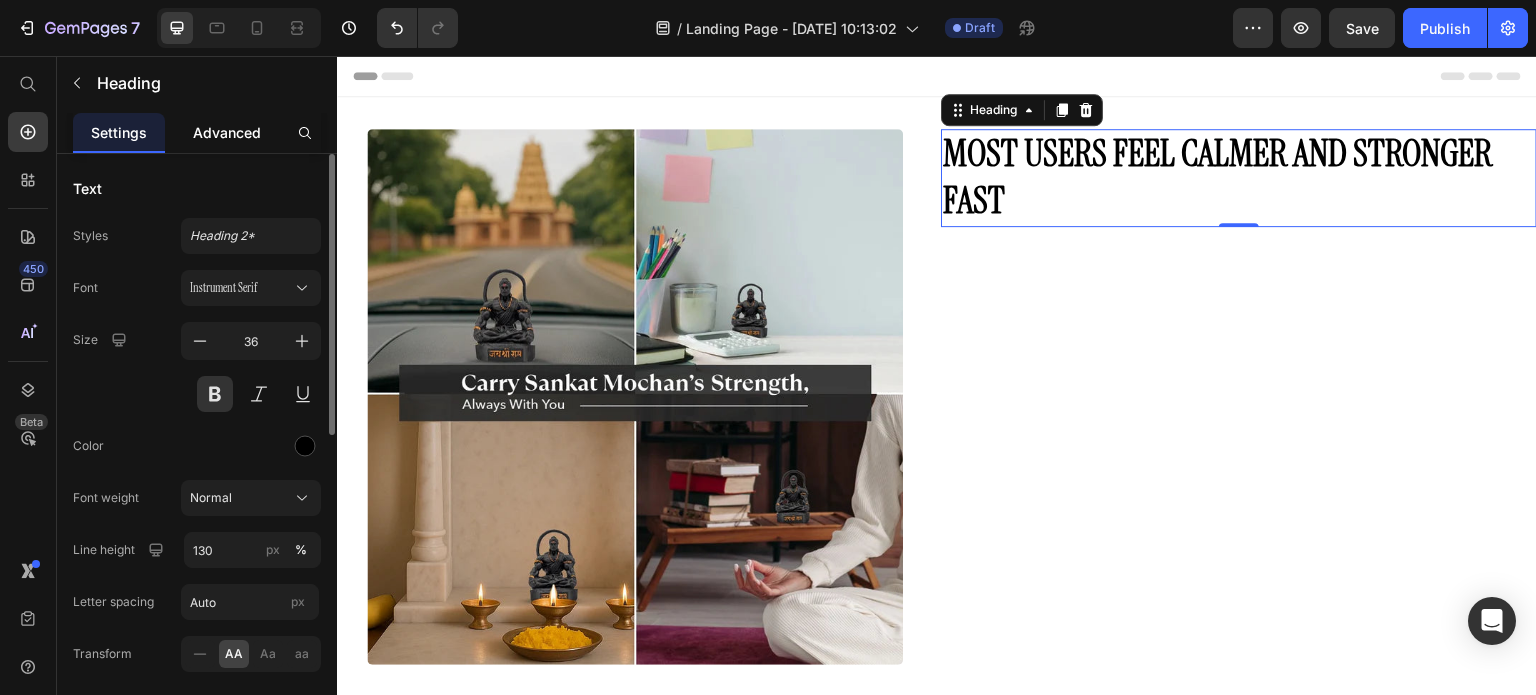 click on "Advanced" at bounding box center [227, 132] 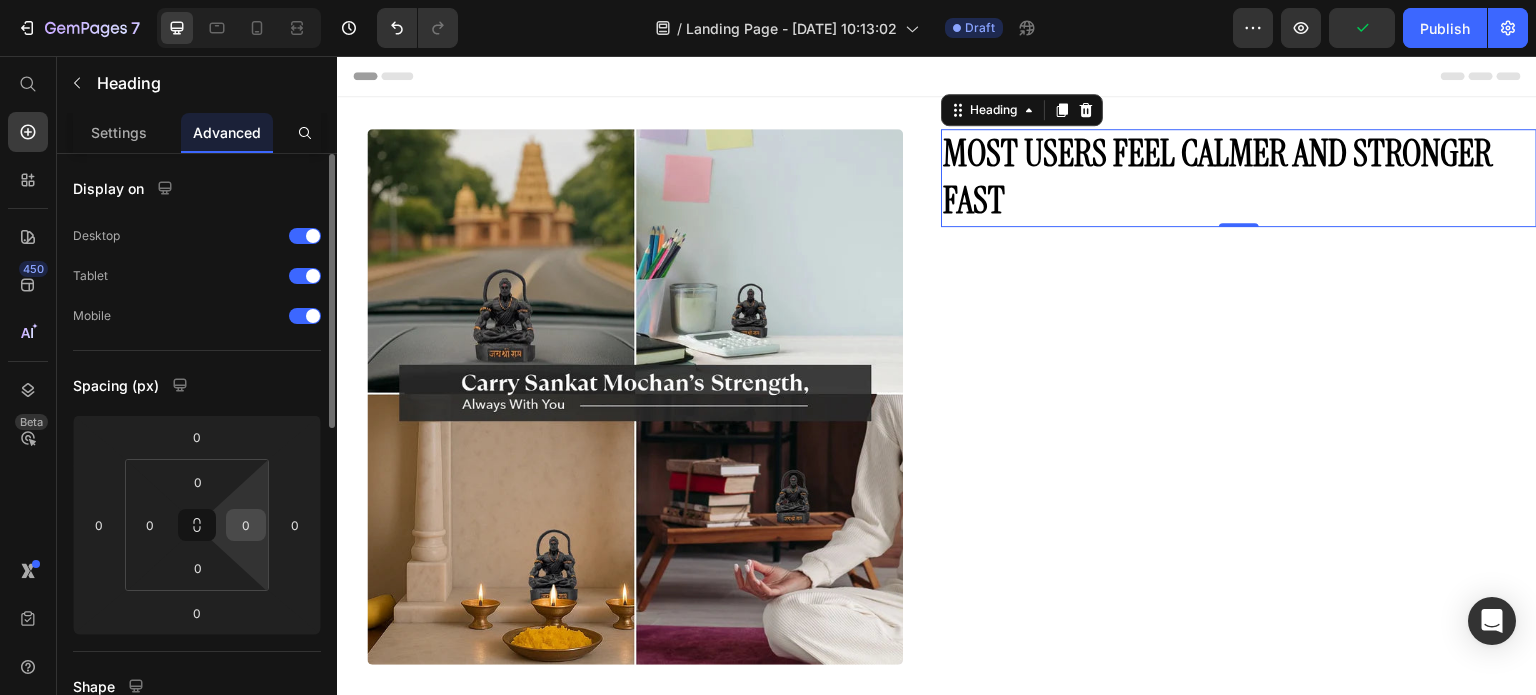 click on "0" at bounding box center [246, 525] 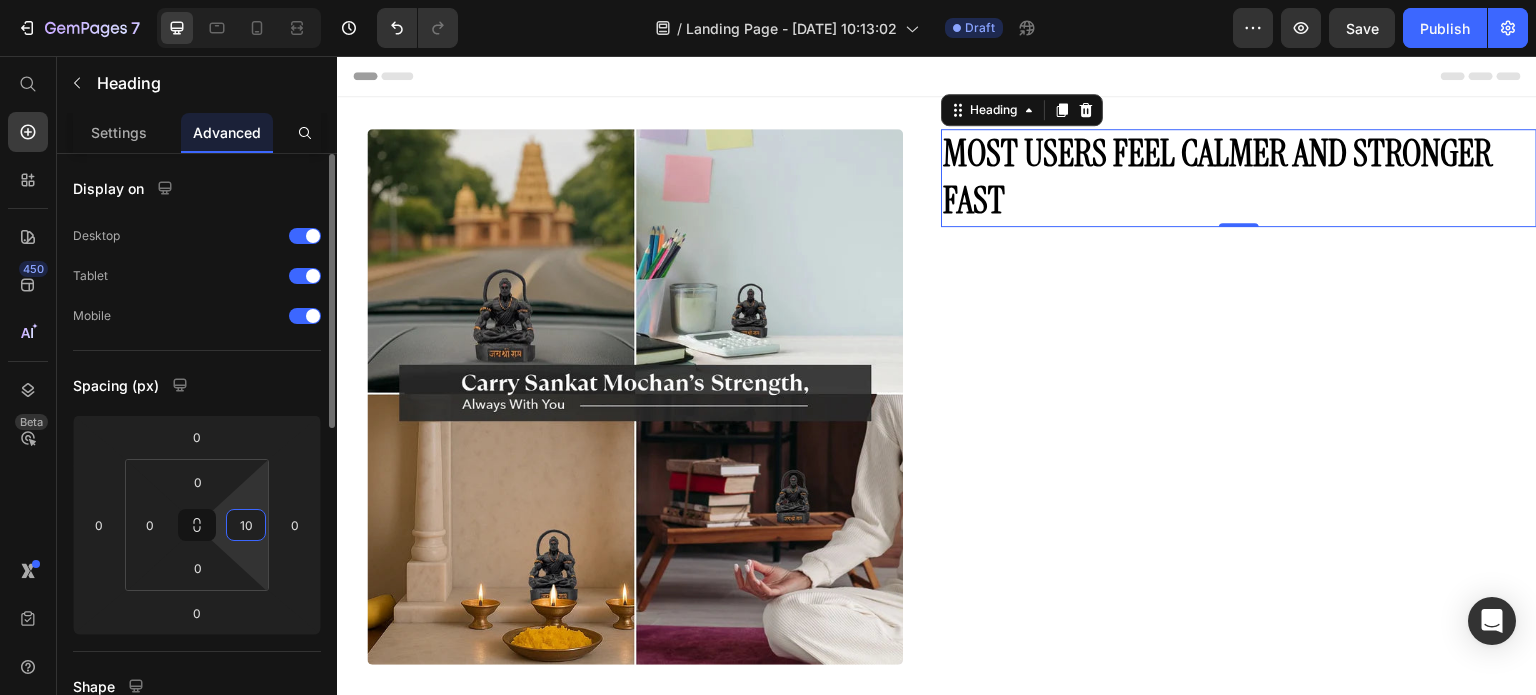 type on "100" 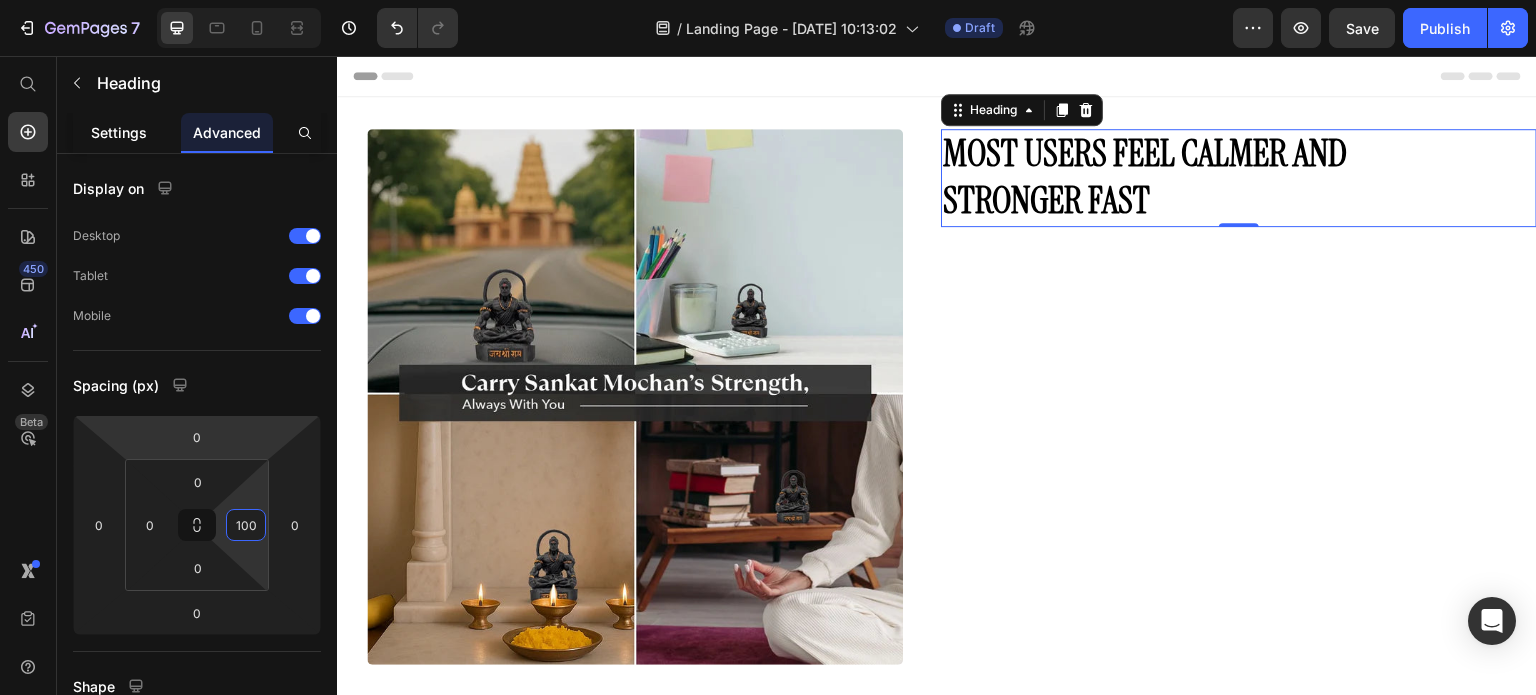 click on "Settings" at bounding box center [119, 132] 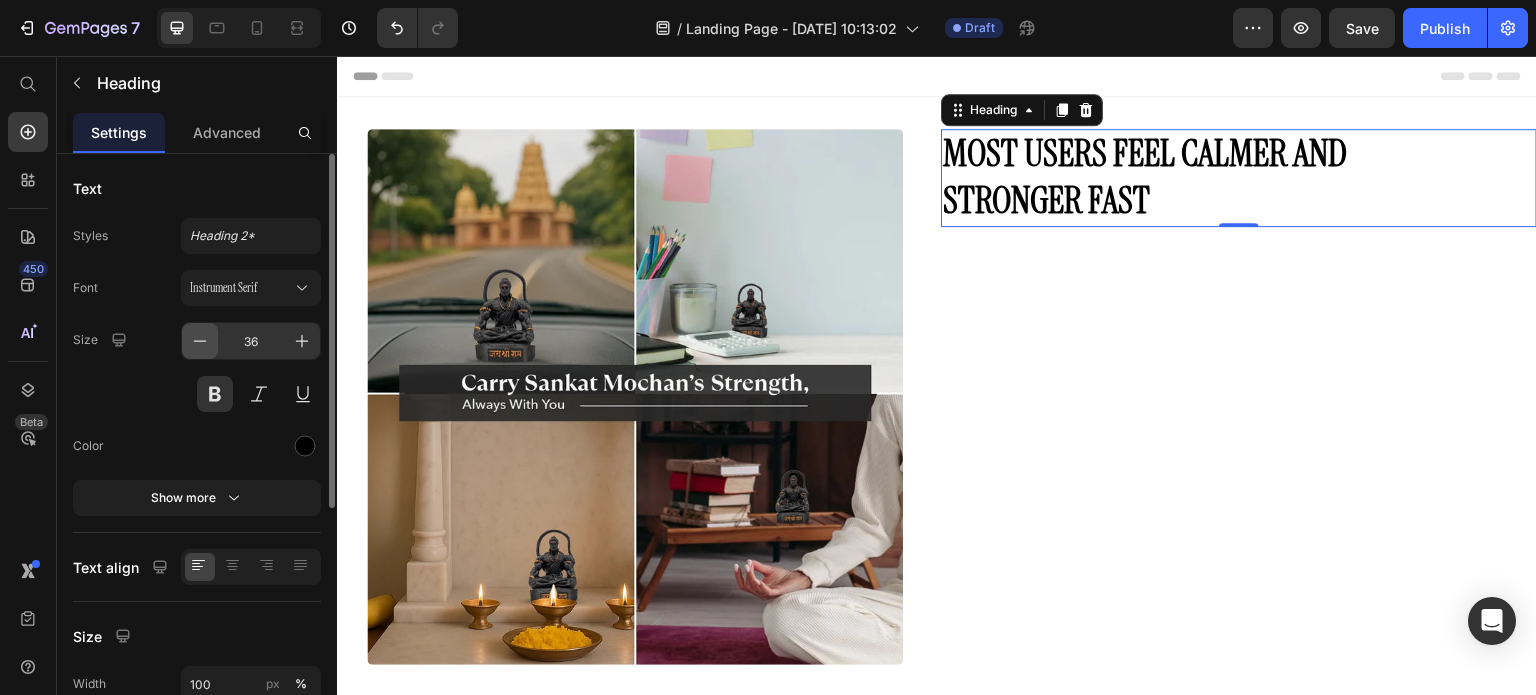 click 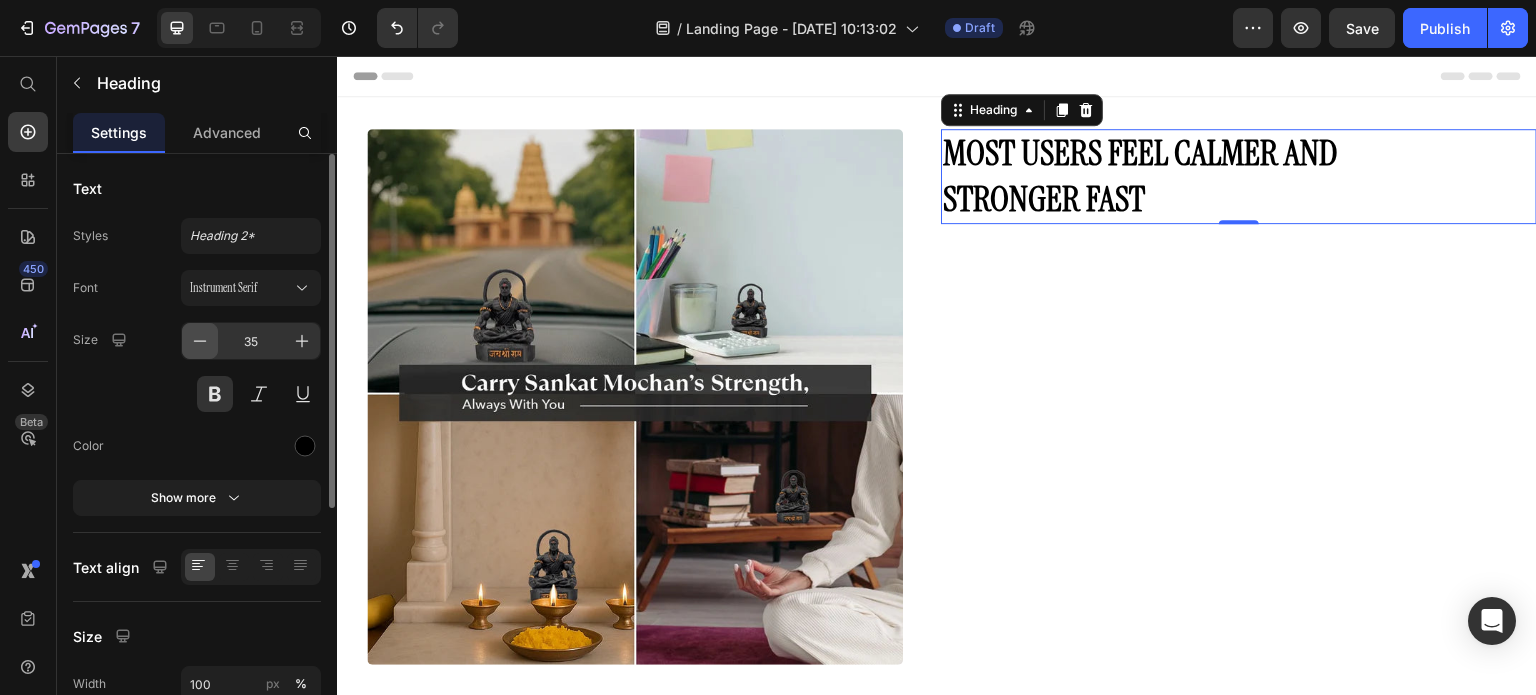 click 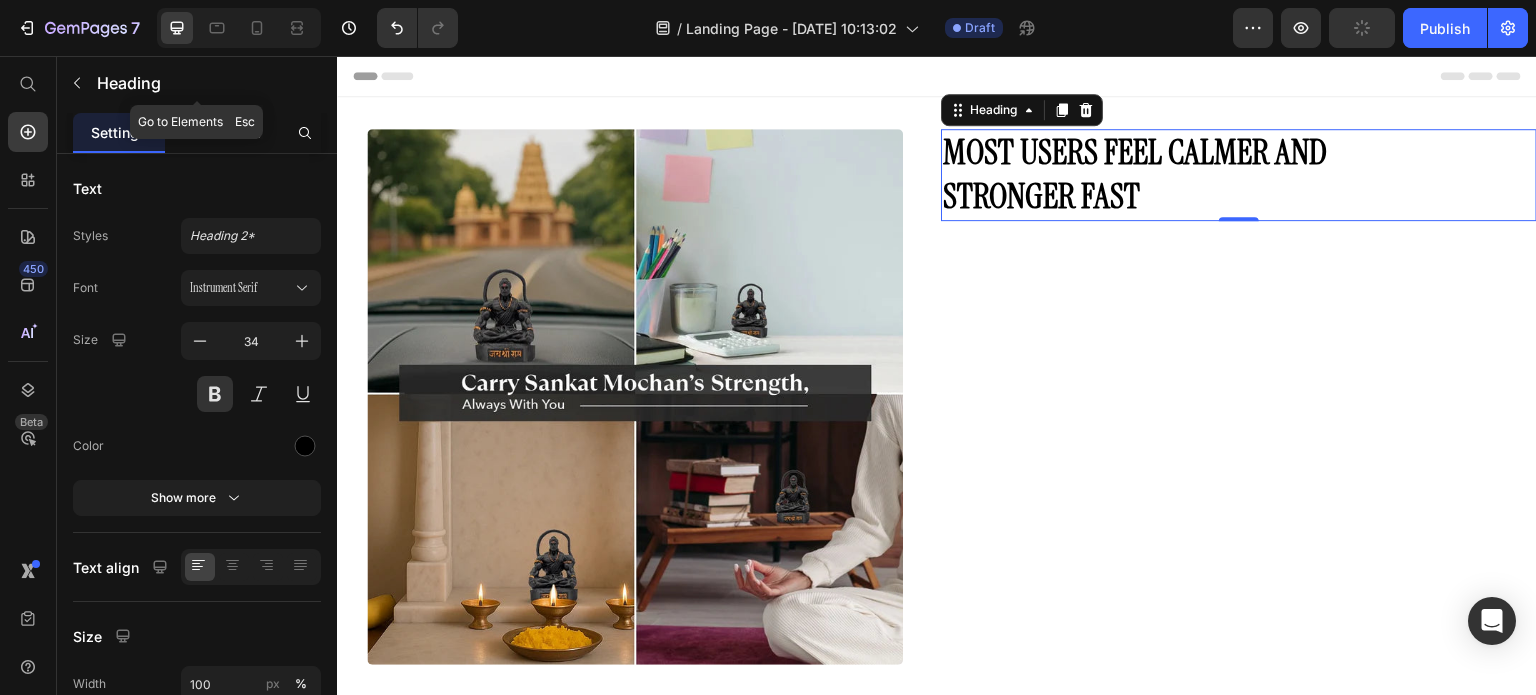 click at bounding box center [77, 83] 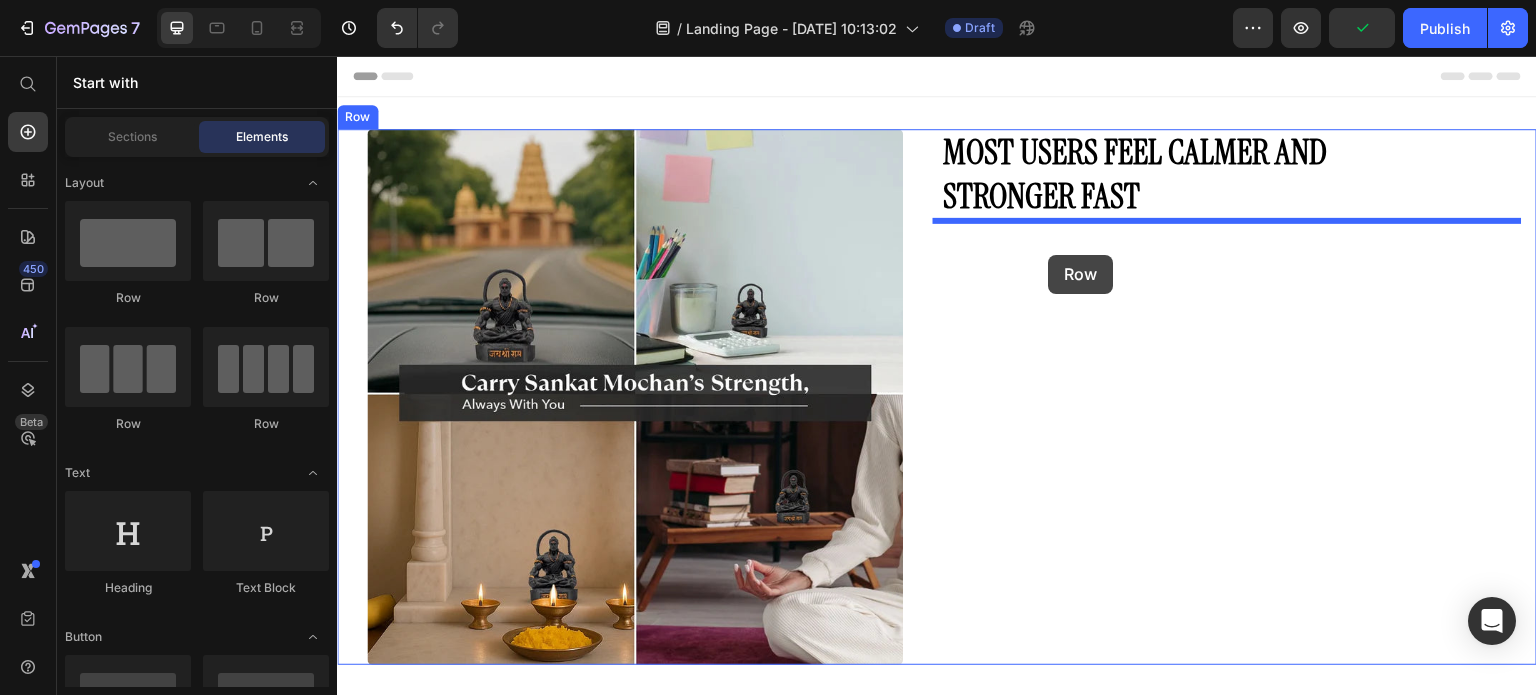 drag, startPoint x: 598, startPoint y: 328, endPoint x: 1049, endPoint y: 255, distance: 456.86978 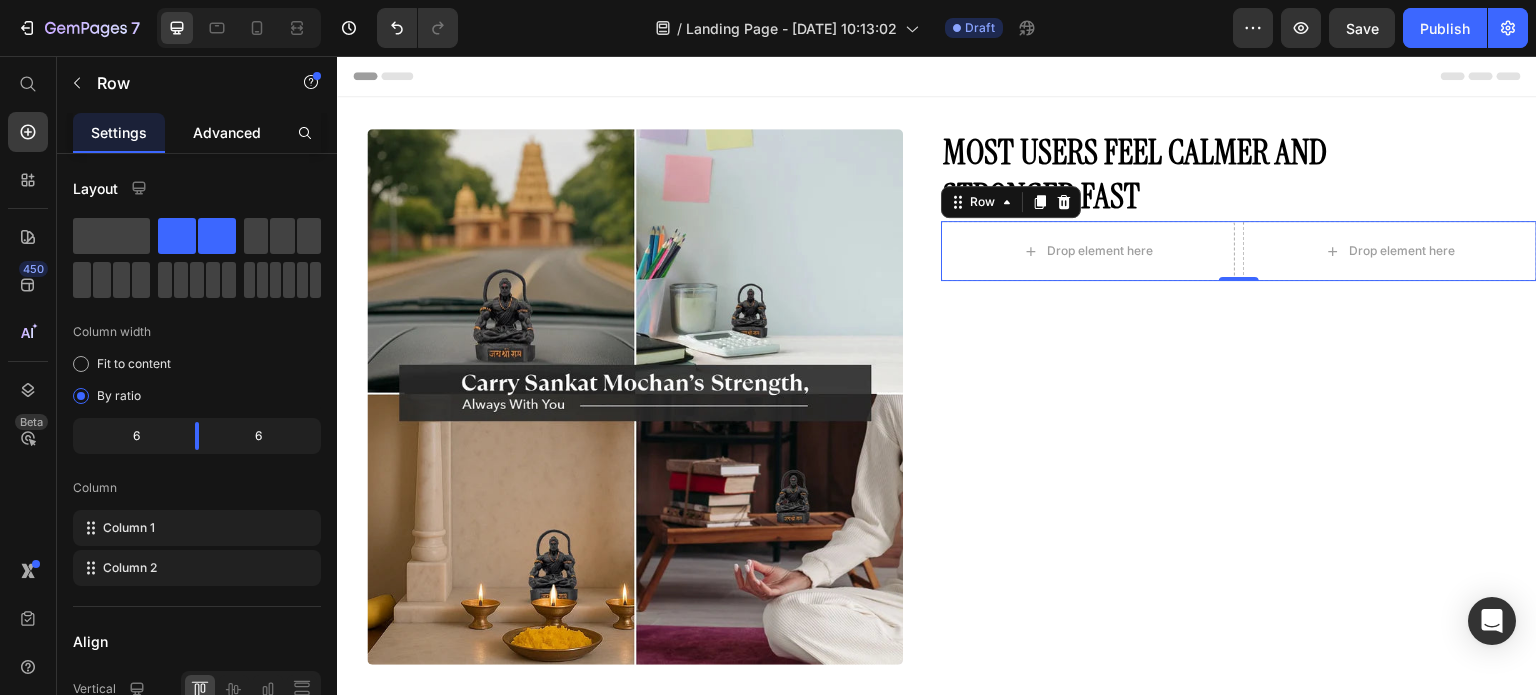 click on "Advanced" at bounding box center [227, 132] 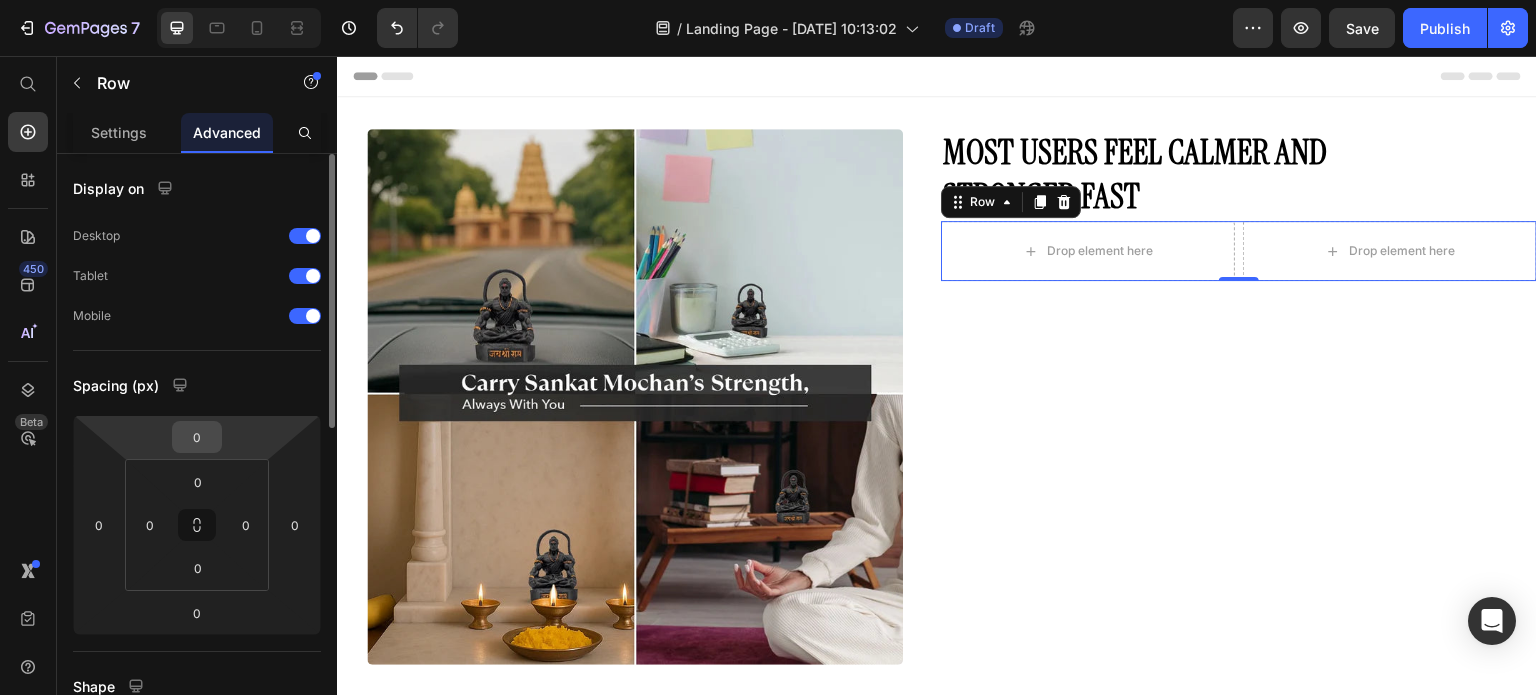 click on "0" at bounding box center [197, 437] 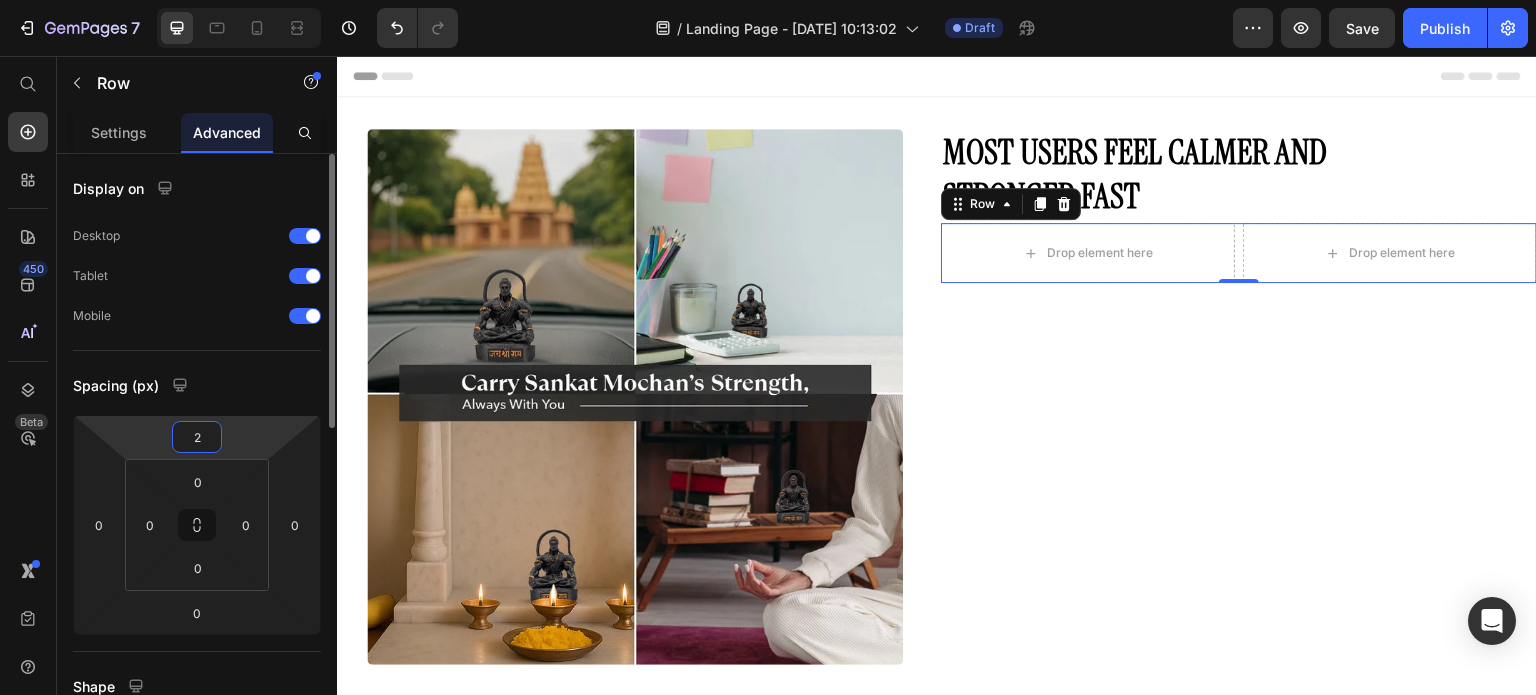 type on "20" 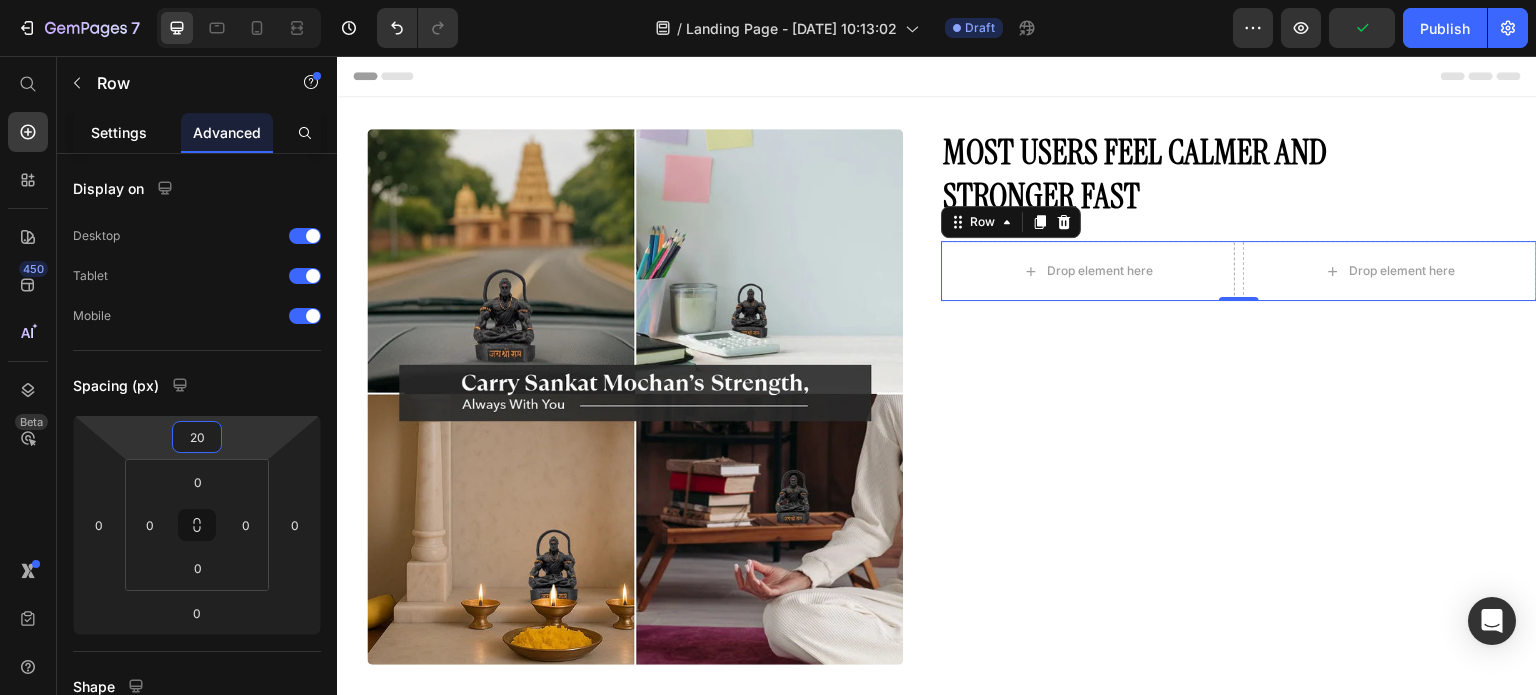 click on "Settings" at bounding box center [119, 132] 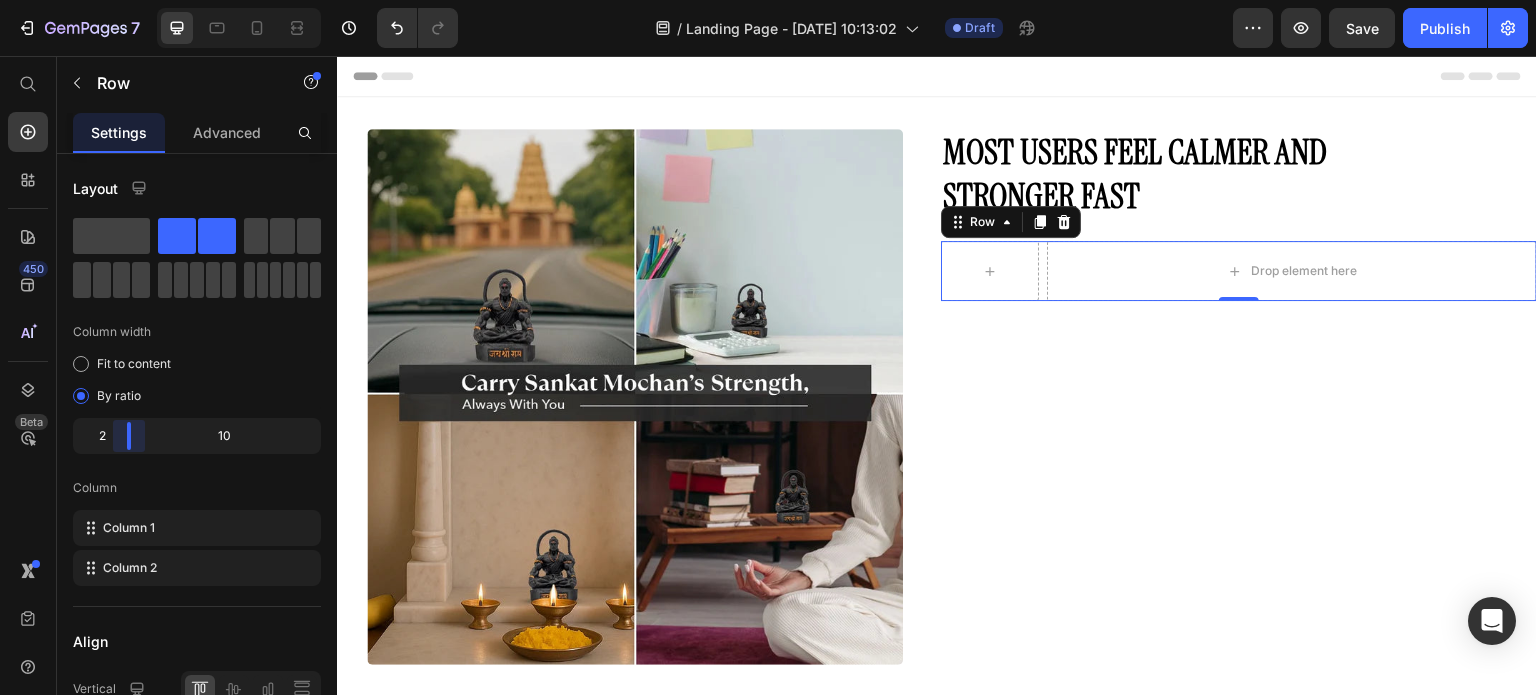 drag, startPoint x: 194, startPoint y: 440, endPoint x: 112, endPoint y: 451, distance: 82.73451 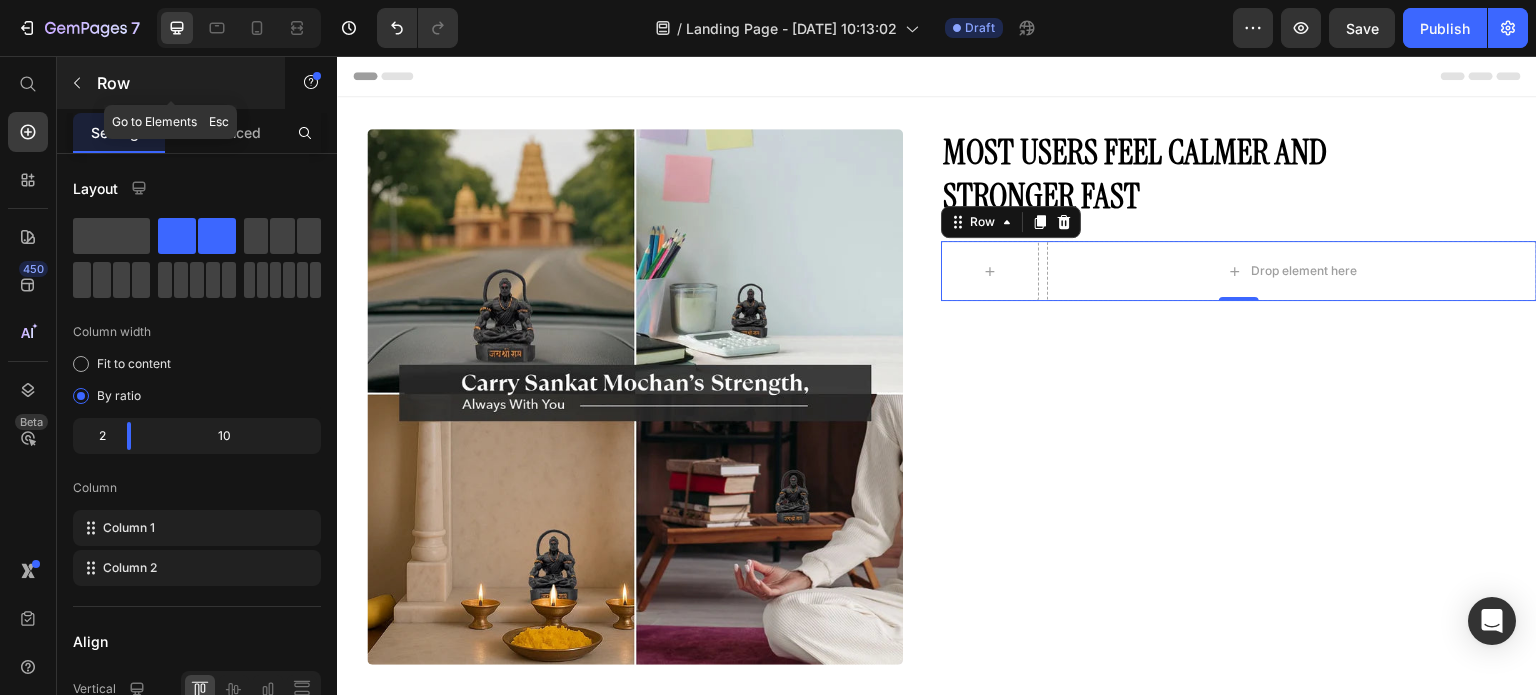 click at bounding box center [77, 83] 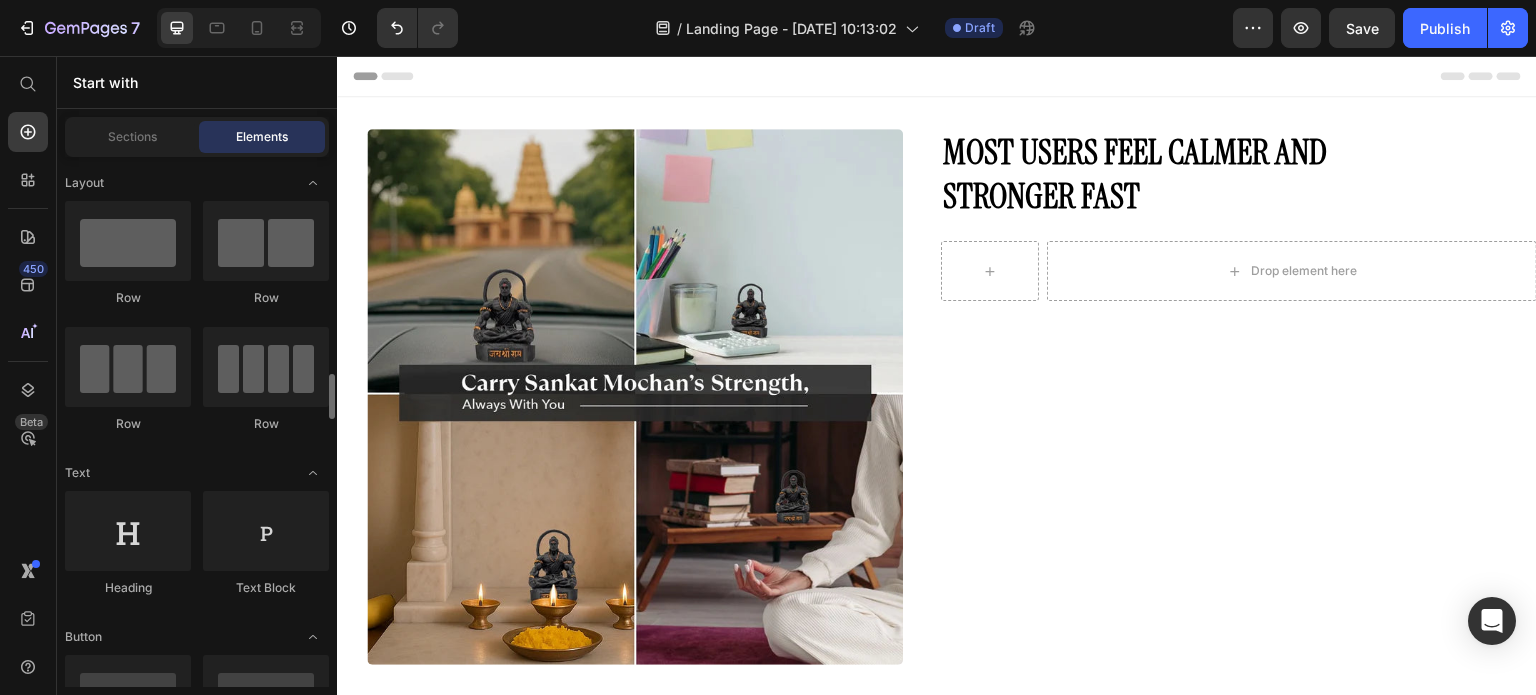 scroll, scrollTop: 500, scrollLeft: 0, axis: vertical 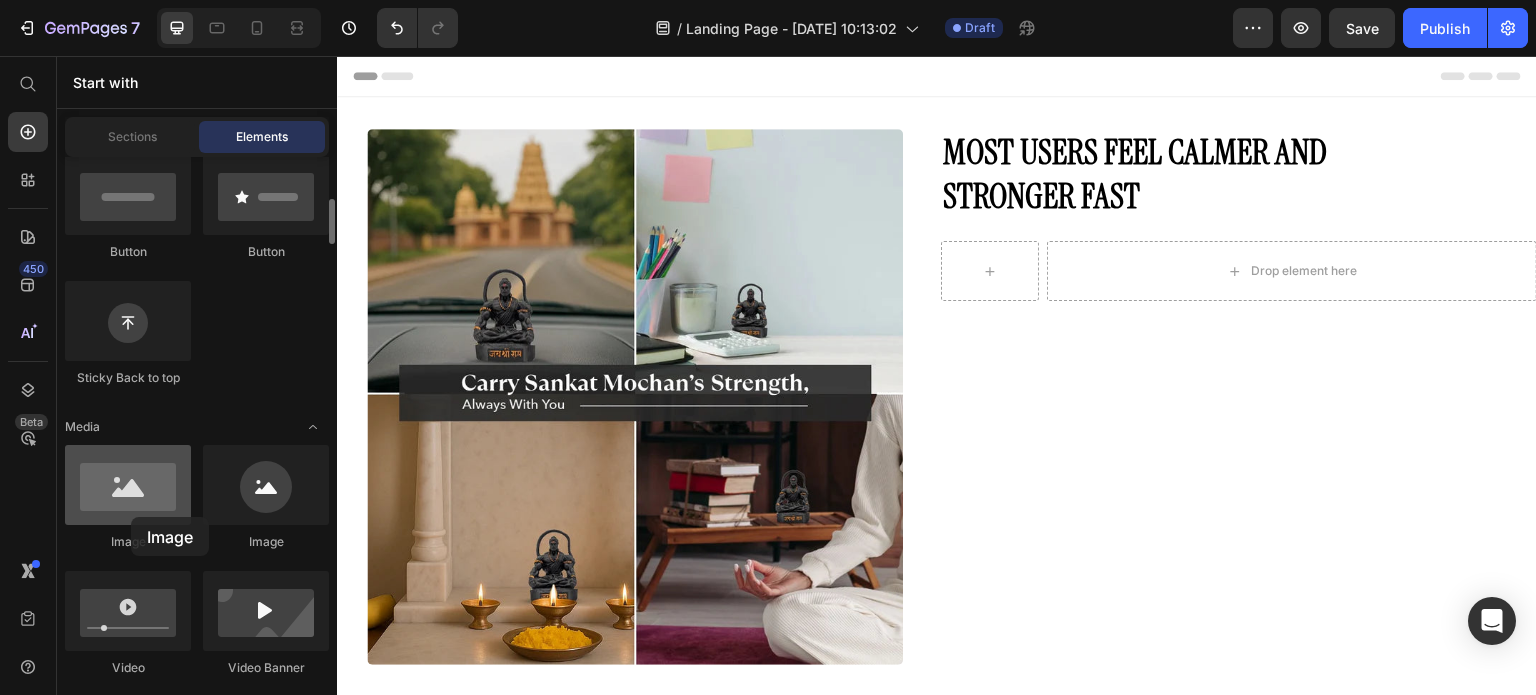 drag, startPoint x: 143, startPoint y: 517, endPoint x: 123, endPoint y: 514, distance: 20.22375 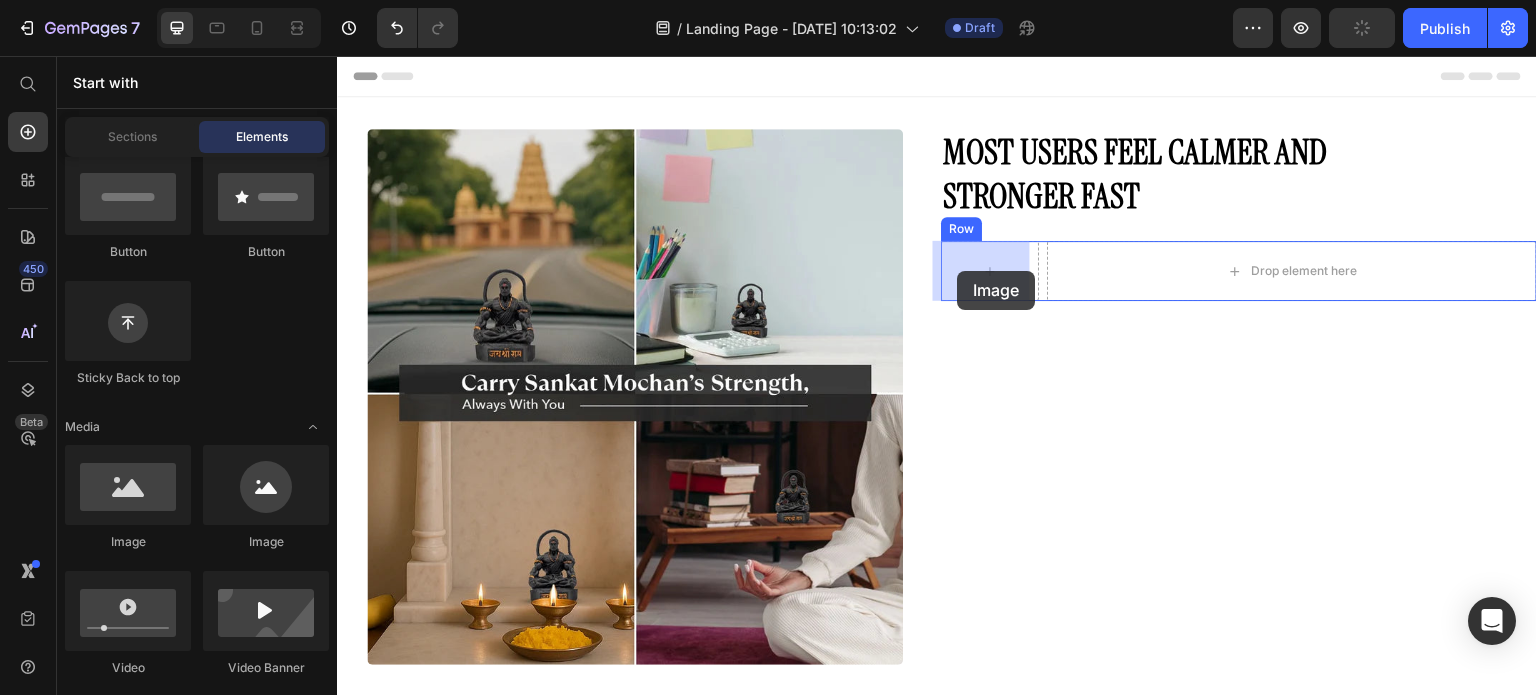 drag, startPoint x: 637, startPoint y: 568, endPoint x: 958, endPoint y: 271, distance: 437.32138 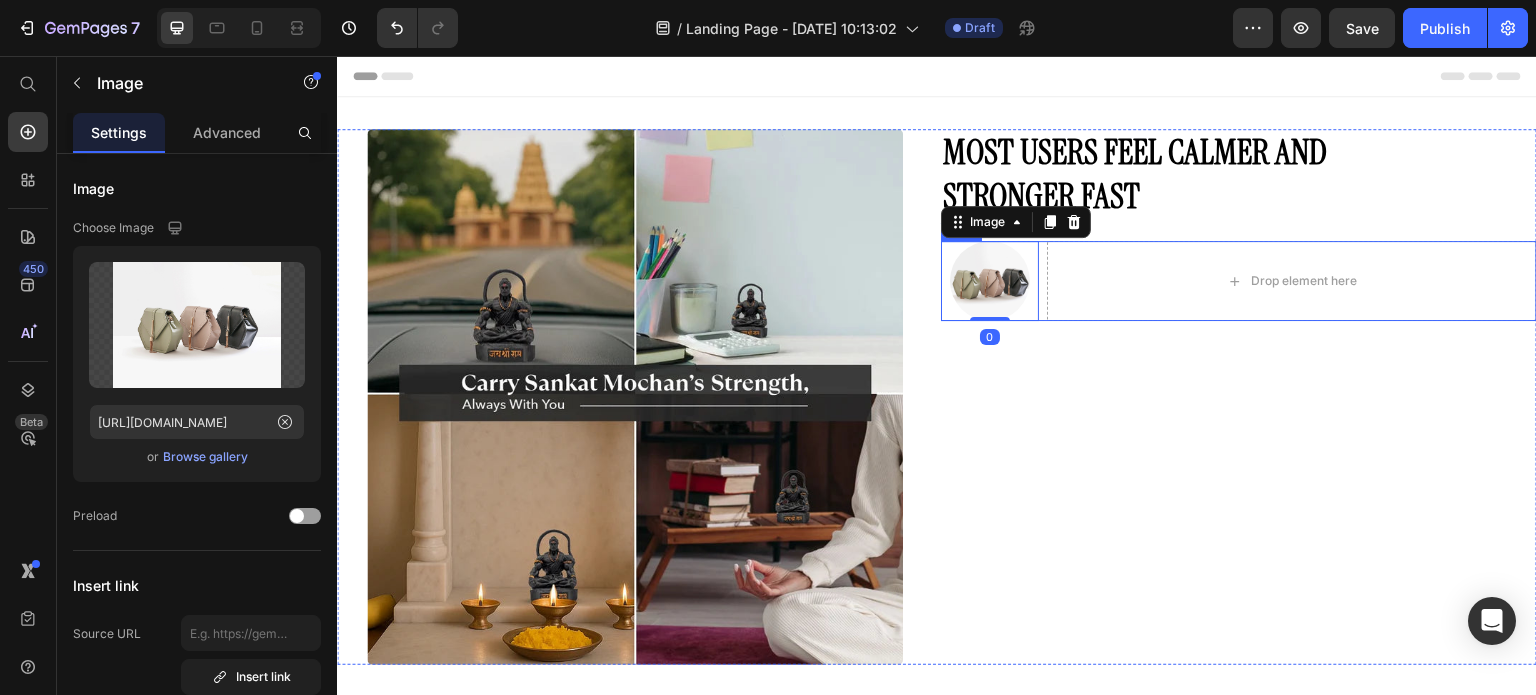 click on "Image   0
Drop element here Row" at bounding box center [1239, 281] 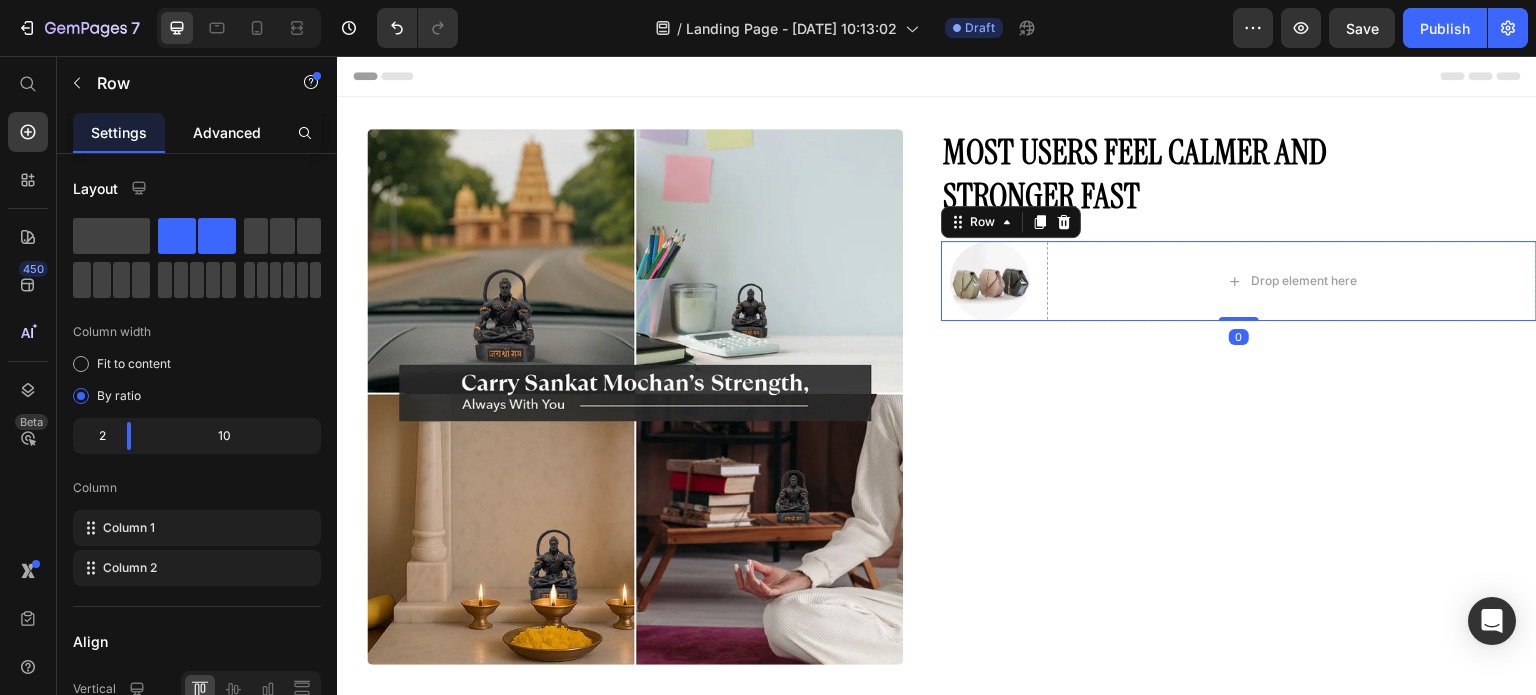 click on "Advanced" at bounding box center (227, 132) 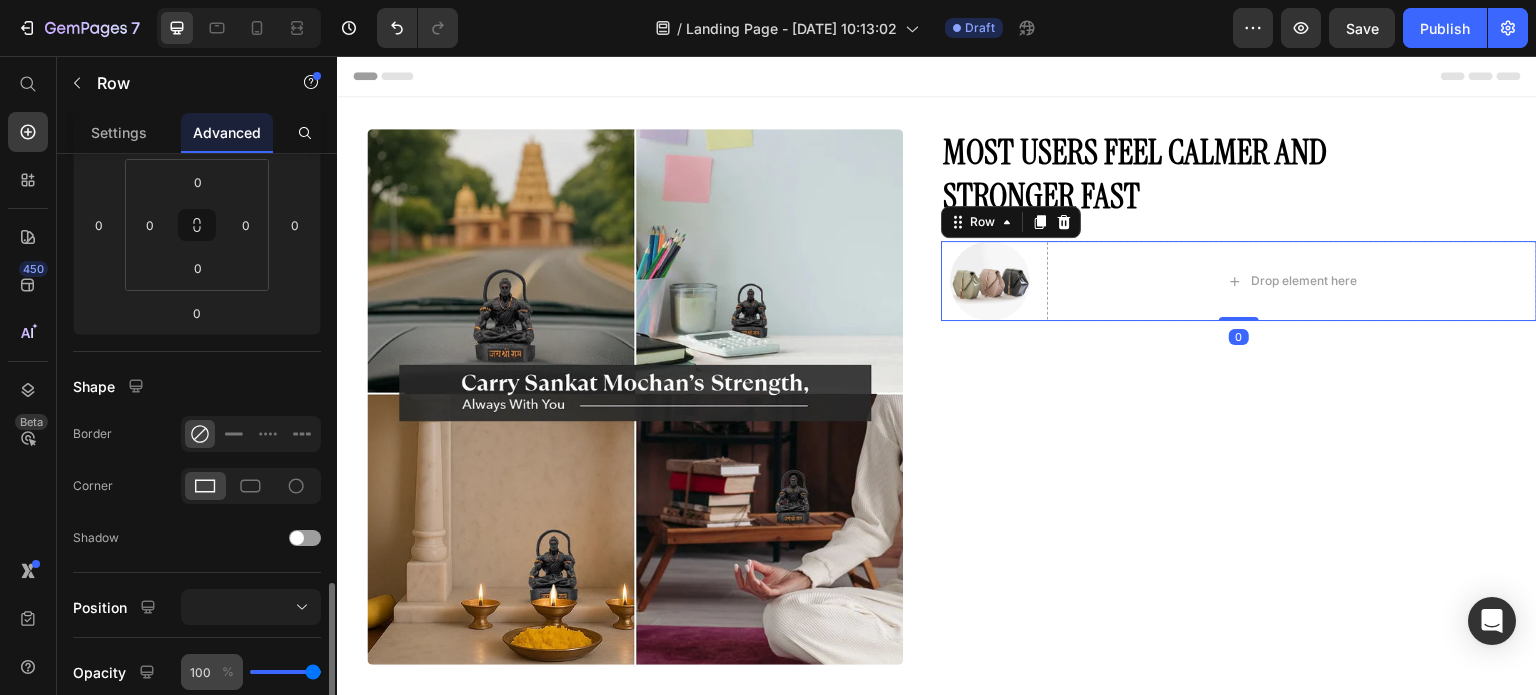 scroll, scrollTop: 500, scrollLeft: 0, axis: vertical 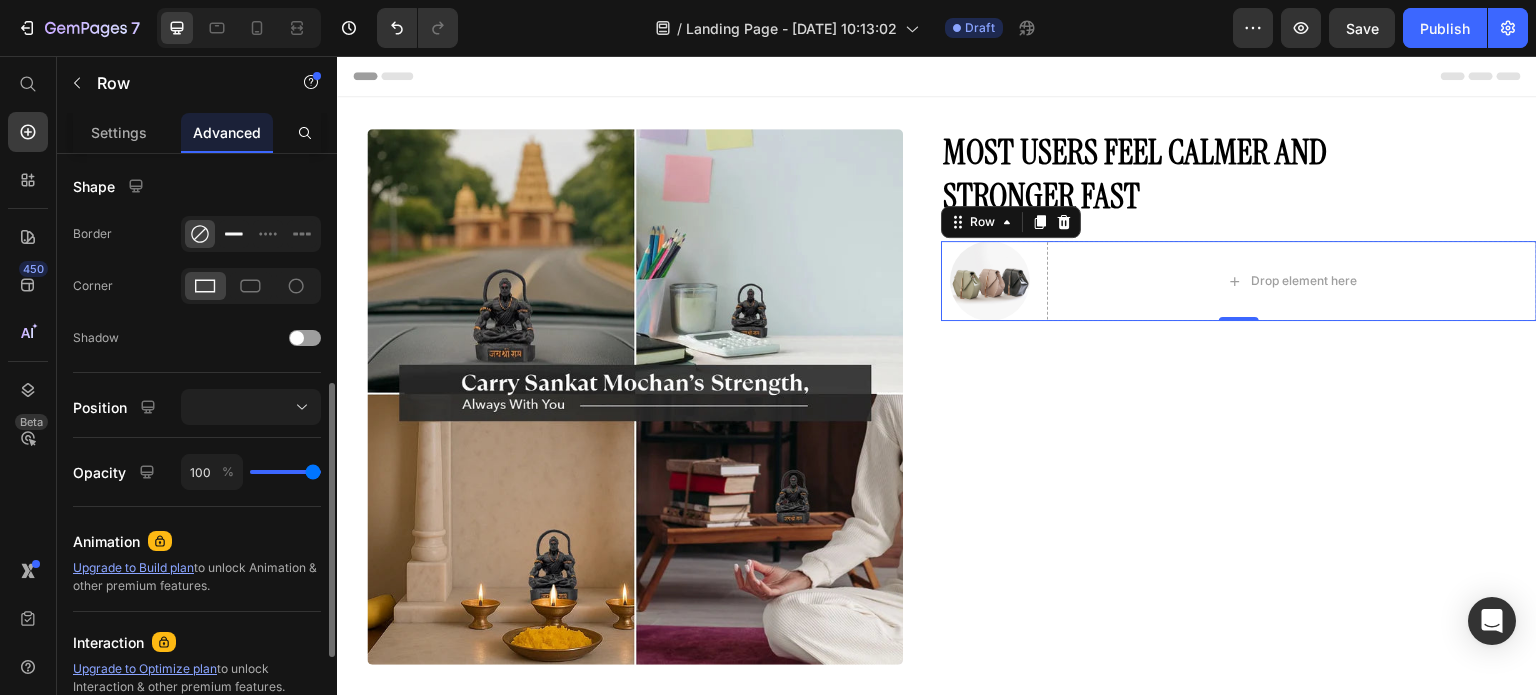 click 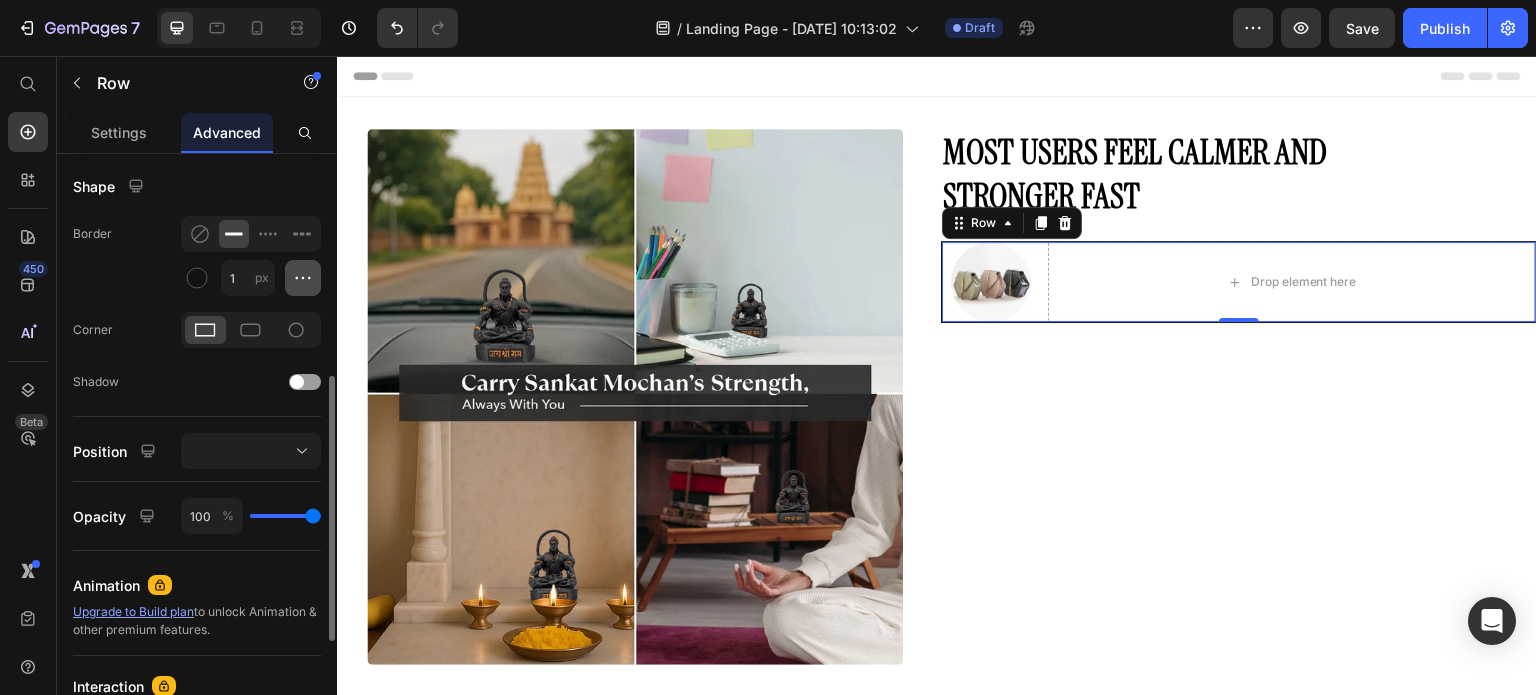 click 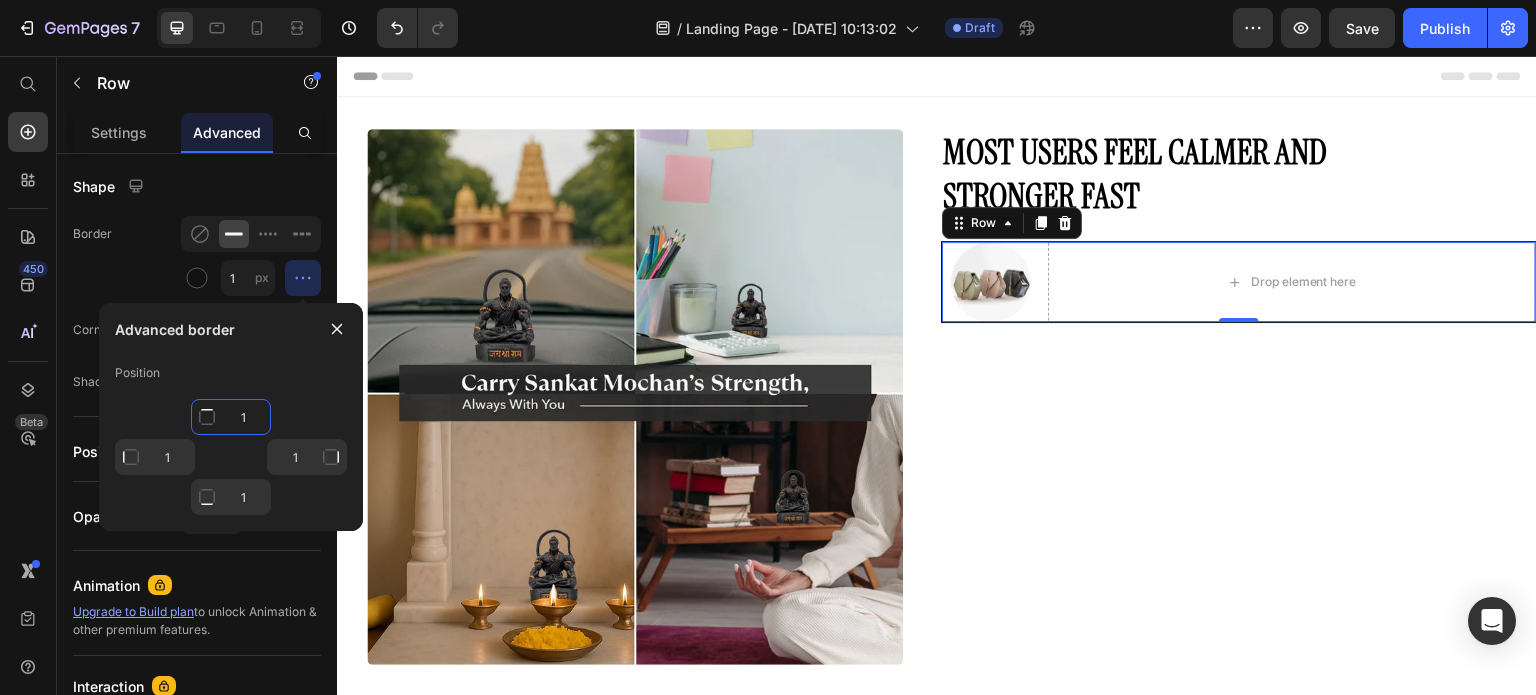 click on "1" 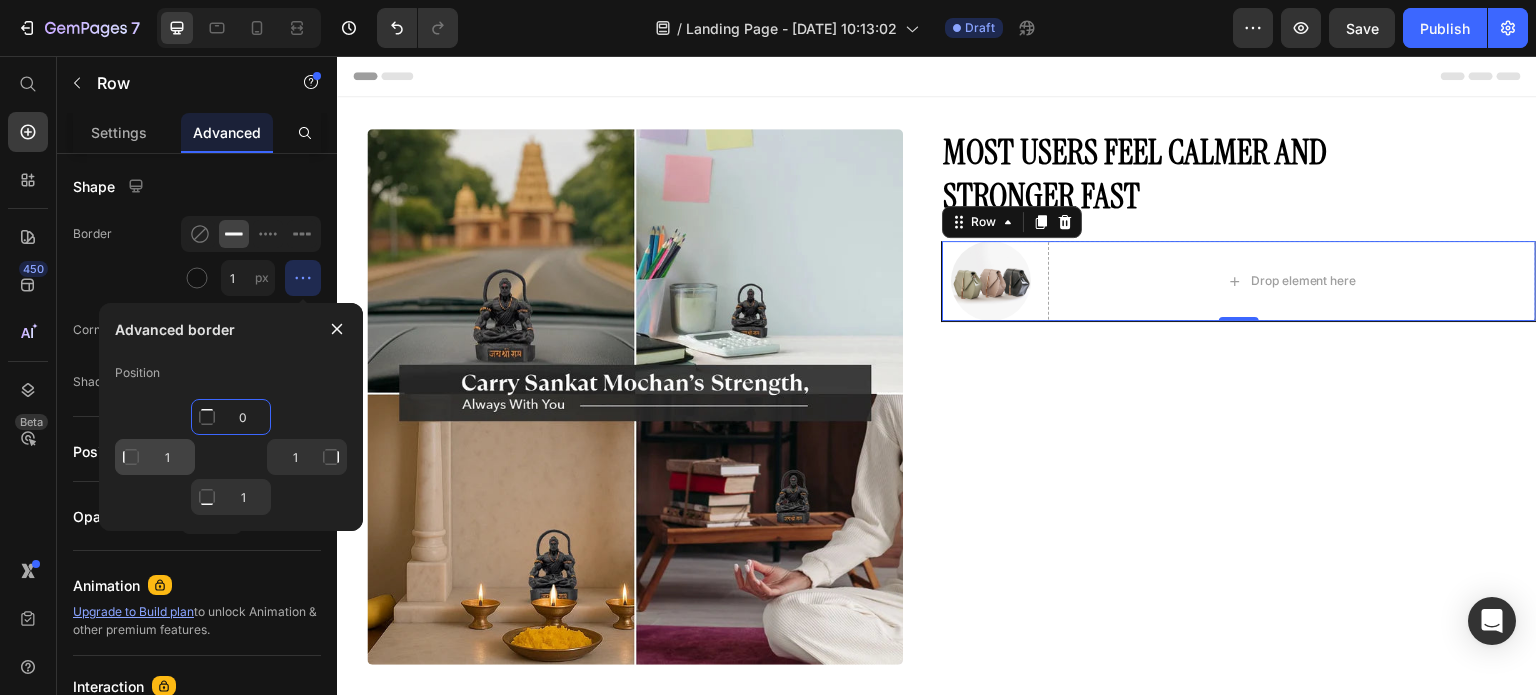 type on "0" 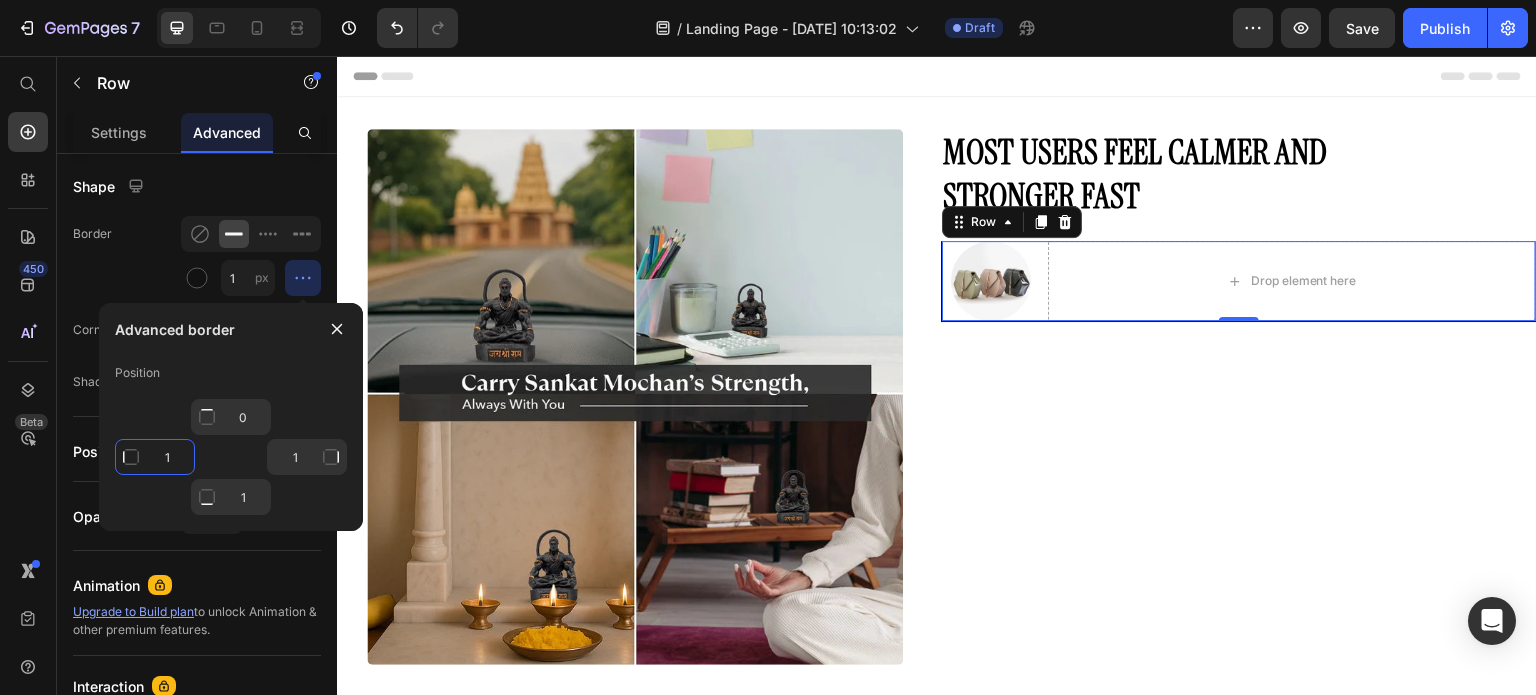 click on "1" 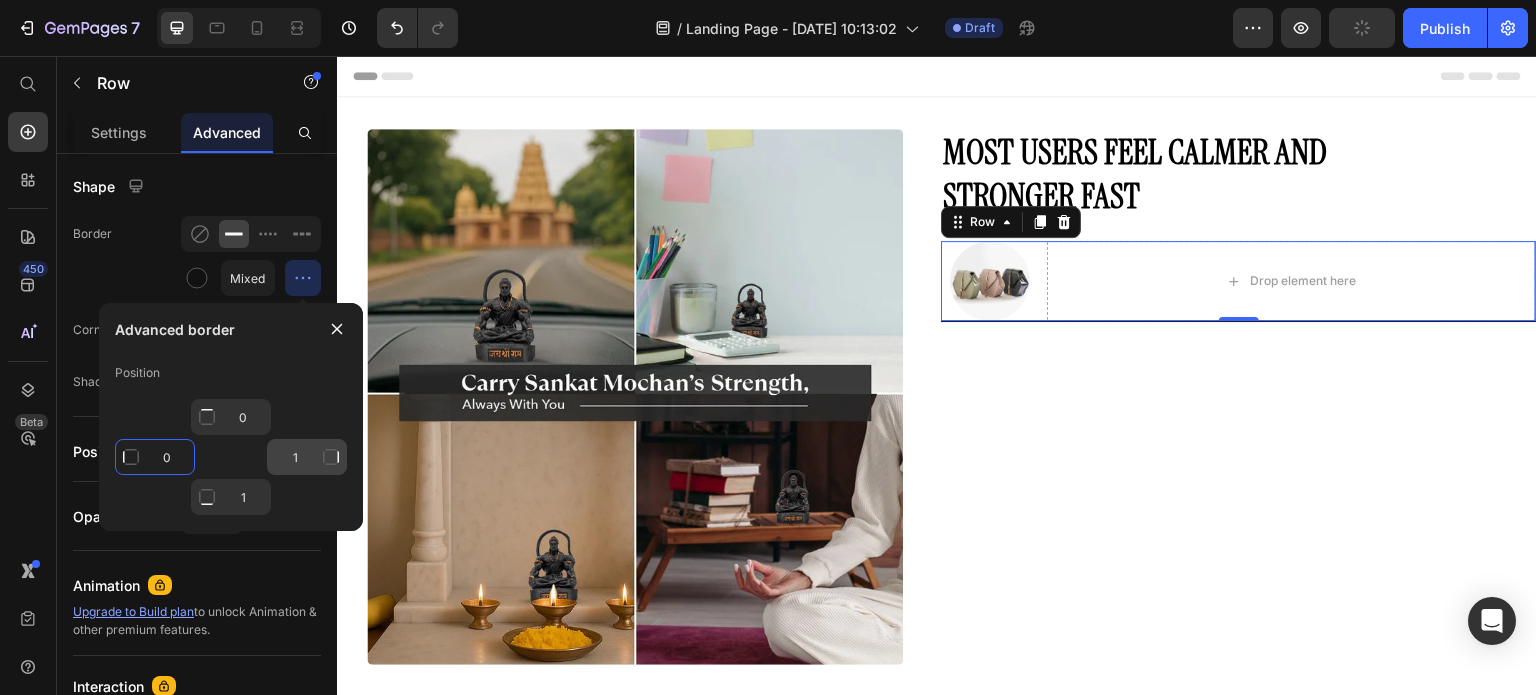 type on "0" 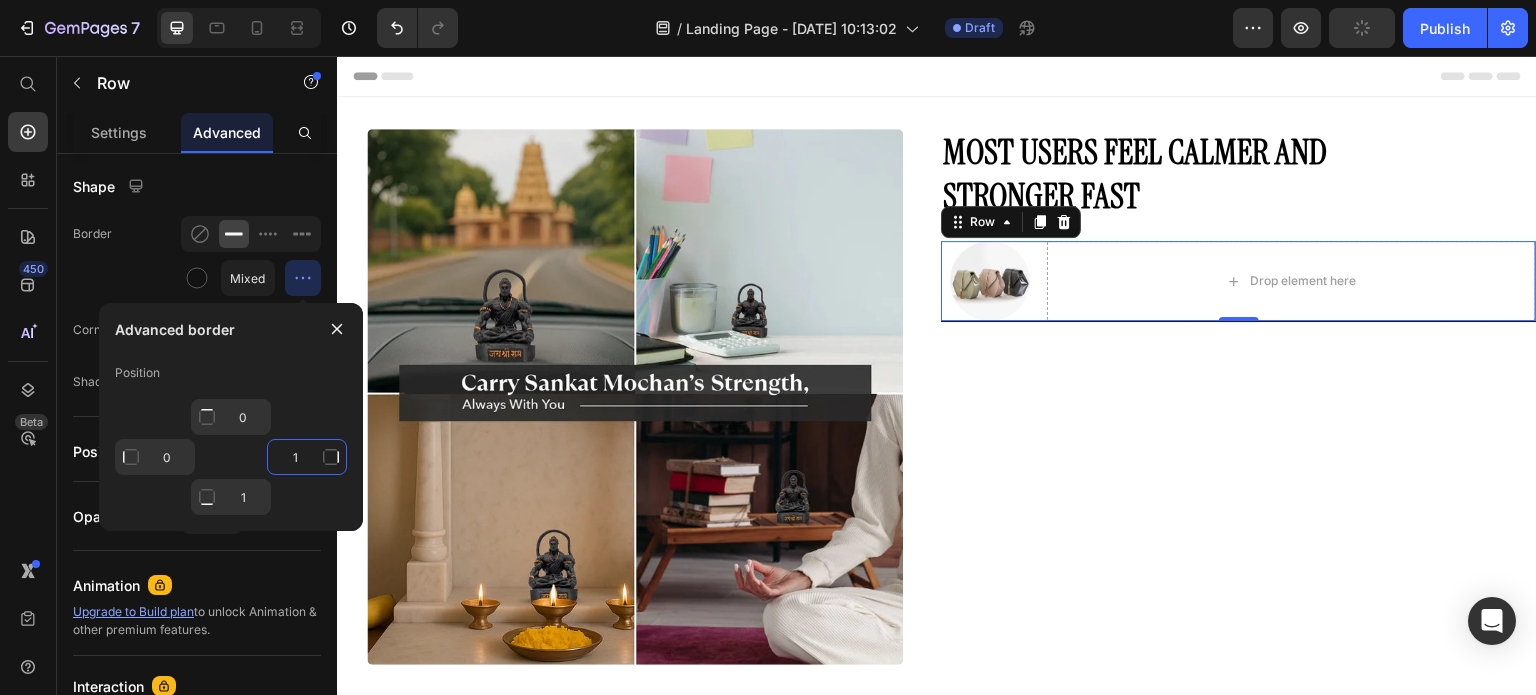 click on "1" 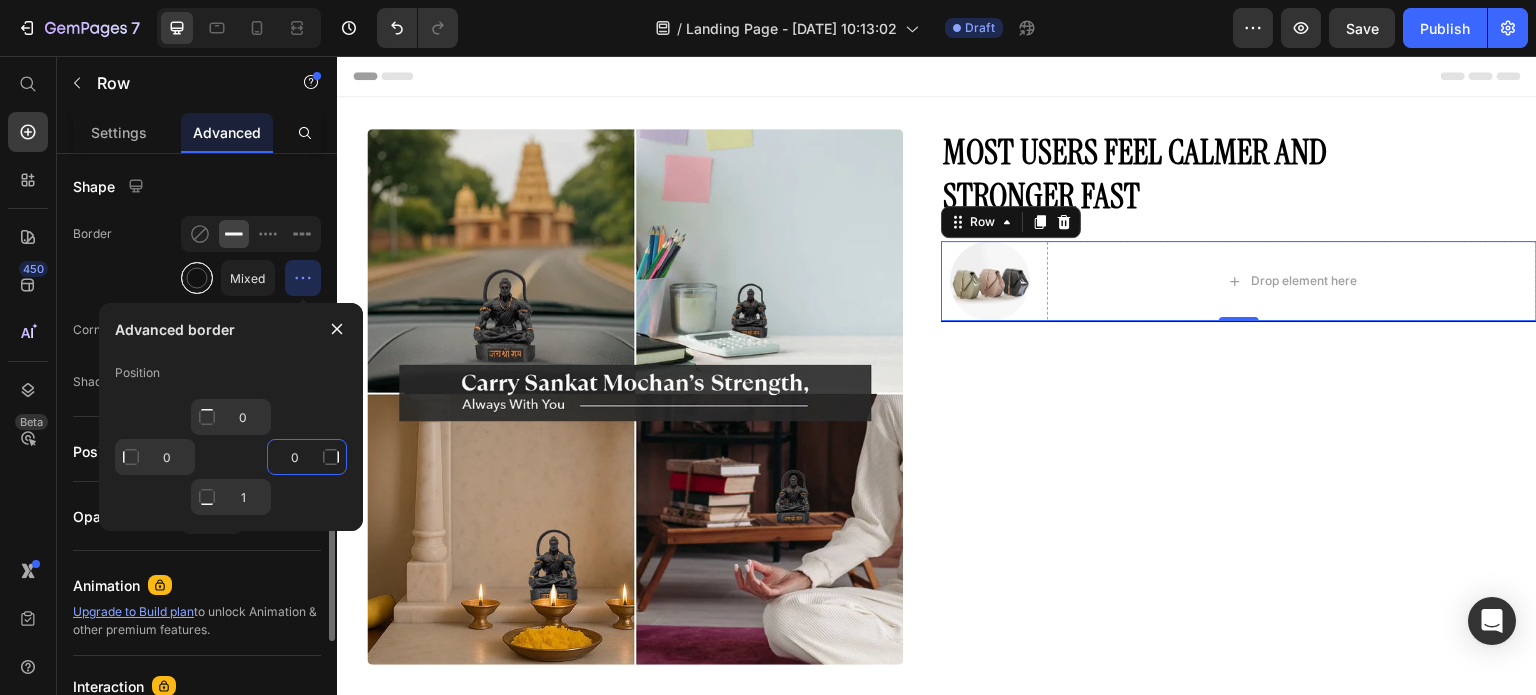 type on "0" 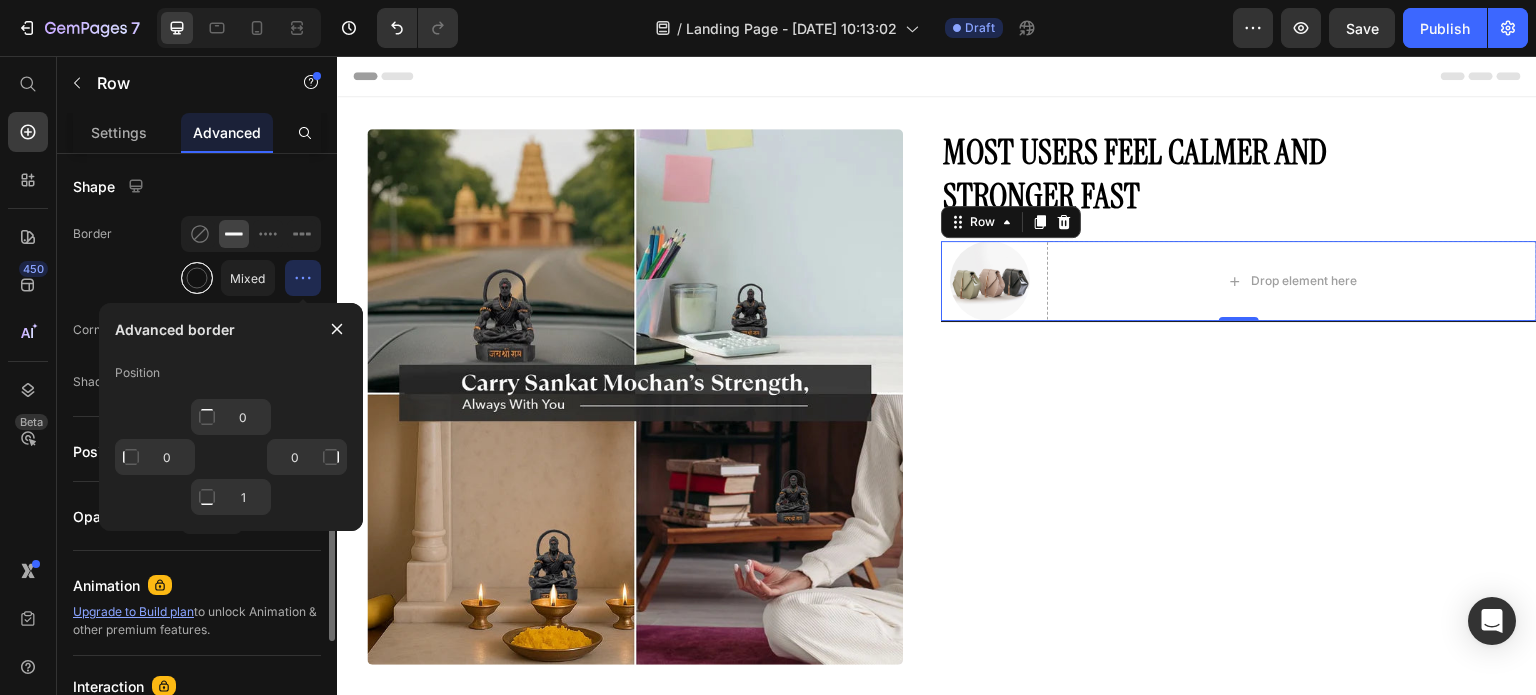 click at bounding box center (197, 278) 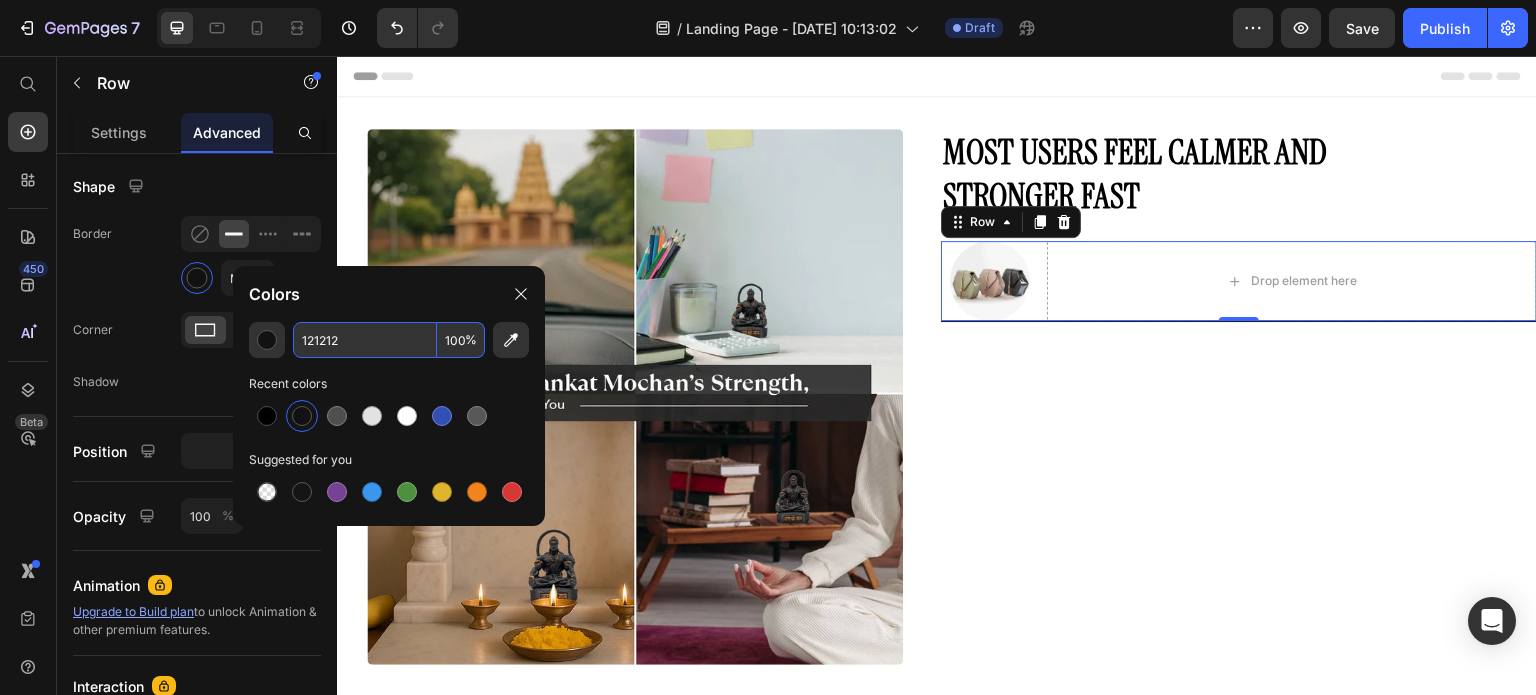 click on "100" at bounding box center [461, 340] 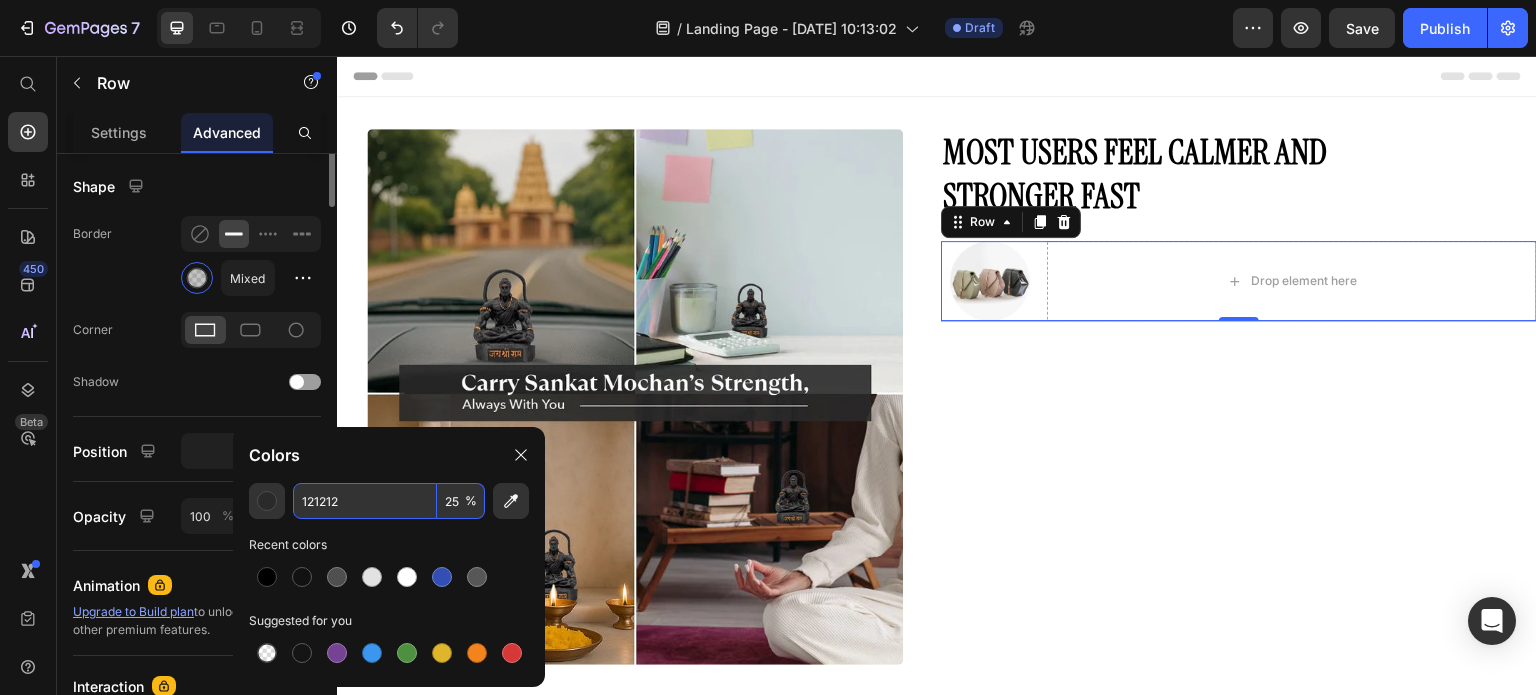 scroll, scrollTop: 100, scrollLeft: 0, axis: vertical 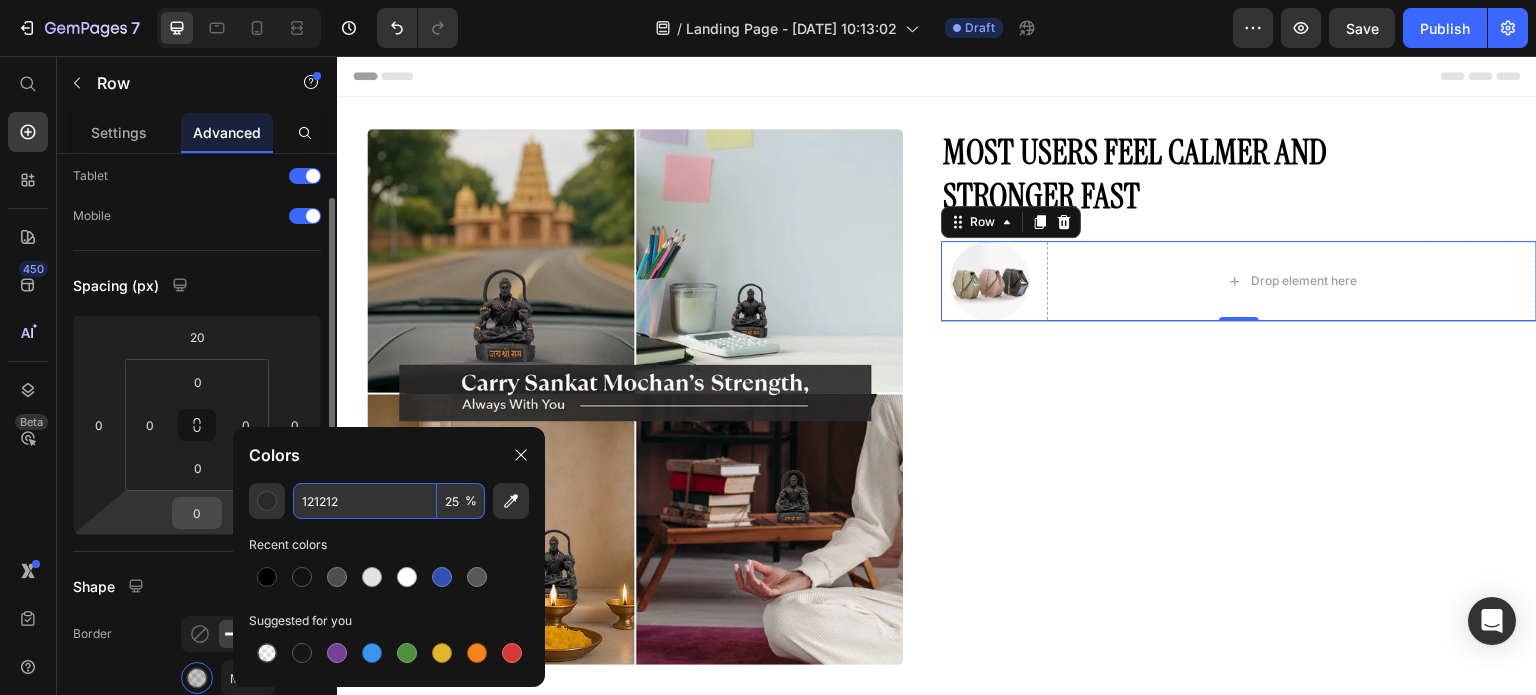 type on "25" 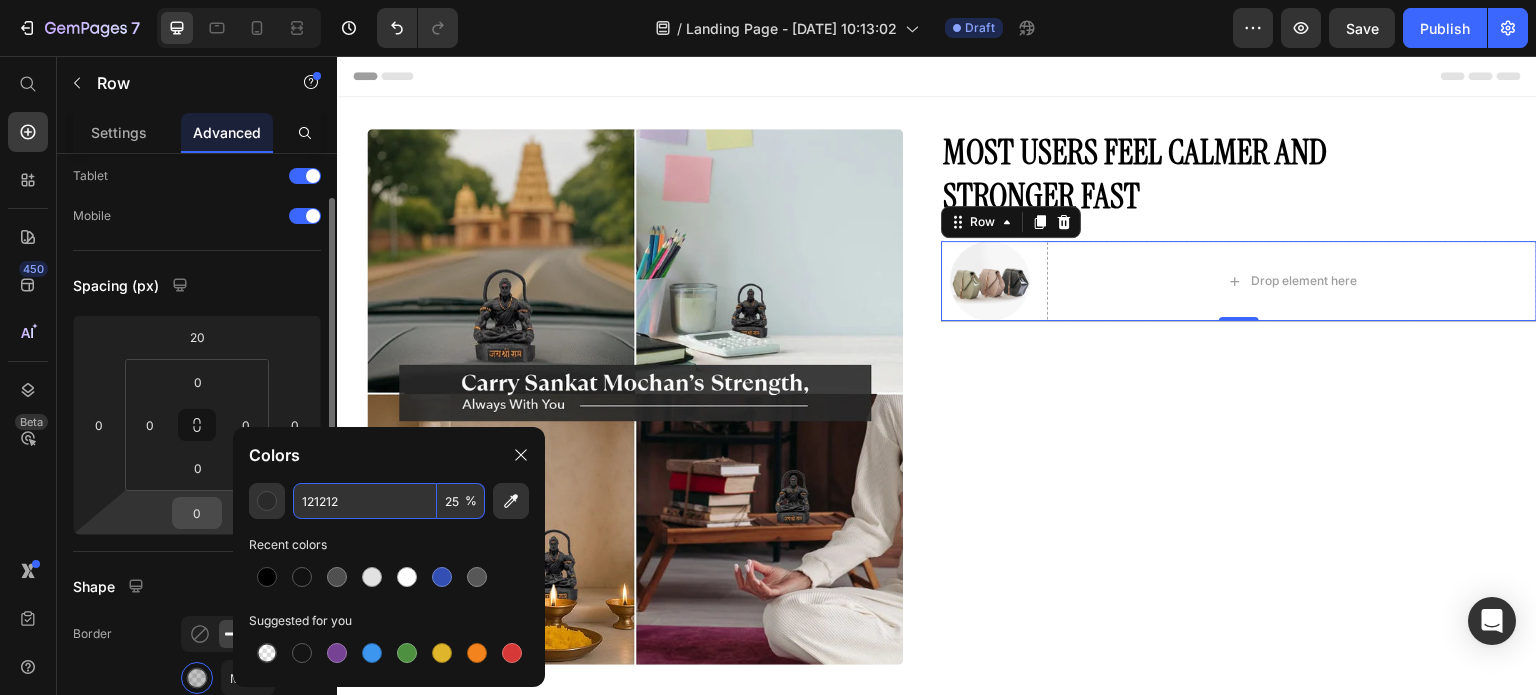 click on "0" at bounding box center (197, 513) 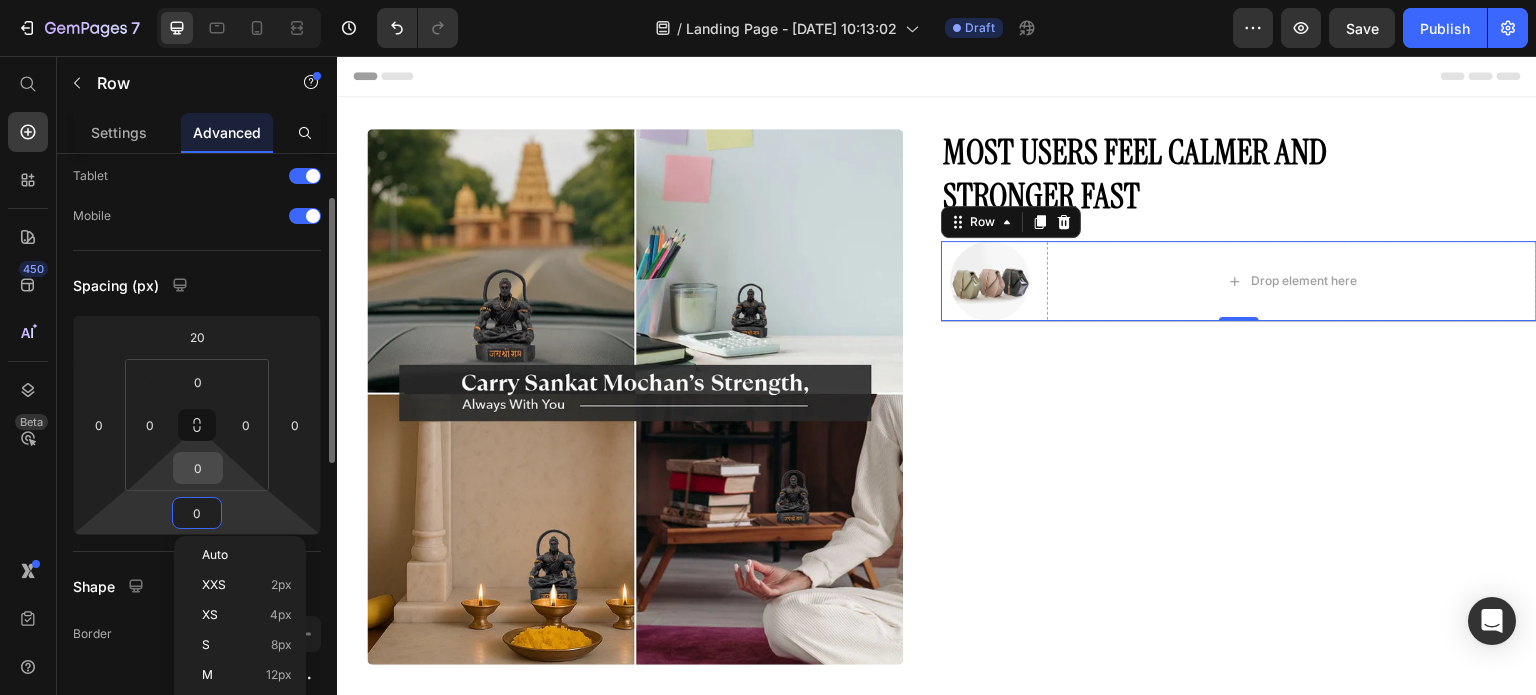 click on "0" at bounding box center [198, 468] 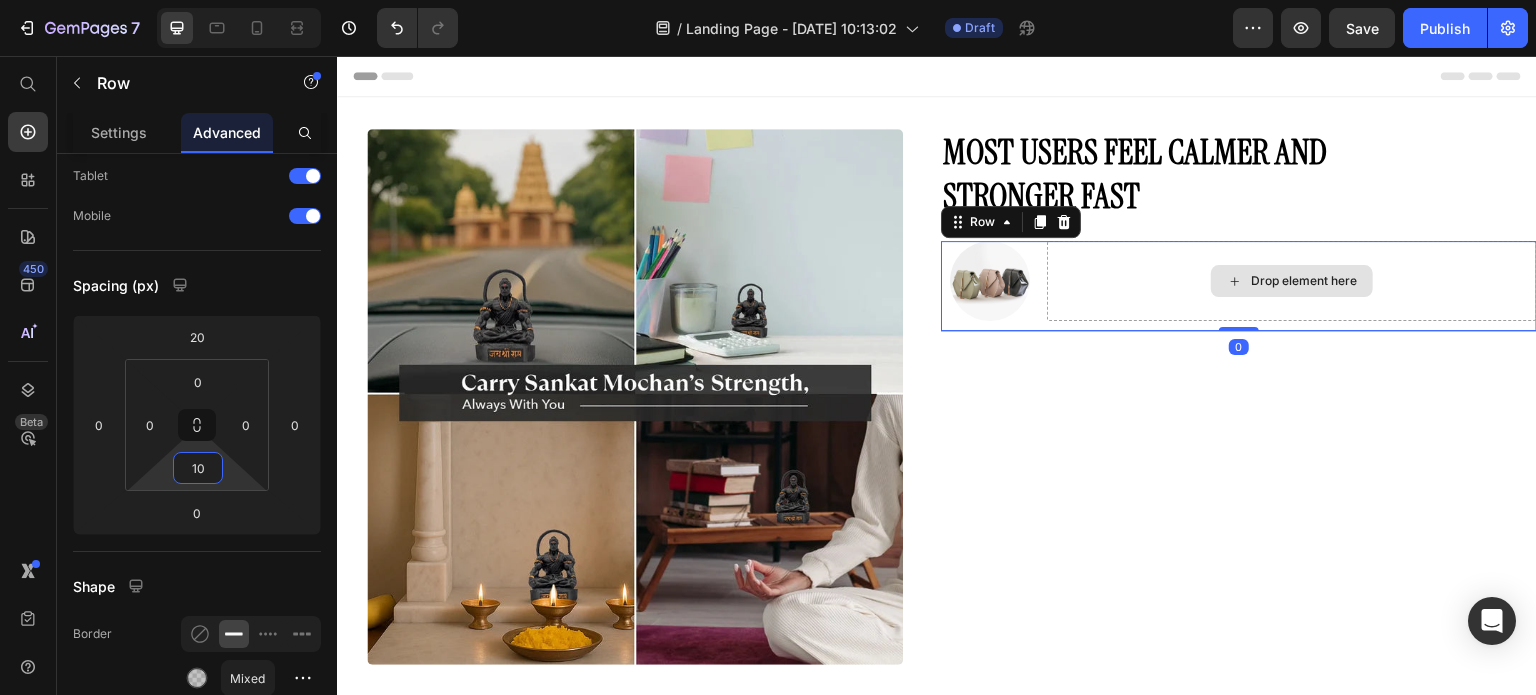 type on "10" 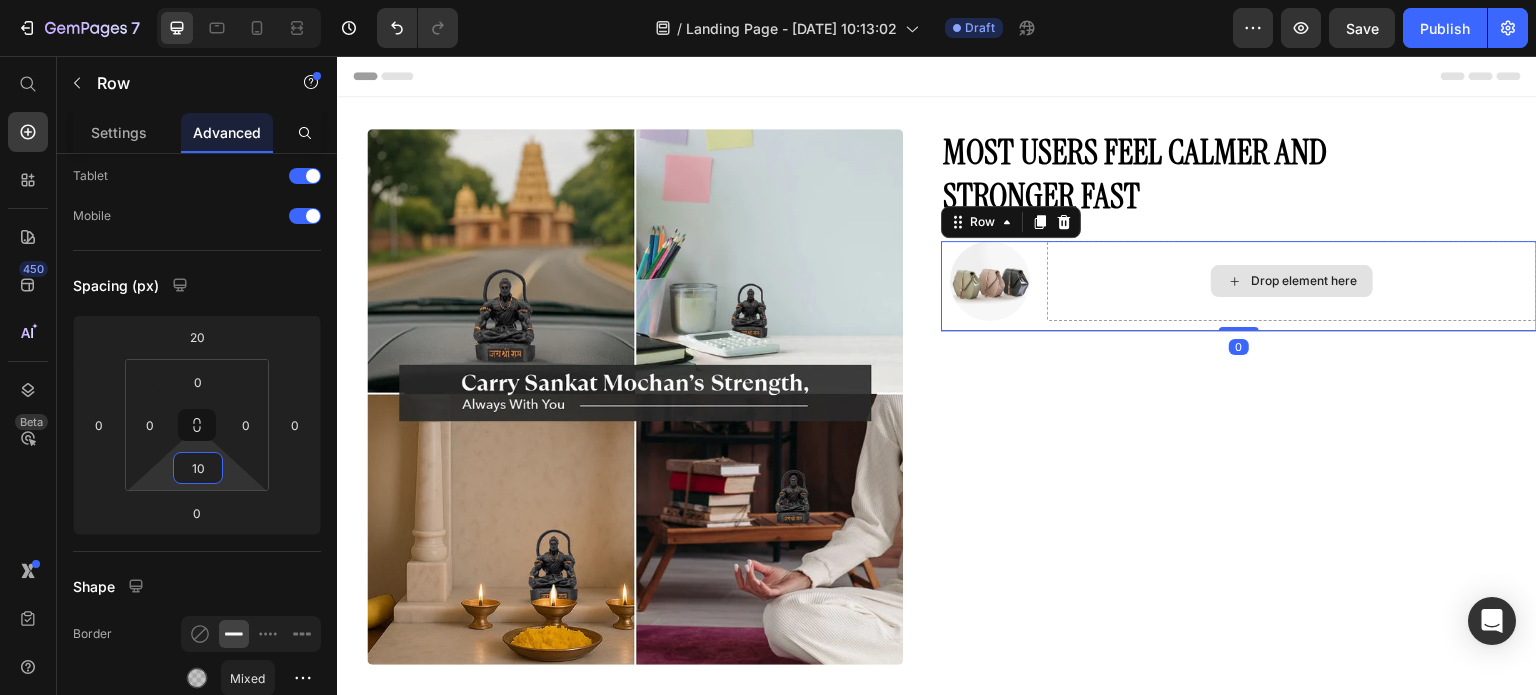 click on "Drop element here" at bounding box center (1292, 281) 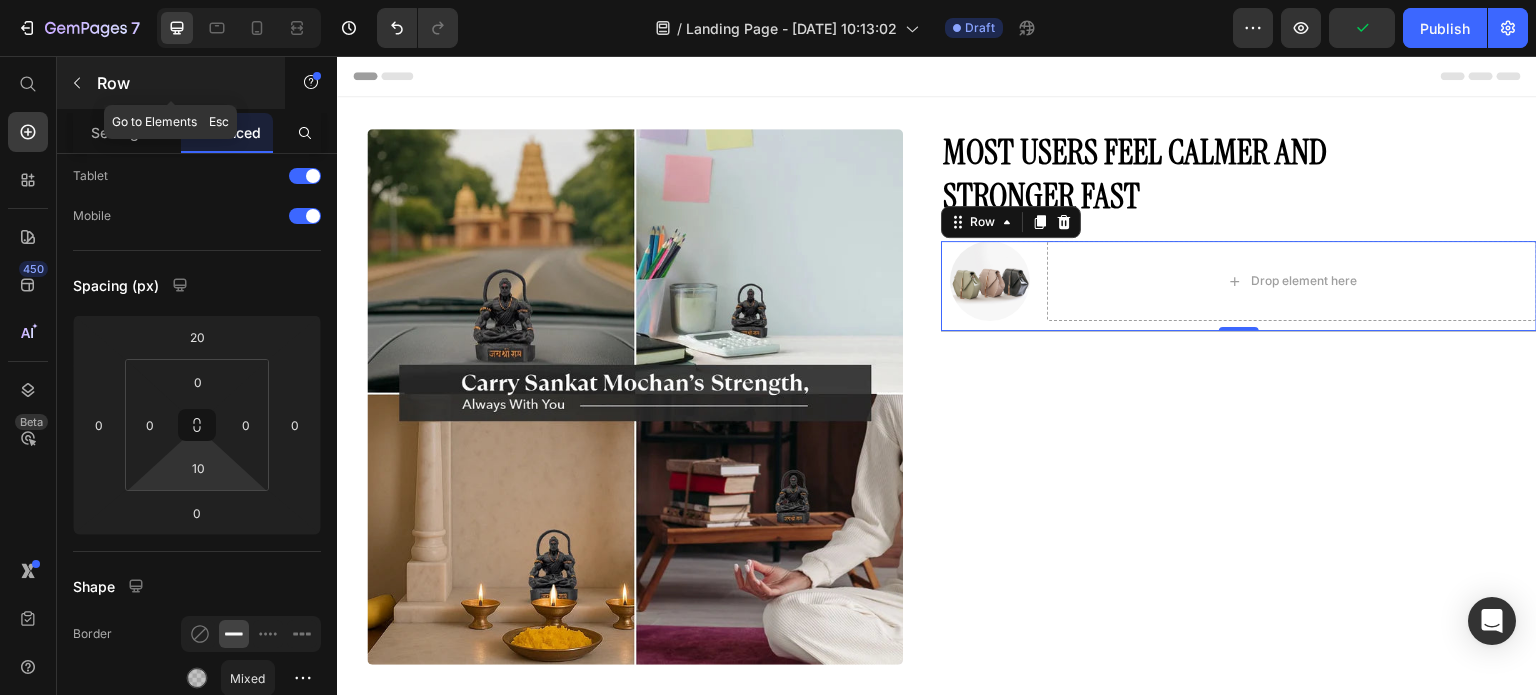 click at bounding box center [77, 83] 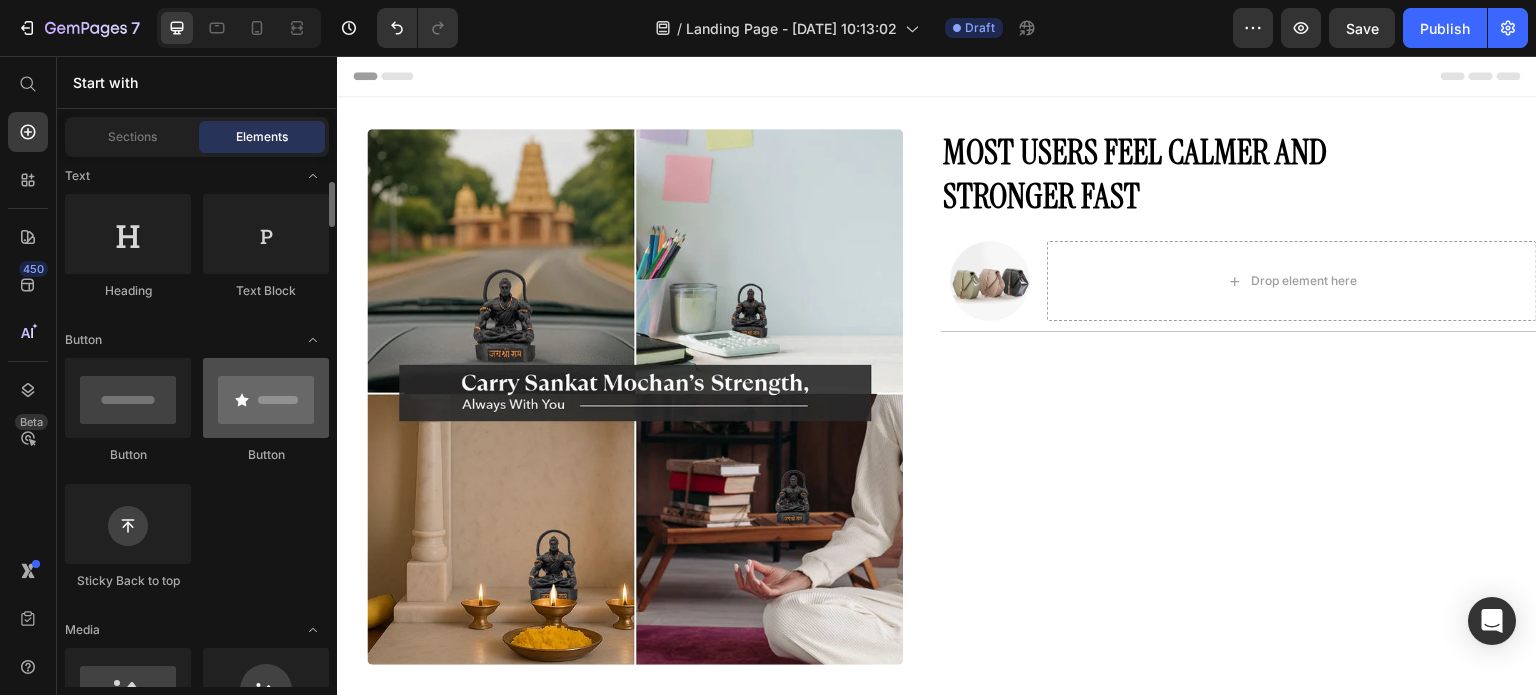 scroll, scrollTop: 296, scrollLeft: 0, axis: vertical 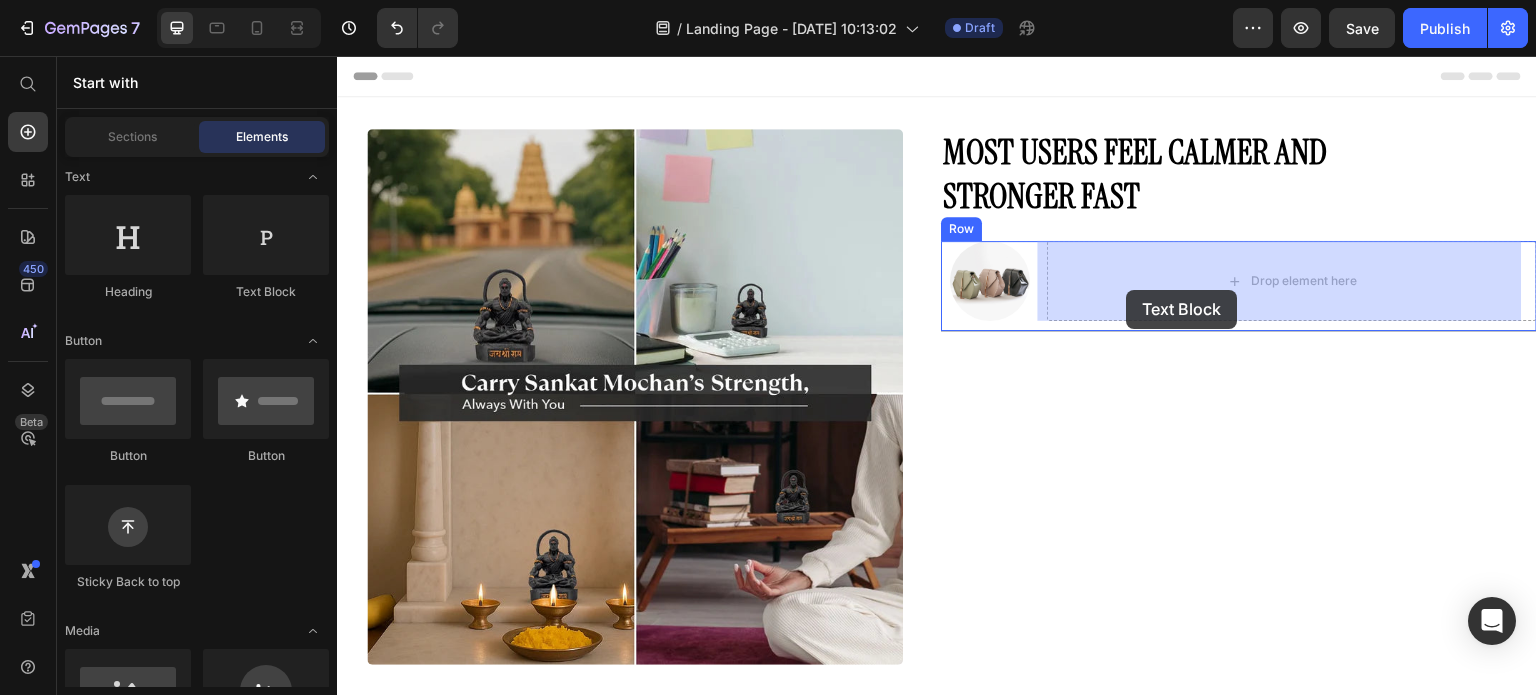 drag, startPoint x: 581, startPoint y: 330, endPoint x: 1125, endPoint y: 287, distance: 545.6968 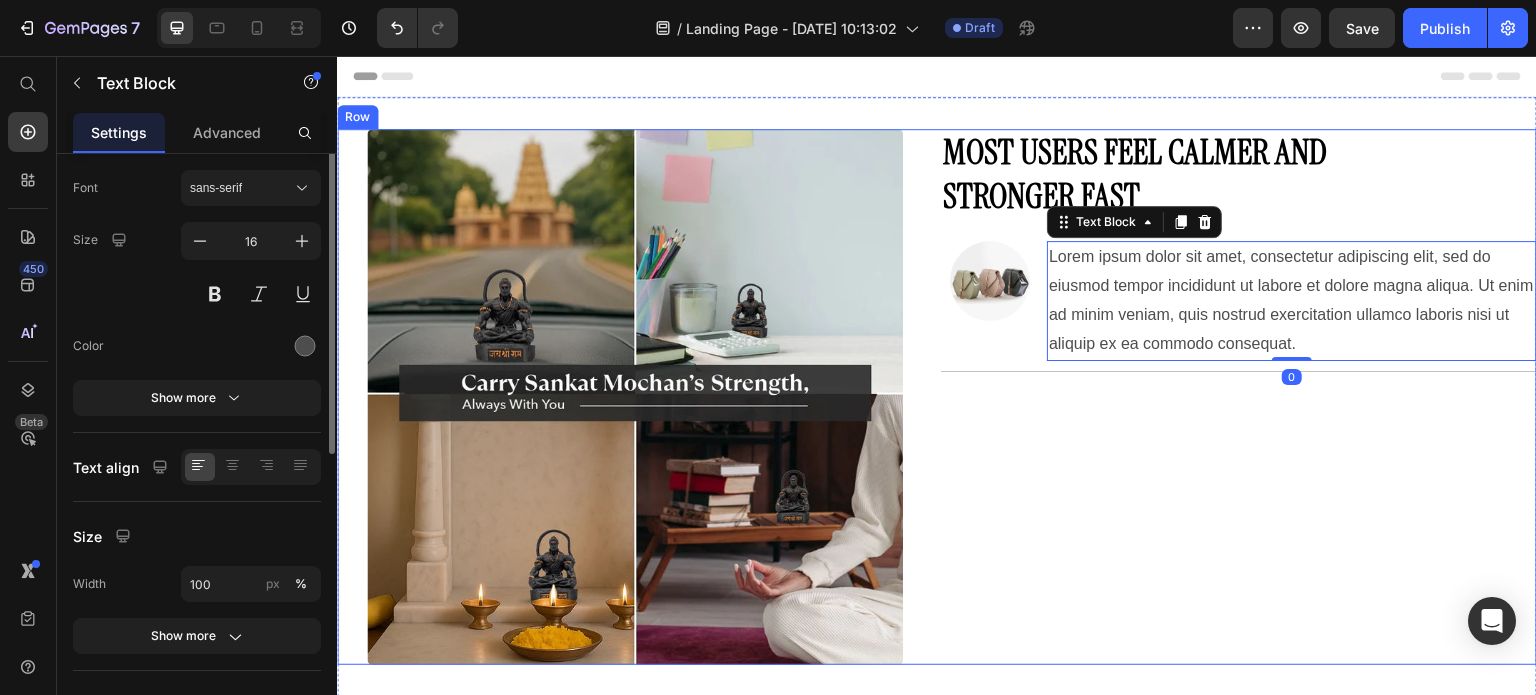 scroll, scrollTop: 0, scrollLeft: 0, axis: both 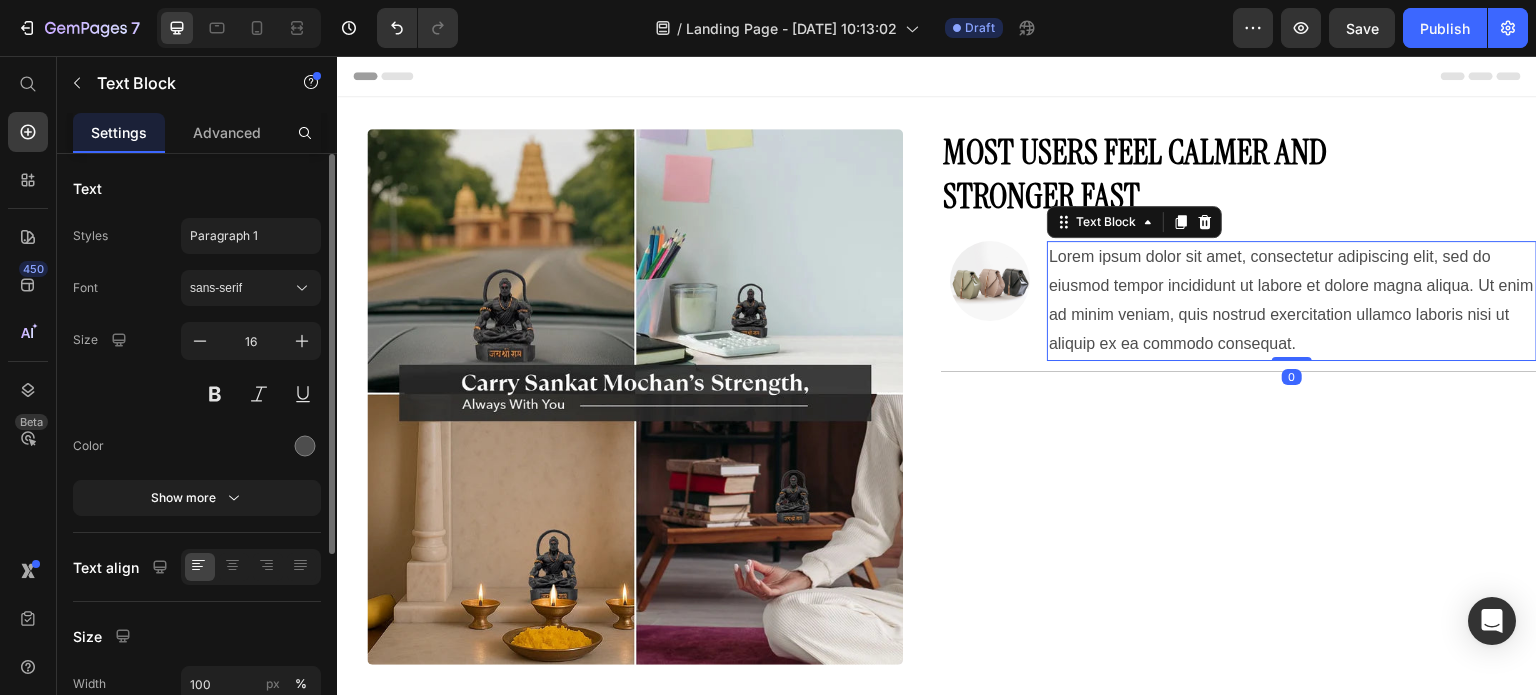 click on "Lorem ipsum dolor sit amet, consectetur adipiscing elit, sed do eiusmod tempor incididunt ut labore et dolore magna aliqua. Ut enim ad minim veniam, quis nostrud exercitation ullamco laboris nisi ut aliquip ex ea commodo consequat." at bounding box center (1292, 300) 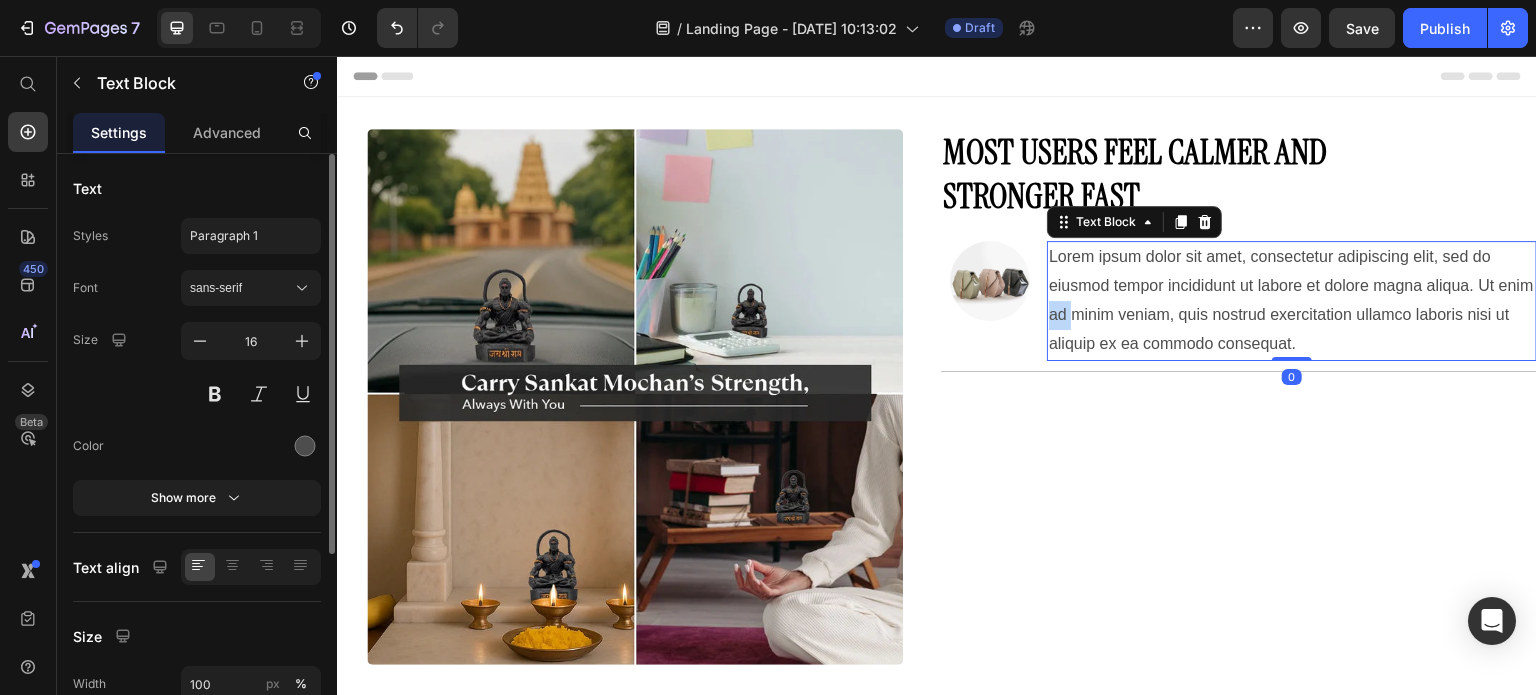 click on "Lorem ipsum dolor sit amet, consectetur adipiscing elit, sed do eiusmod tempor incididunt ut labore et dolore magna aliqua. Ut enim ad minim veniam, quis nostrud exercitation ullamco laboris nisi ut aliquip ex ea commodo consequat." at bounding box center [1292, 300] 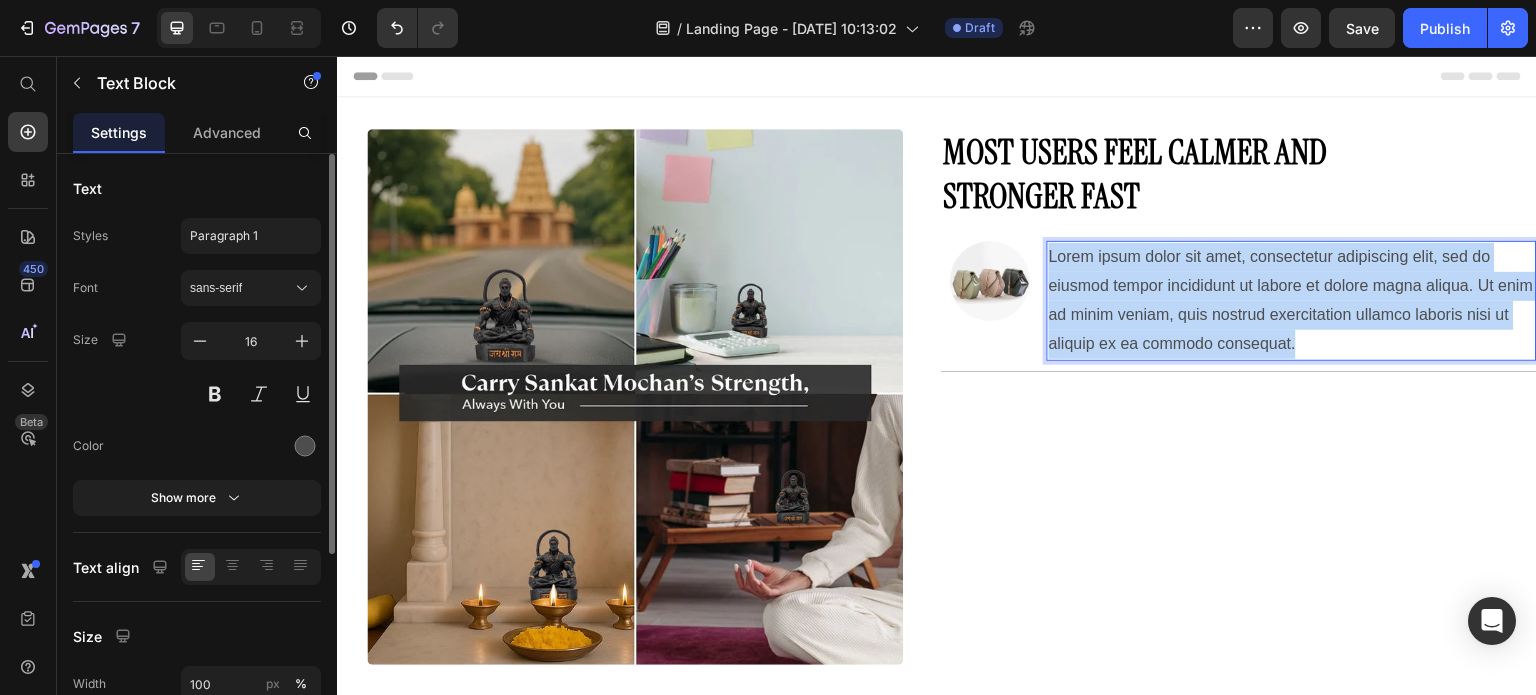 click on "Lorem ipsum dolor sit amet, consectetur adipiscing elit, sed do eiusmod tempor incididunt ut labore et dolore magna aliqua. Ut enim ad minim veniam, quis nostrud exercitation ullamco laboris nisi ut aliquip ex ea commodo consequat." at bounding box center (1292, 300) 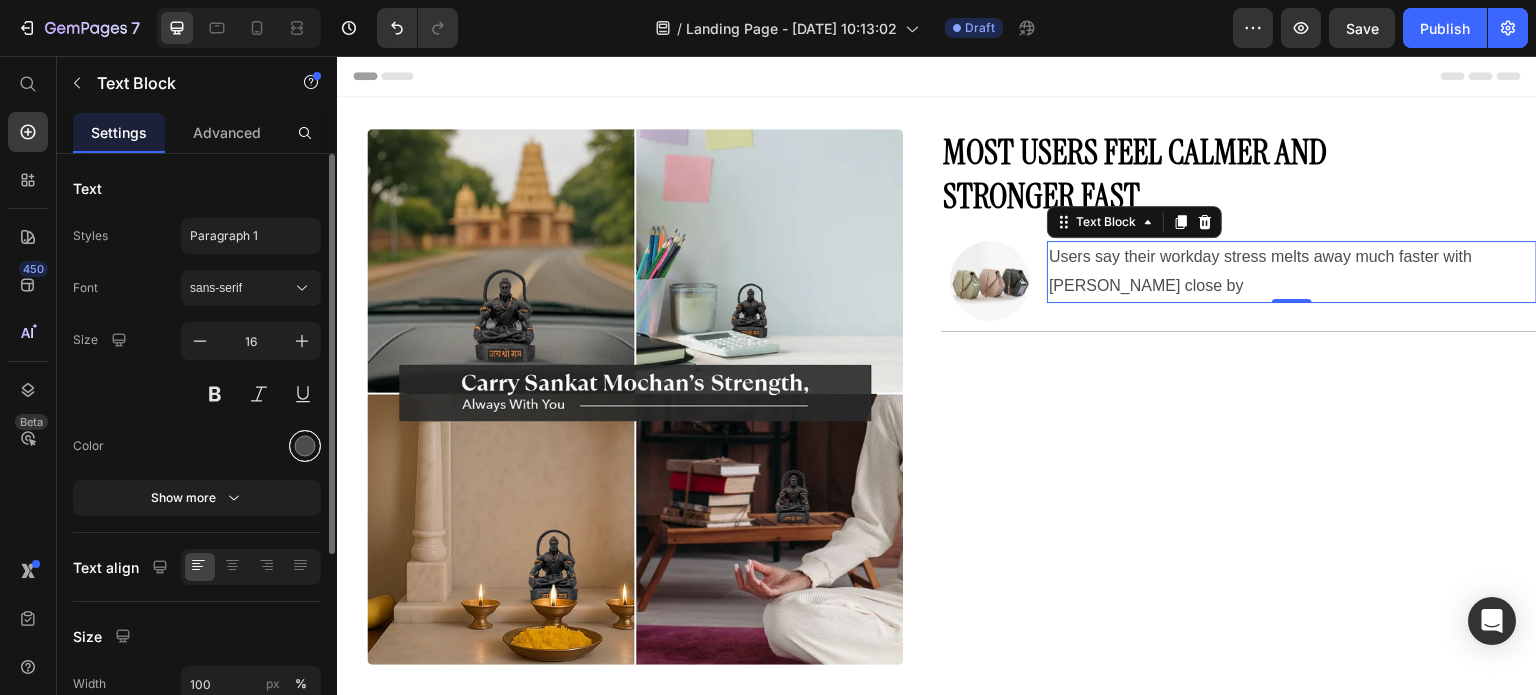 click at bounding box center (305, 446) 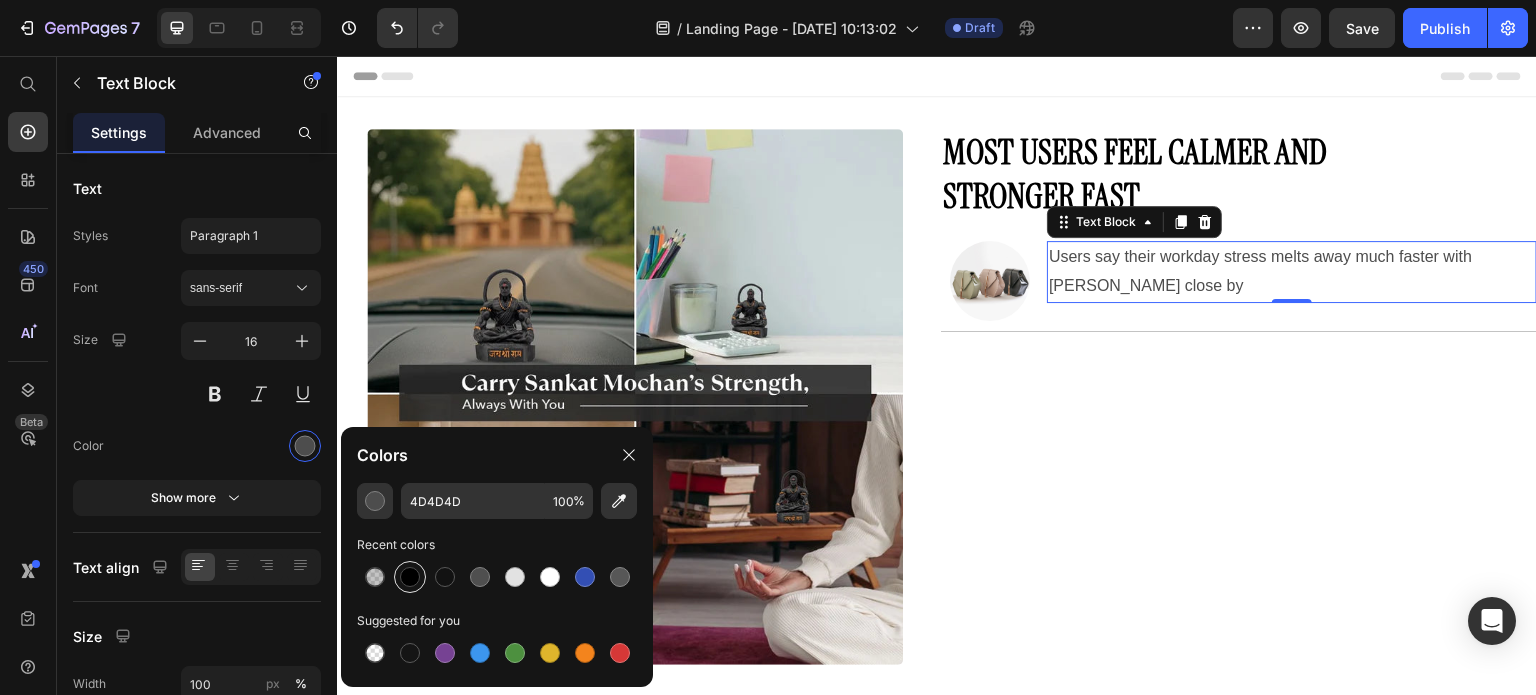click at bounding box center (410, 577) 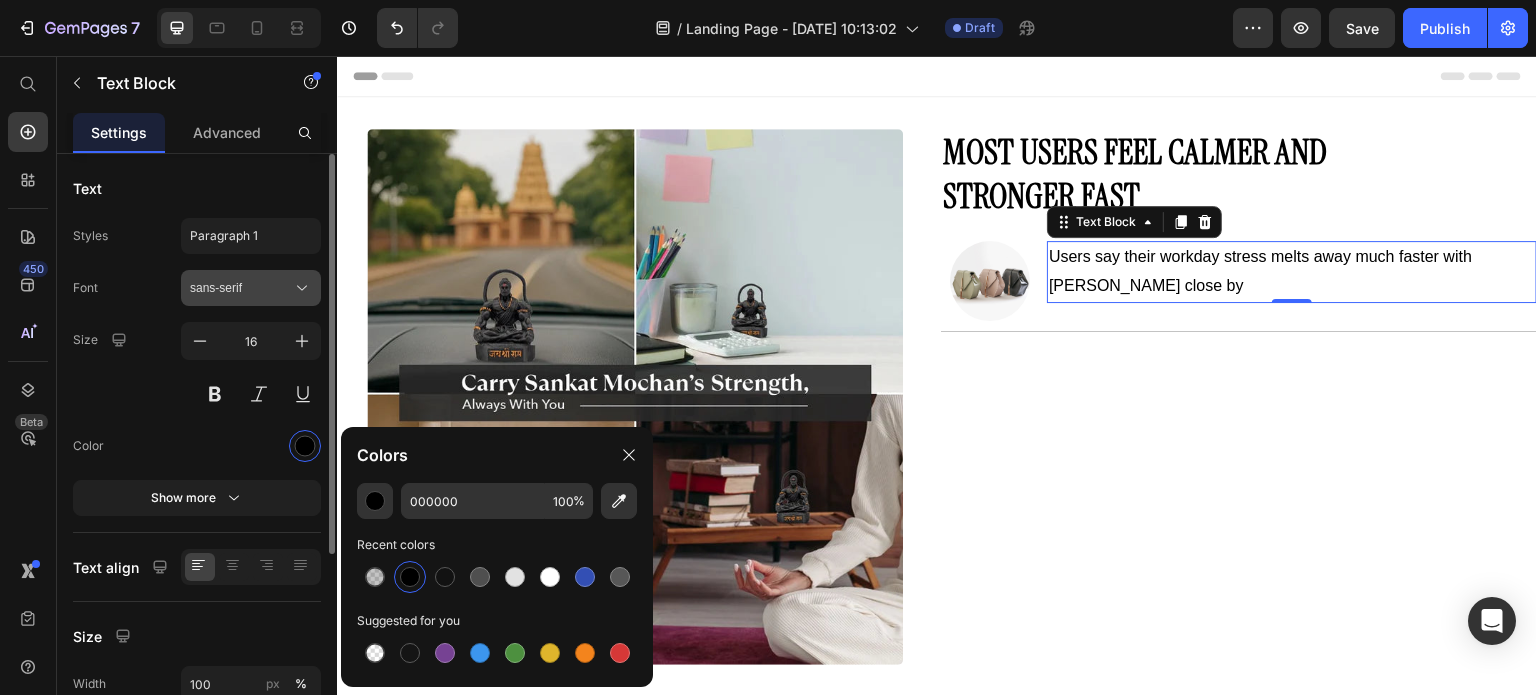 click on "sans-serif" at bounding box center (251, 288) 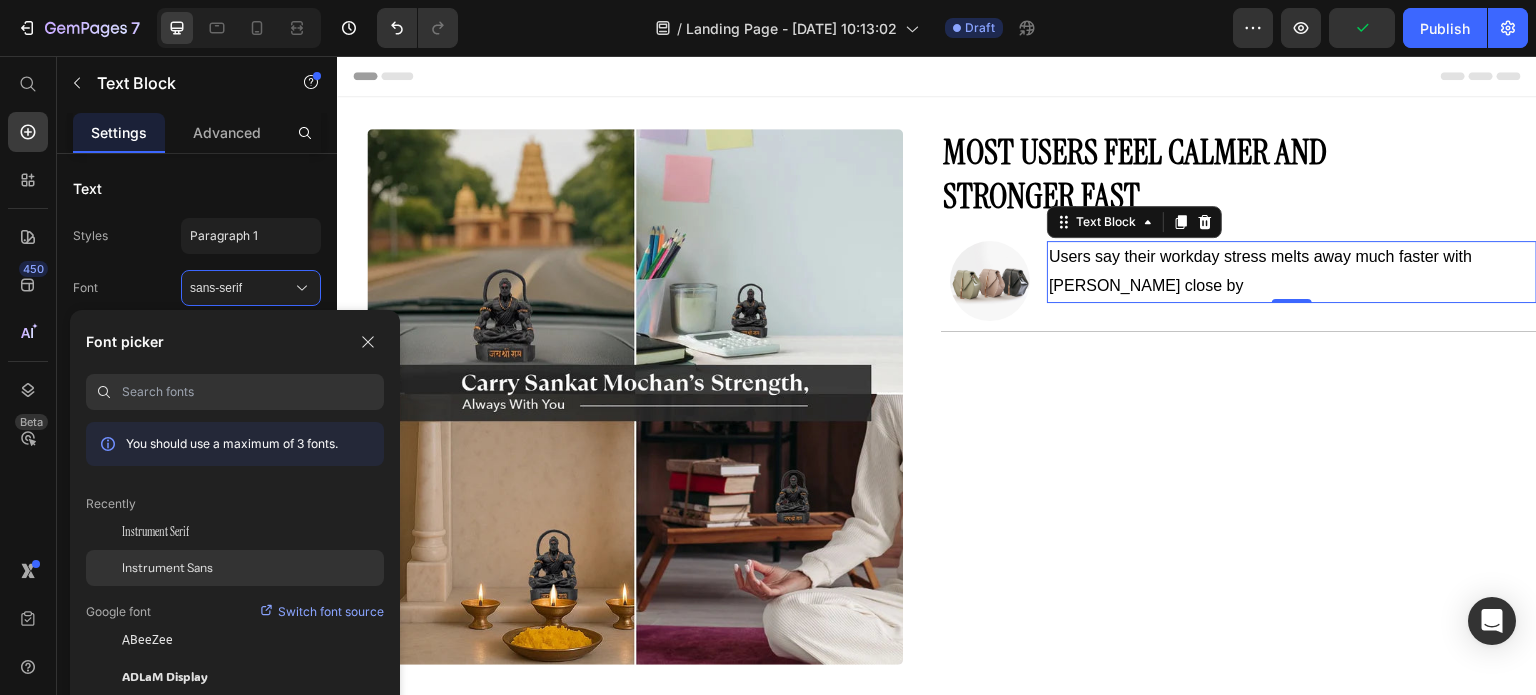 click on "Instrument Sans" at bounding box center (167, 568) 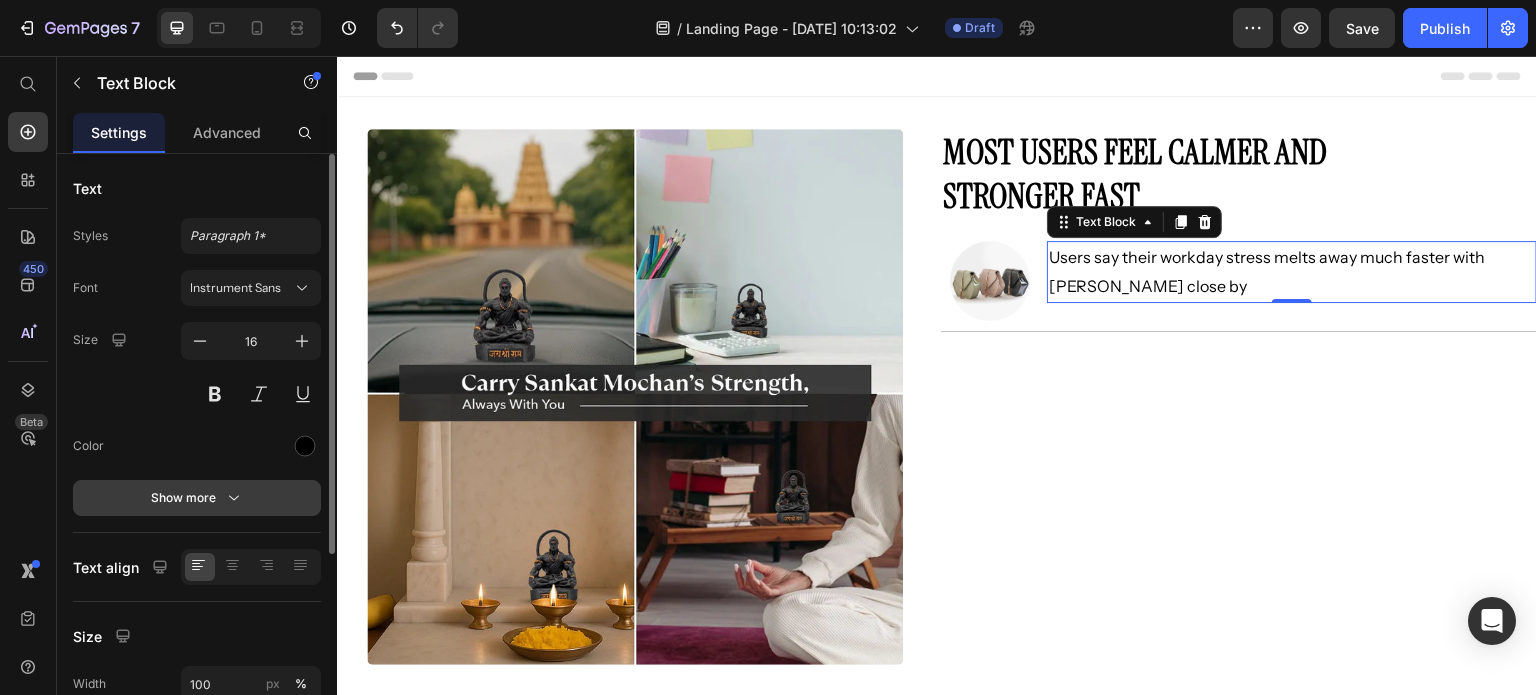 click on "Show more" at bounding box center [197, 498] 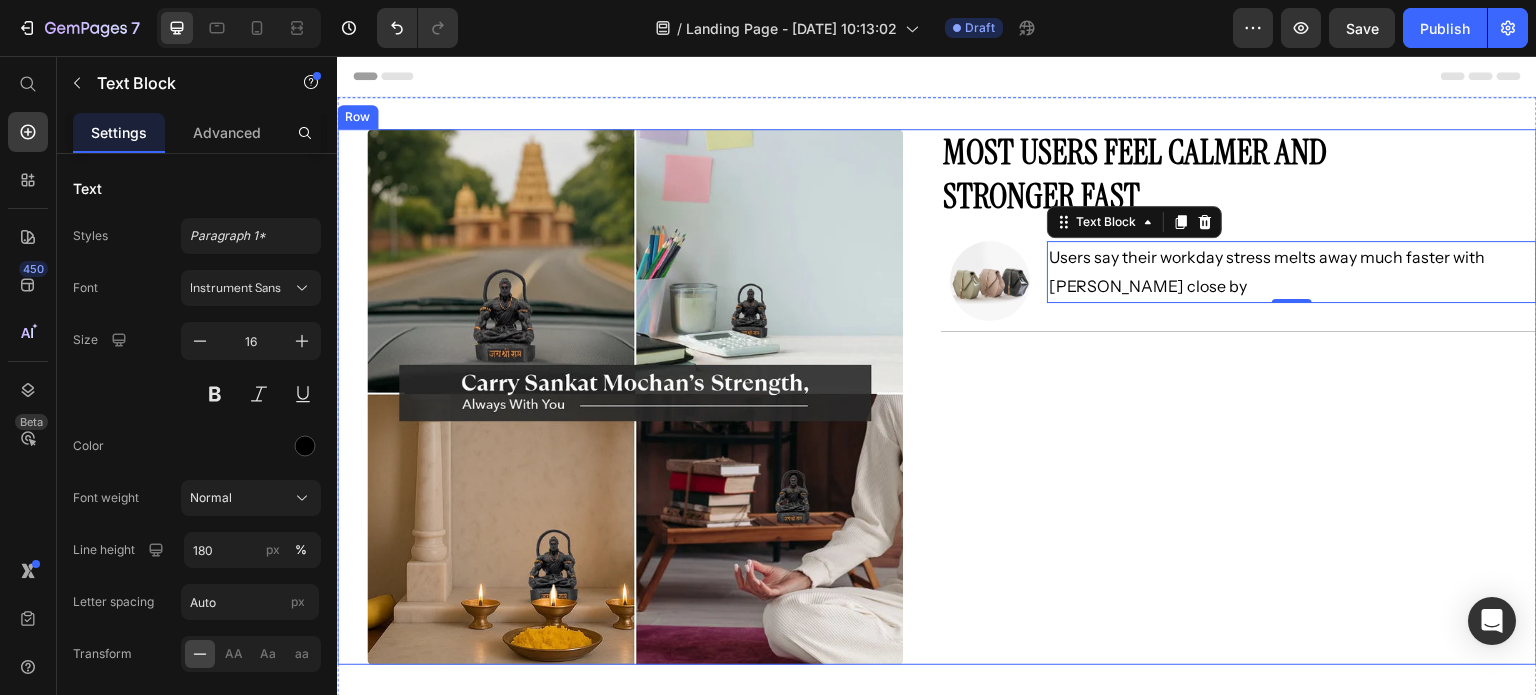click on "Most Users Feel Calmer and Stronger Fast" at bounding box center (1189, 175) 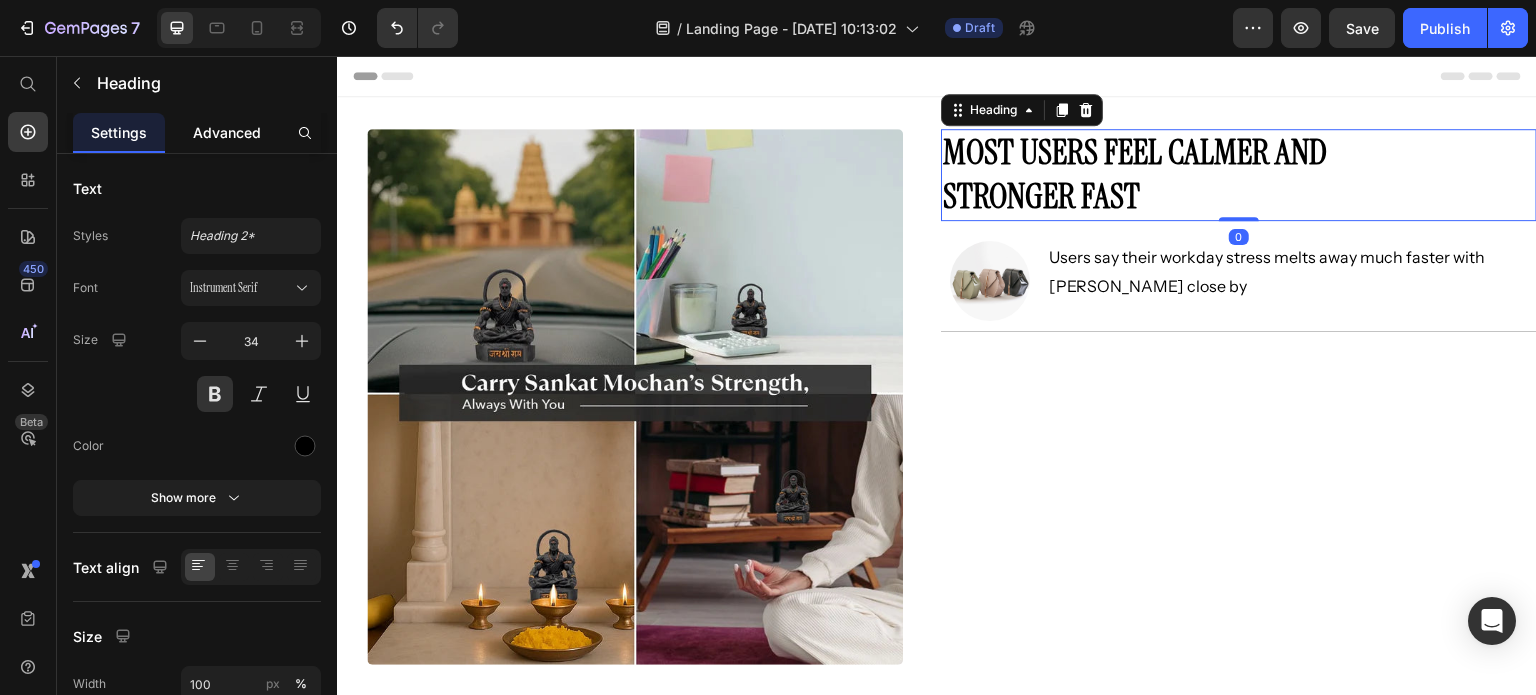 click on "Advanced" 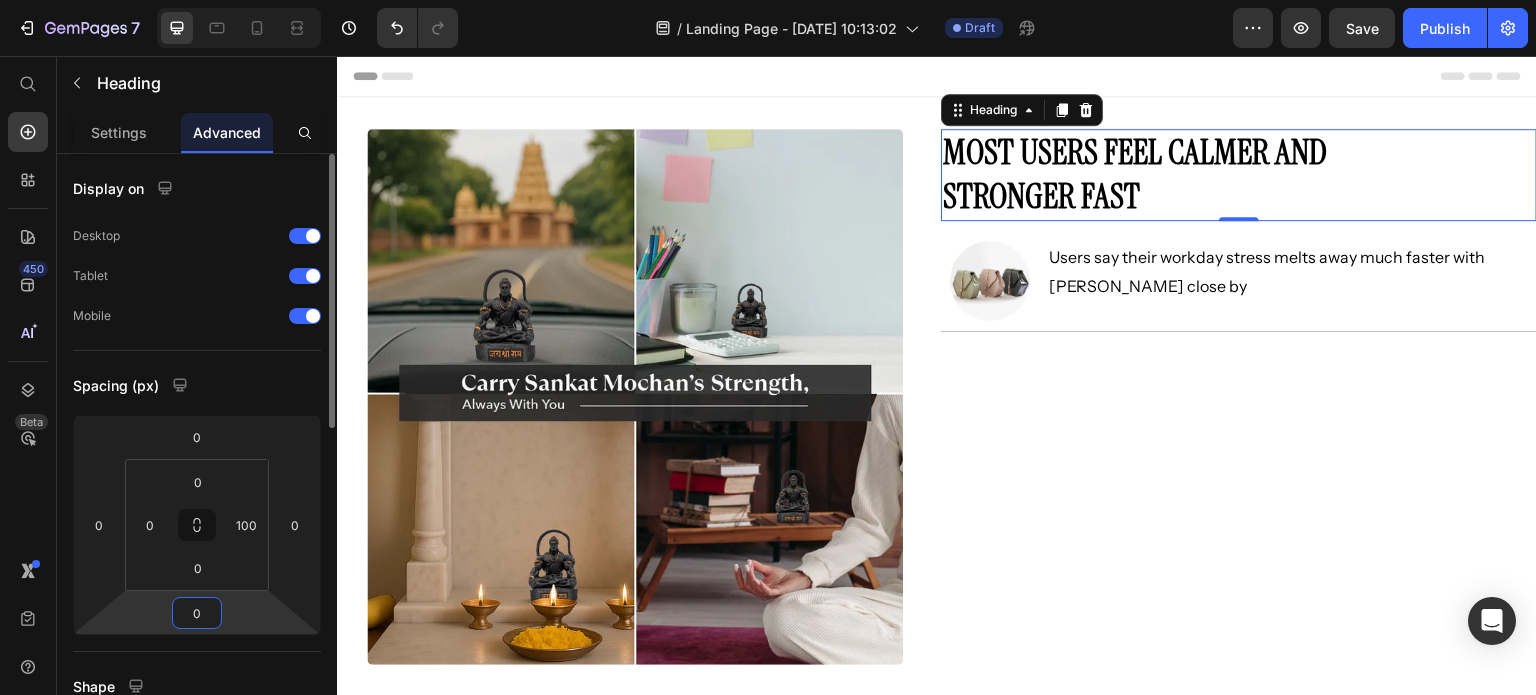 click on "0" at bounding box center (197, 613) 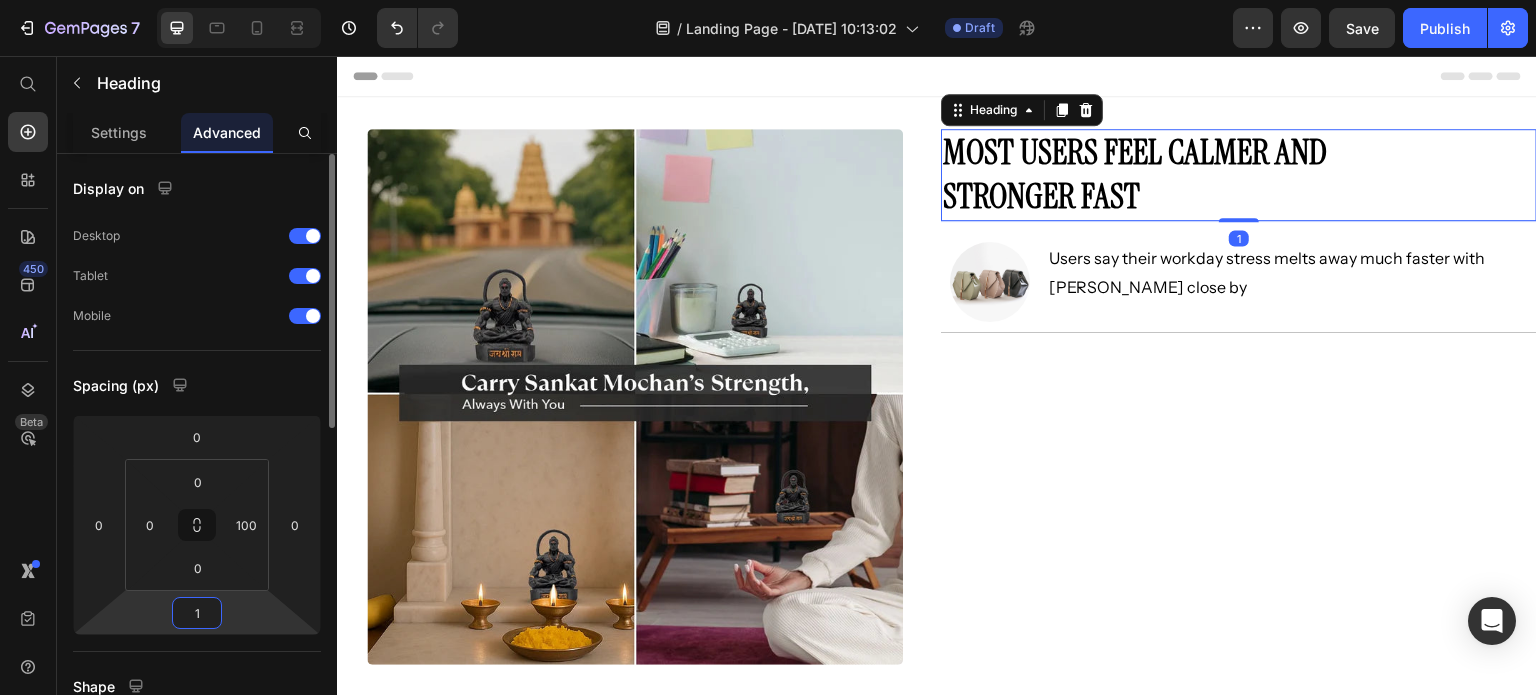 type on "10" 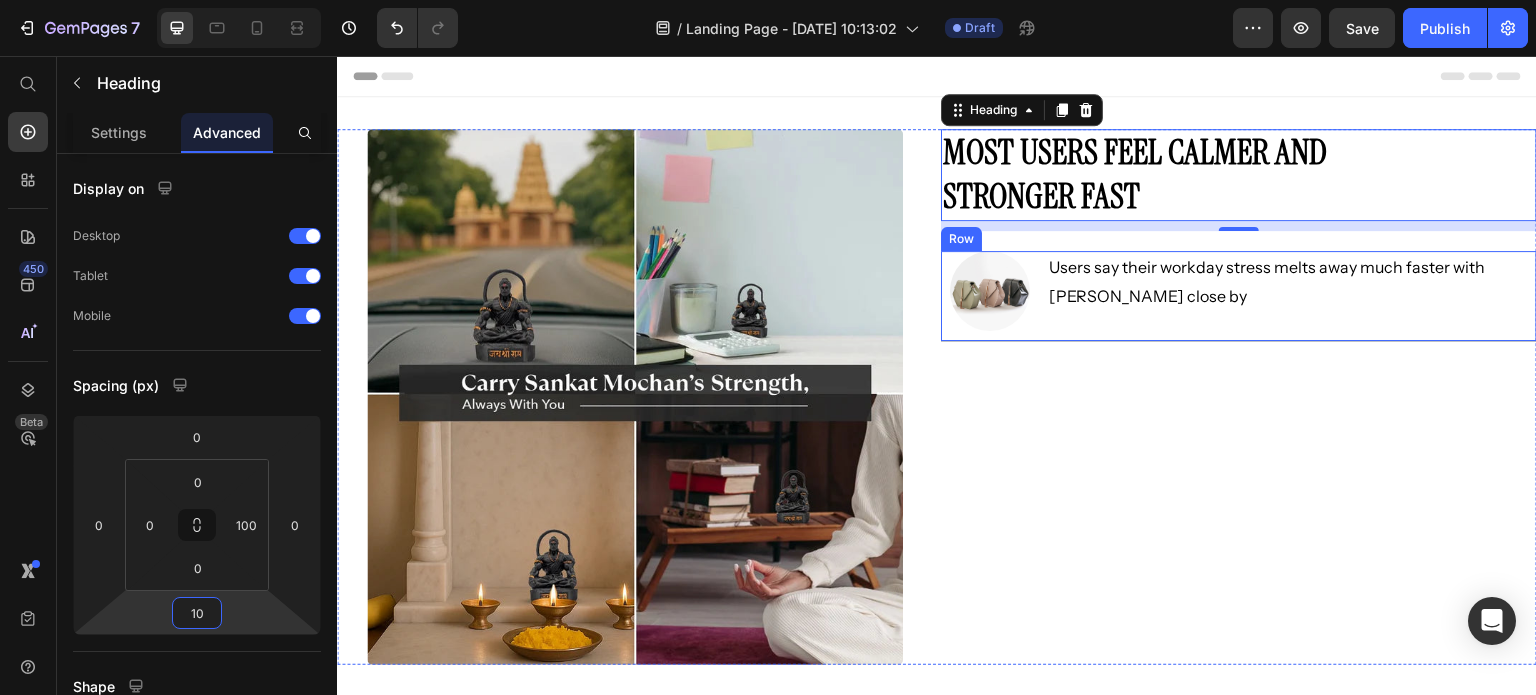 click on "Image Users say their workday stress melts away much faster with [PERSON_NAME] close by Text Block Row" at bounding box center (1239, 296) 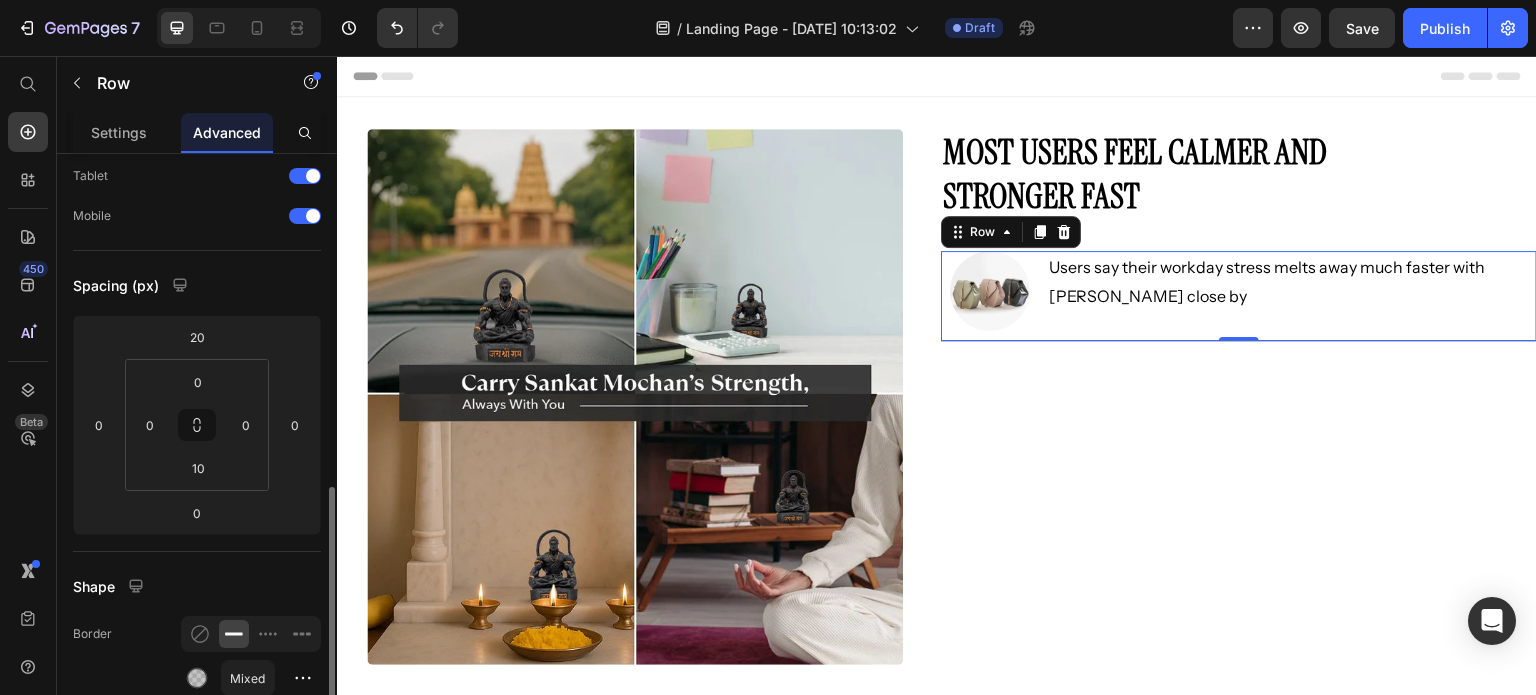 scroll, scrollTop: 300, scrollLeft: 0, axis: vertical 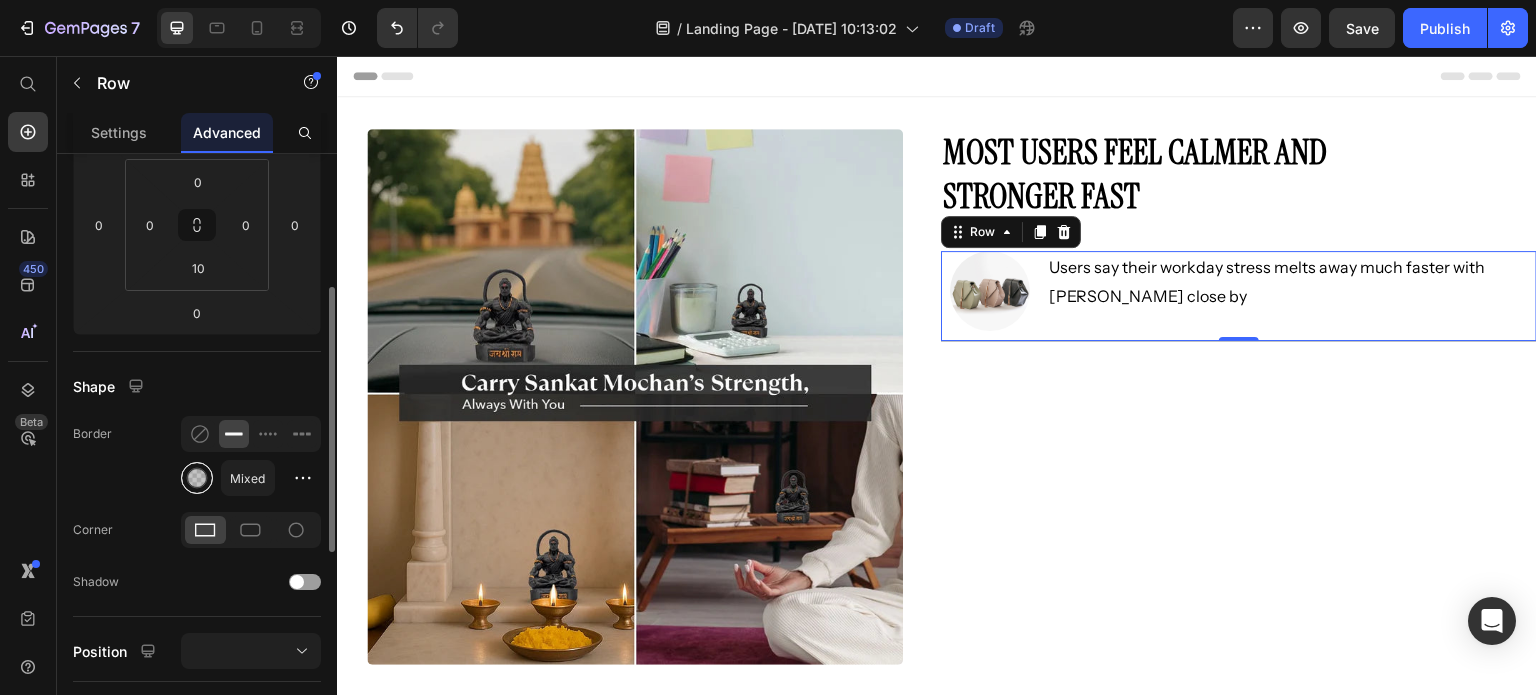 click at bounding box center (197, 478) 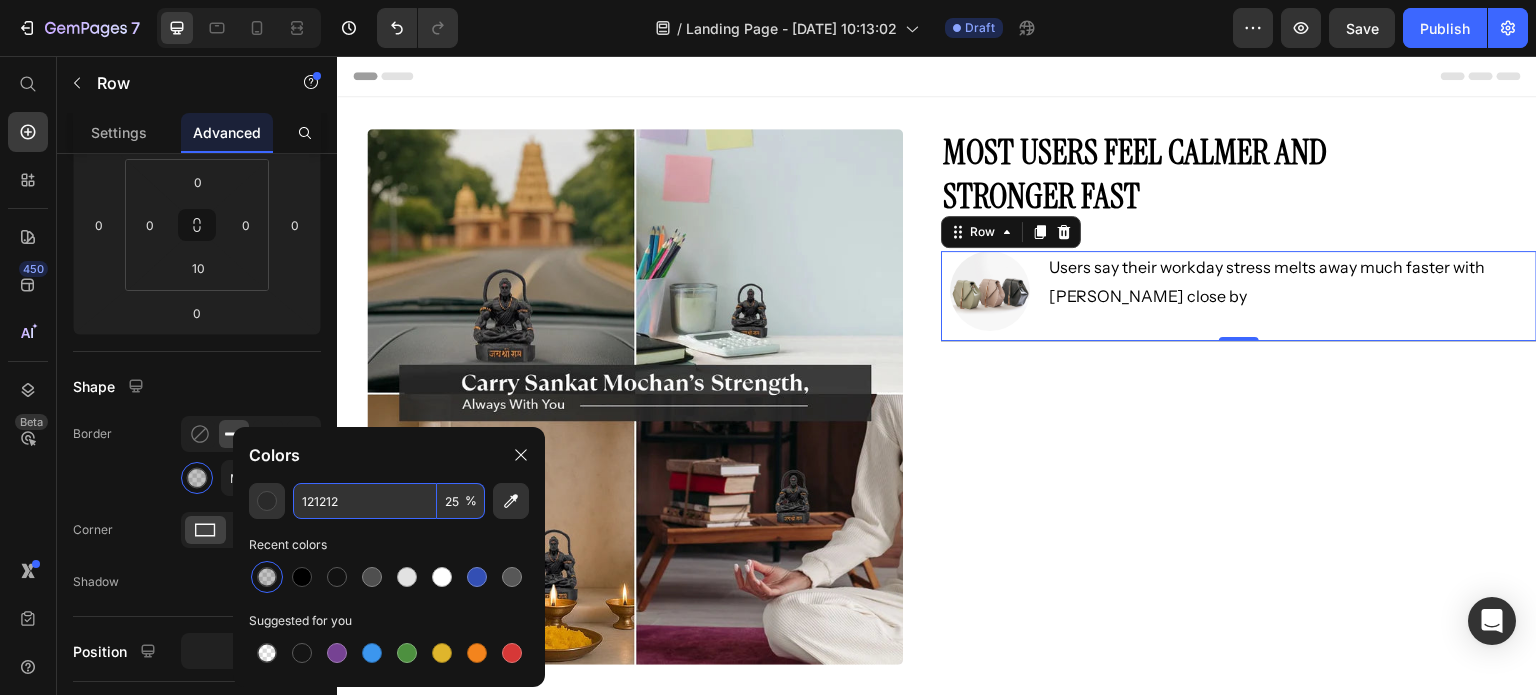 click on "25" at bounding box center (461, 501) 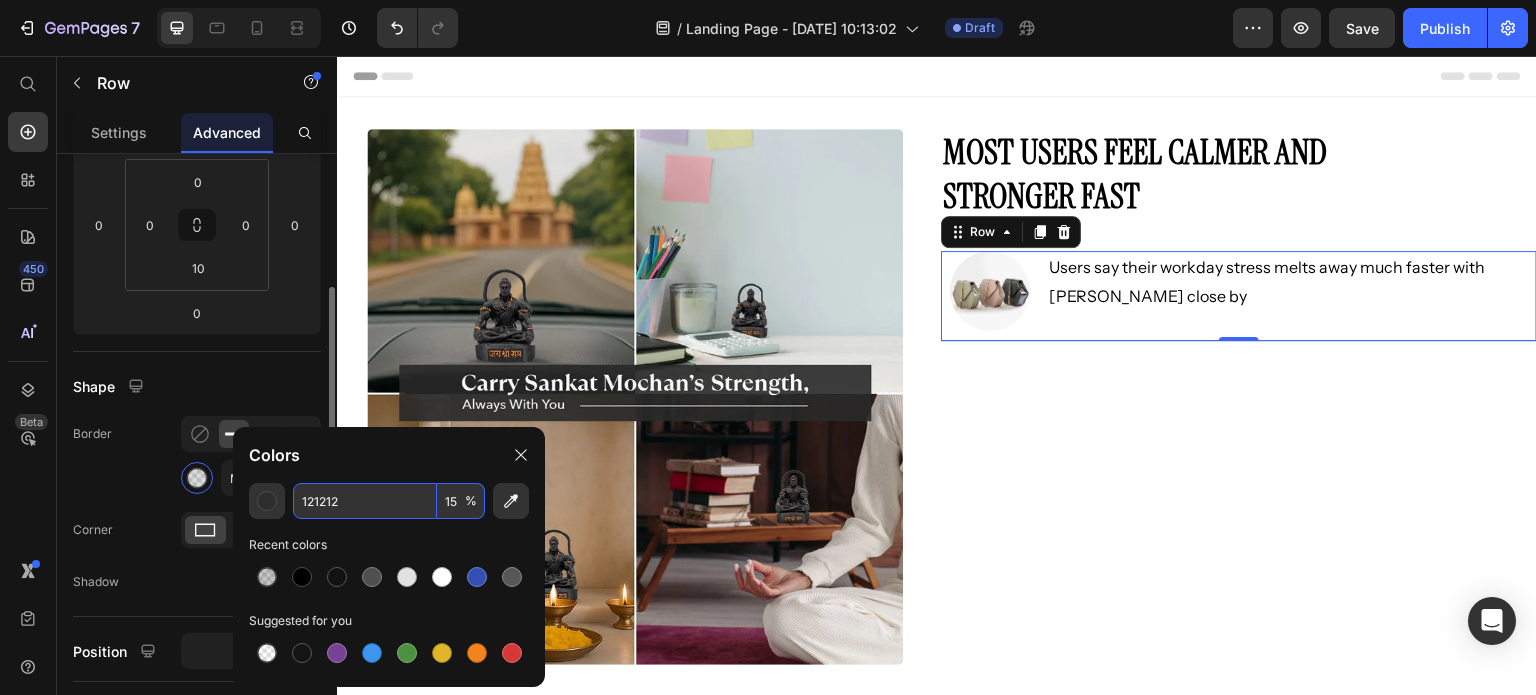 type on "15" 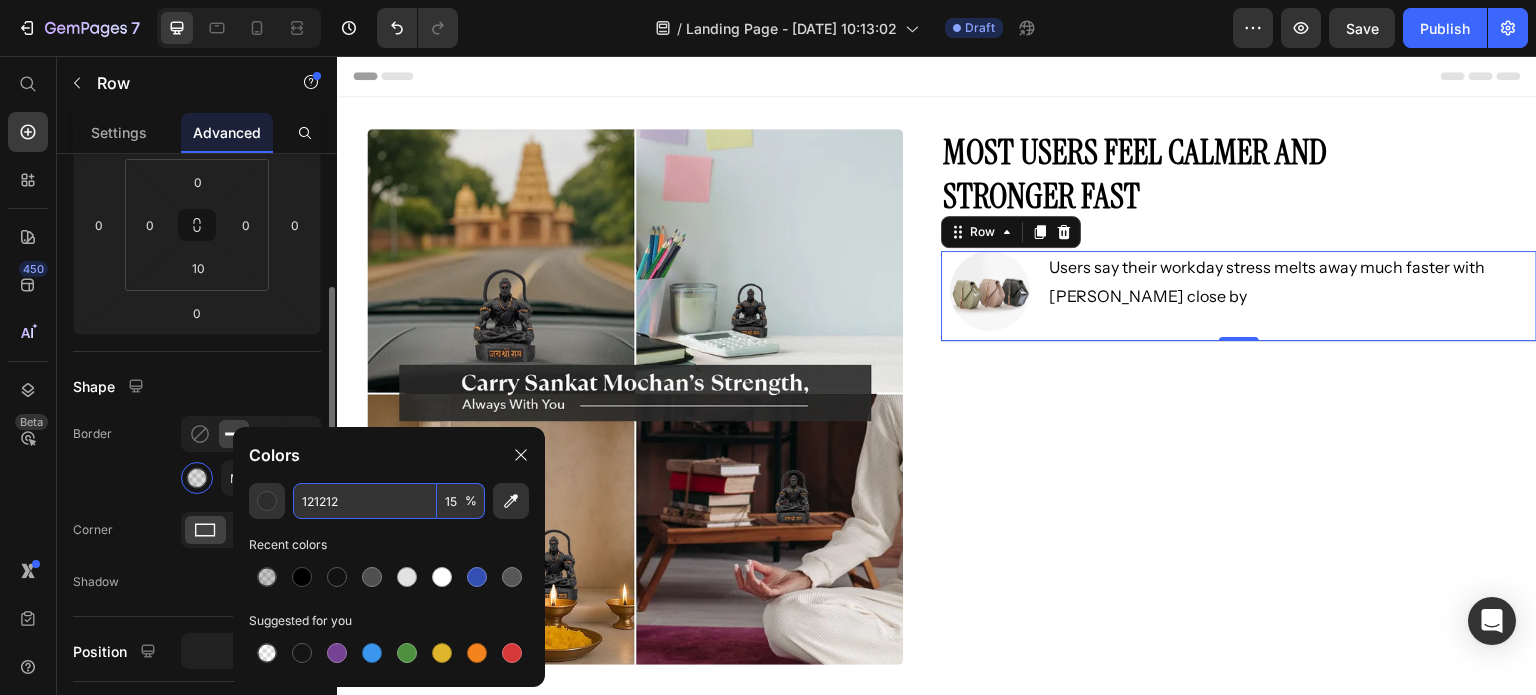 click on "Display on Desktop Tablet Mobile Spacing (px) 20 0 0 0 0 0 10 0 Shape Border Mixed Corner Shadow Position Opacity 100 % Animation Upgrade to Build plan  to unlock Animation & other premium features. Interaction Upgrade to Optimize plan  to unlock Interaction & other premium features. CSS class" at bounding box center (197, 479) 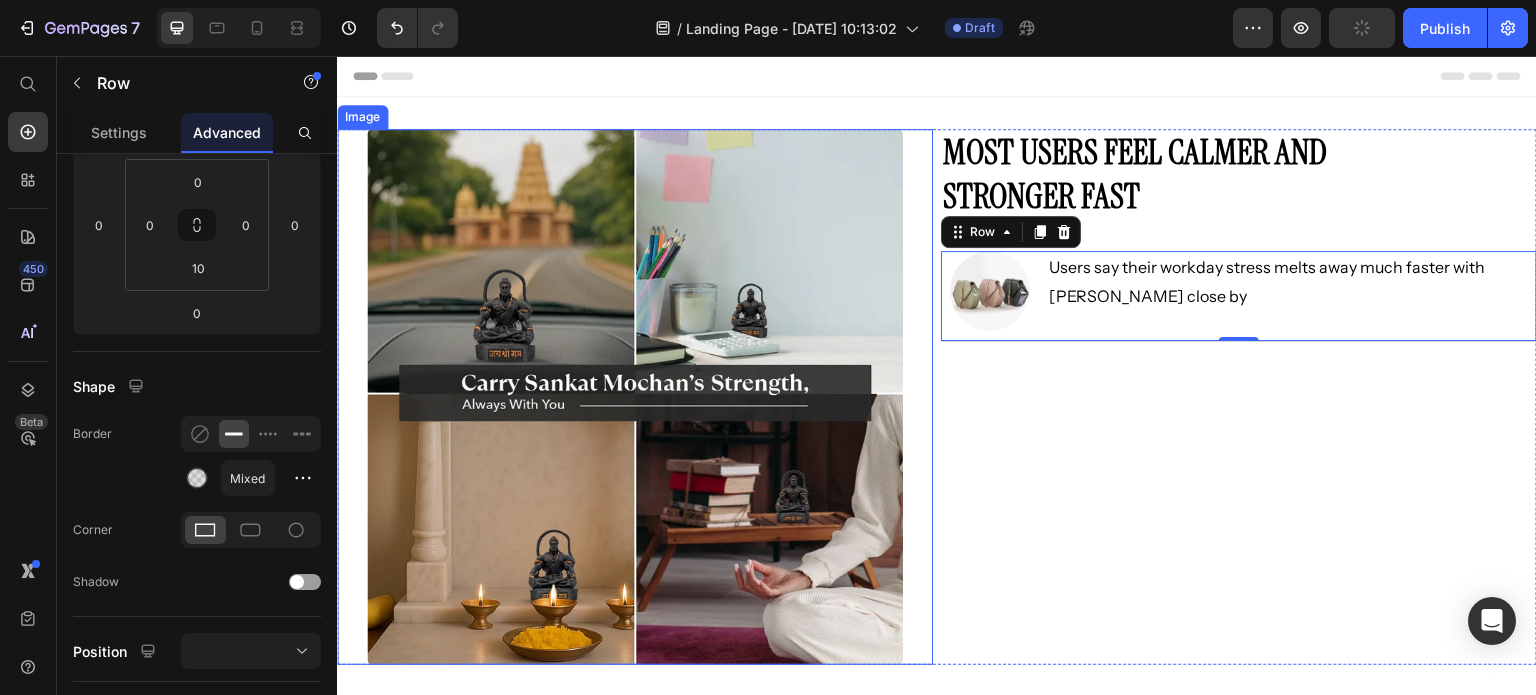 click at bounding box center (635, 397) 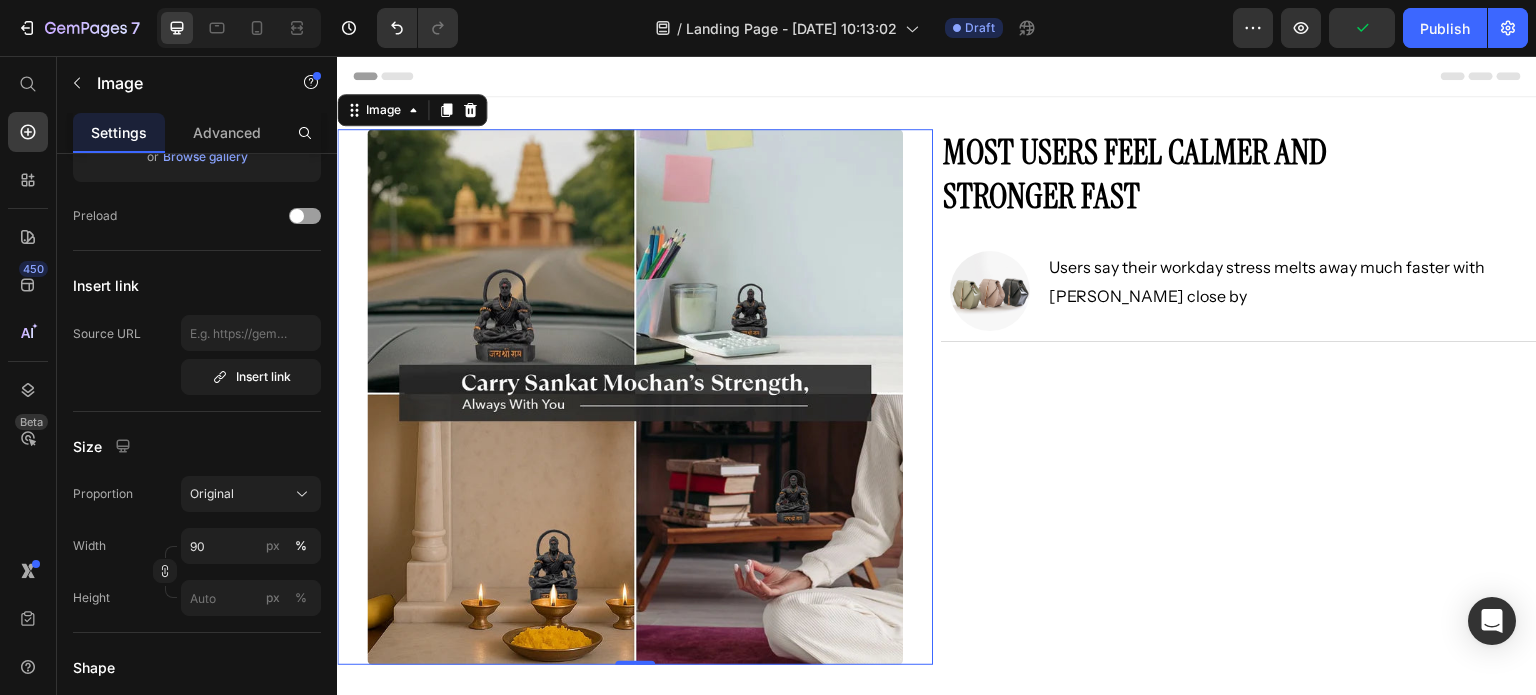 scroll, scrollTop: 0, scrollLeft: 0, axis: both 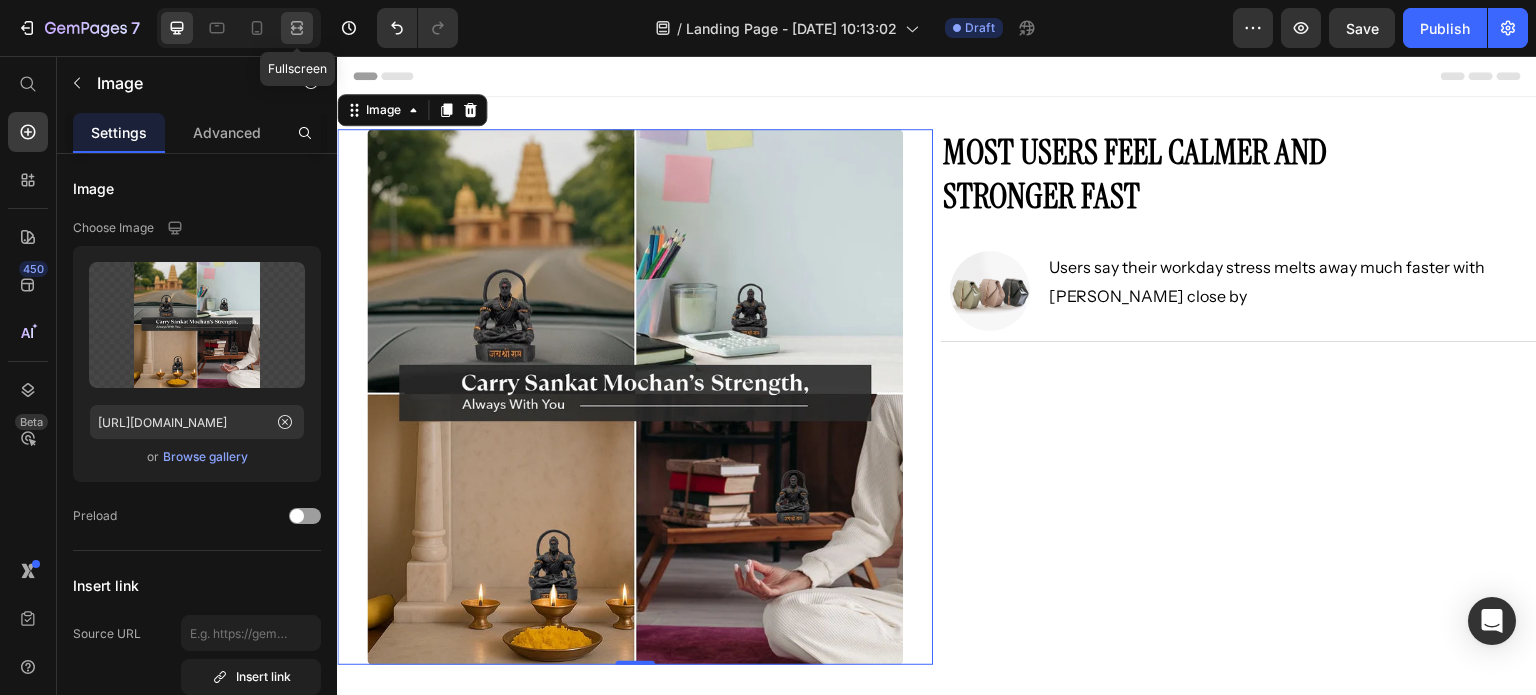 click 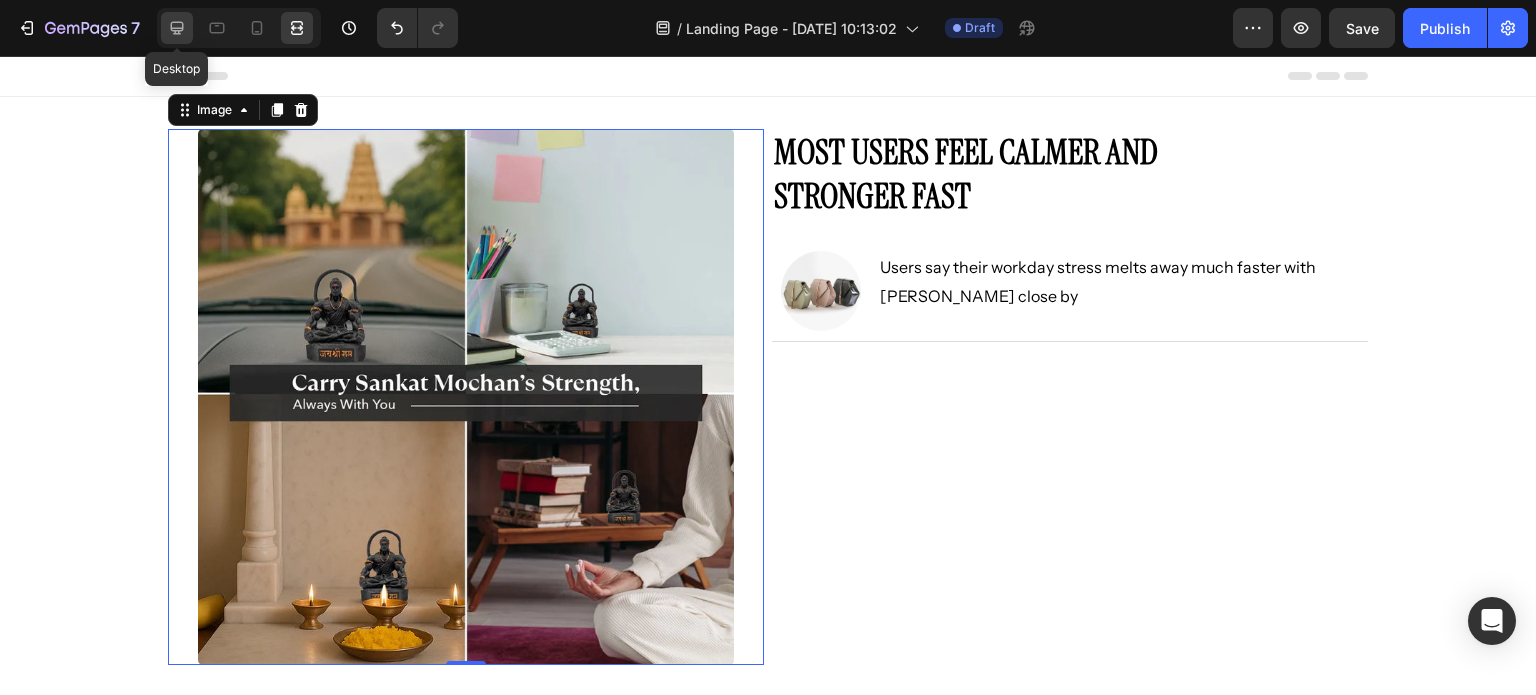 click 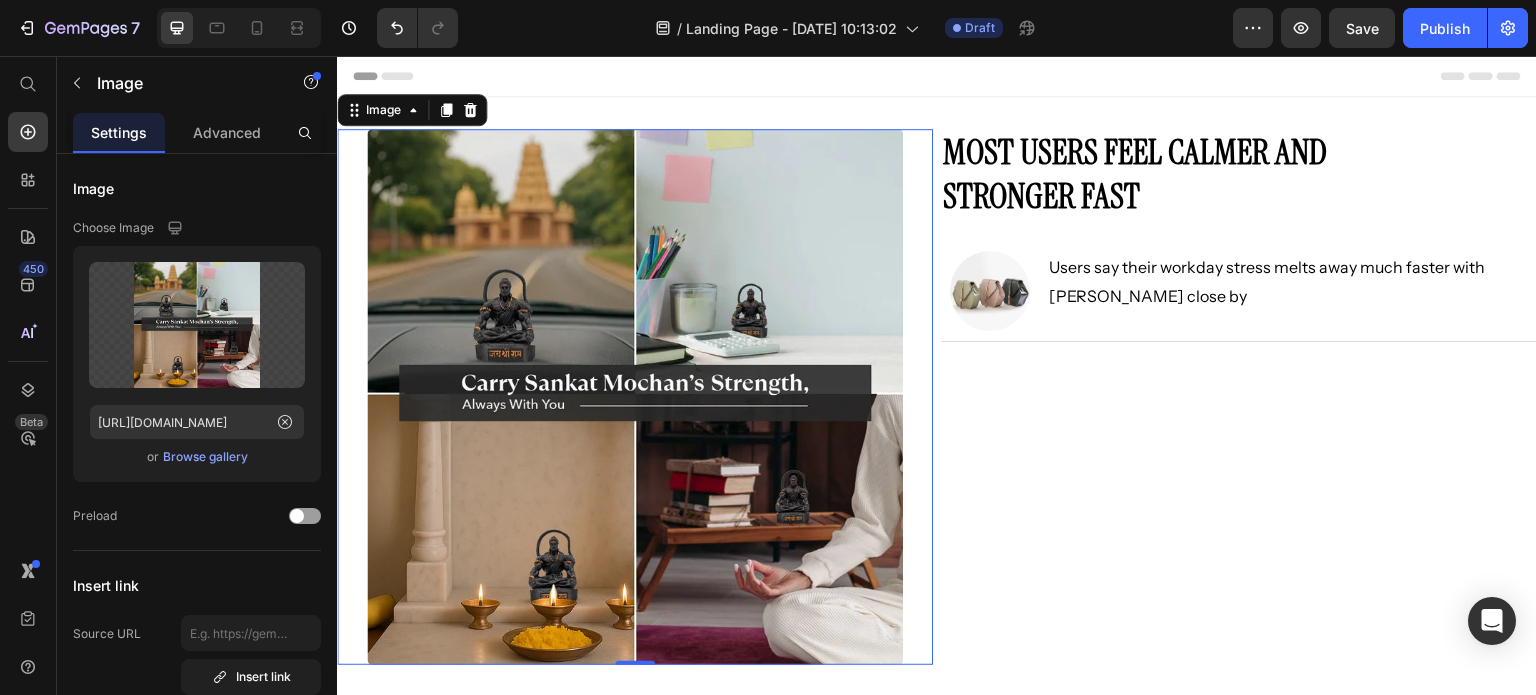 click at bounding box center (635, 397) 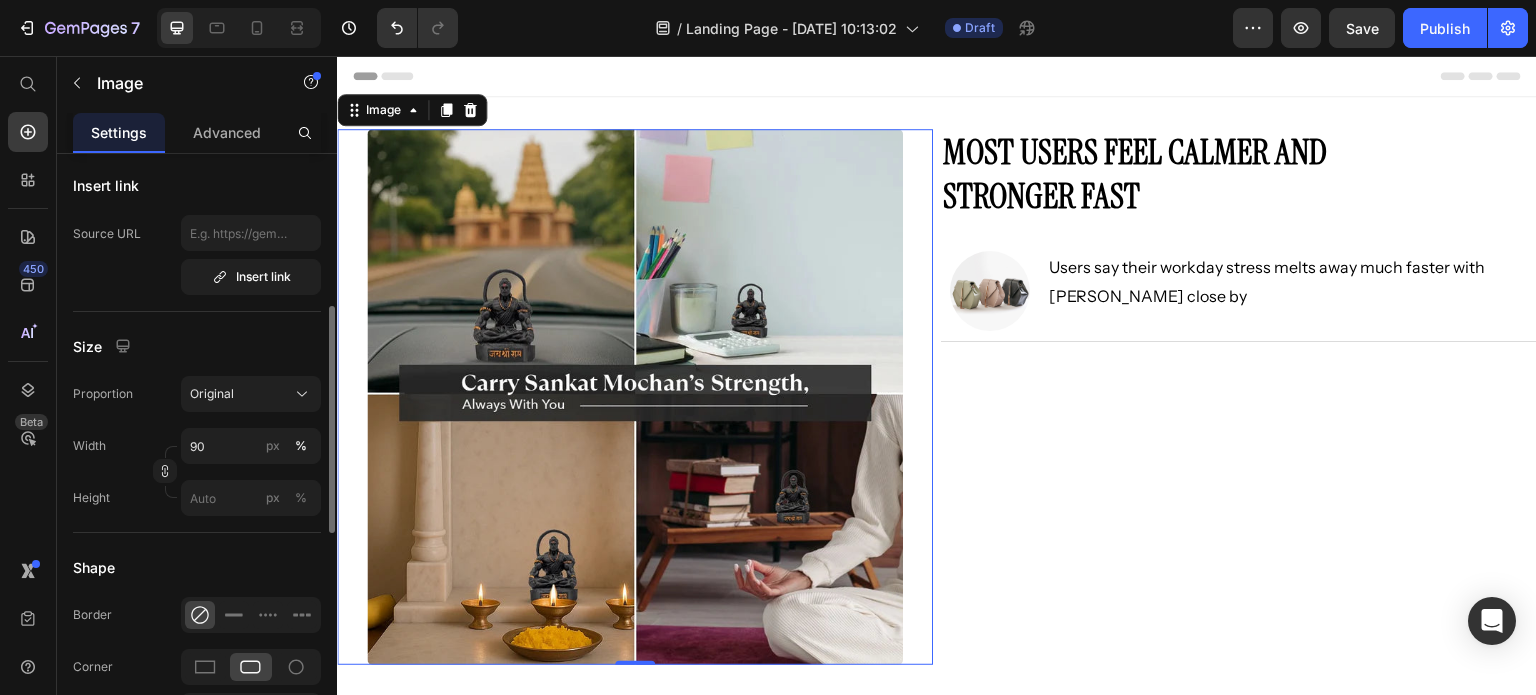 scroll, scrollTop: 900, scrollLeft: 0, axis: vertical 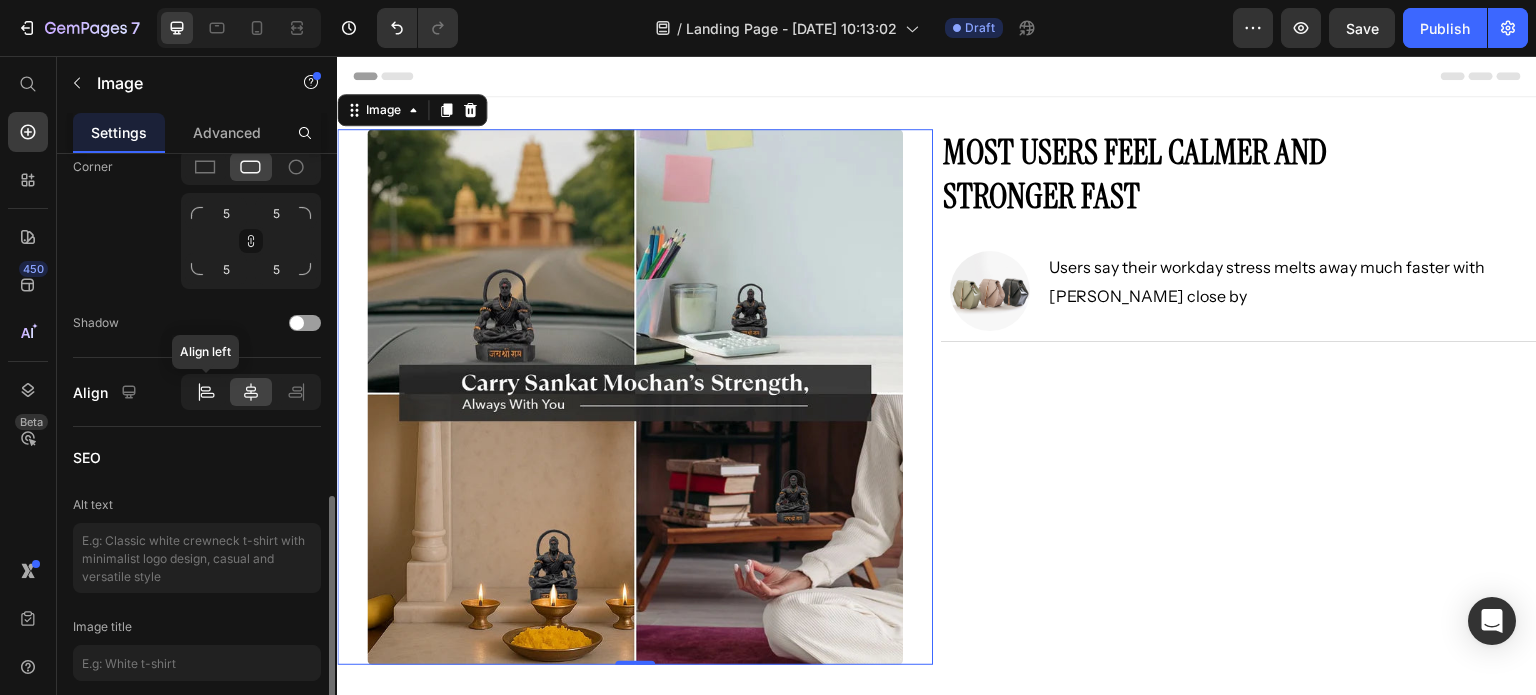 click 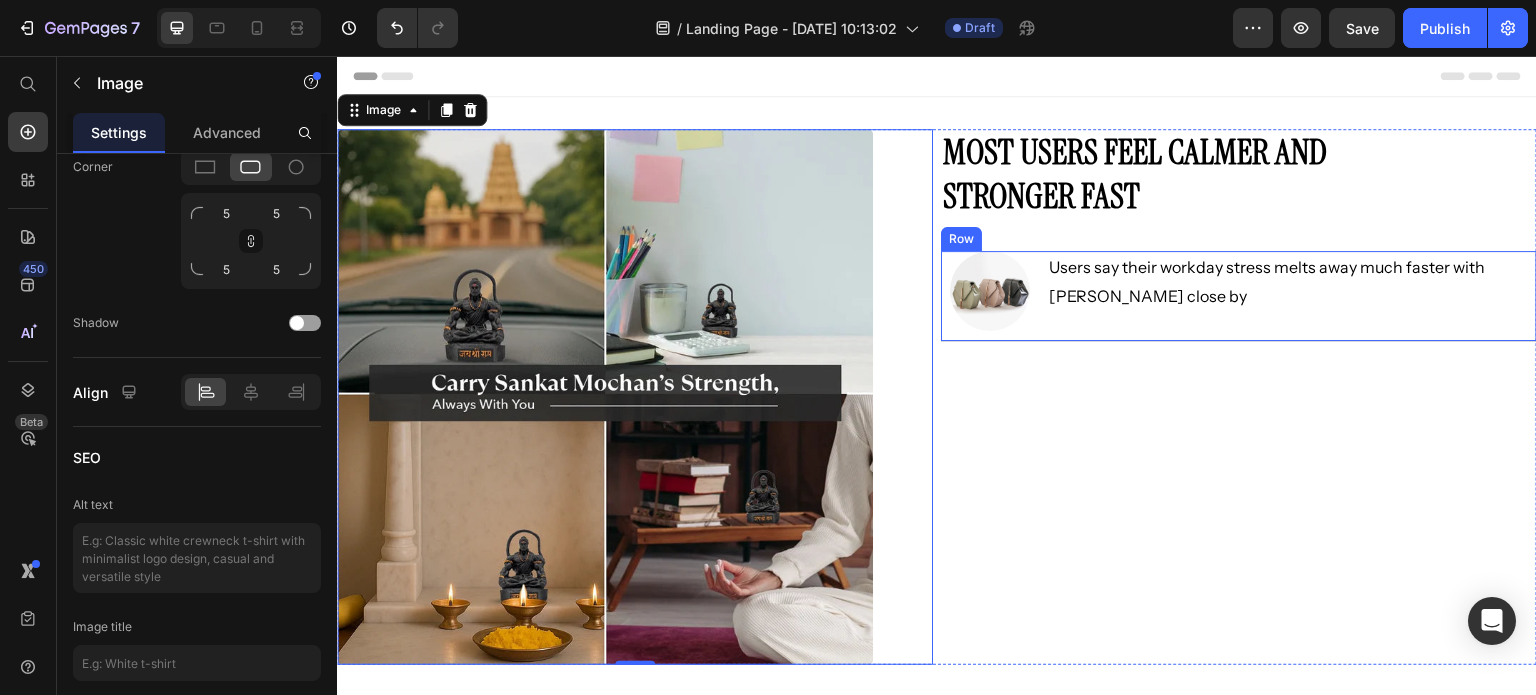 drag, startPoint x: 1030, startPoint y: 266, endPoint x: 974, endPoint y: 262, distance: 56.142673 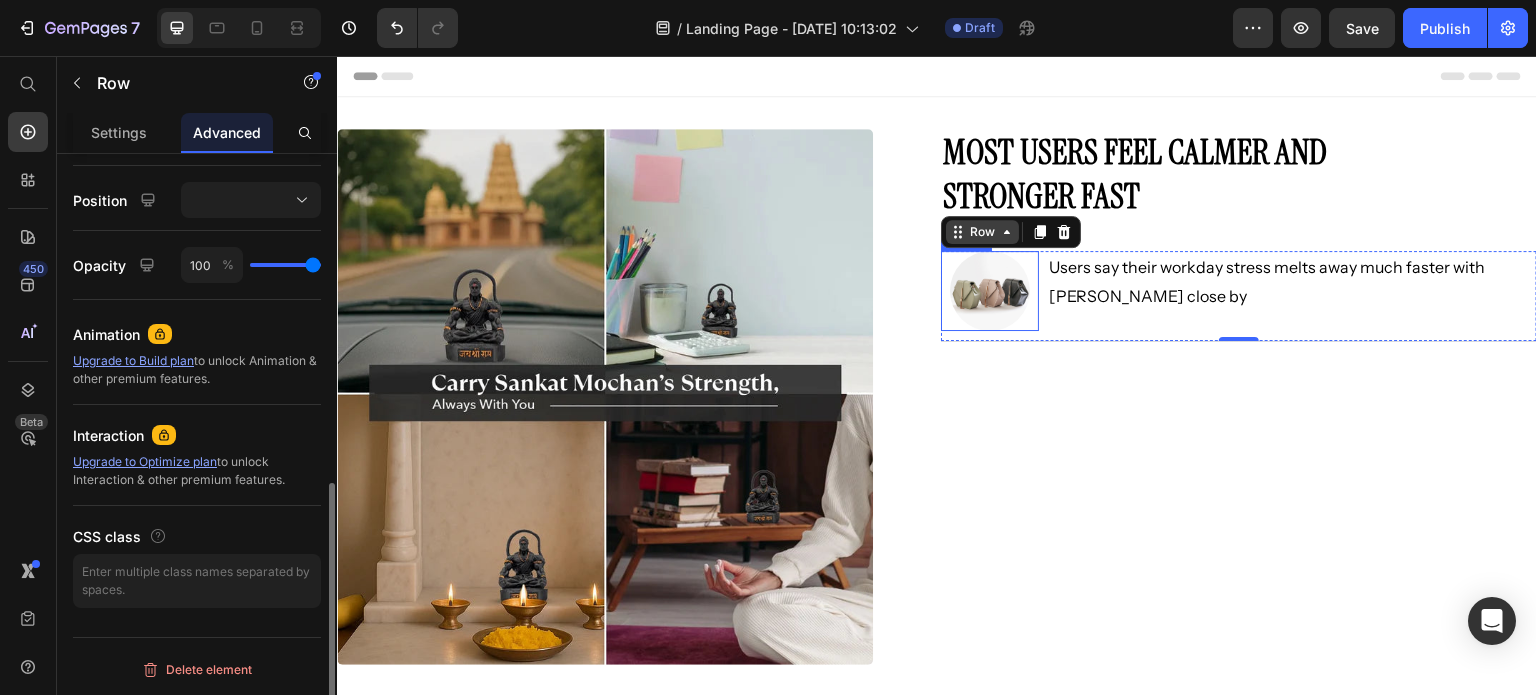 scroll, scrollTop: 0, scrollLeft: 0, axis: both 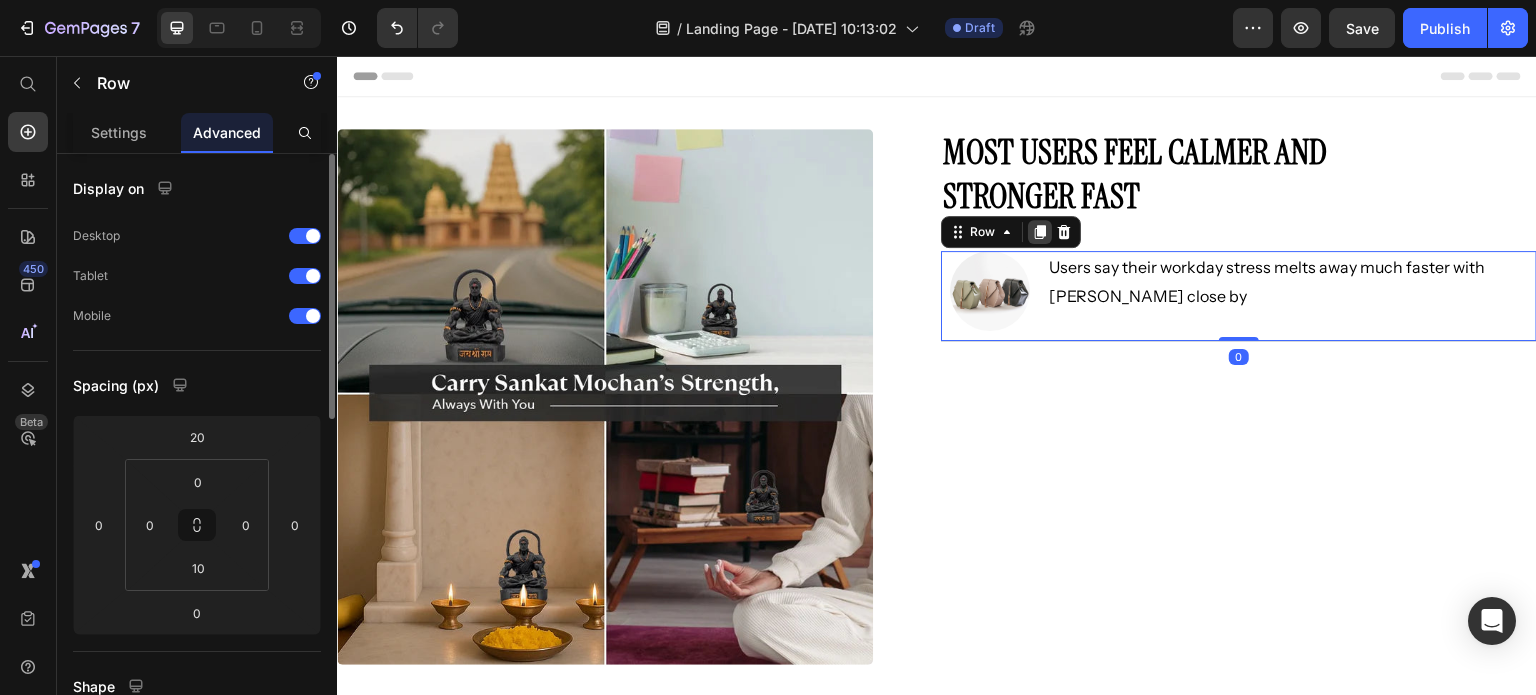 click 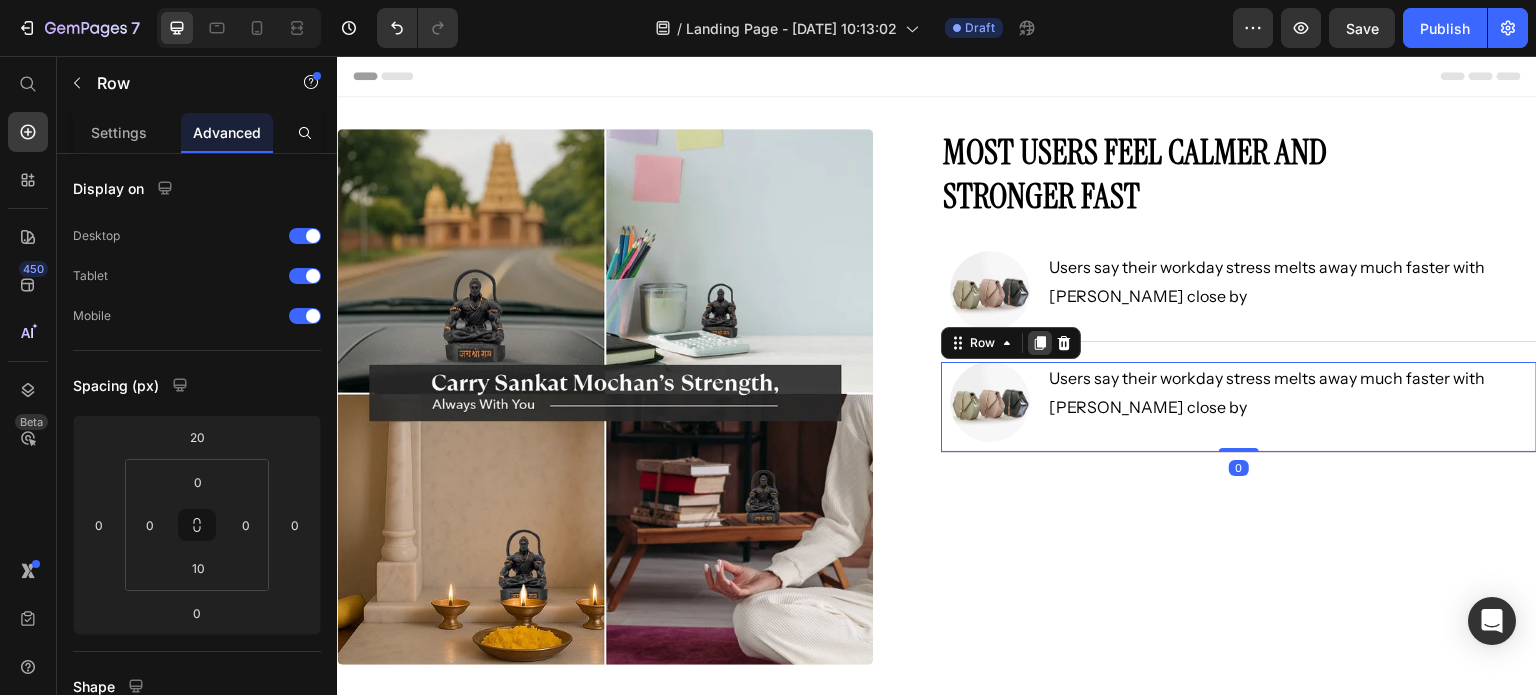 click 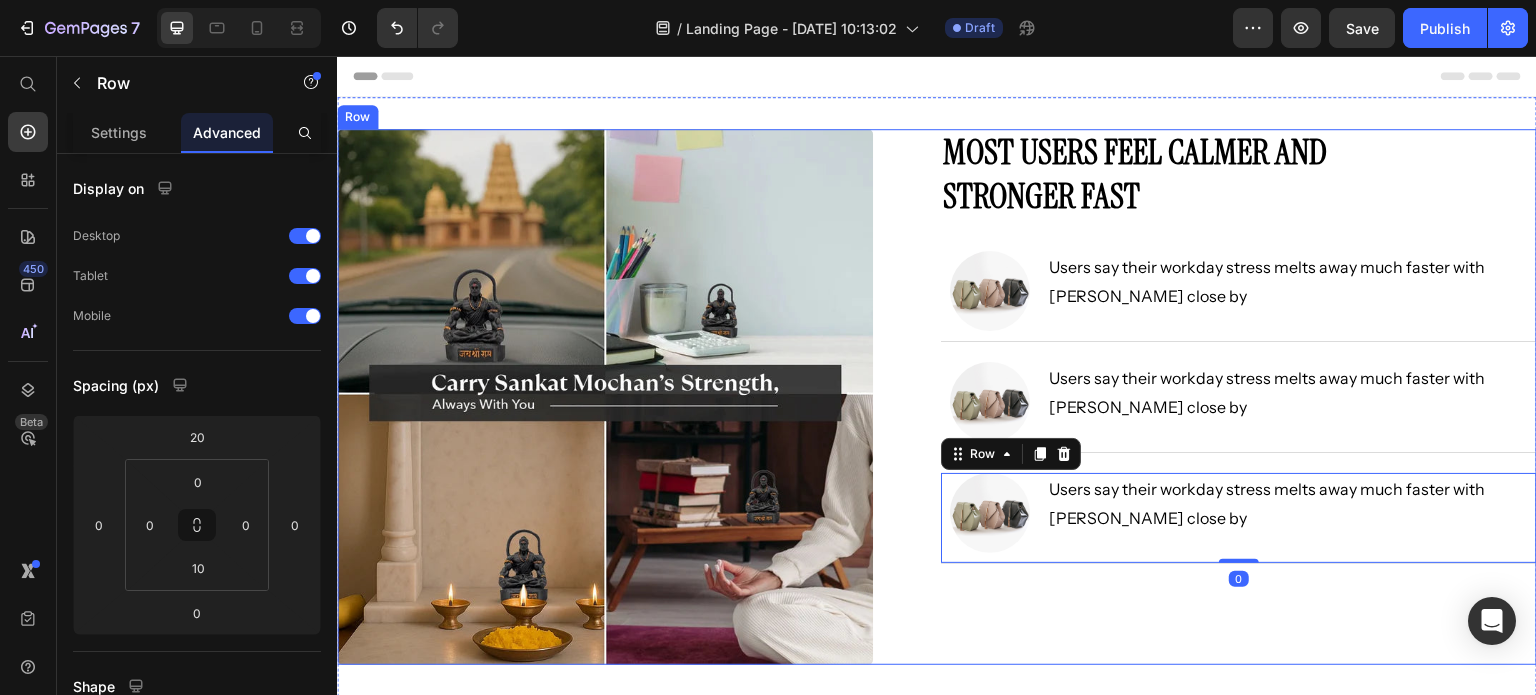click on "Most Users Feel Calmer and Stronger Fast Heading Image Users say their workday stress melts away much faster with [PERSON_NAME] close by Text Block Row Image Users say their workday stress melts away much faster with [PERSON_NAME] close by Text Block Row Image Users say their workday stress melts away much faster with [PERSON_NAME] close by Text Block Row   0" at bounding box center (1239, 397) 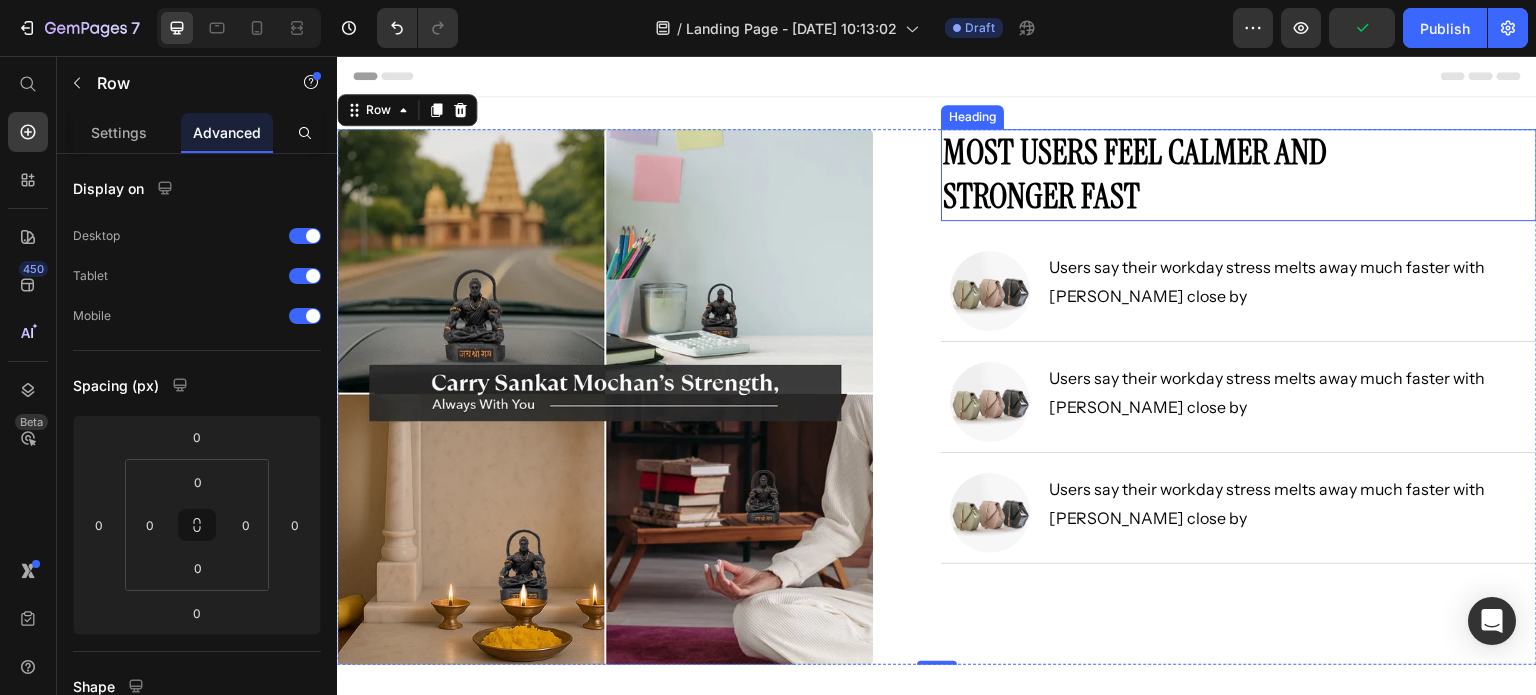 click on "Most Users Feel Calmer and Stronger Fast" at bounding box center [1189, 175] 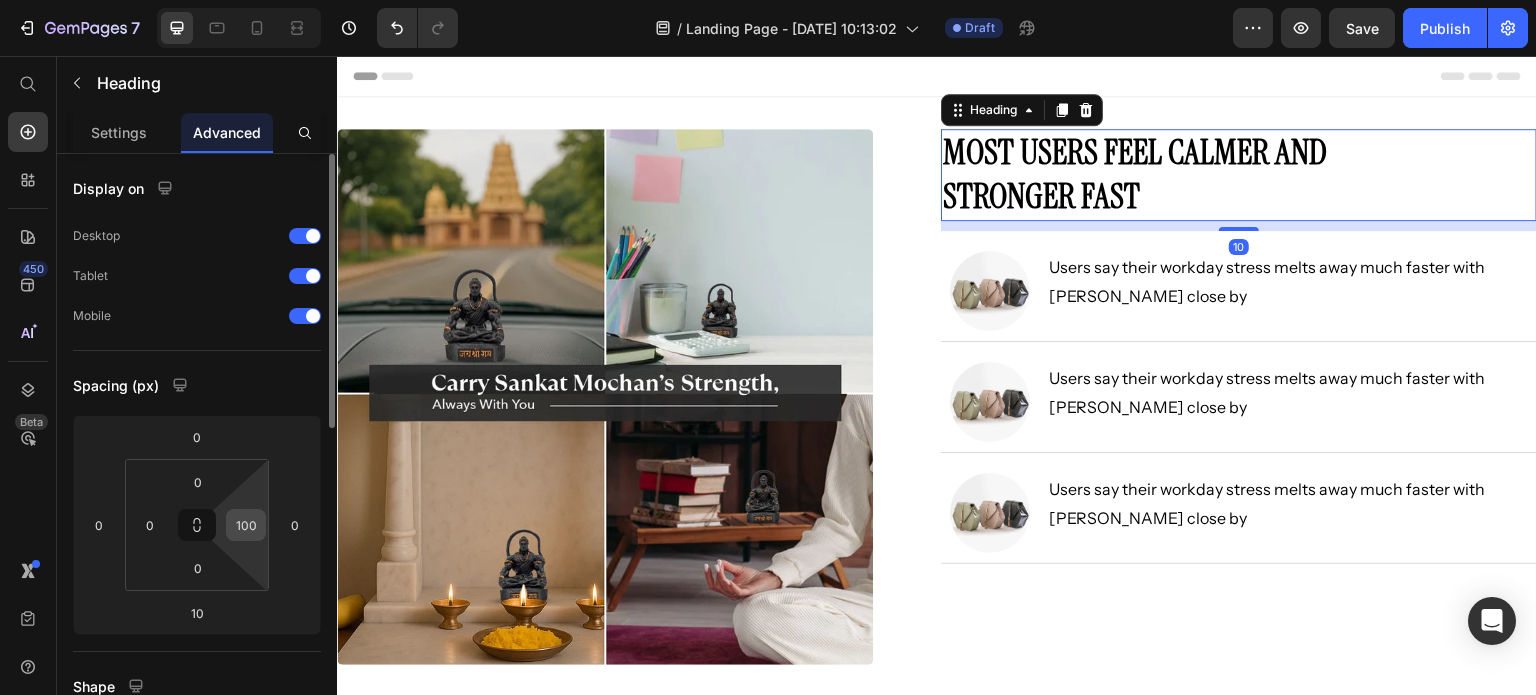 click on "100" at bounding box center [246, 525] 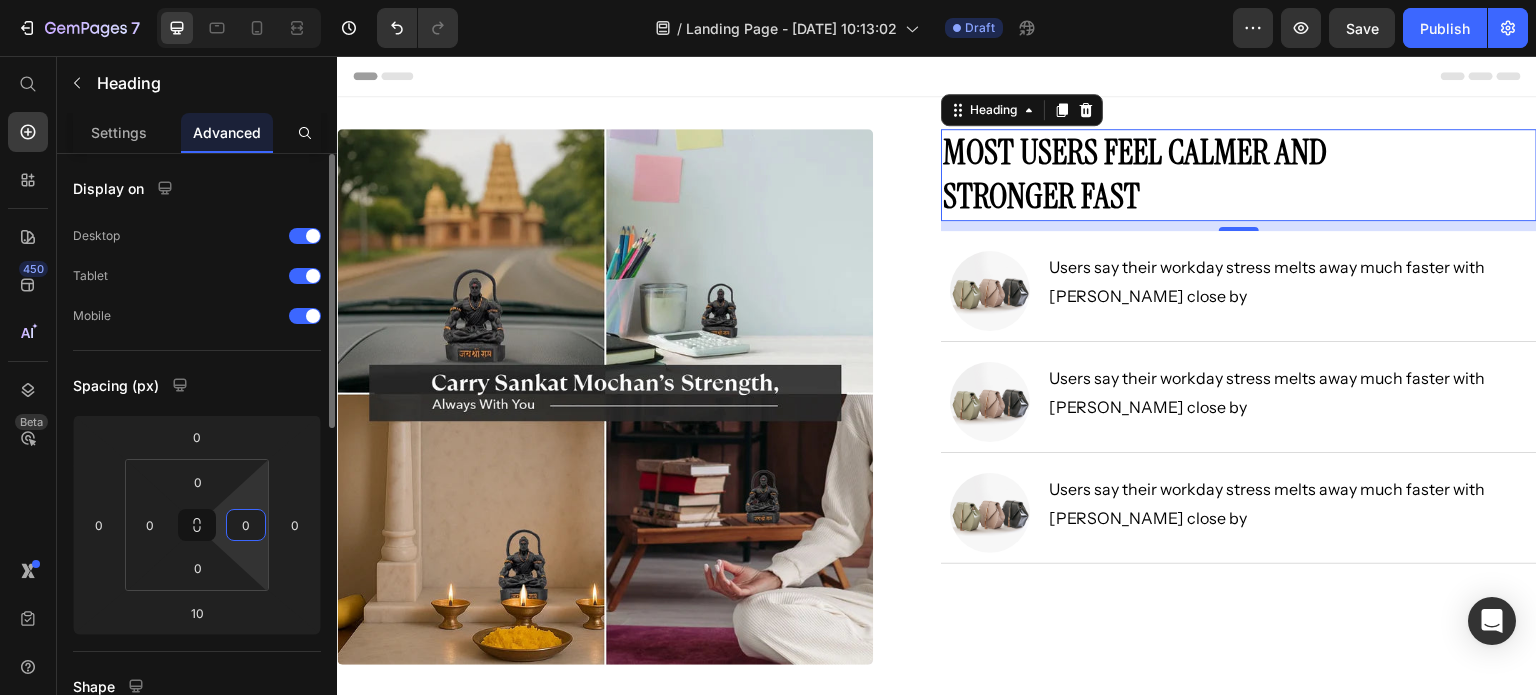 type on "0" 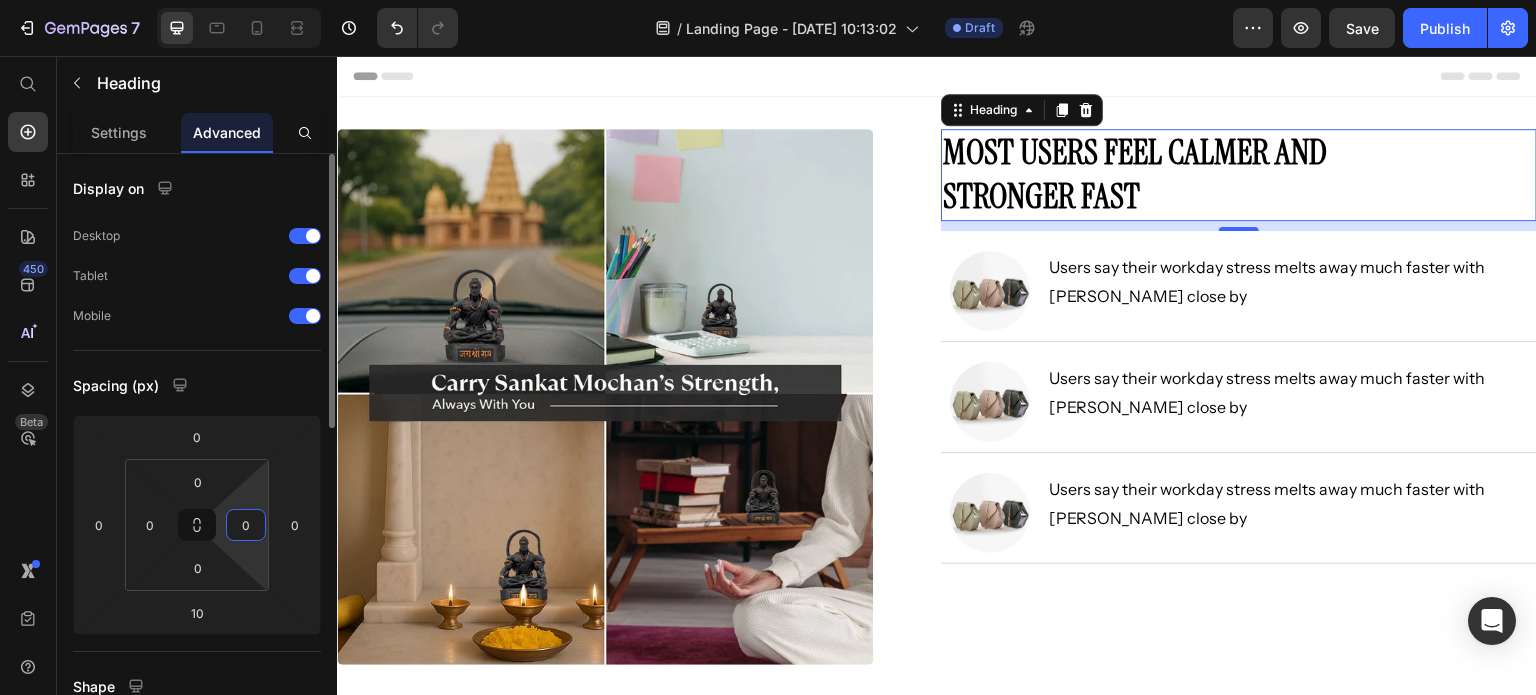 click on "Display on Desktop Tablet Mobile Spacing (px) 0 0 10 0 0 0 0 0 Shape Border Corner Shadow Position Opacity 100 % Animation Upgrade to Build plan  to unlock Animation & other premium features. Interaction Upgrade to Optimize plan  to unlock Interaction & other premium features. CSS class" at bounding box center (197, 757) 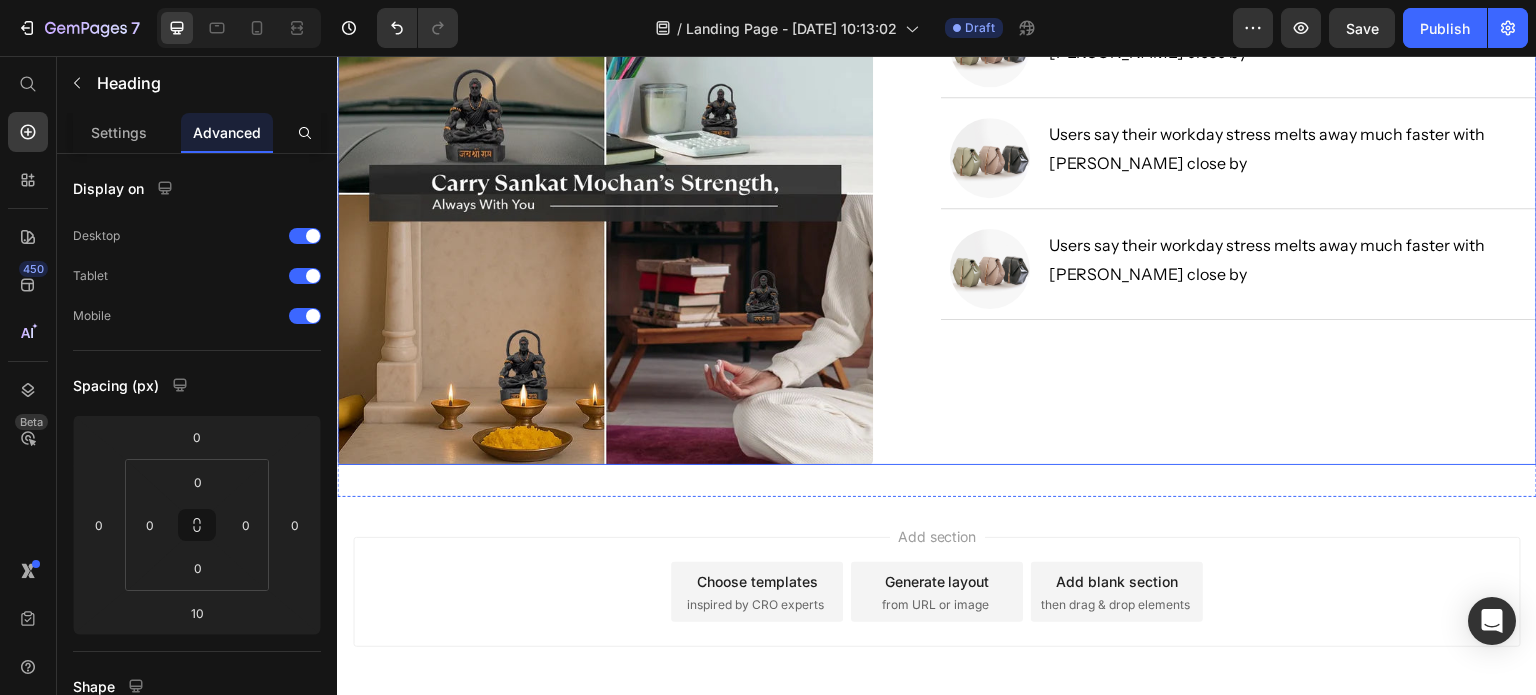 scroll, scrollTop: 0, scrollLeft: 0, axis: both 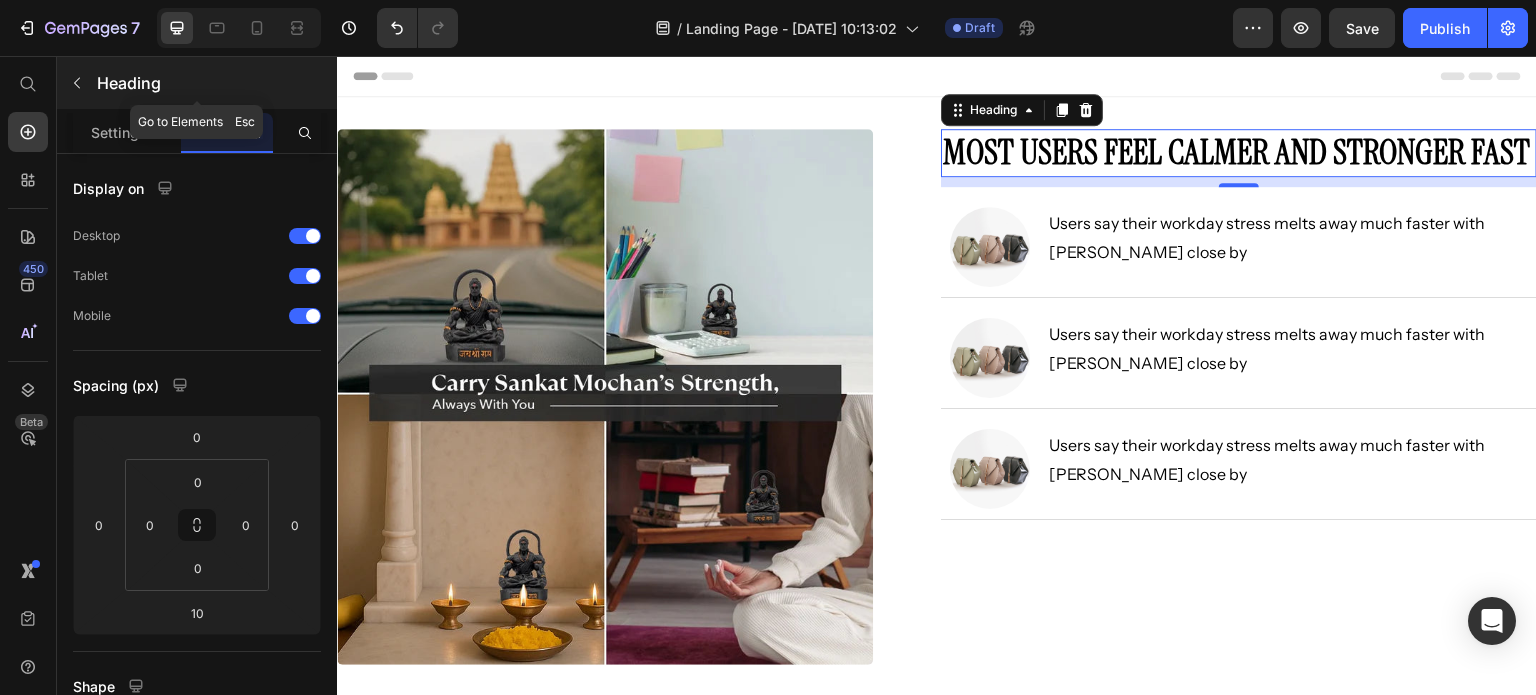 click at bounding box center (77, 83) 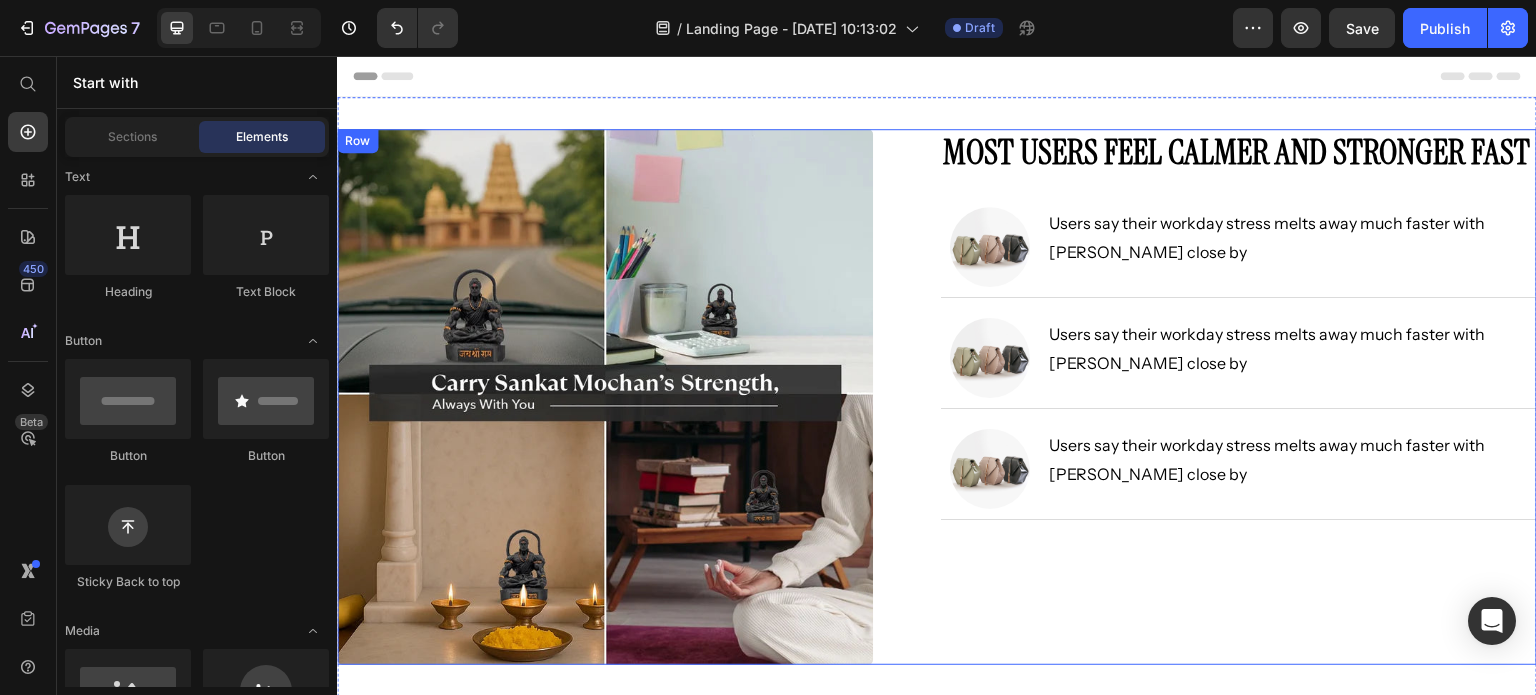 scroll, scrollTop: 282, scrollLeft: 0, axis: vertical 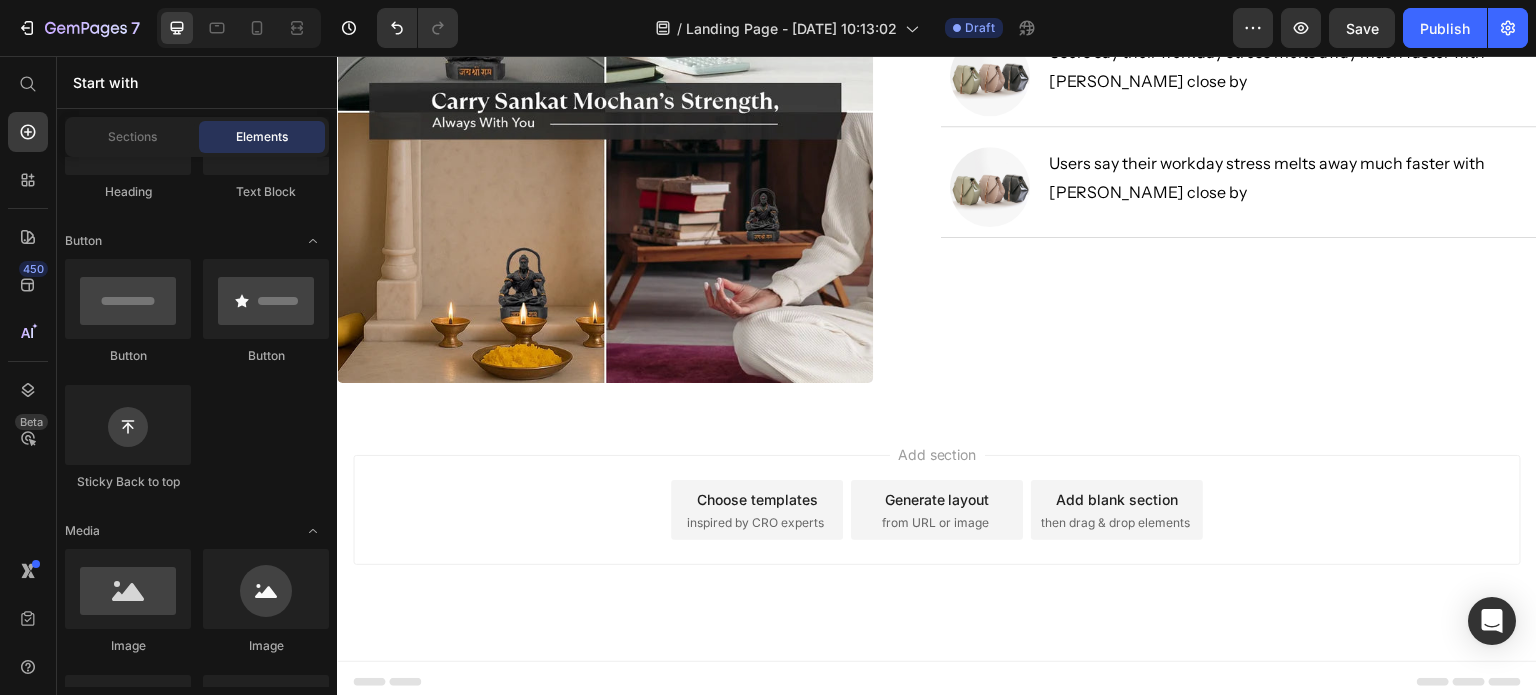 click on "Choose templates" at bounding box center (757, 499) 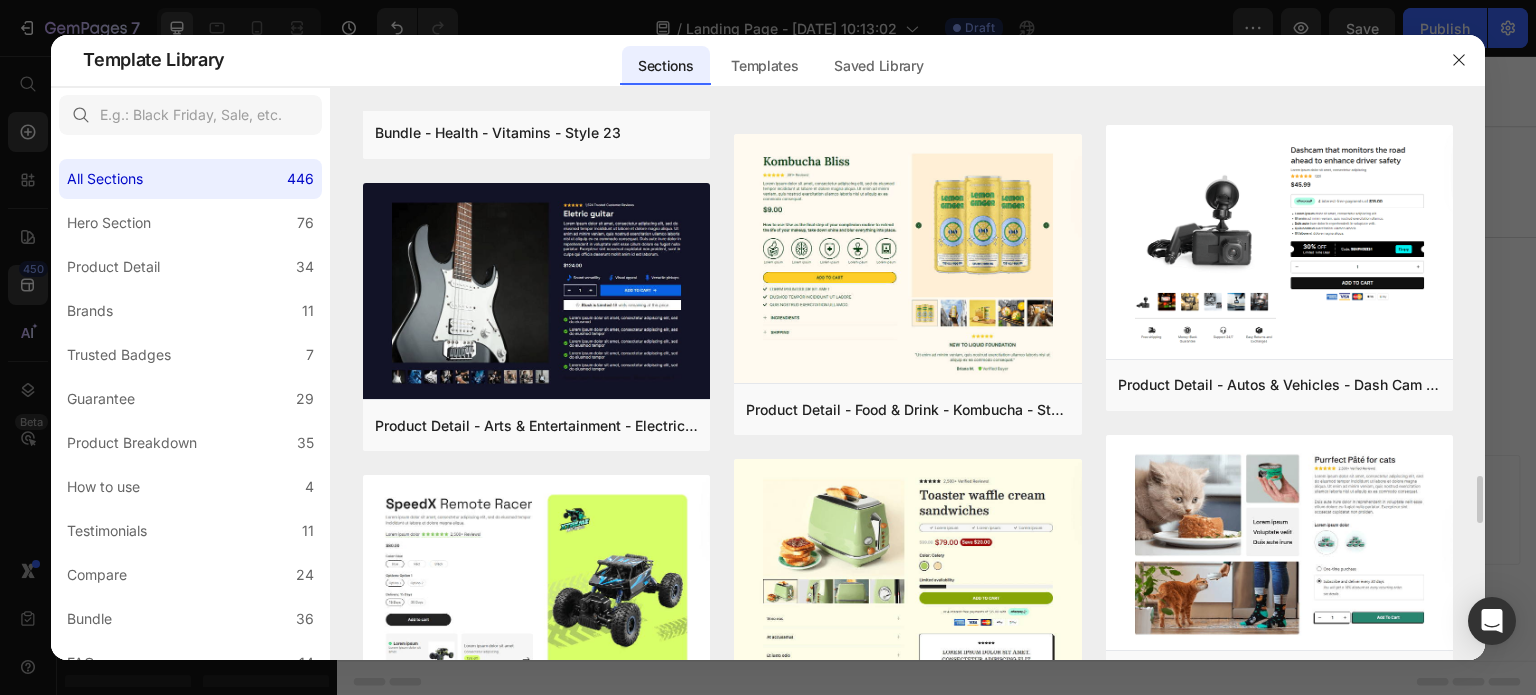 scroll, scrollTop: 4239, scrollLeft: 0, axis: vertical 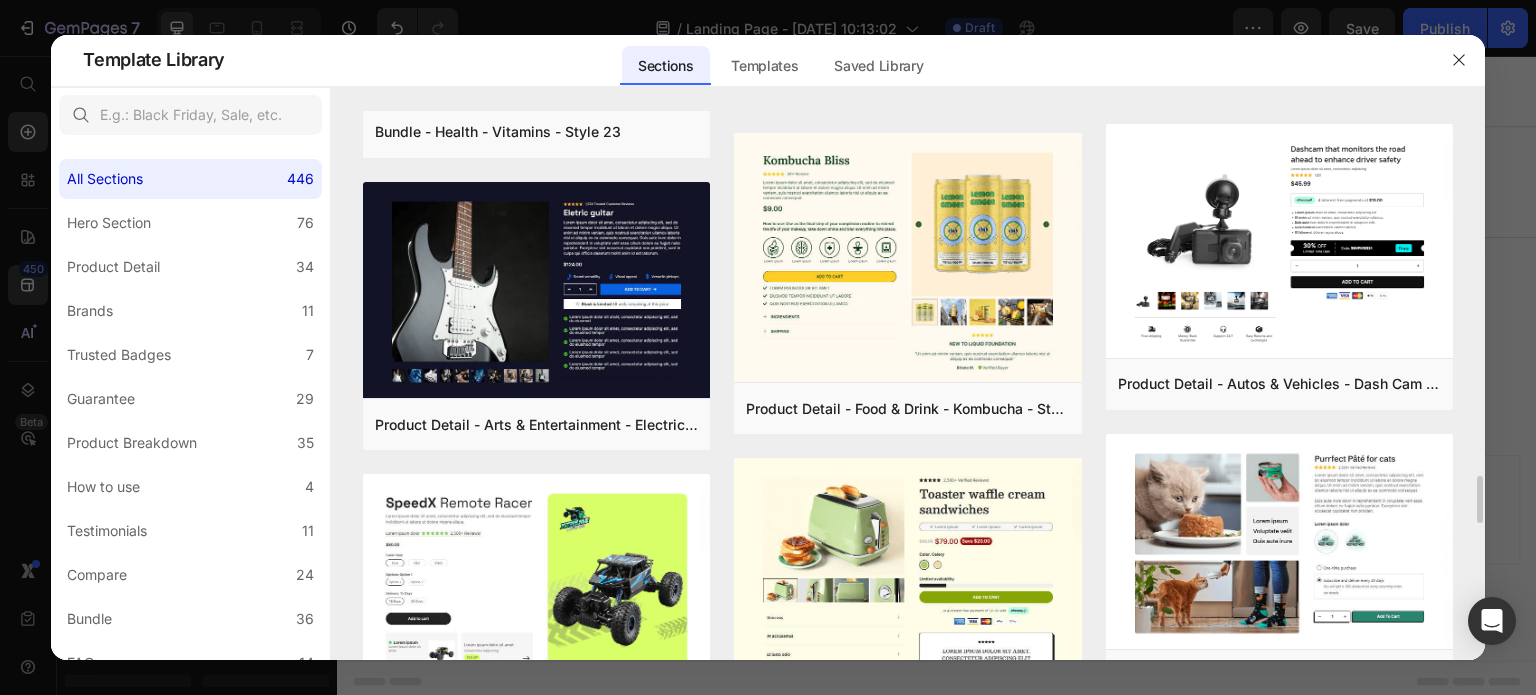 click at bounding box center (907, 620) 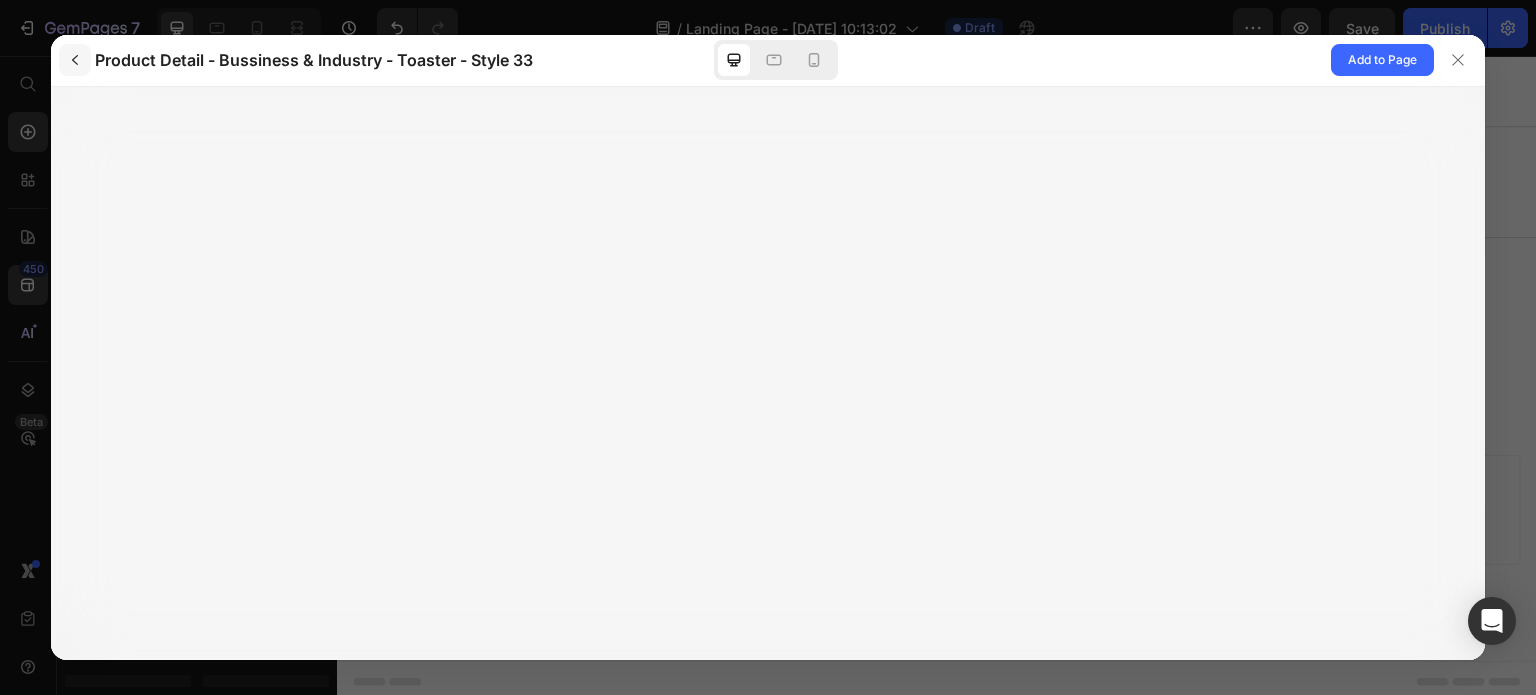 click 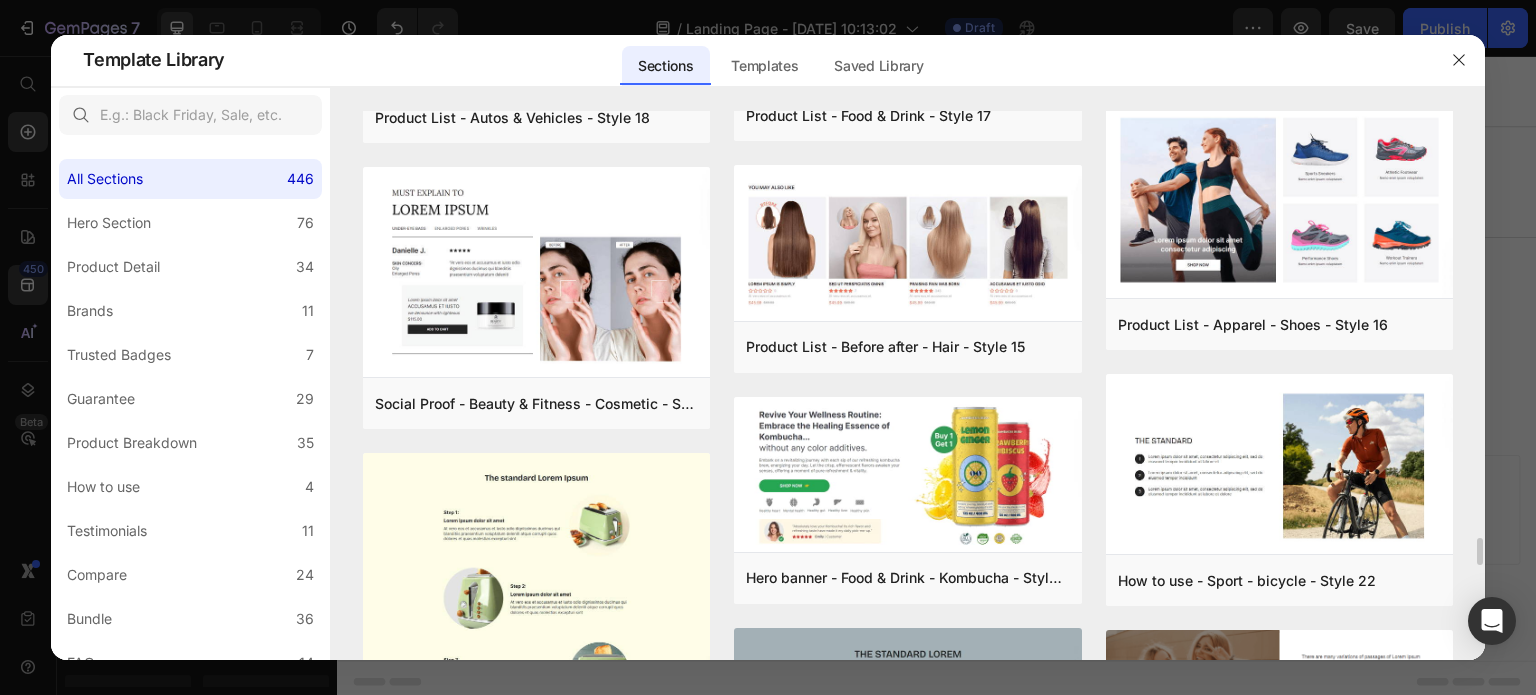 scroll, scrollTop: 8538, scrollLeft: 0, axis: vertical 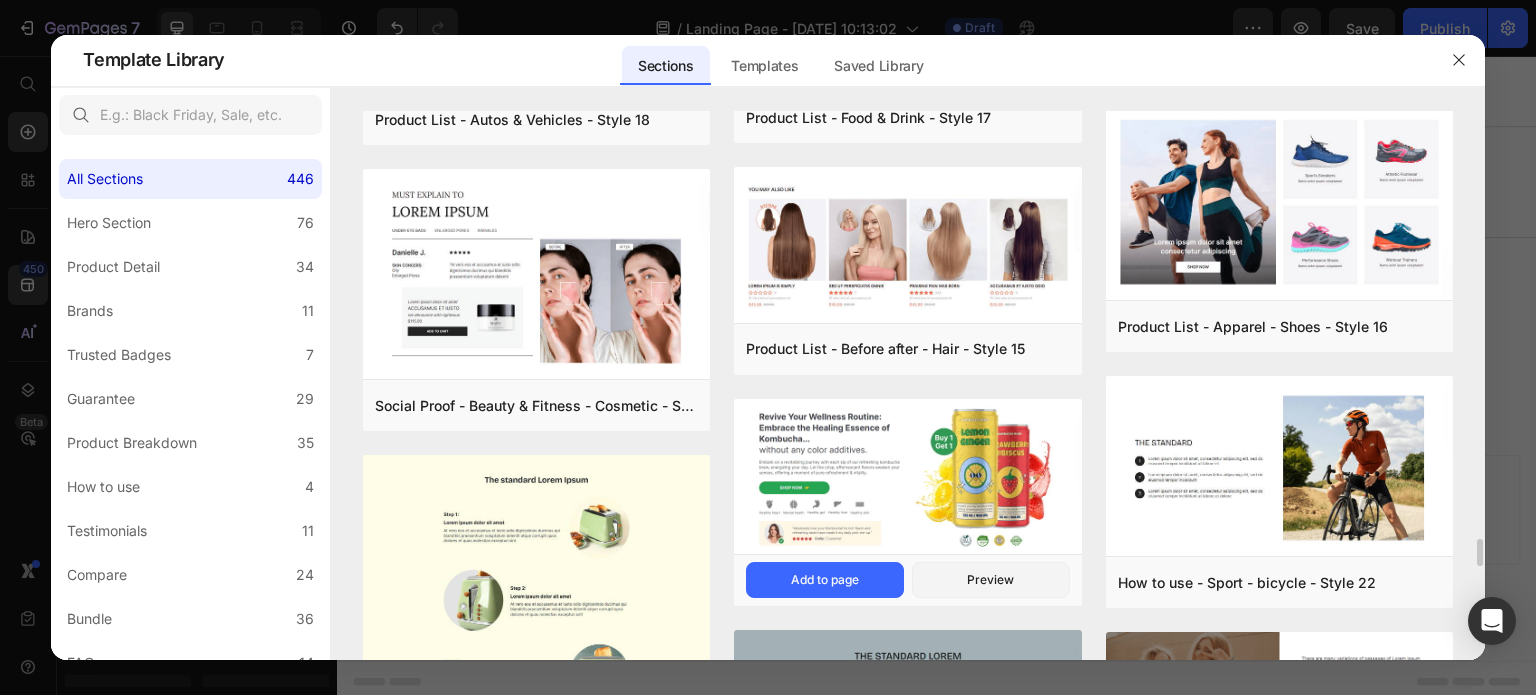click at bounding box center [907, 478] 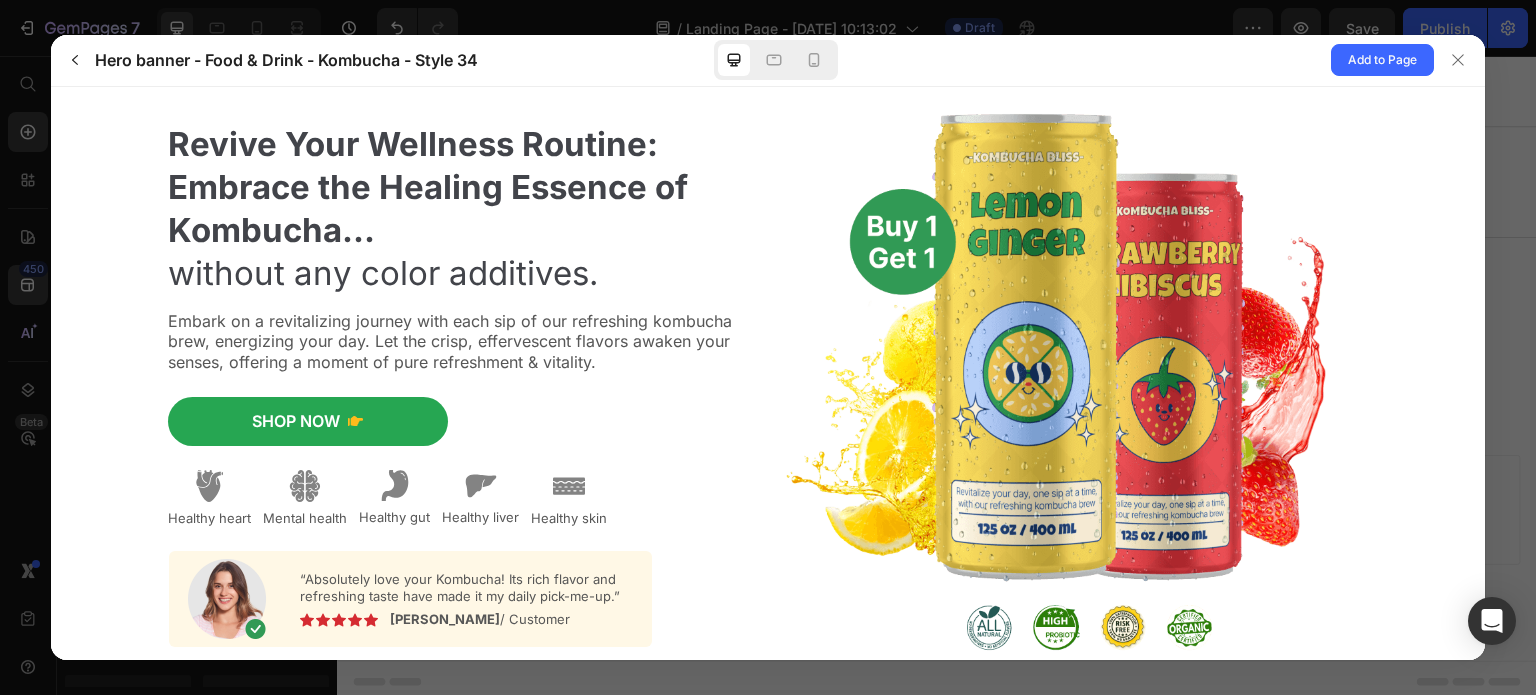 scroll, scrollTop: 0, scrollLeft: 0, axis: both 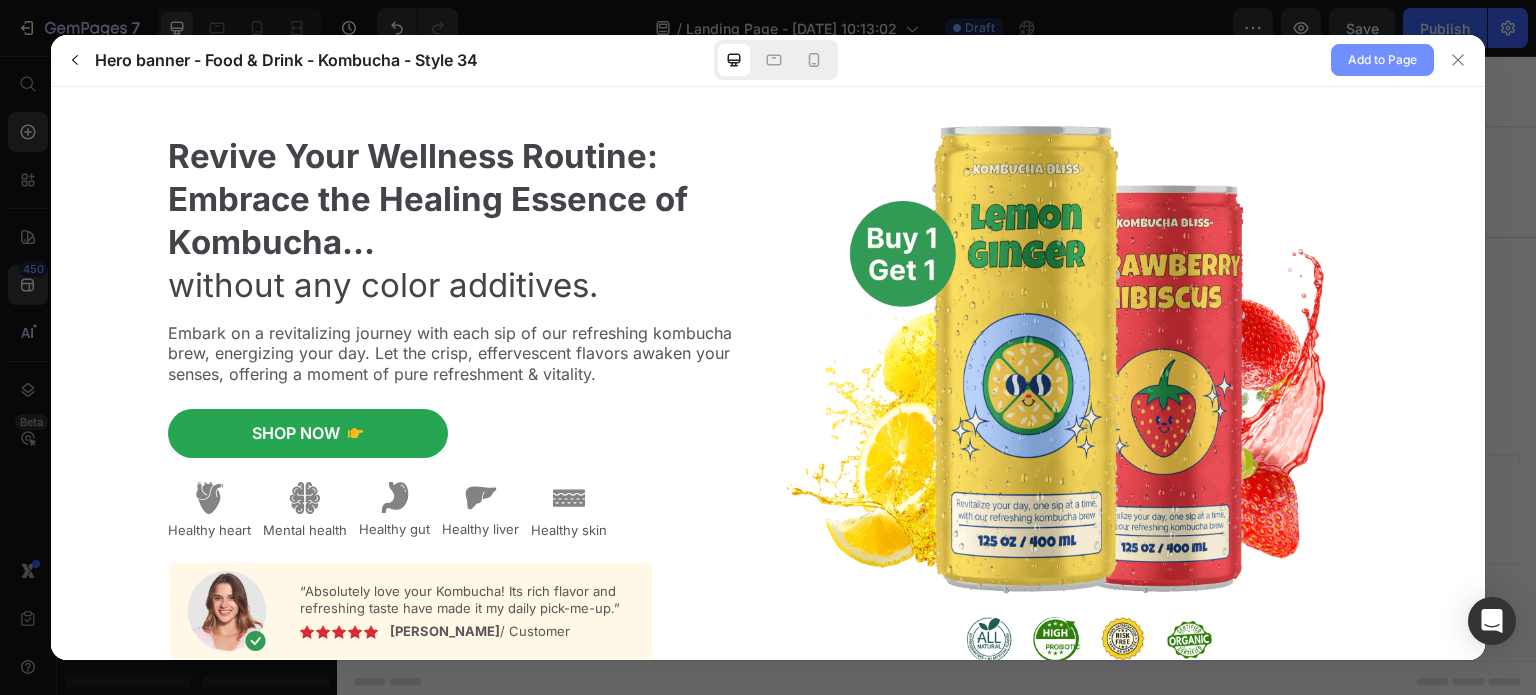 click on "Add to Page" 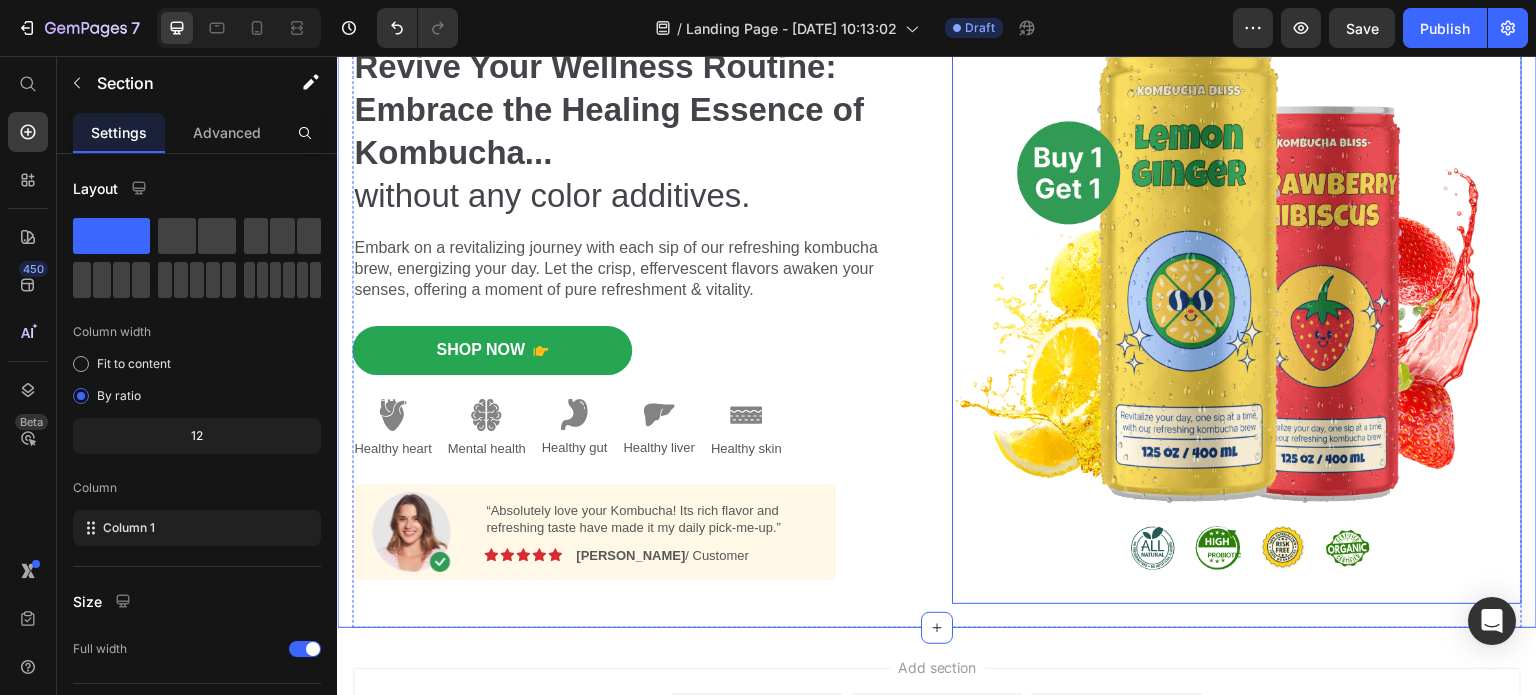 scroll, scrollTop: 734, scrollLeft: 0, axis: vertical 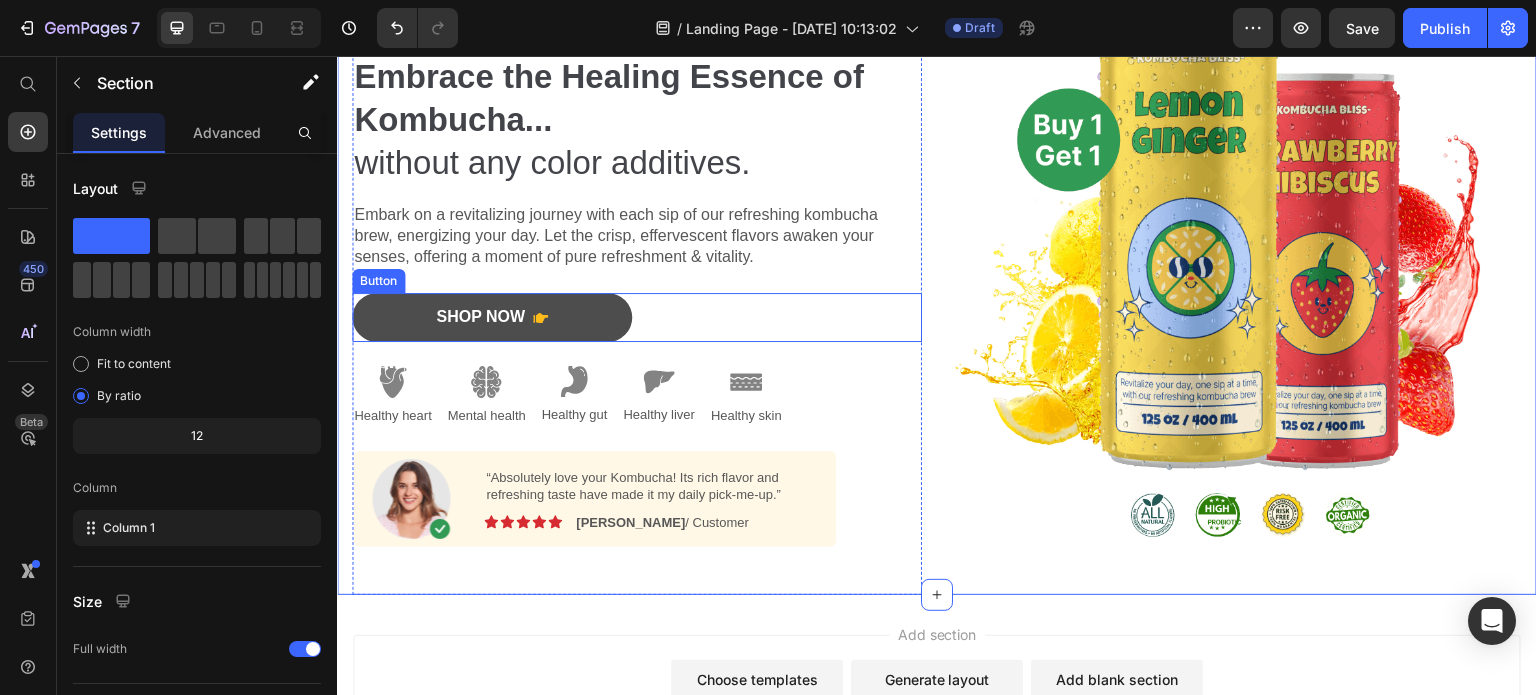 click on "Shop Now" at bounding box center [492, 317] 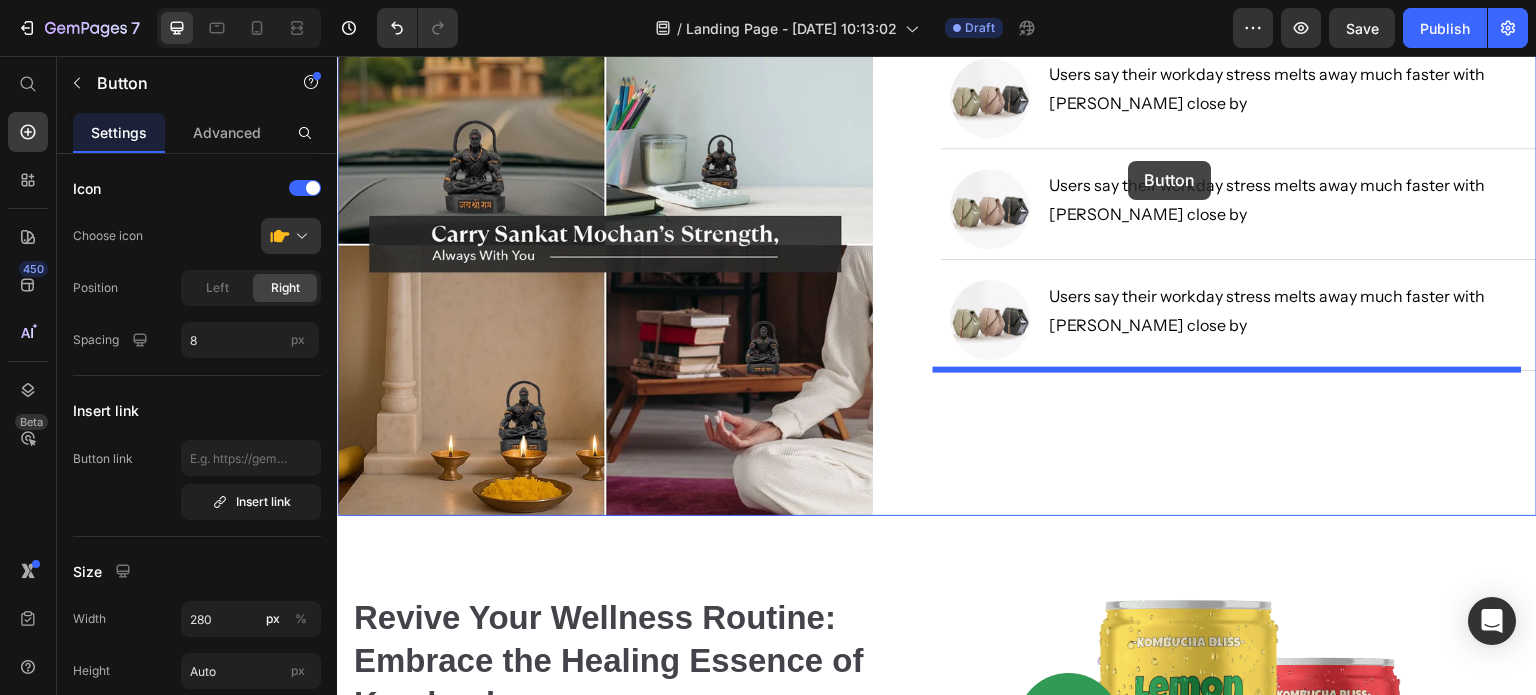 scroll, scrollTop: 71, scrollLeft: 0, axis: vertical 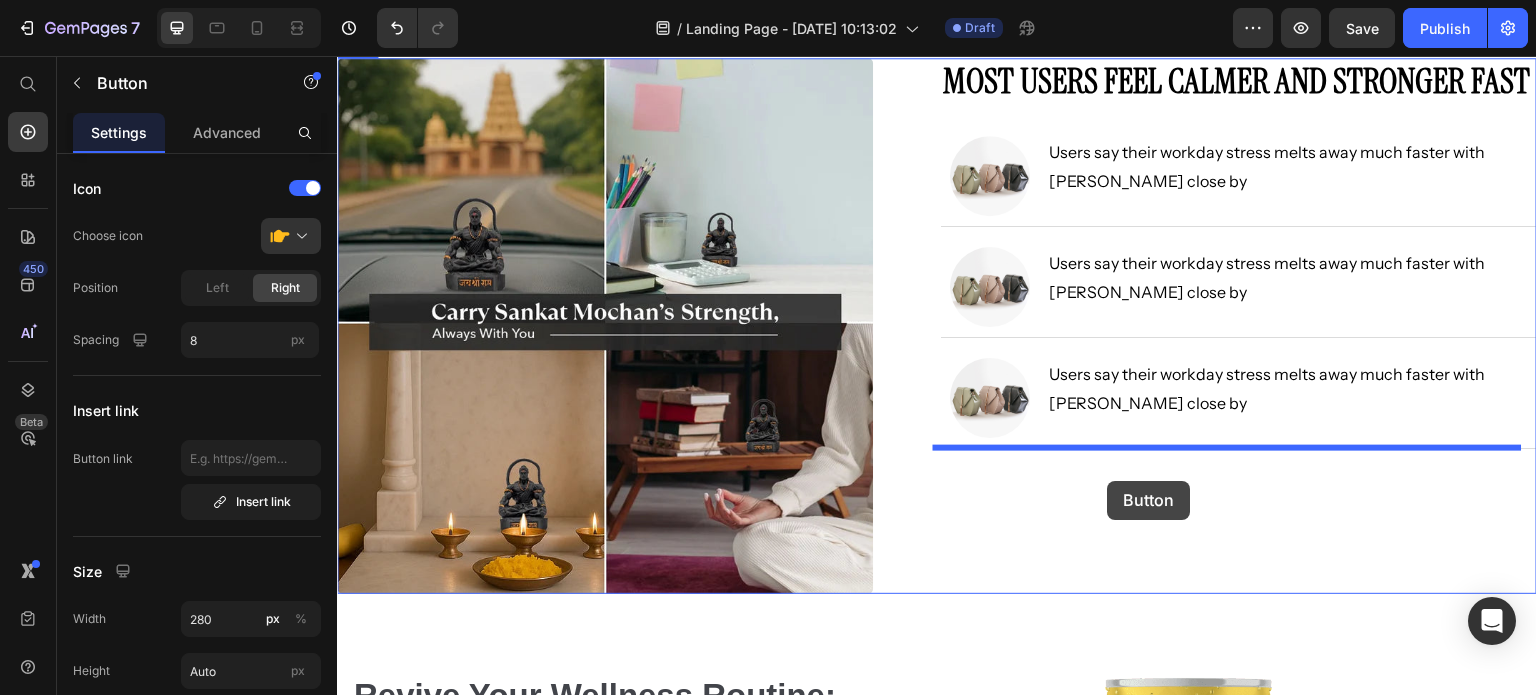 drag, startPoint x: 360, startPoint y: 263, endPoint x: 1108, endPoint y: 481, distance: 779.12 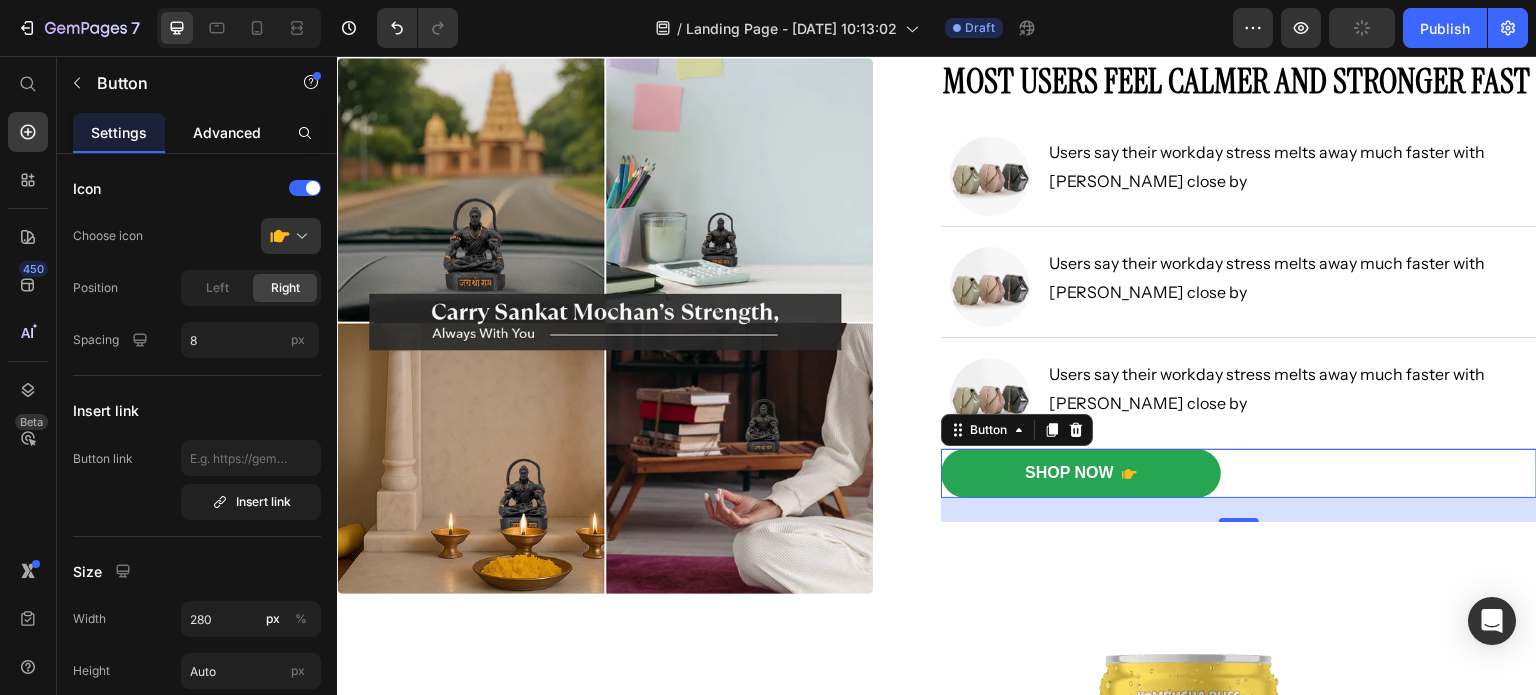 click on "Advanced" at bounding box center (227, 132) 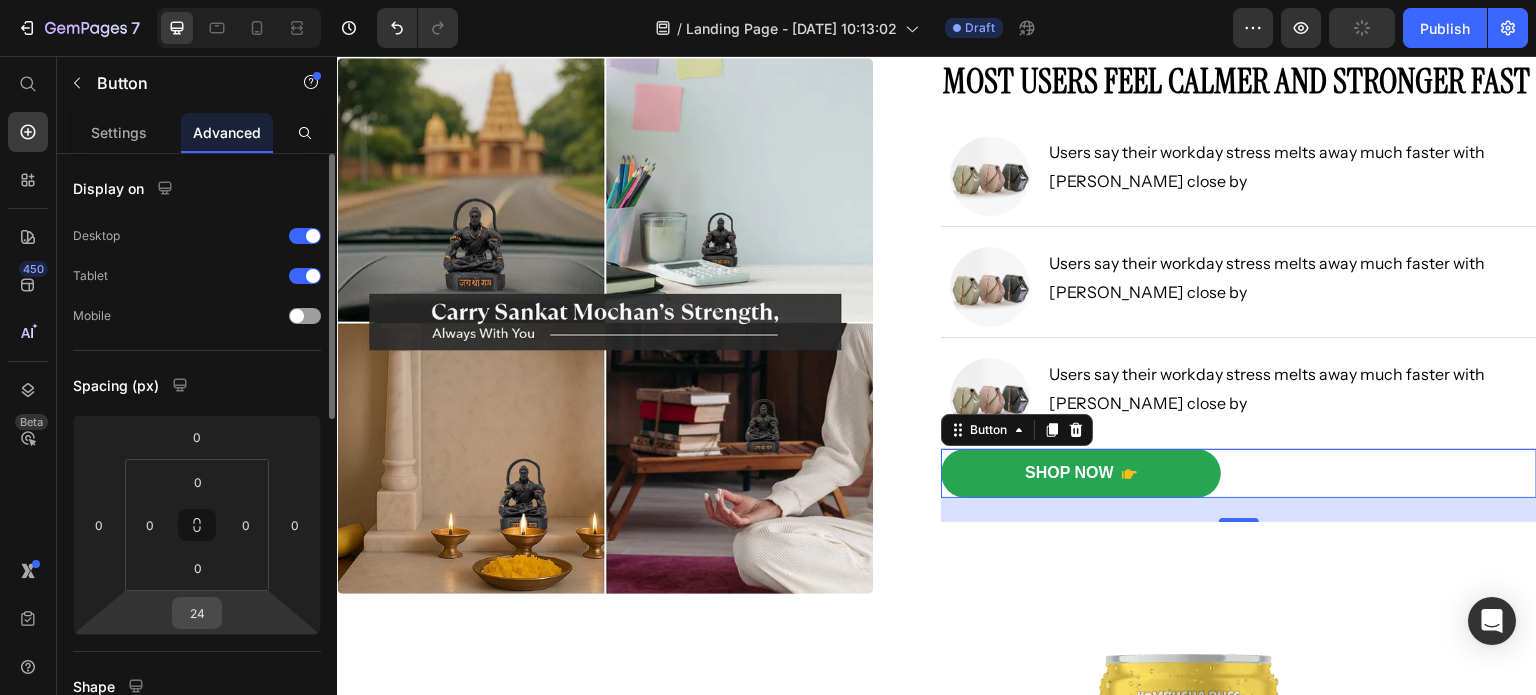 click on "24" at bounding box center (197, 613) 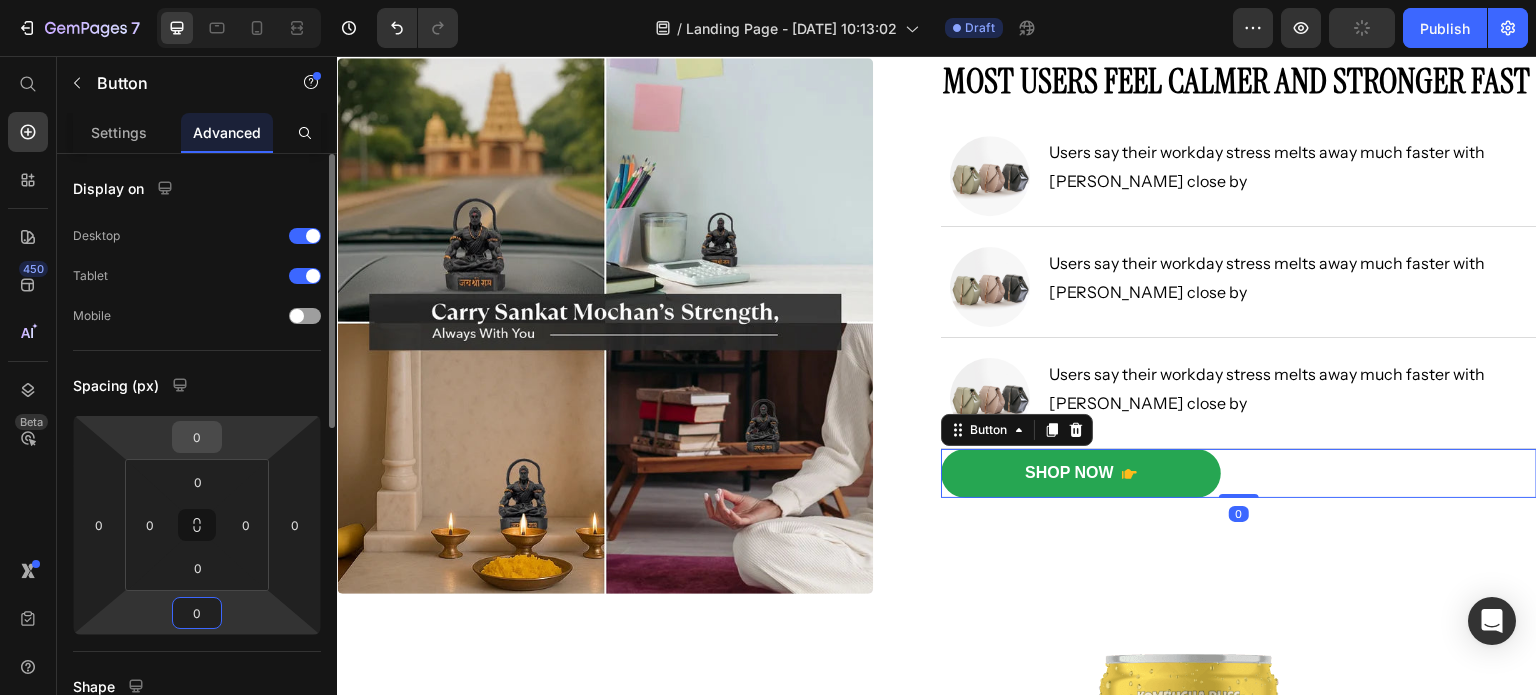 type on "0" 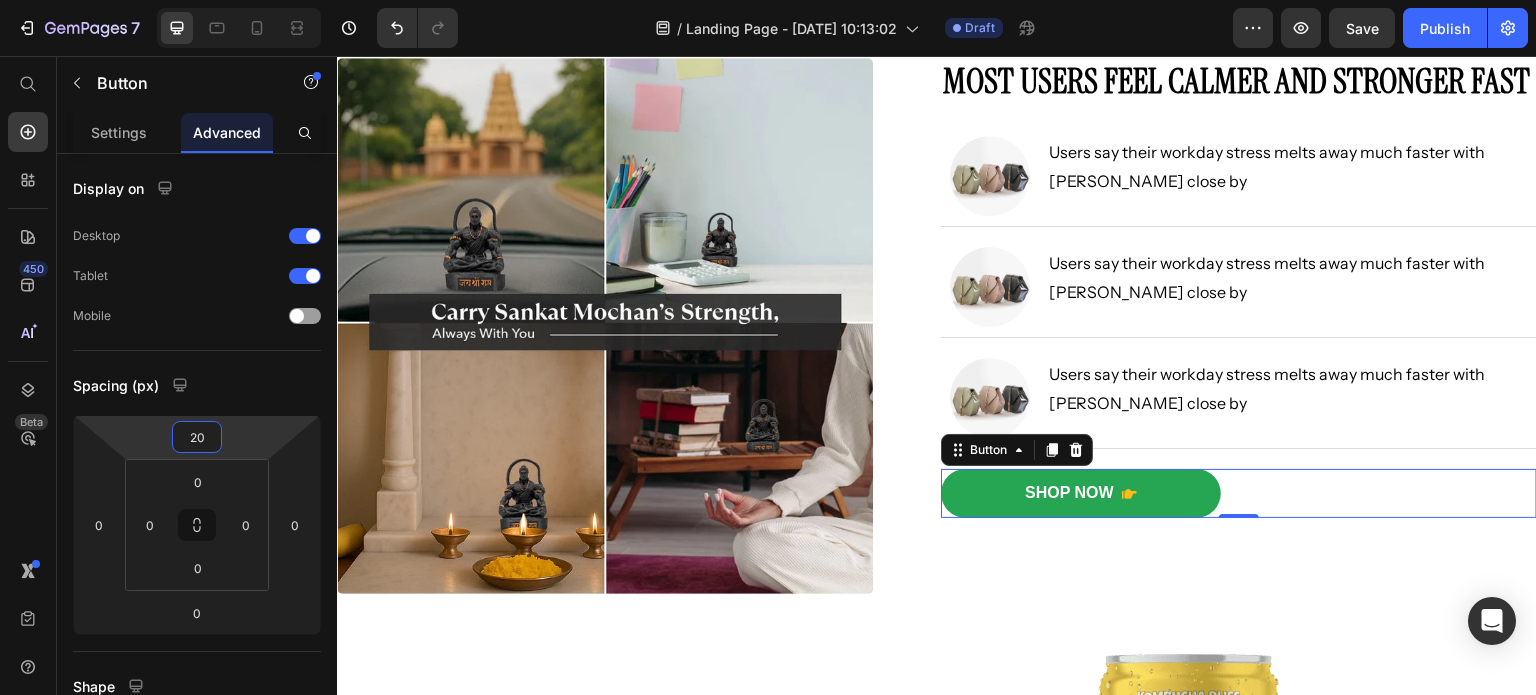 type on "20" 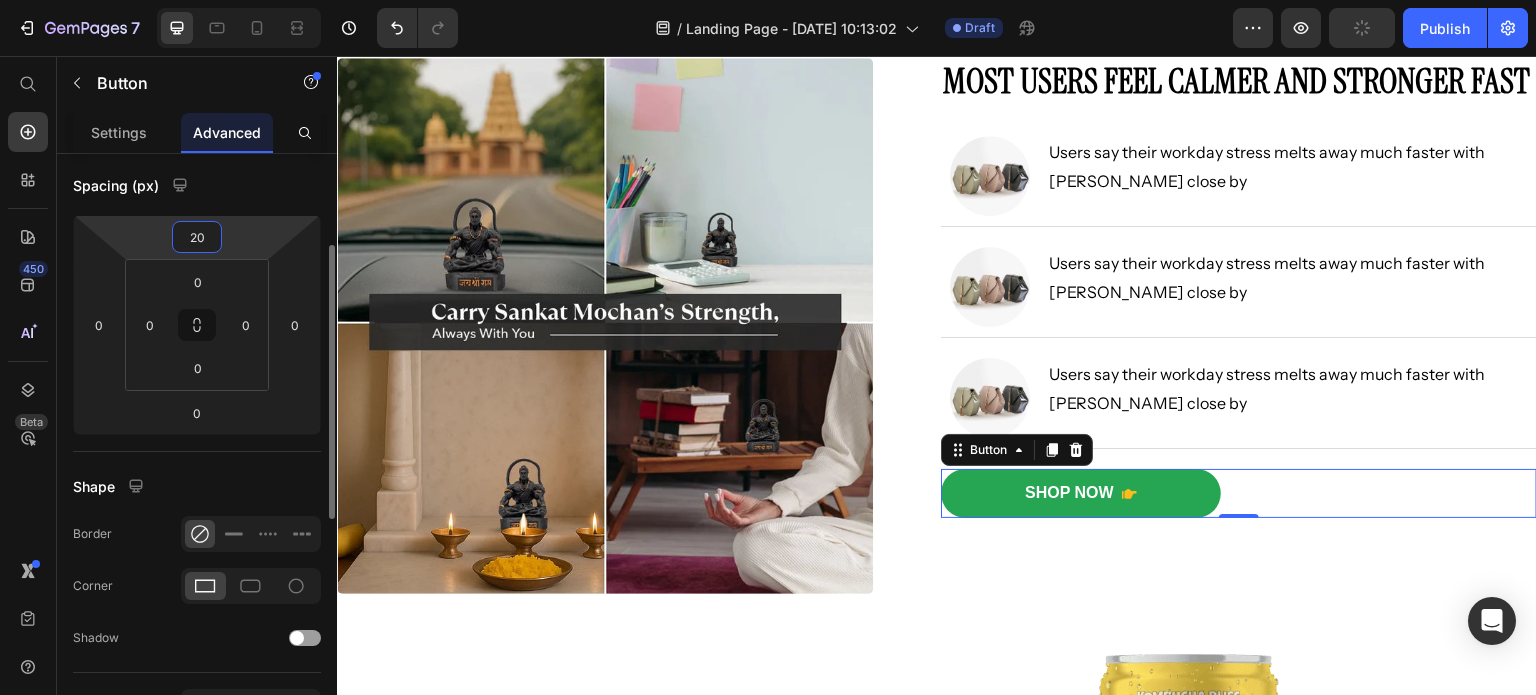 scroll, scrollTop: 300, scrollLeft: 0, axis: vertical 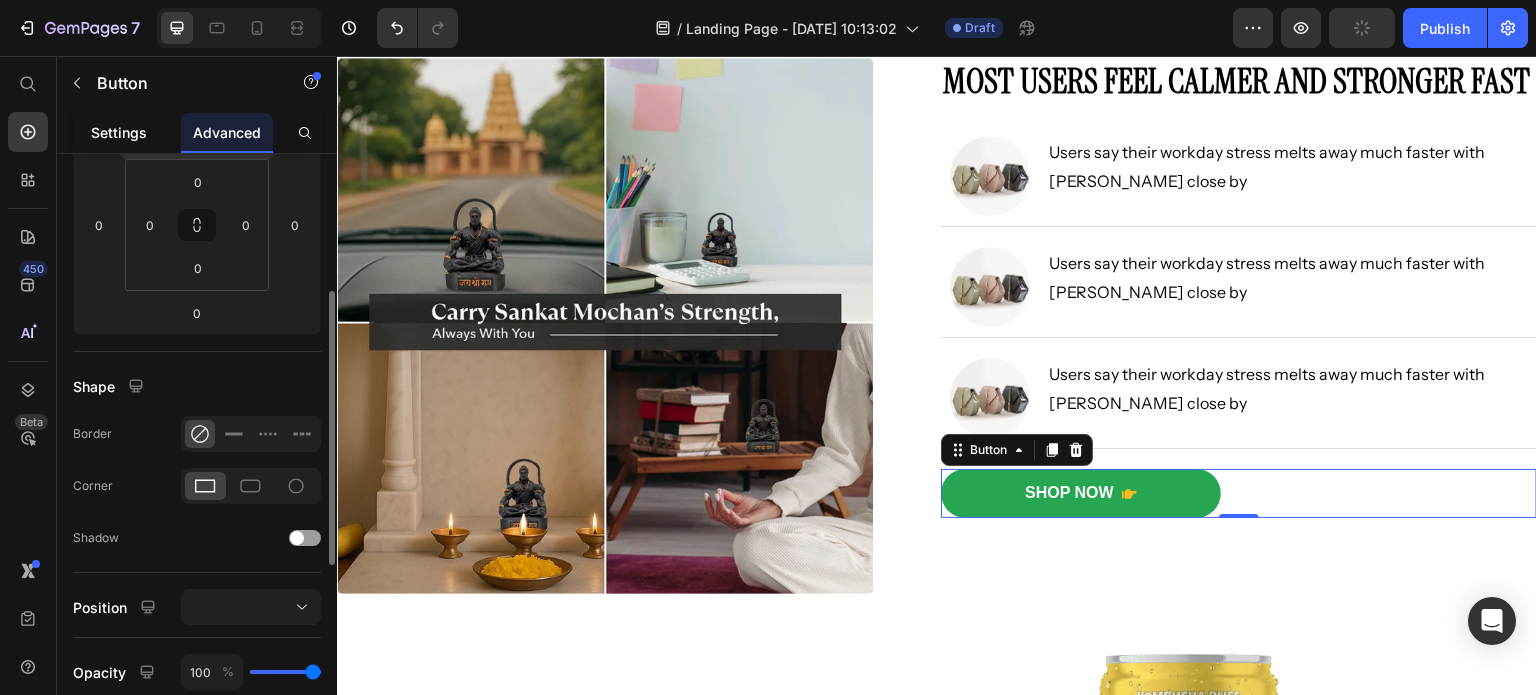 click on "Settings" at bounding box center [119, 132] 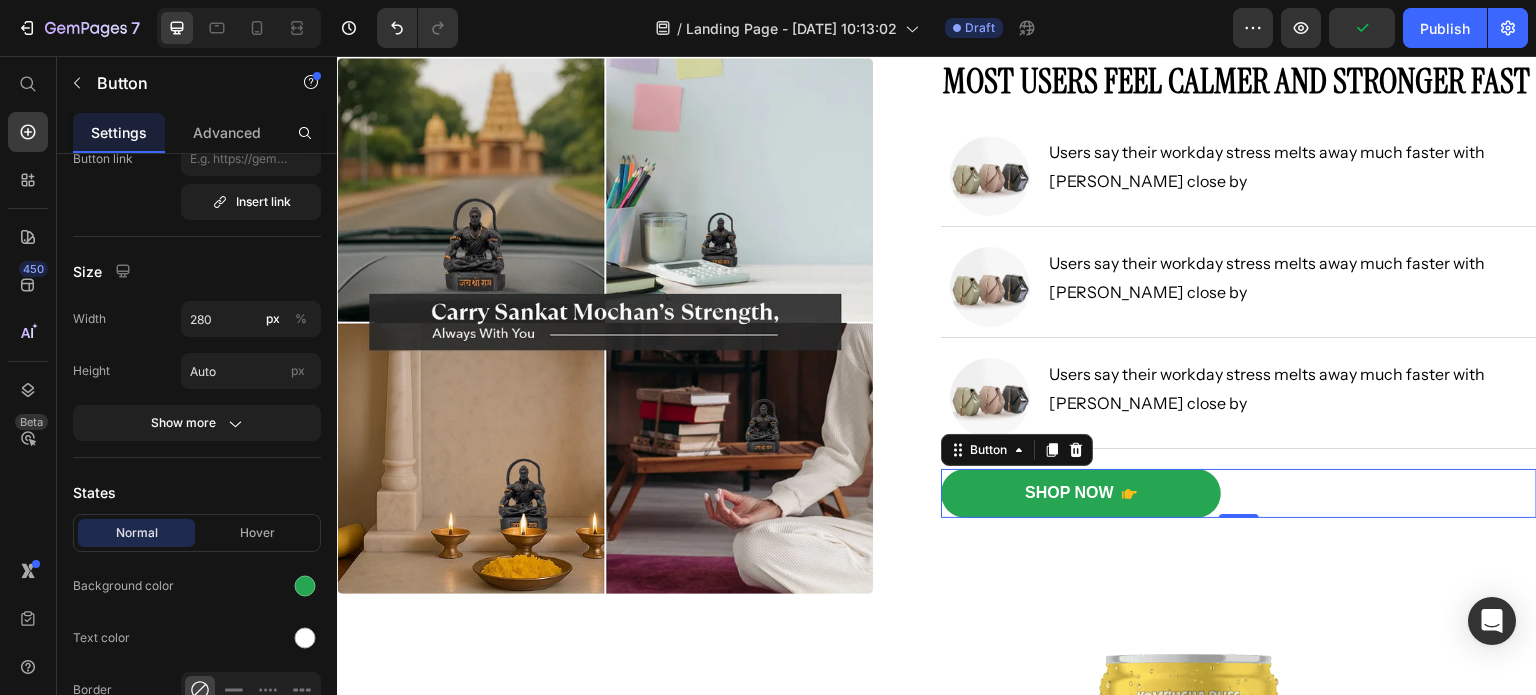 scroll, scrollTop: 0, scrollLeft: 0, axis: both 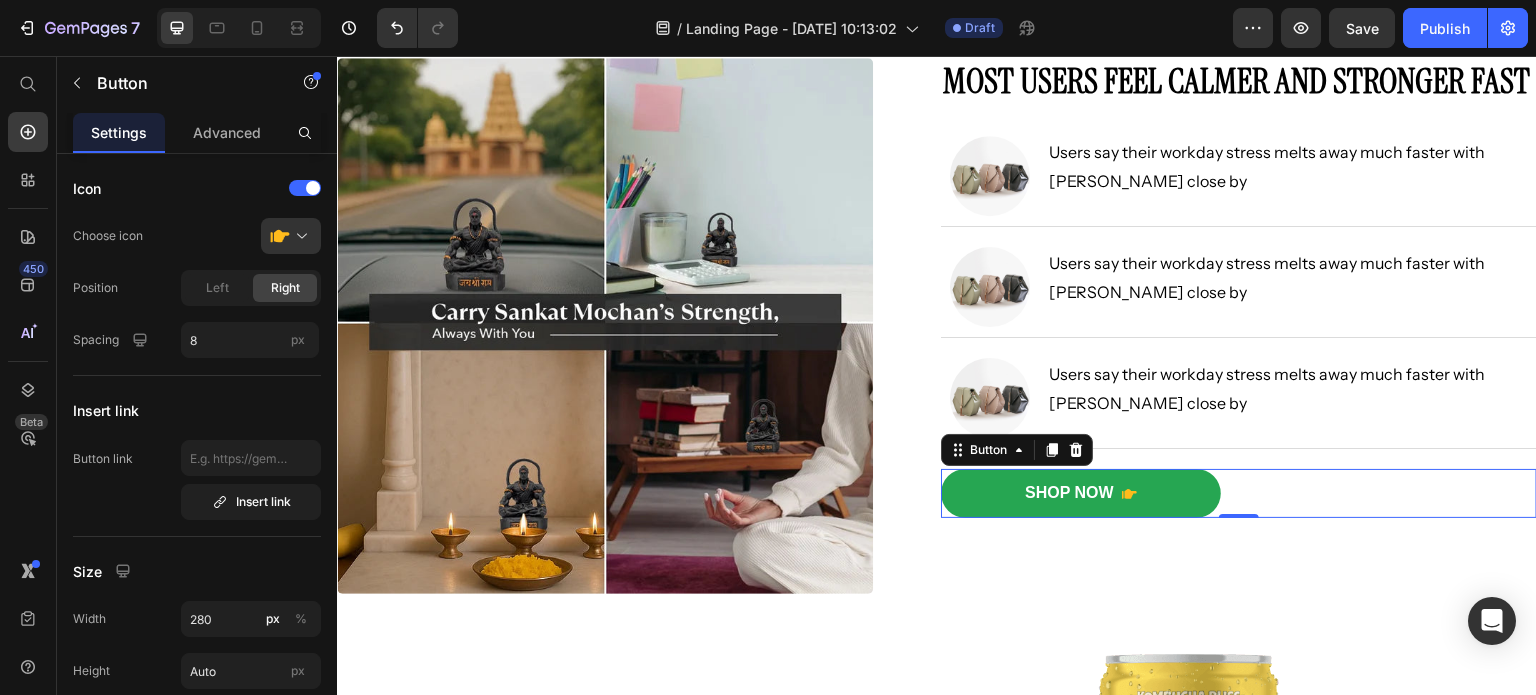 click at bounding box center [299, 236] 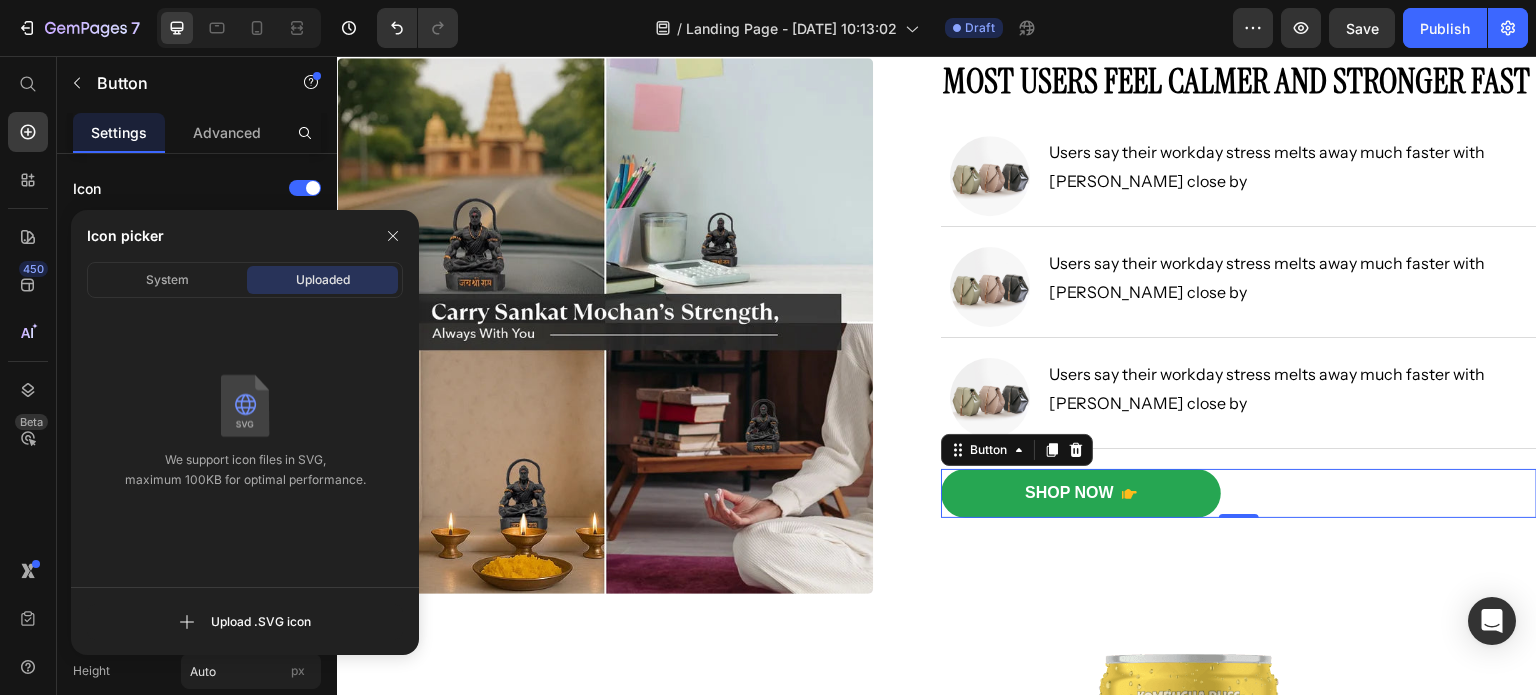 click on "Icon picker" at bounding box center [245, 236] 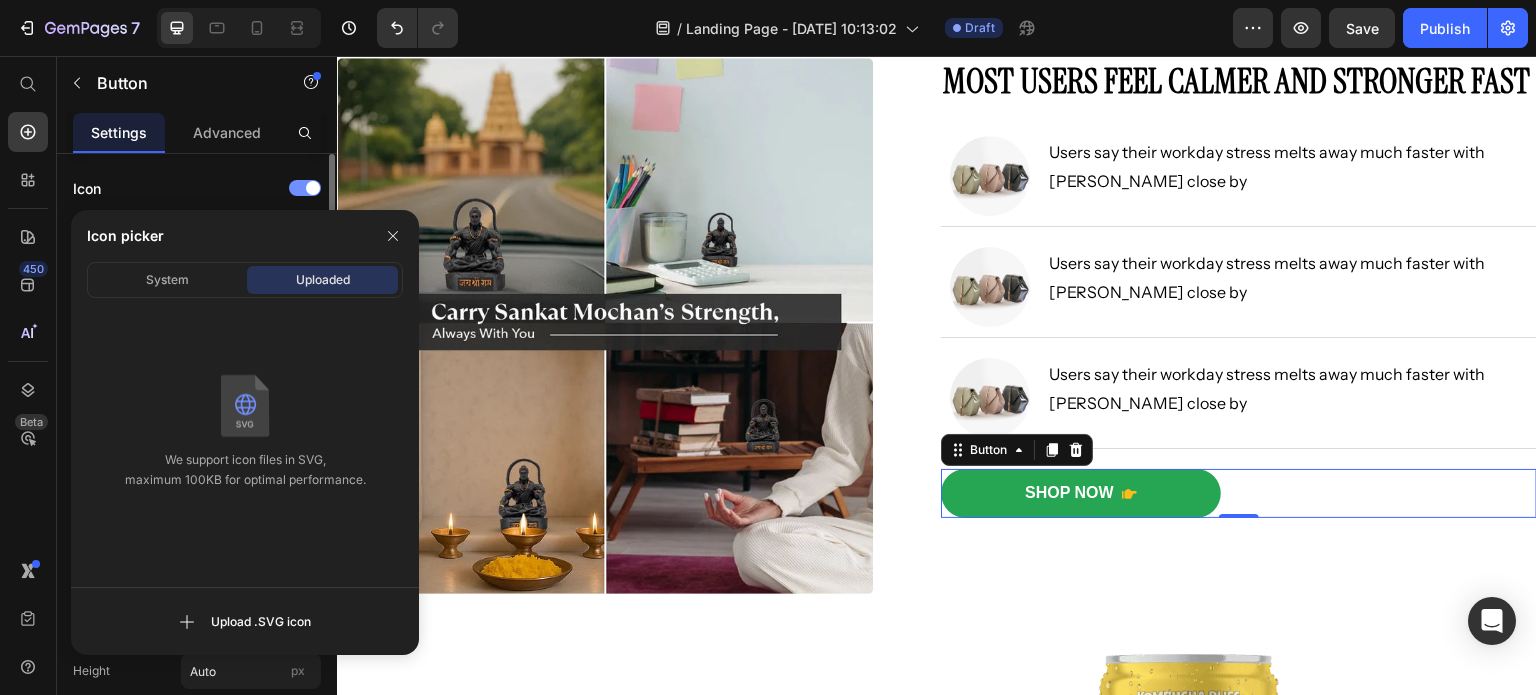 click on "Icon" 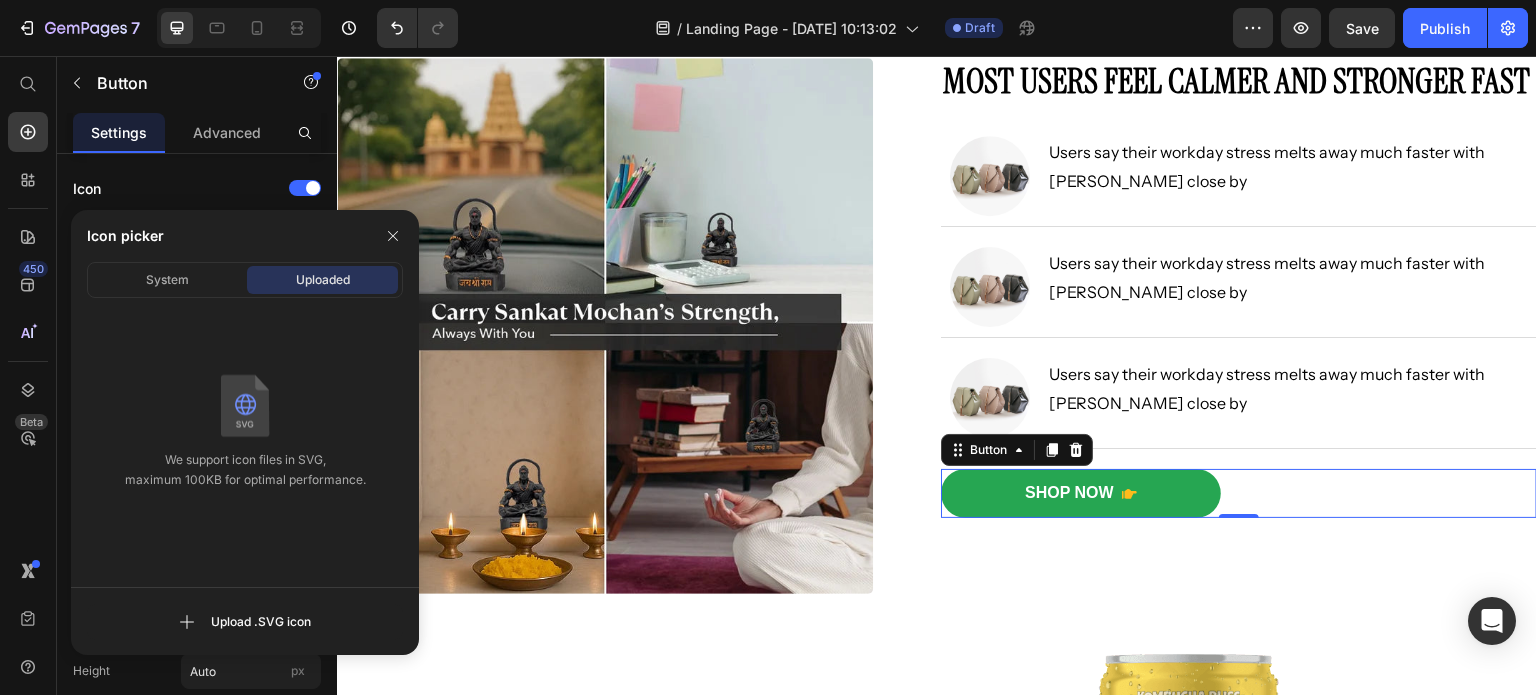 click on "Icon picker" at bounding box center [245, 236] 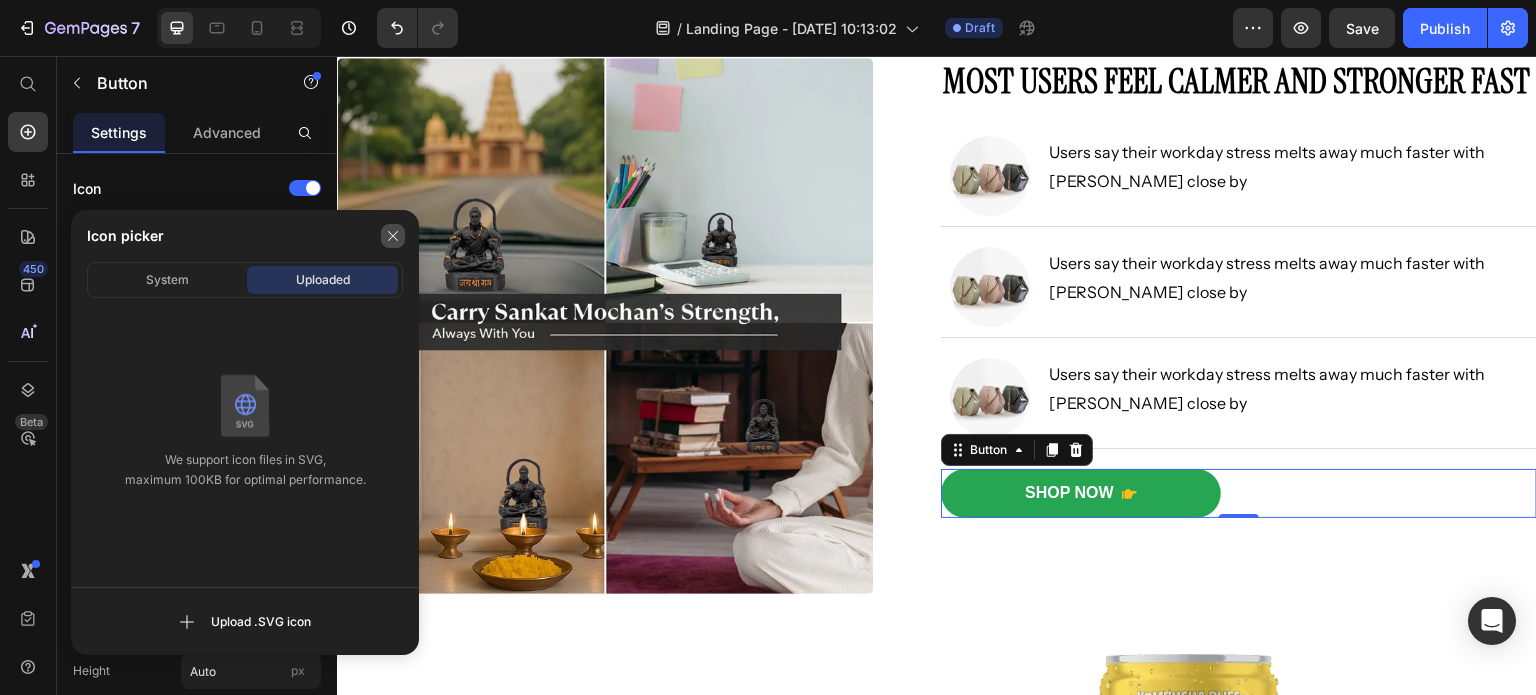 click 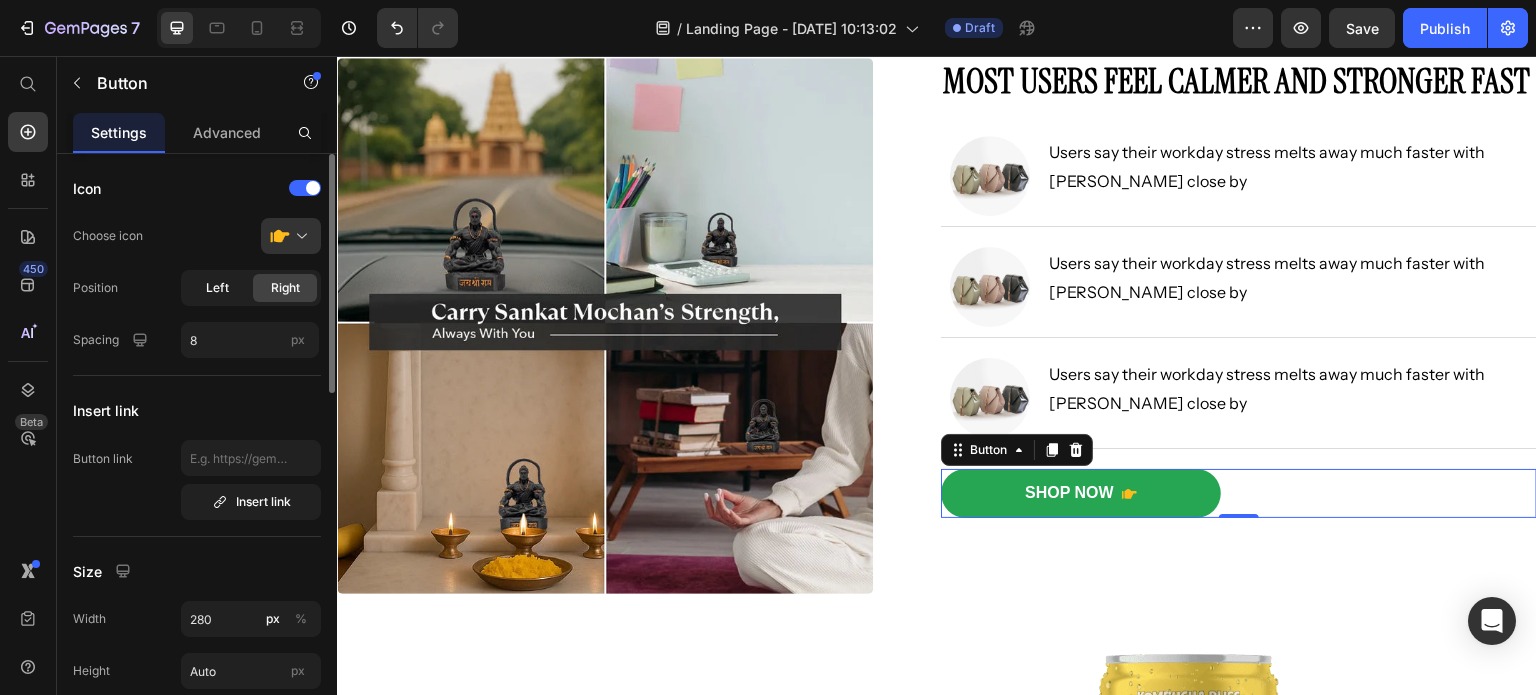 click on "Left" 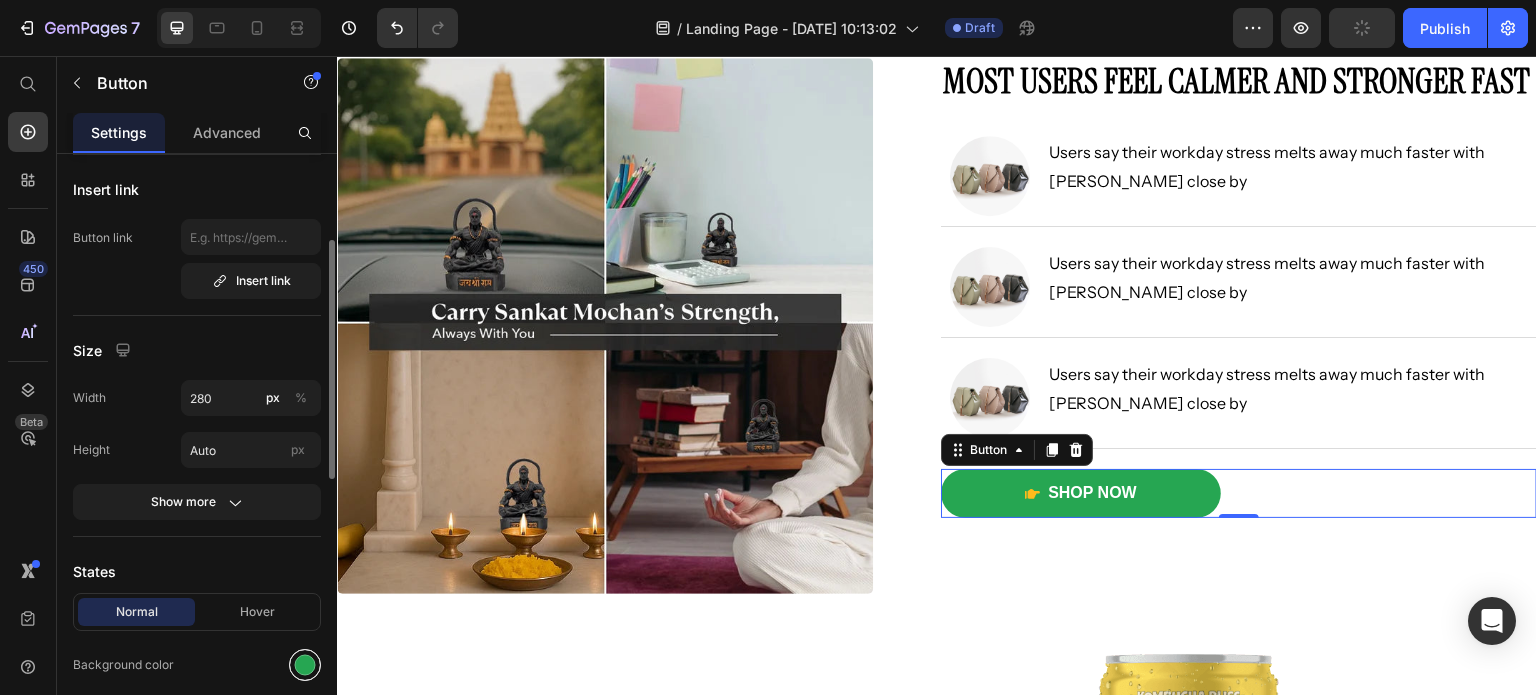 scroll, scrollTop: 220, scrollLeft: 0, axis: vertical 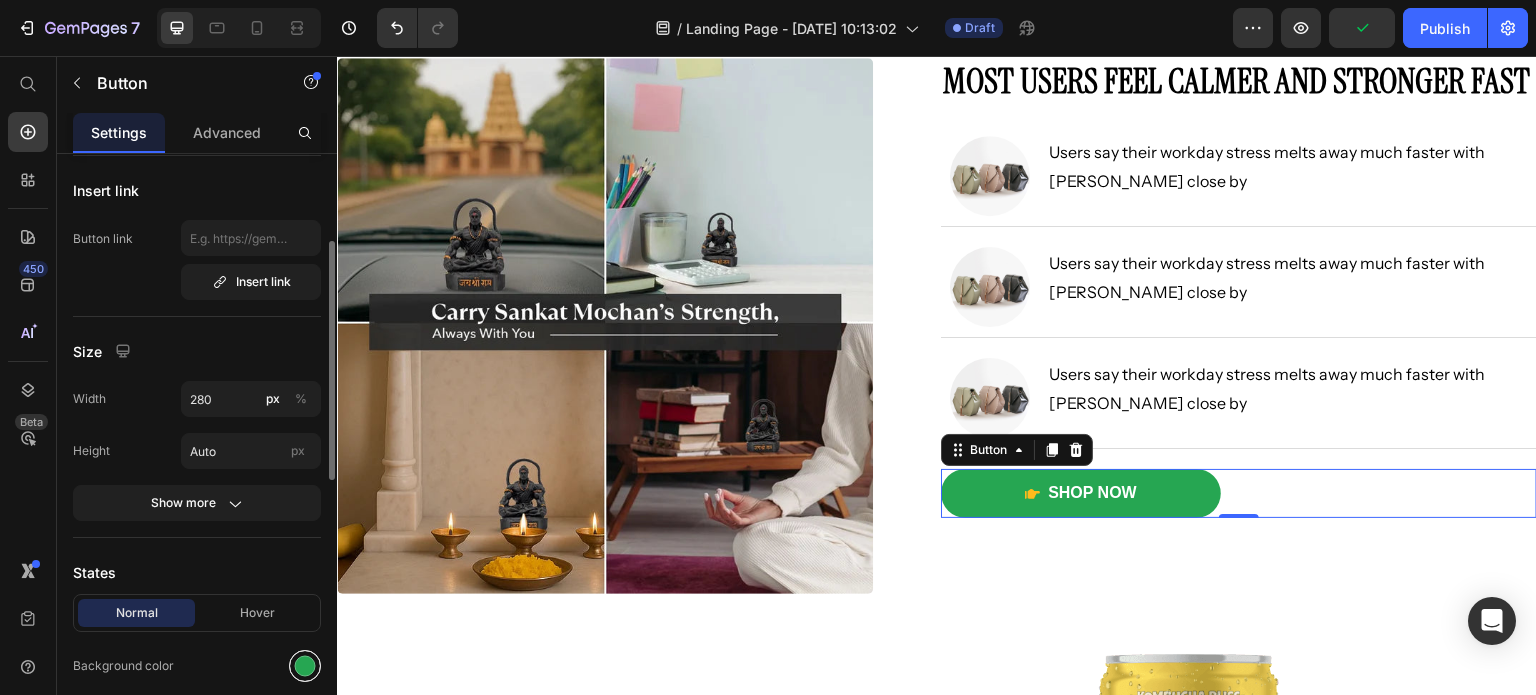 click at bounding box center [305, 666] 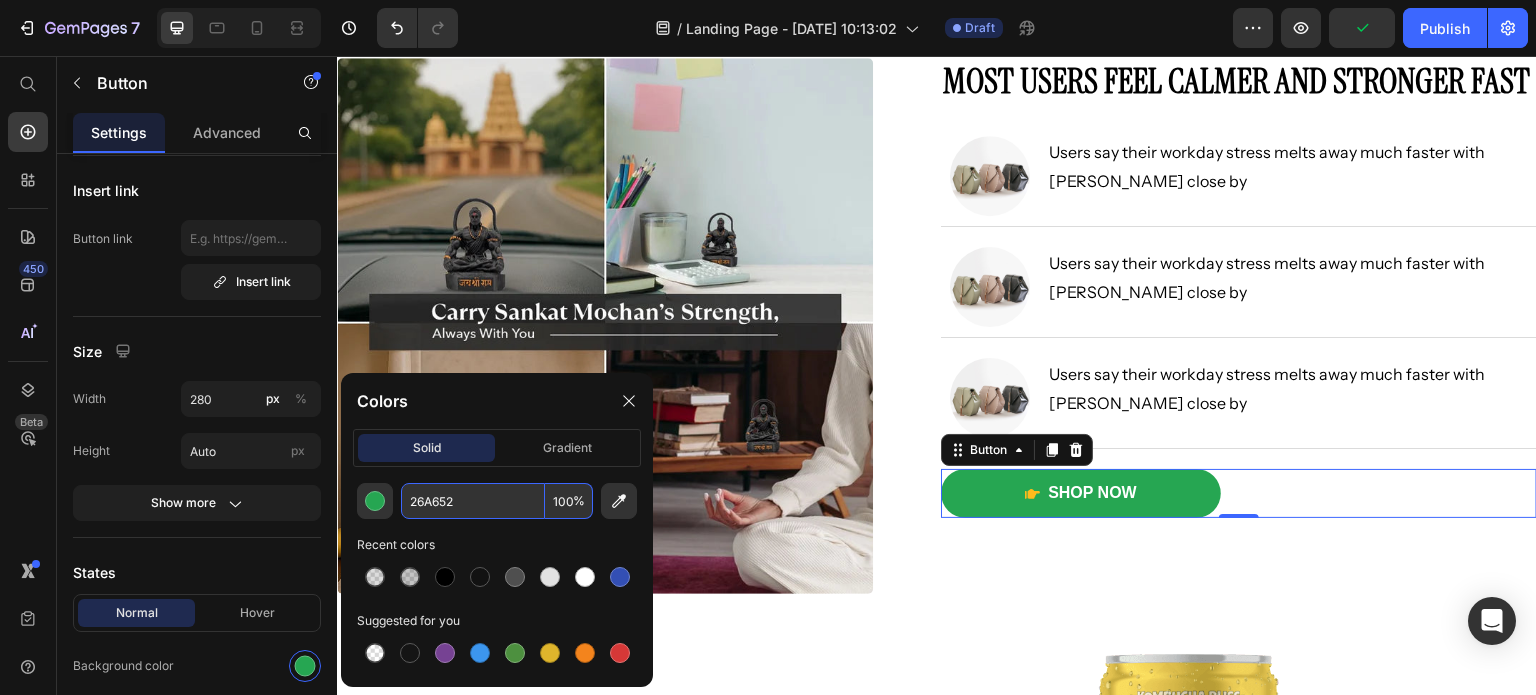 click on "26A652" at bounding box center [473, 501] 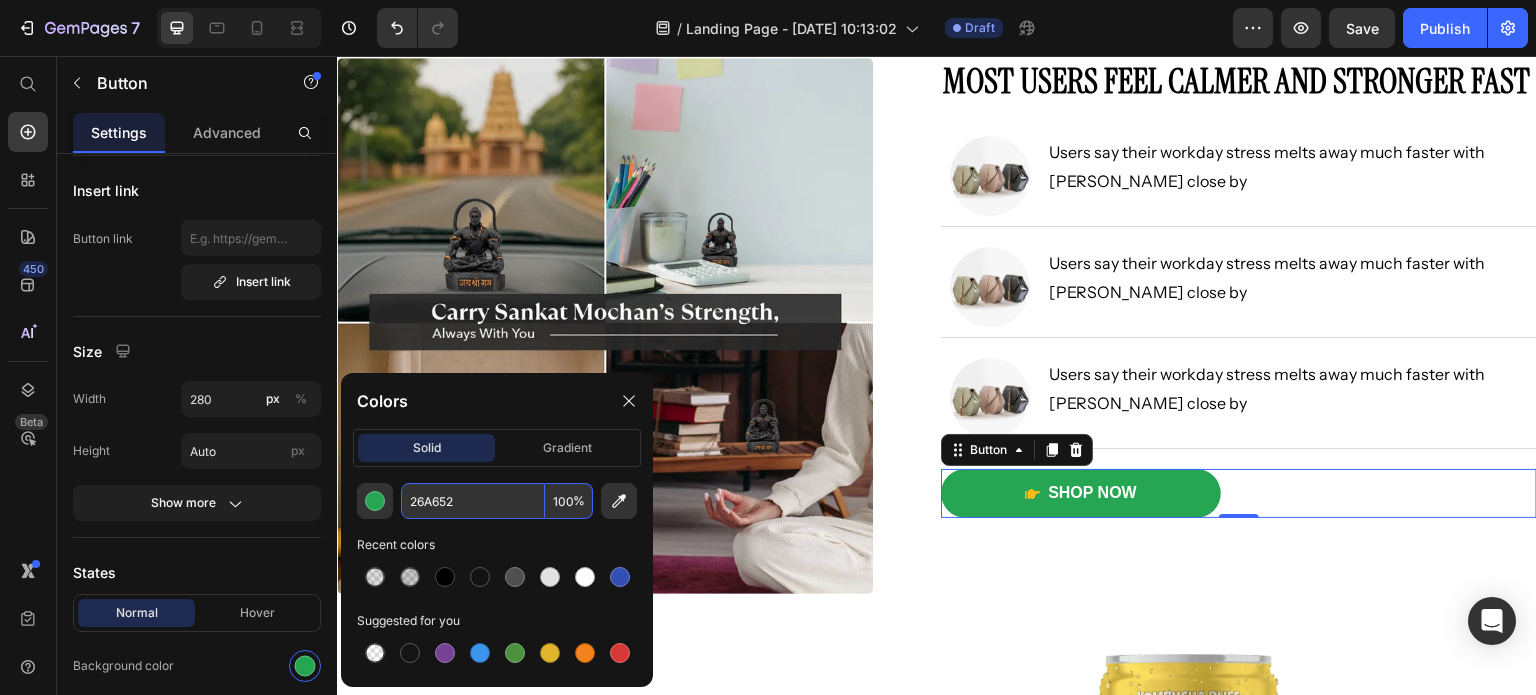 paste on "#582728" 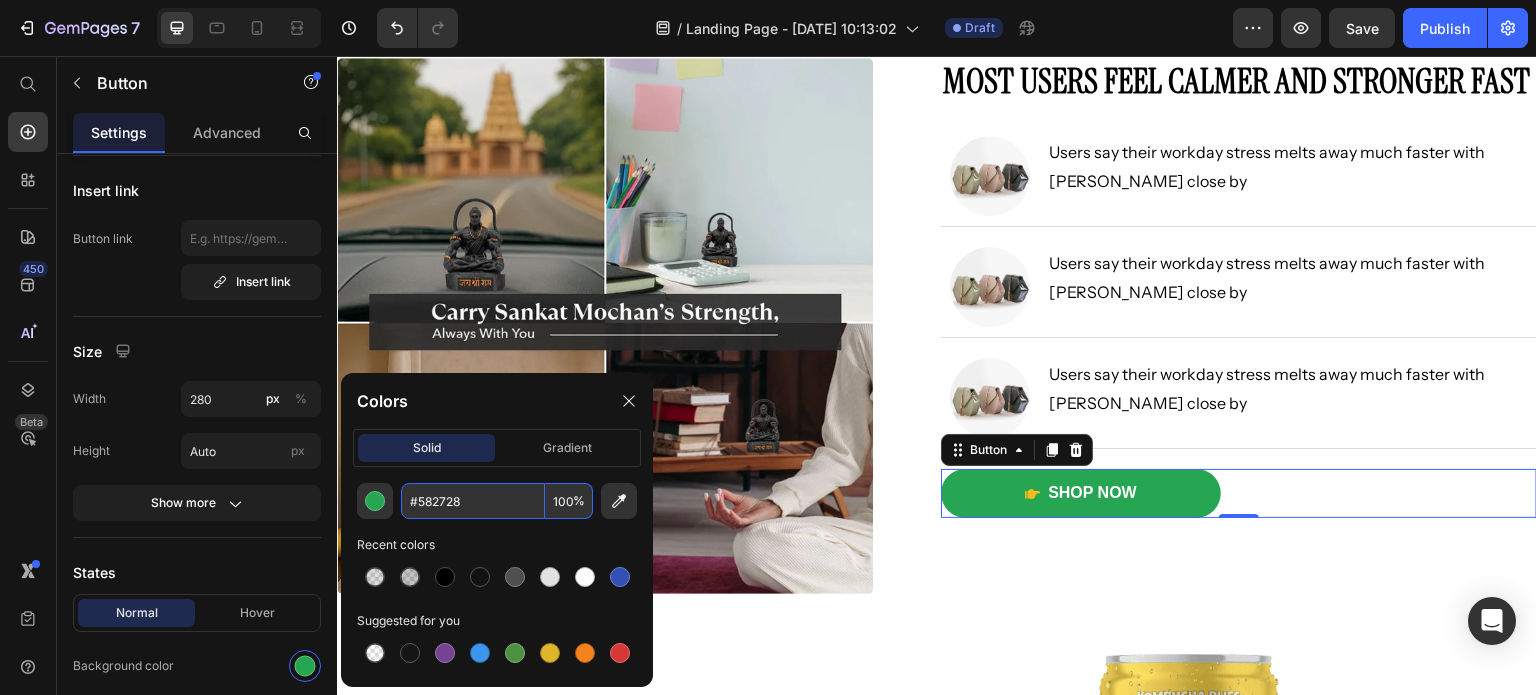 type on "582728" 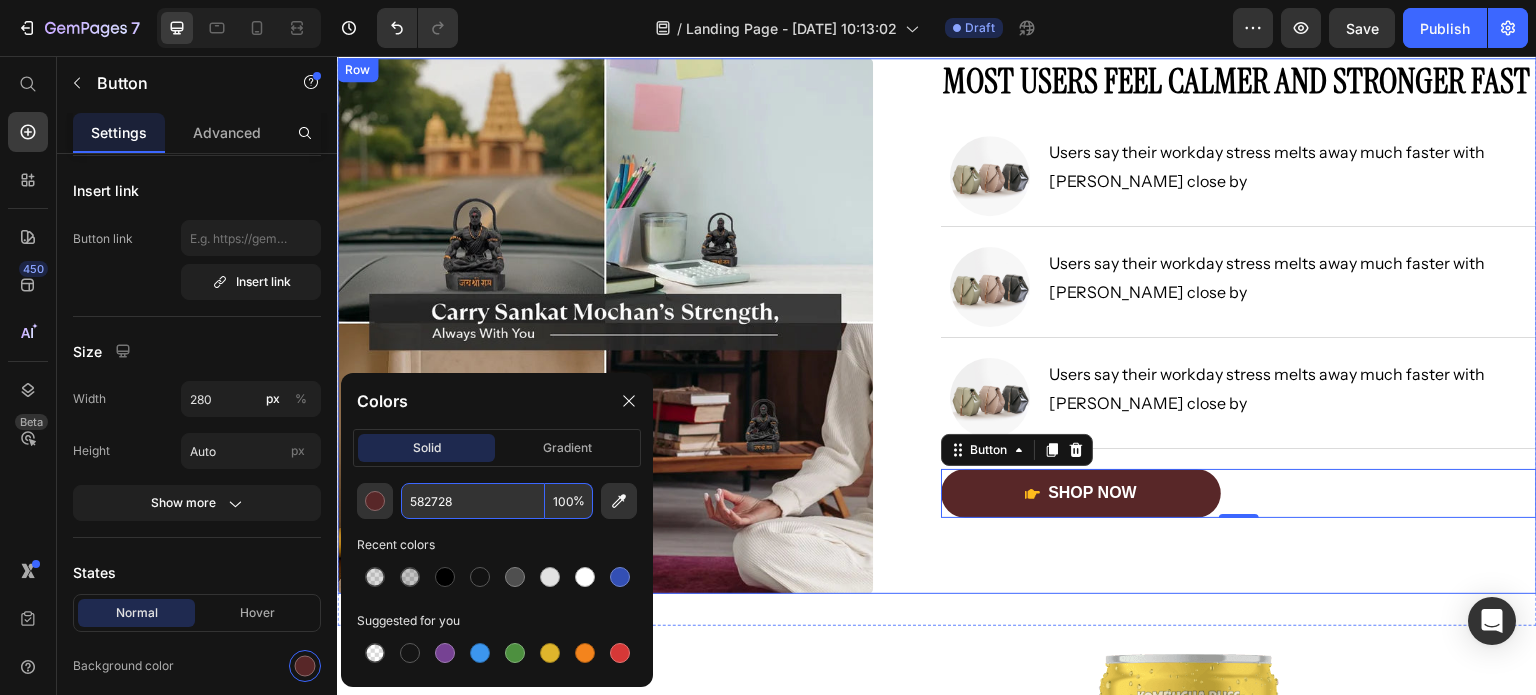 click on "Most Users Feel Calmer and Stronger Fast Heading Image Users say their workday stress melts away much faster with [PERSON_NAME] close by Text Block Row Image Users say their workday stress melts away much faster with [PERSON_NAME] close by Text Block Row Image Users say their workday stress melts away much faster with [PERSON_NAME] close by Text Block Row
Shop Now   Button   0" at bounding box center (1239, 326) 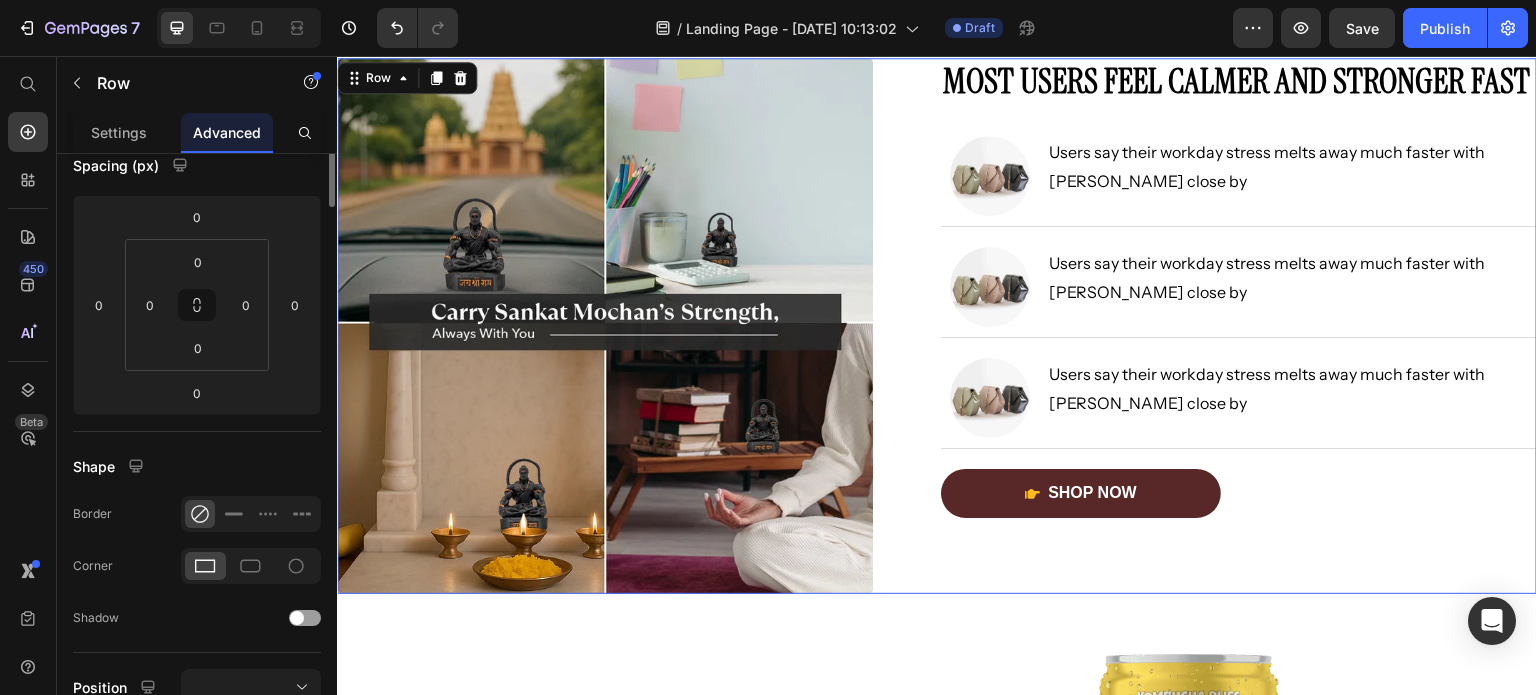 scroll, scrollTop: 0, scrollLeft: 0, axis: both 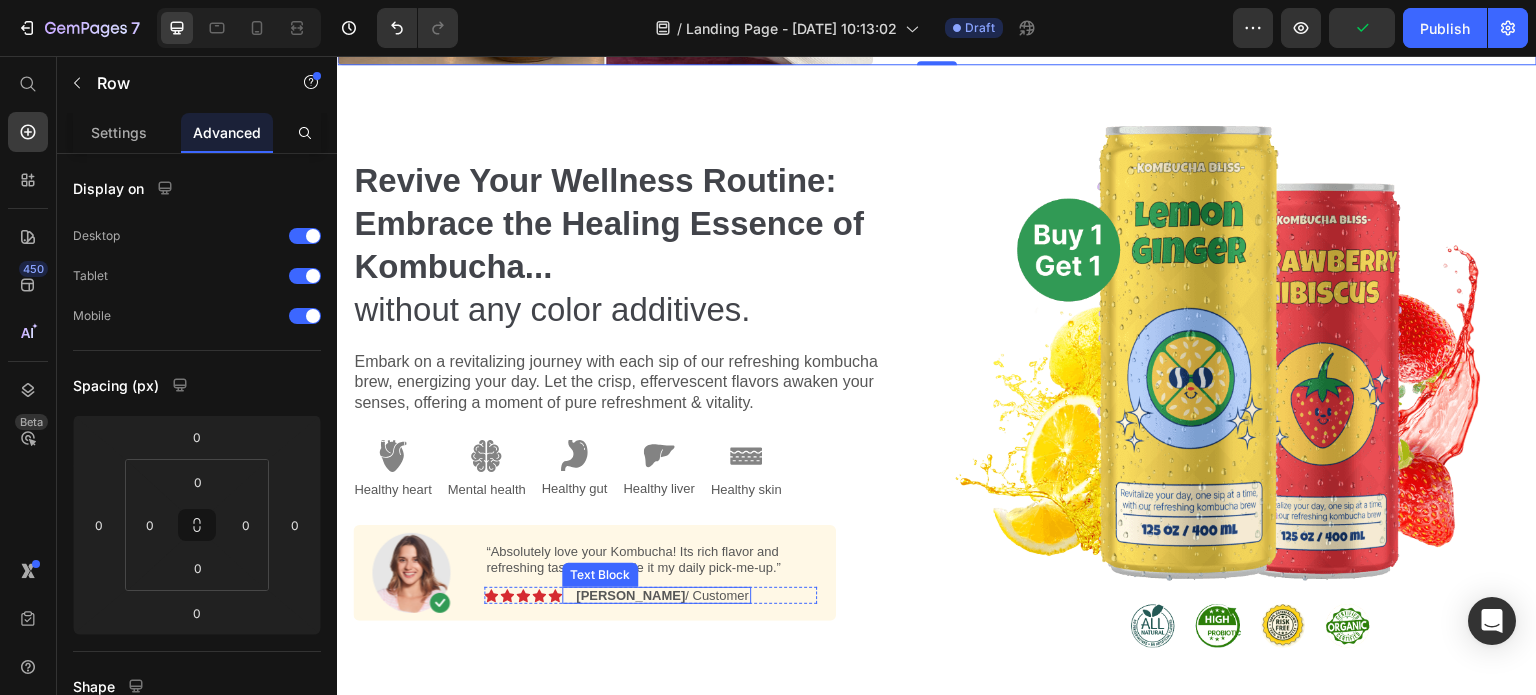 click on "[PERSON_NAME]  / Customer Text Block" at bounding box center (656, 595) 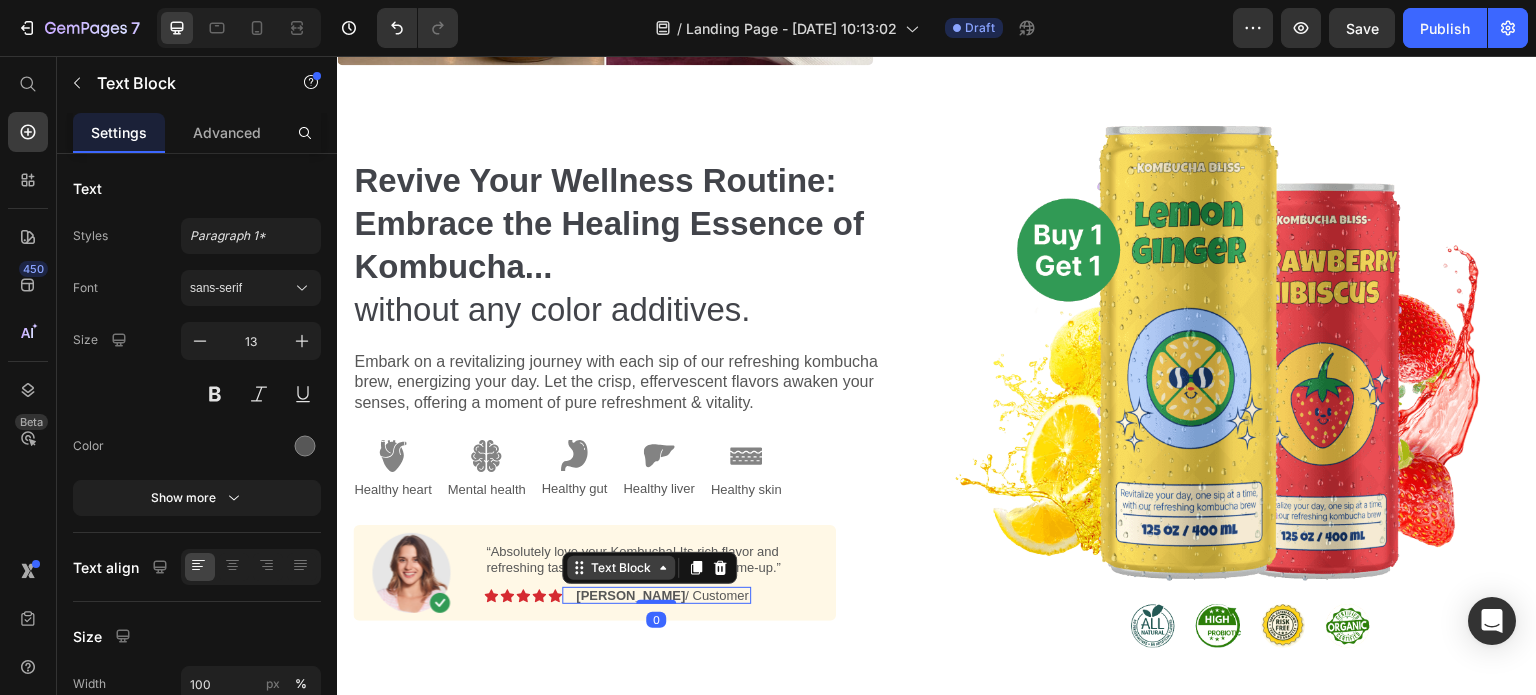 click 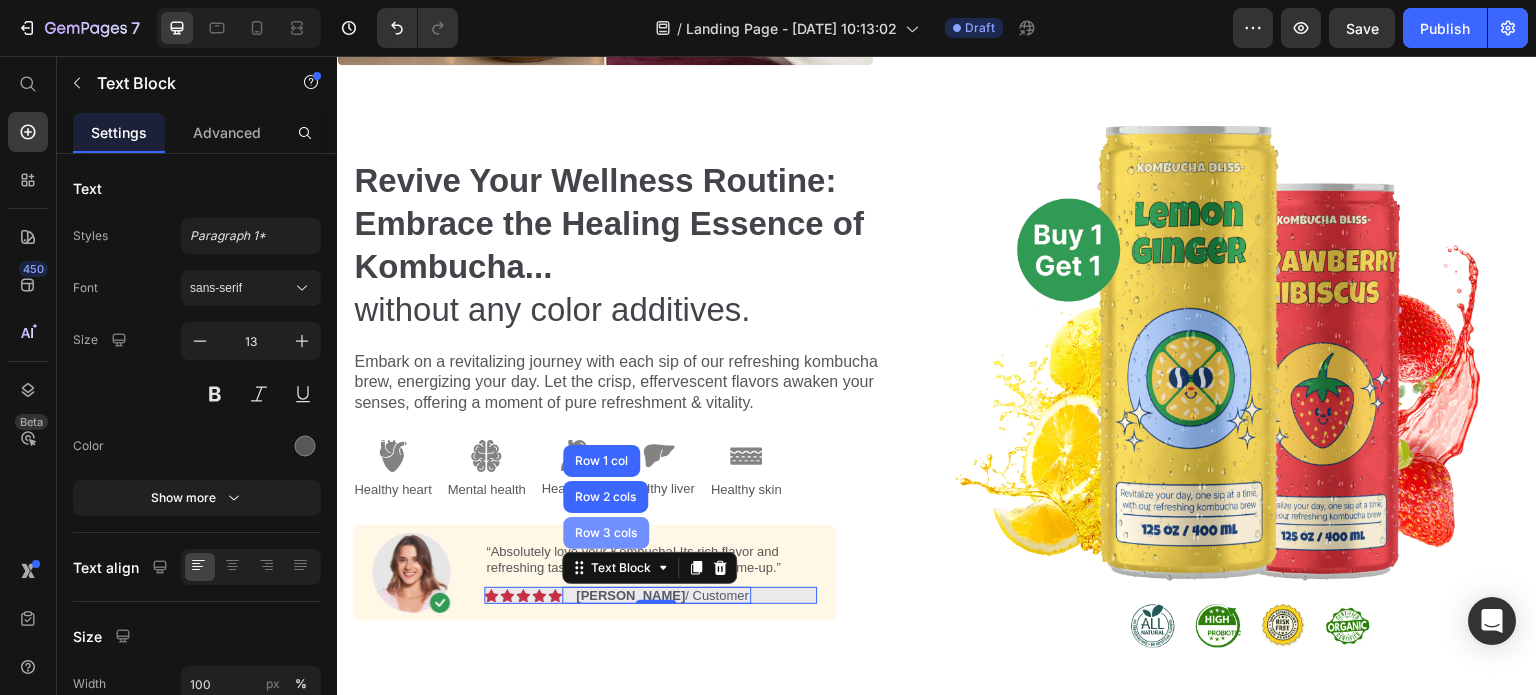 click on "Row 3 cols" at bounding box center [606, 533] 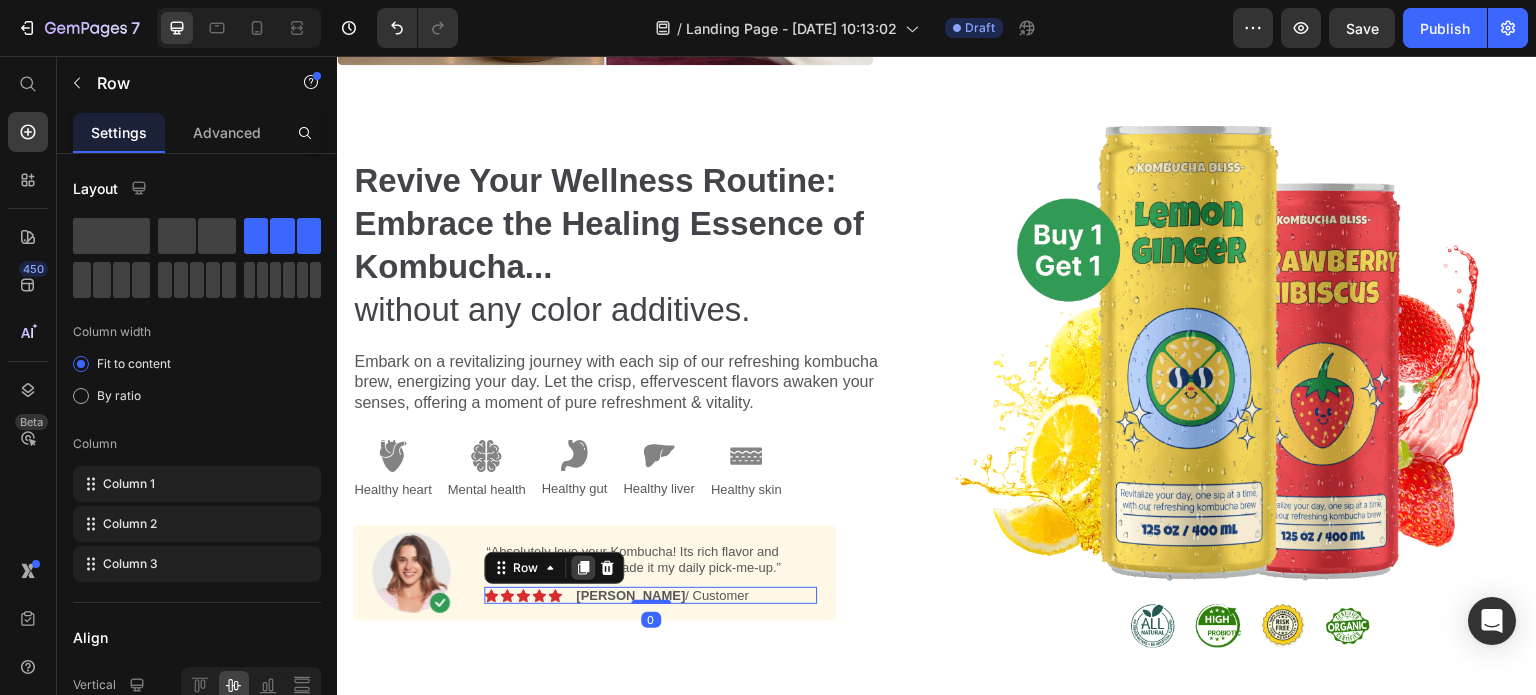 click 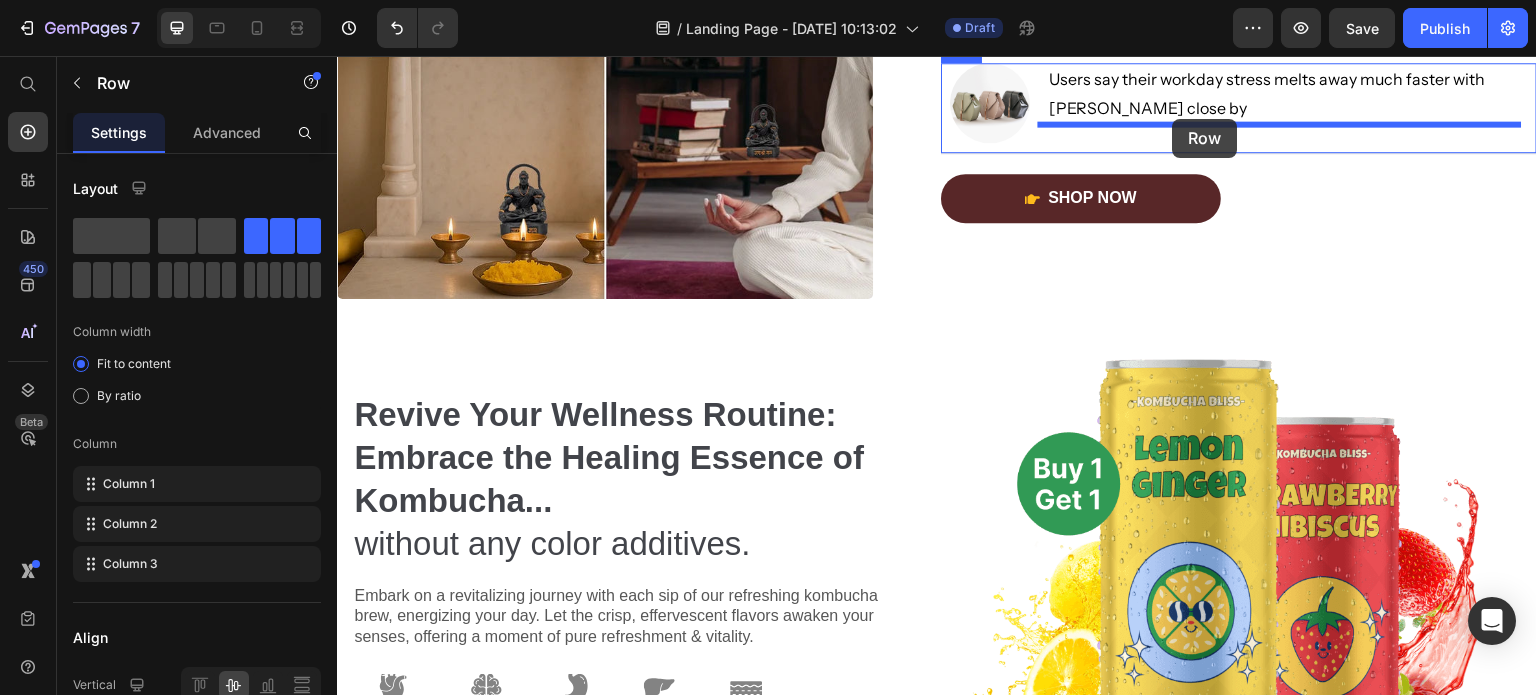 scroll, scrollTop: 359, scrollLeft: 0, axis: vertical 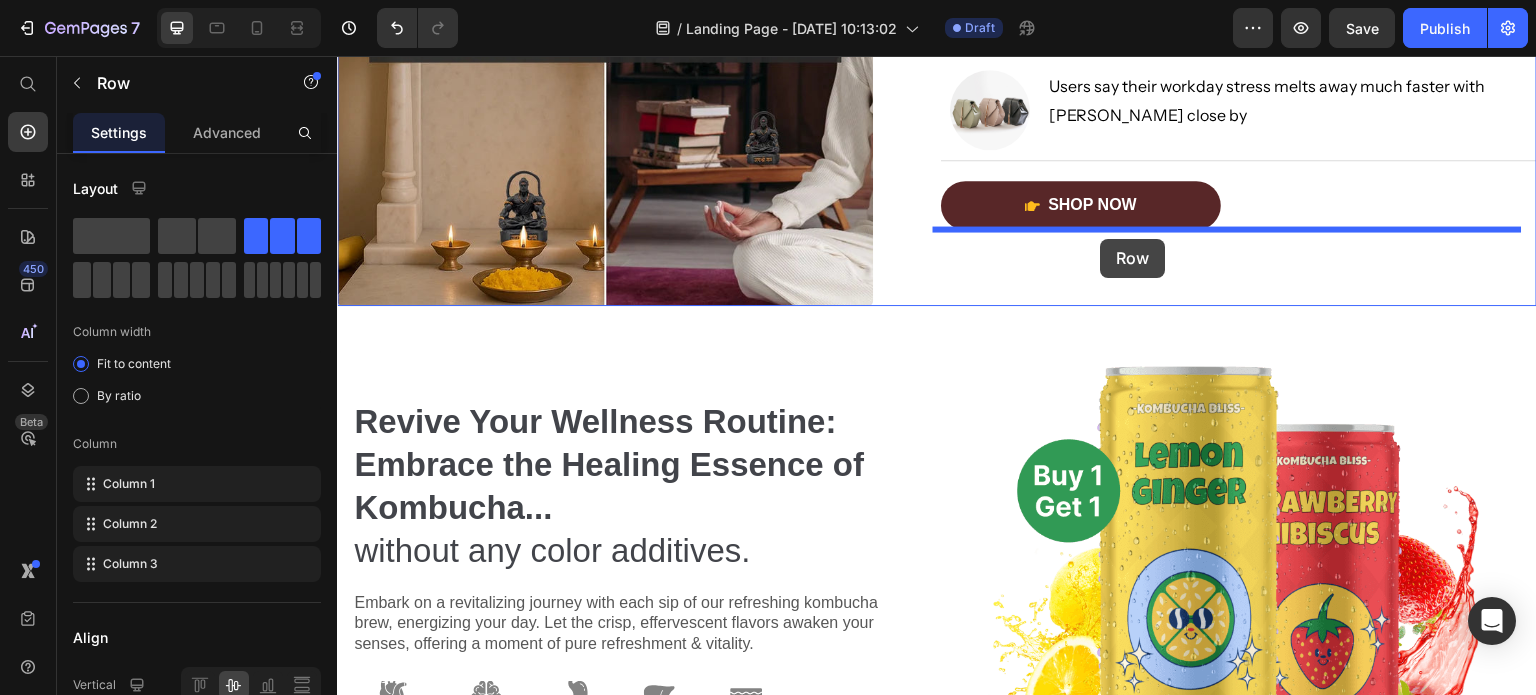 drag, startPoint x: 499, startPoint y: 564, endPoint x: 1101, endPoint y: 239, distance: 684.12646 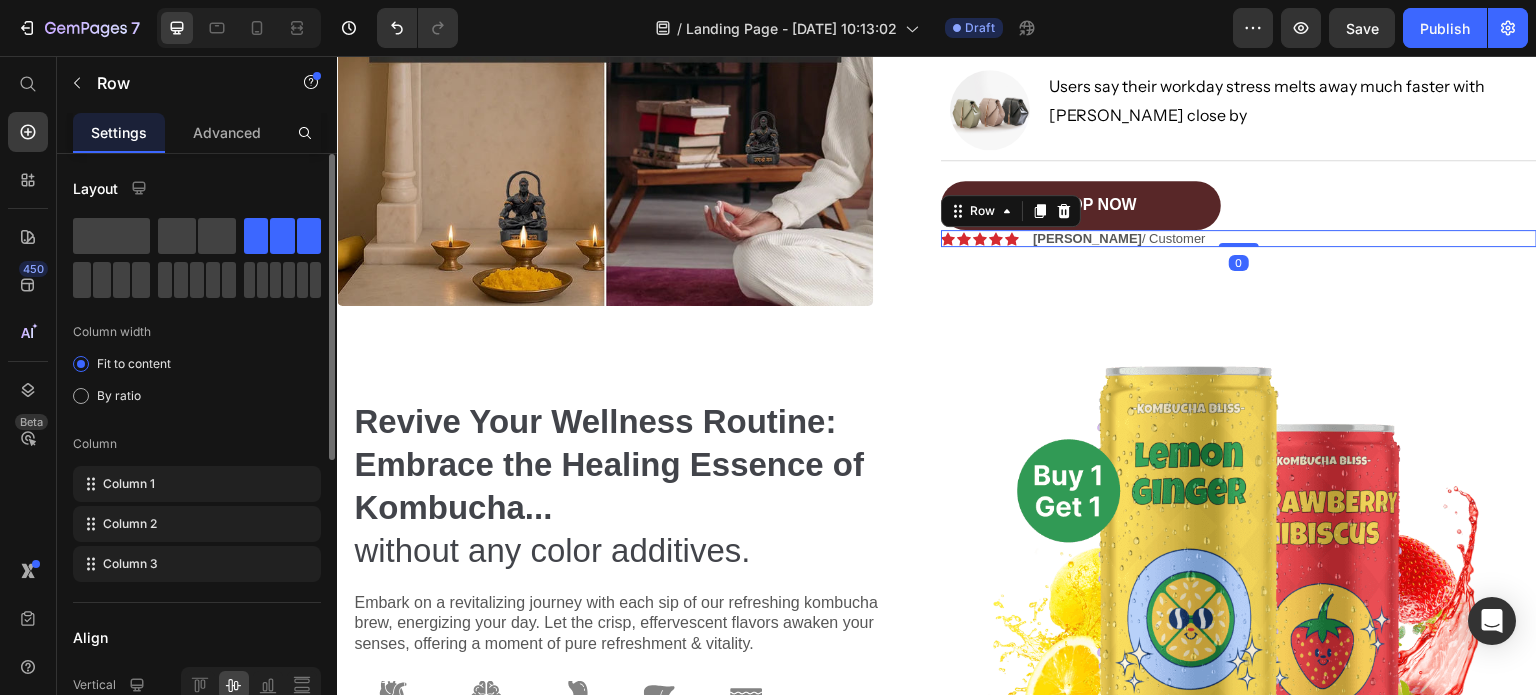 click on "Advanced" 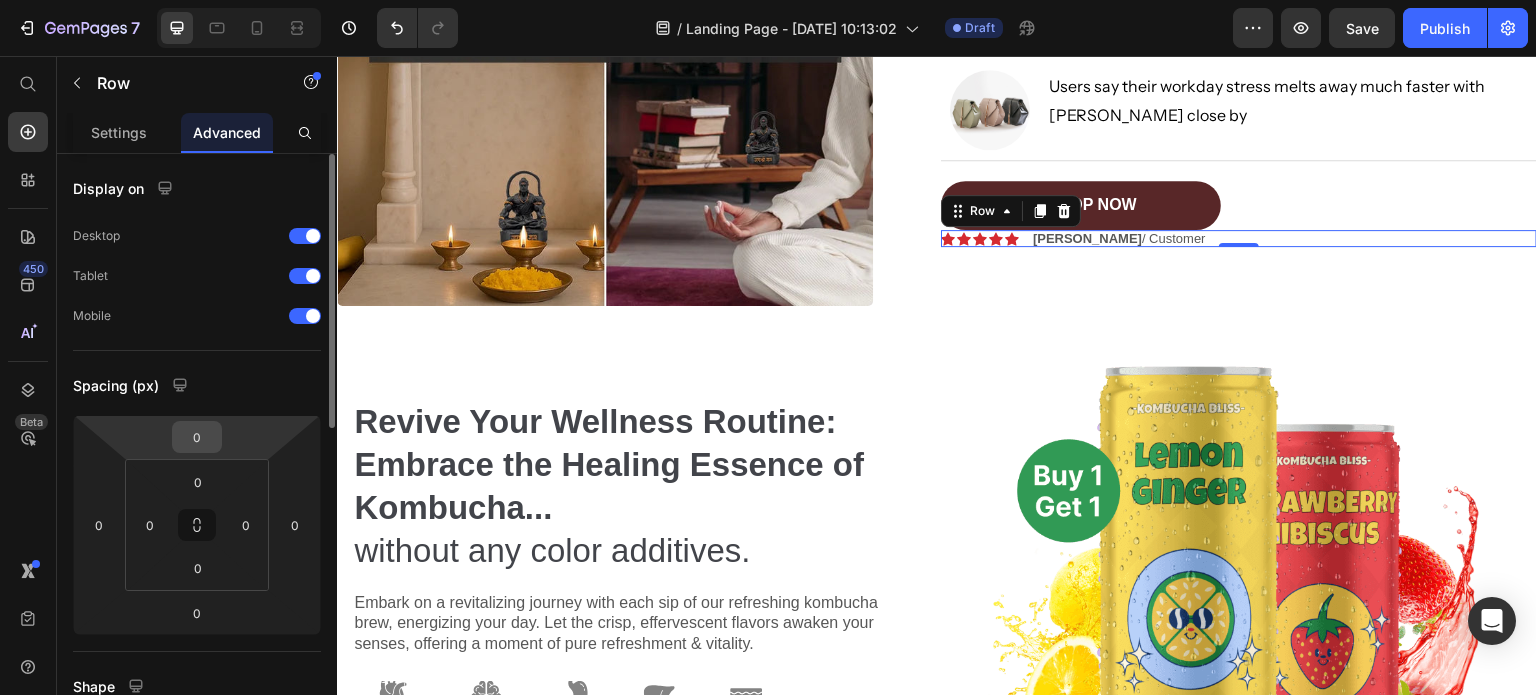 click on "0" at bounding box center (197, 437) 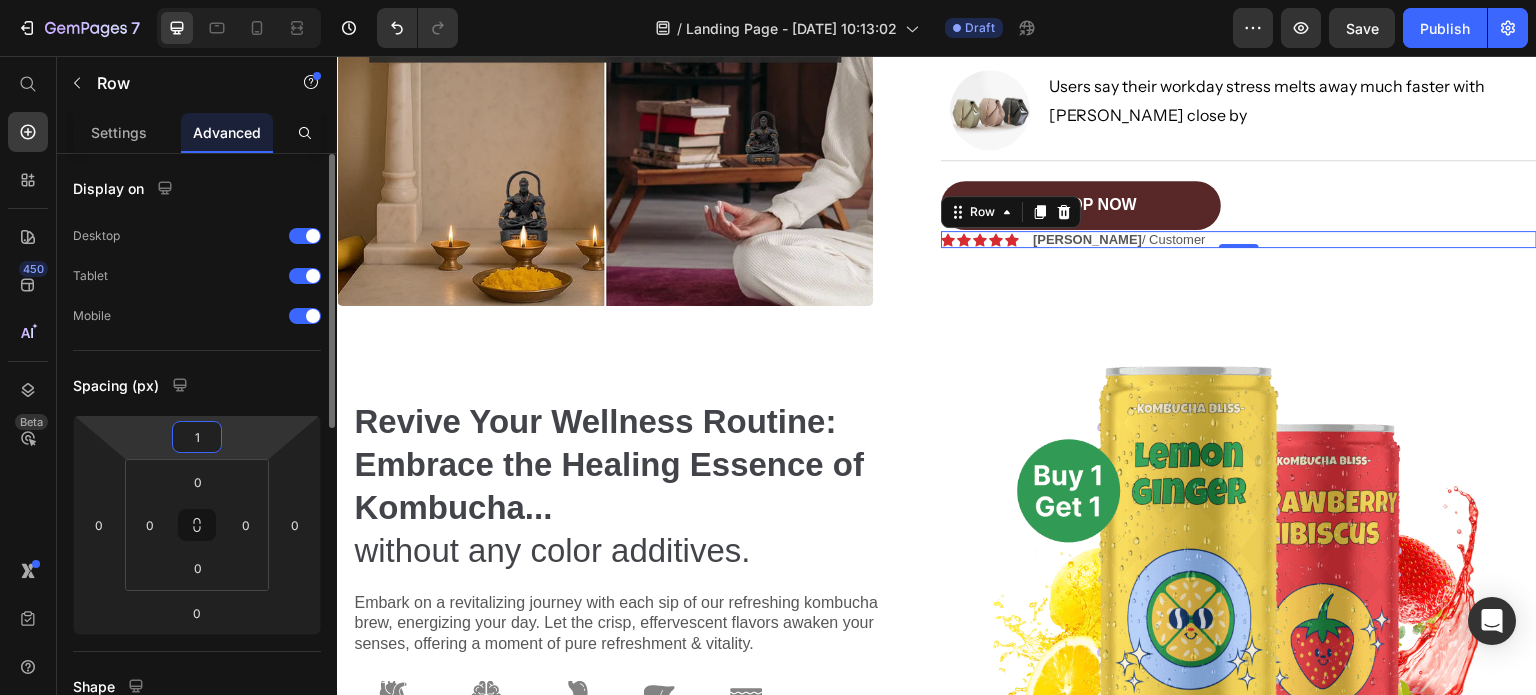 type on "10" 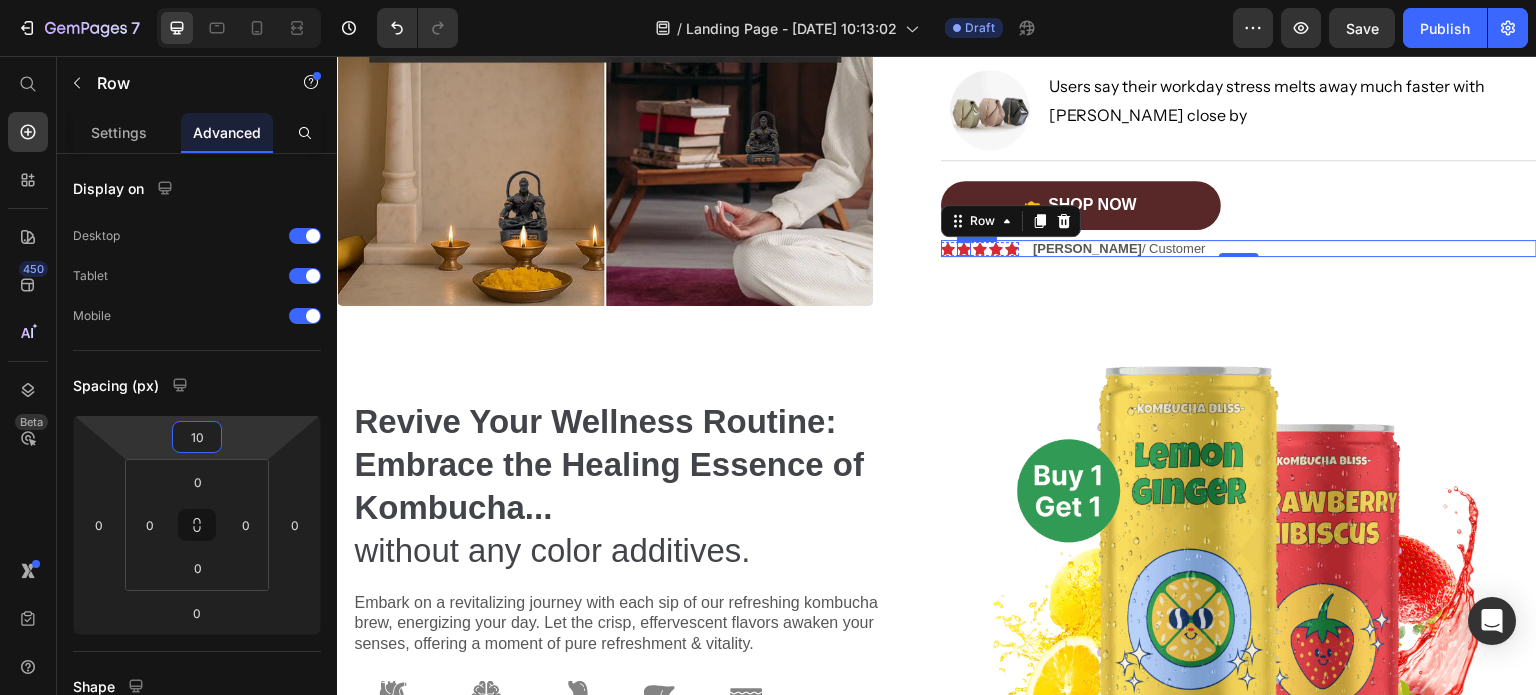click 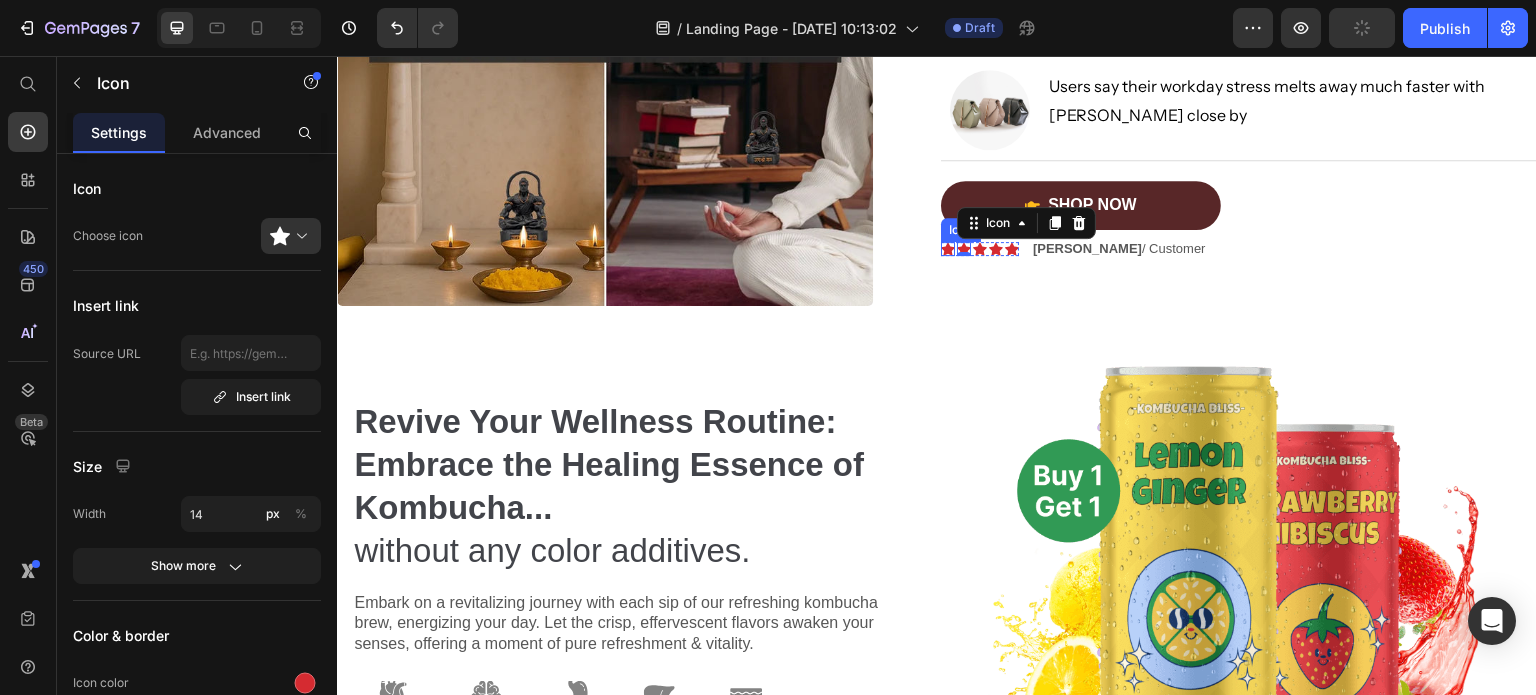 click 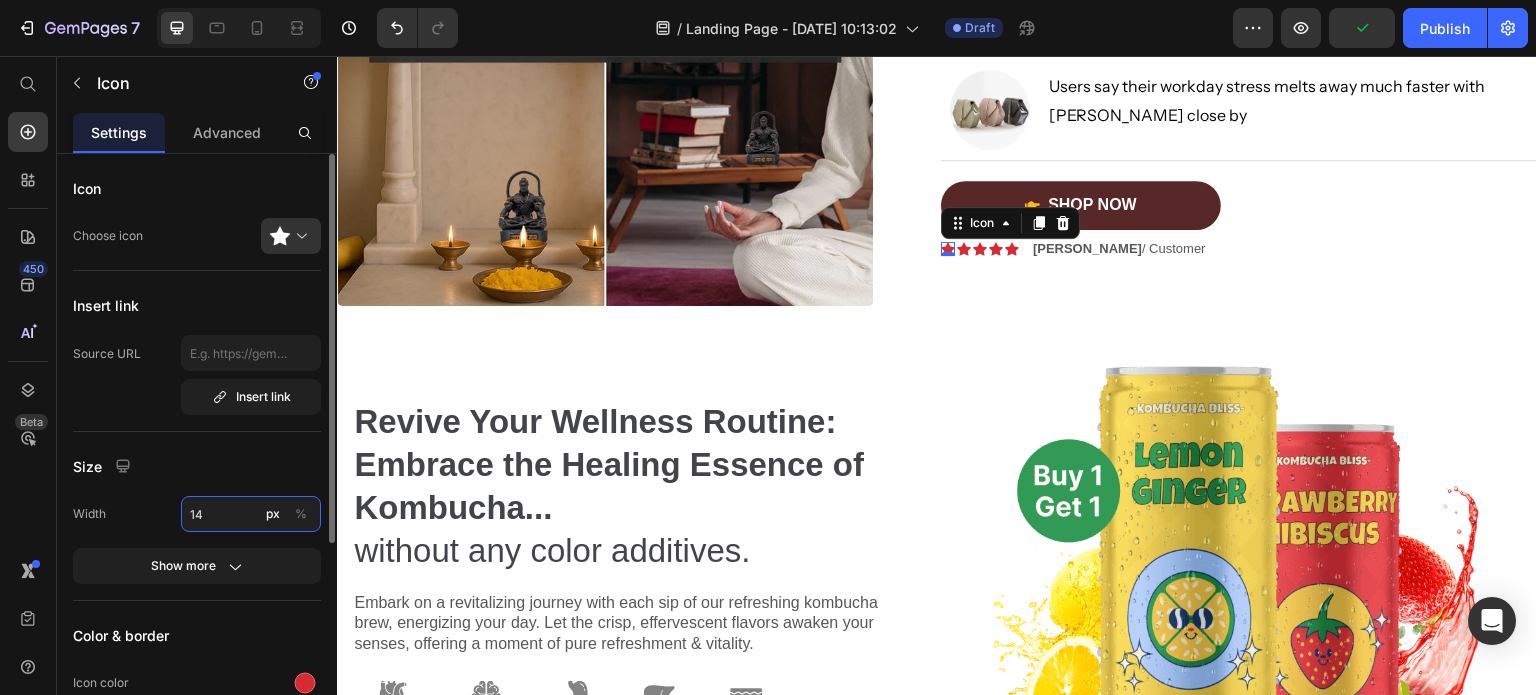 click on "14" at bounding box center (251, 514) 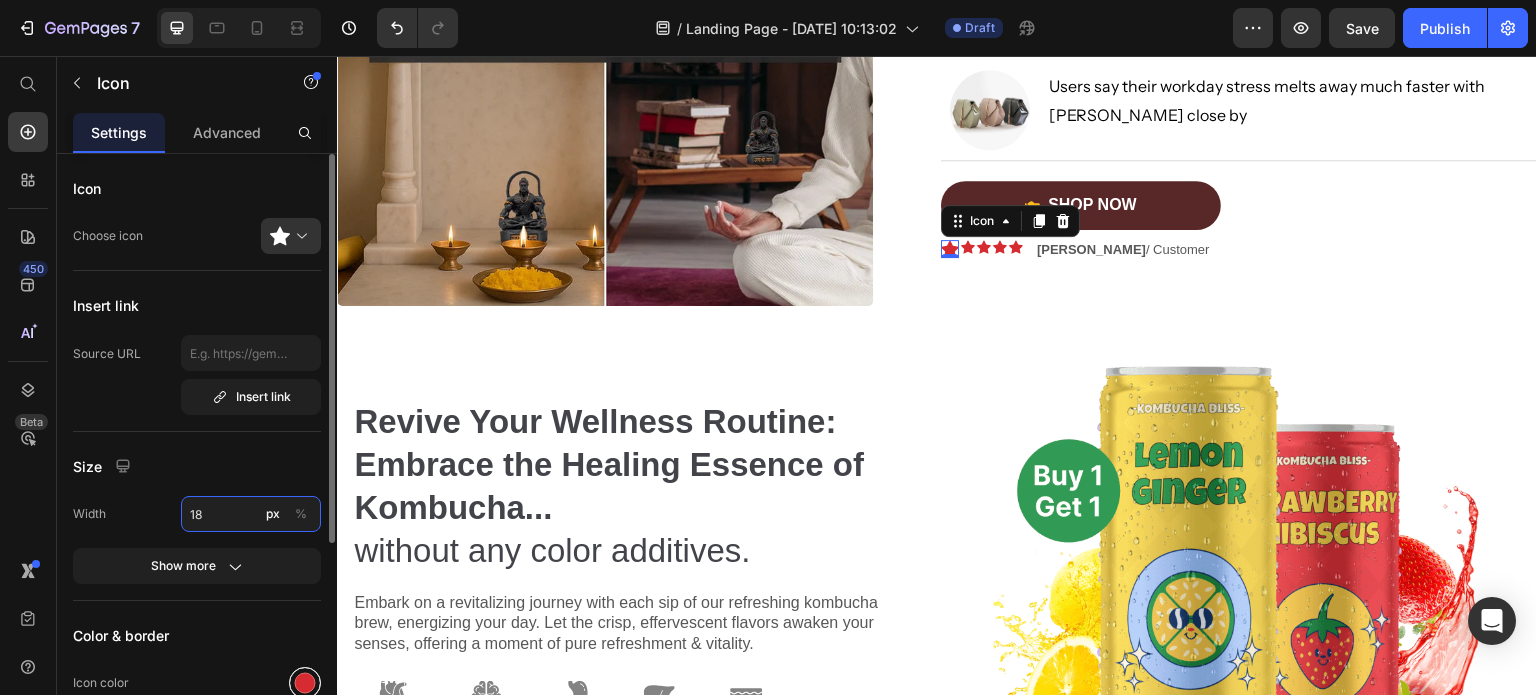 type on "18" 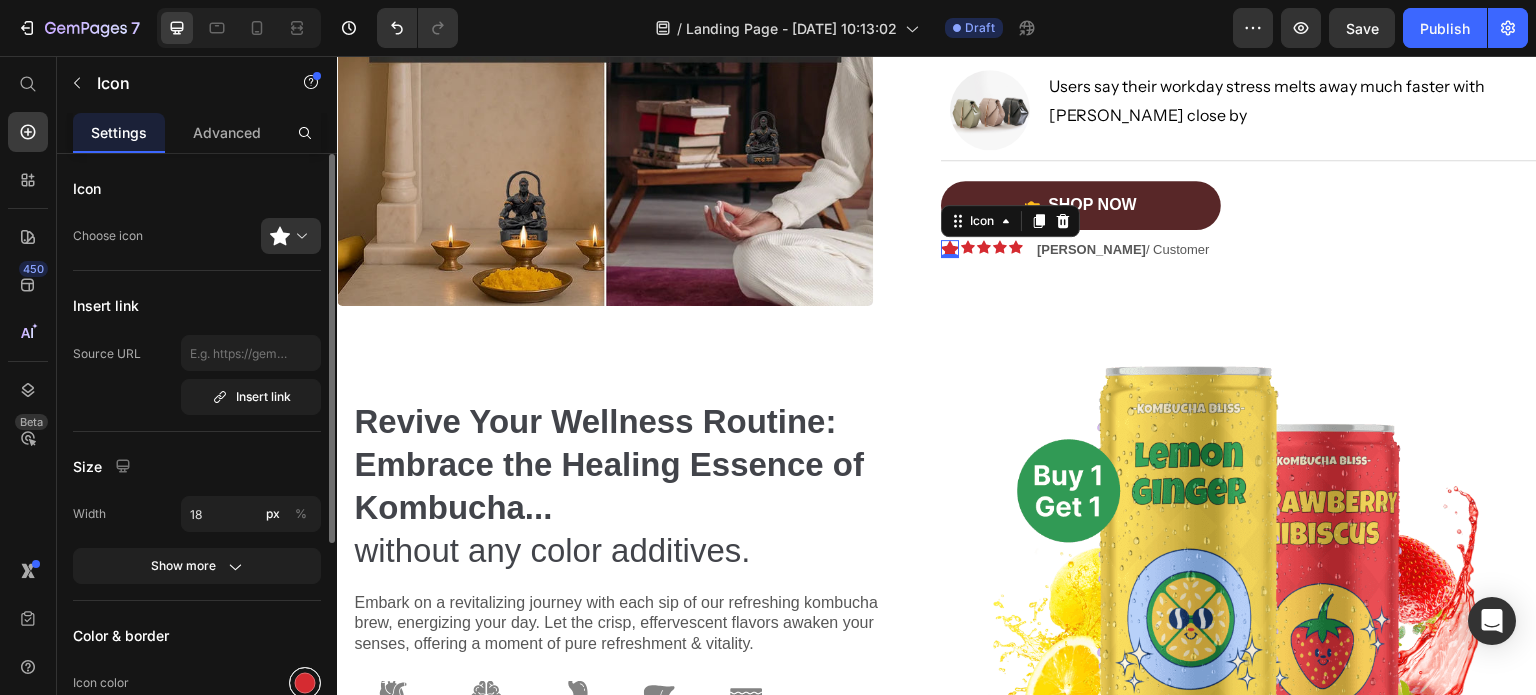 click at bounding box center (305, 683) 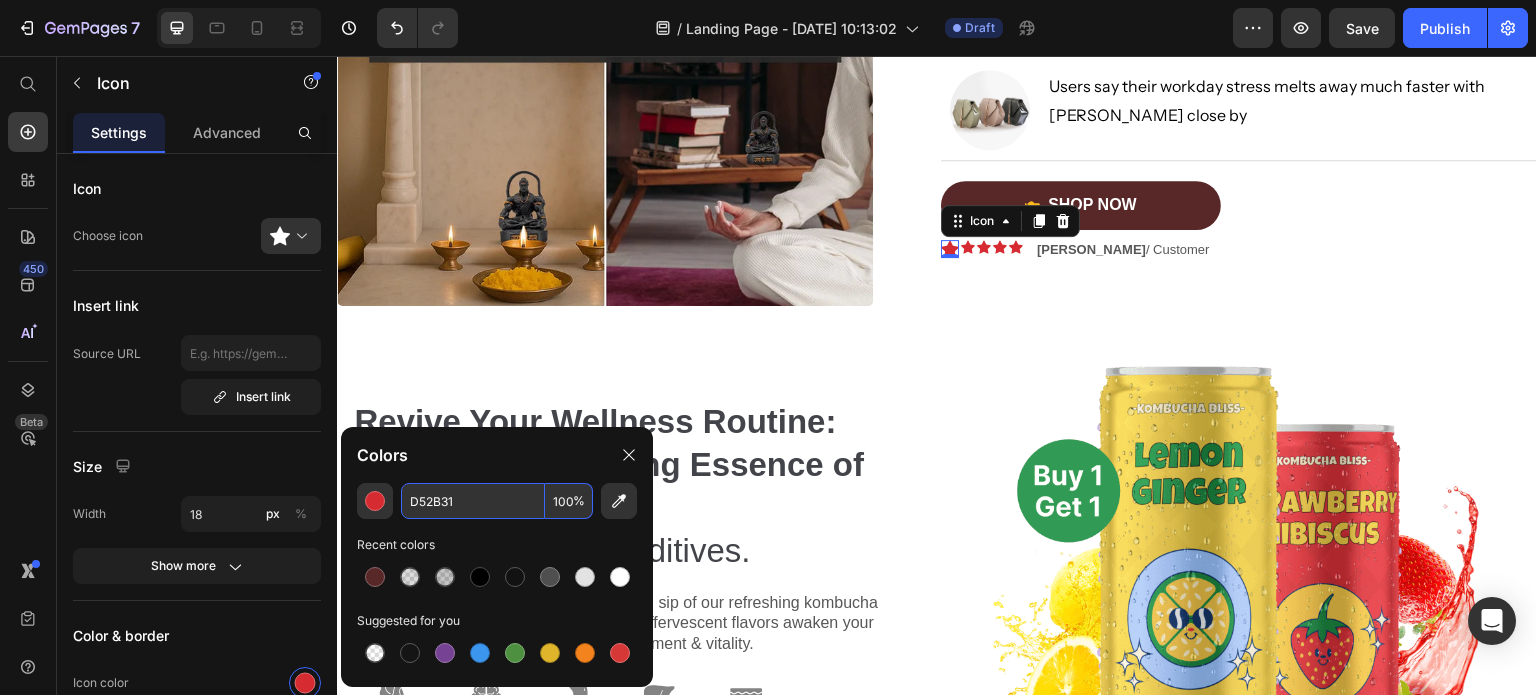 click on "D52B31" at bounding box center (473, 501) 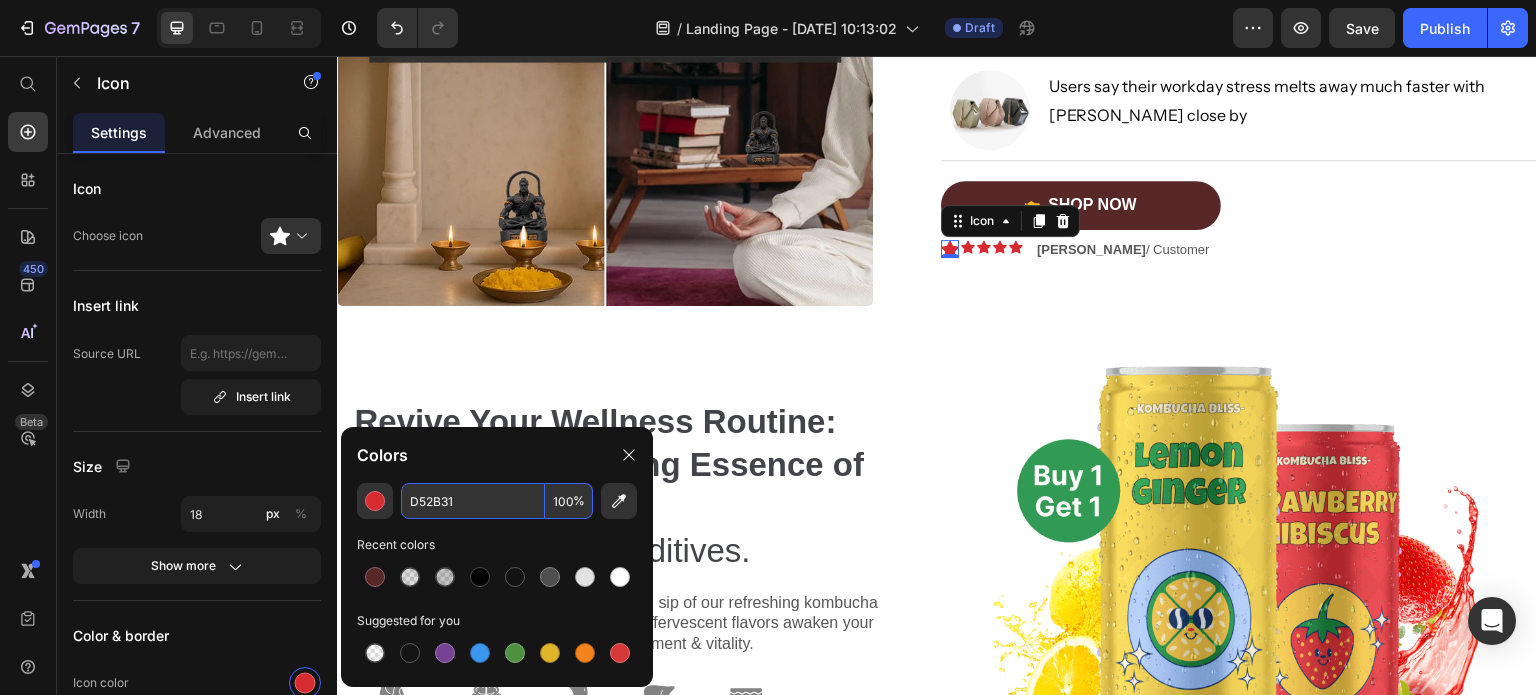 paste on "#FDC656" 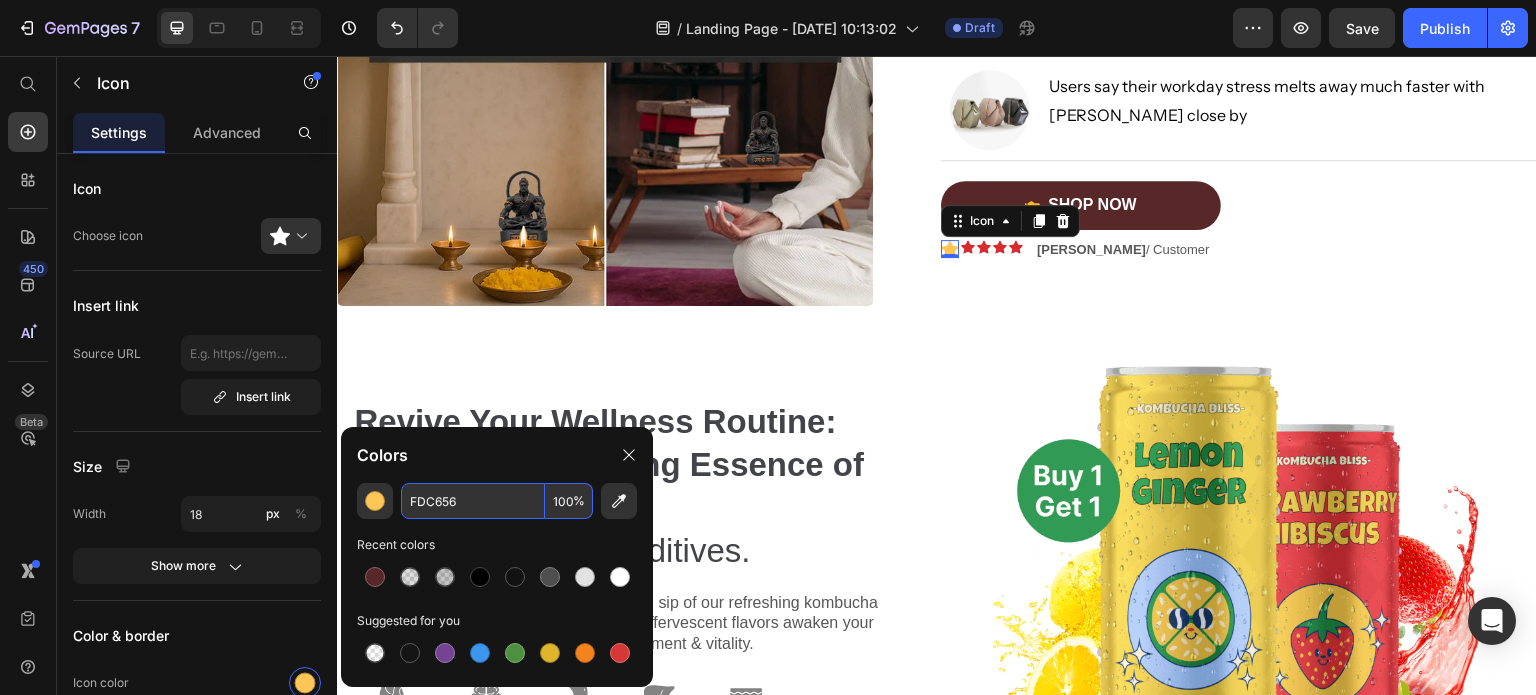 click on "FDC656" at bounding box center (473, 501) 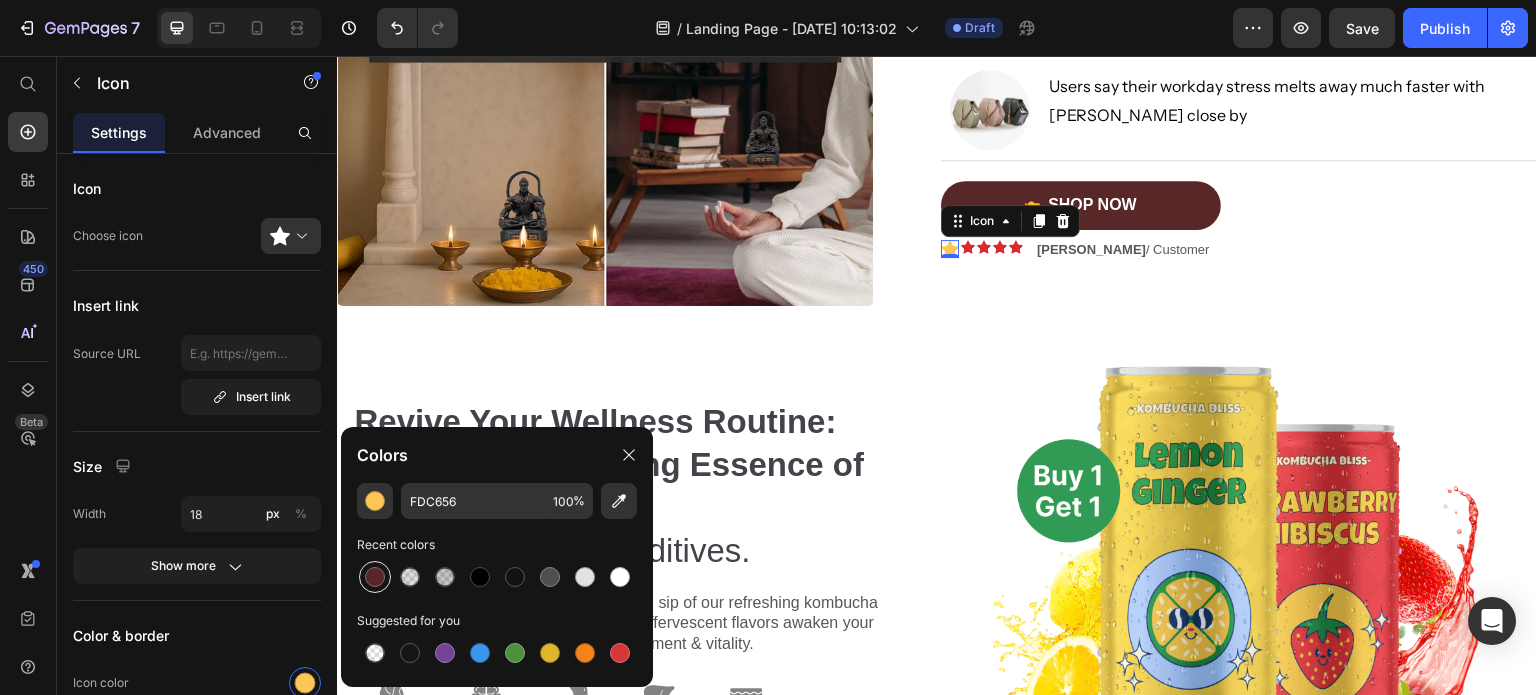click at bounding box center [375, 577] 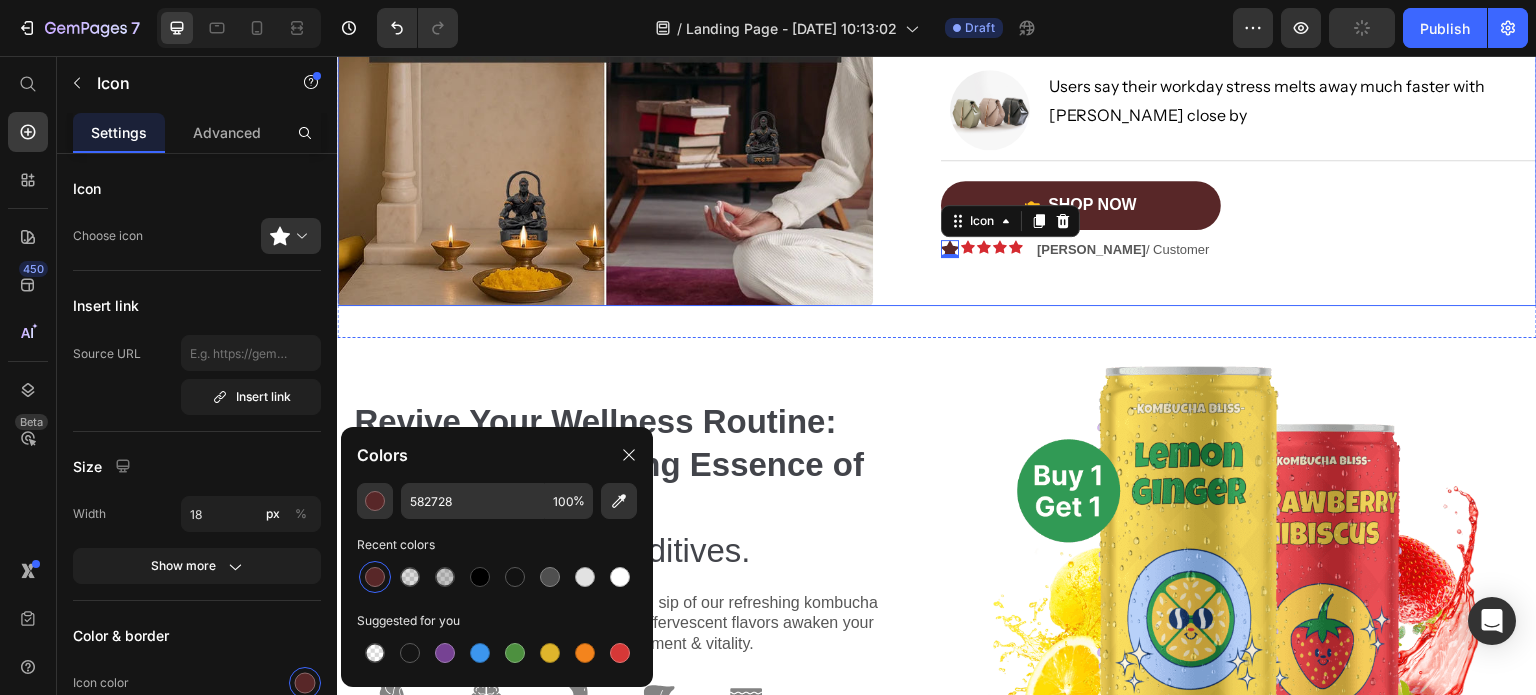 click on "Most Users Feel Calmer and Stronger Fast Heading Image Users say their workday stress melts away much faster with [PERSON_NAME] close by Text Block Row Image Users say their workday stress melts away much faster with [PERSON_NAME] close by Text Block Row Image Users say their workday stress melts away much faster with [PERSON_NAME] close by Text Block Row
Shop Now   Button Image Icon   0 Icon Icon Icon Icon Icon List [PERSON_NAME]  / Customer Text Block Row" at bounding box center [1239, 38] 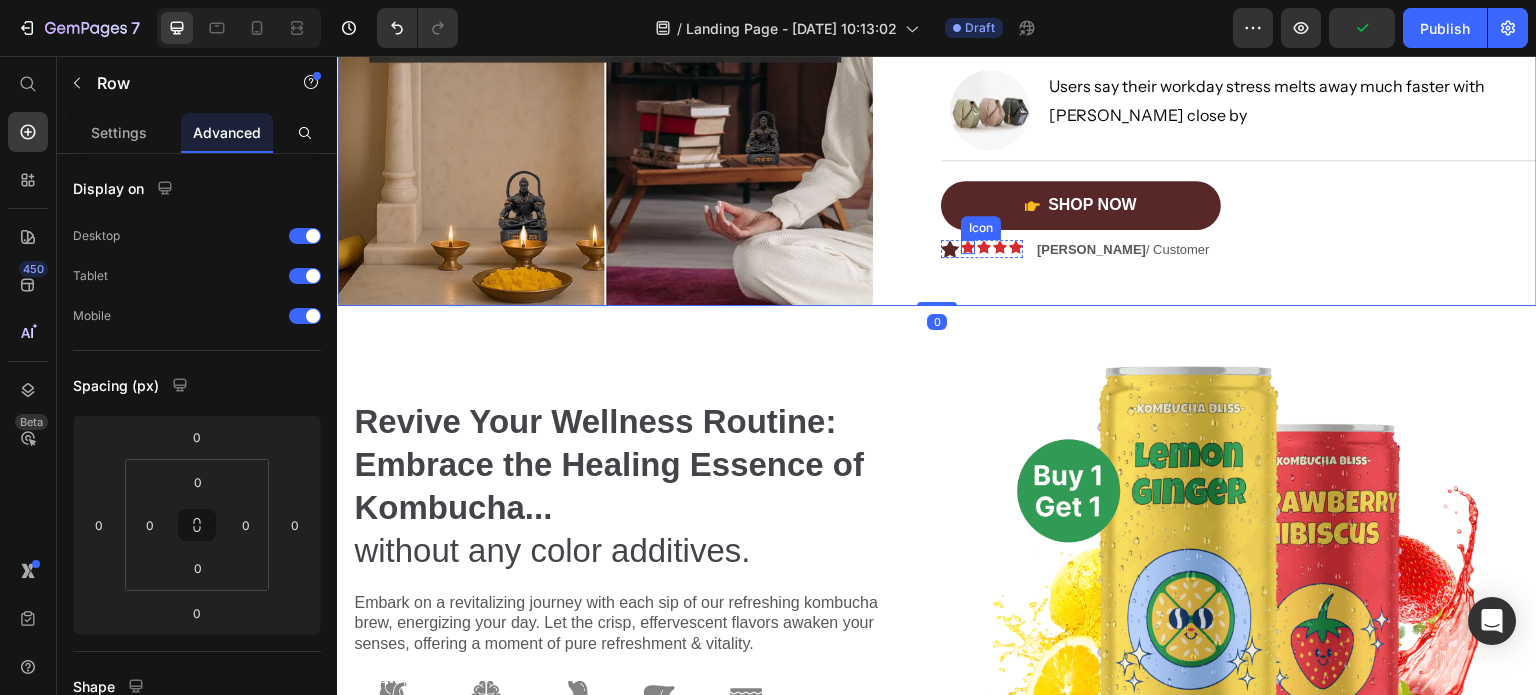 click 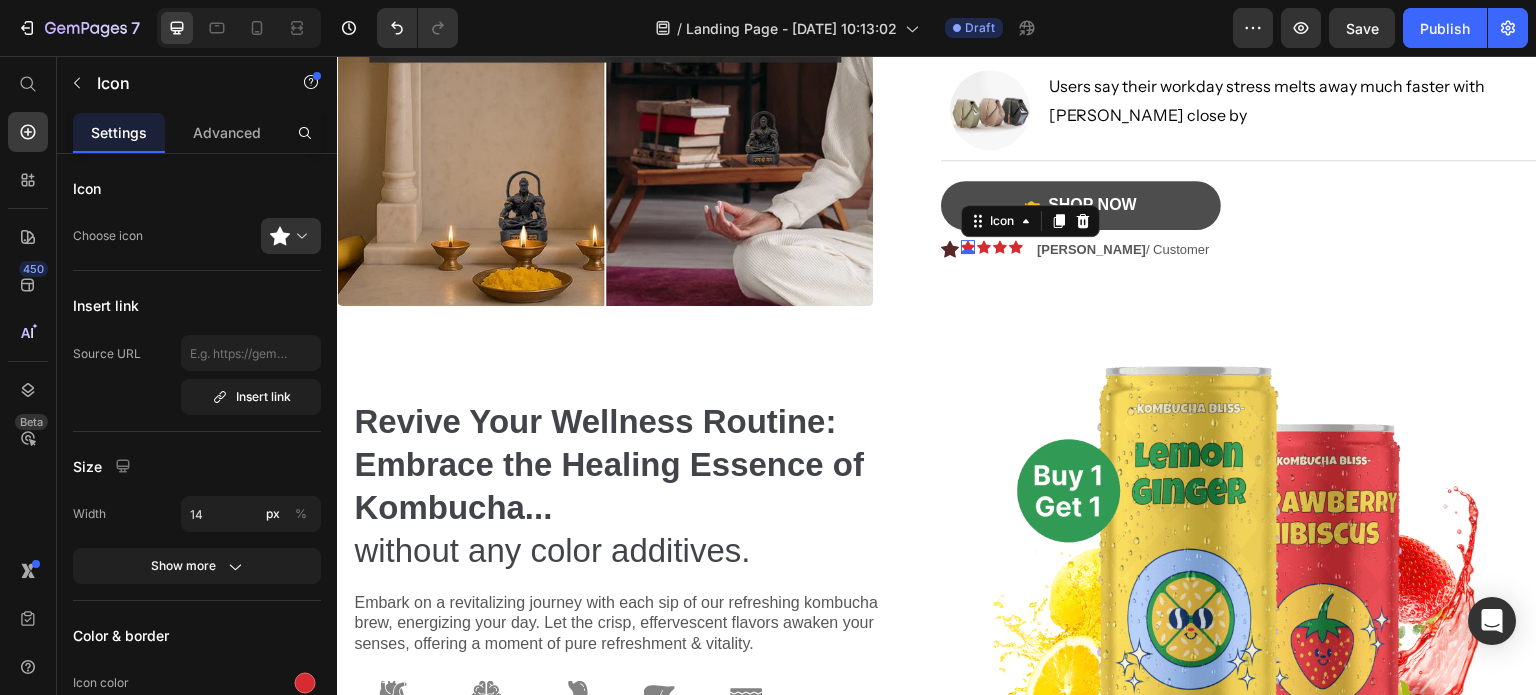 click 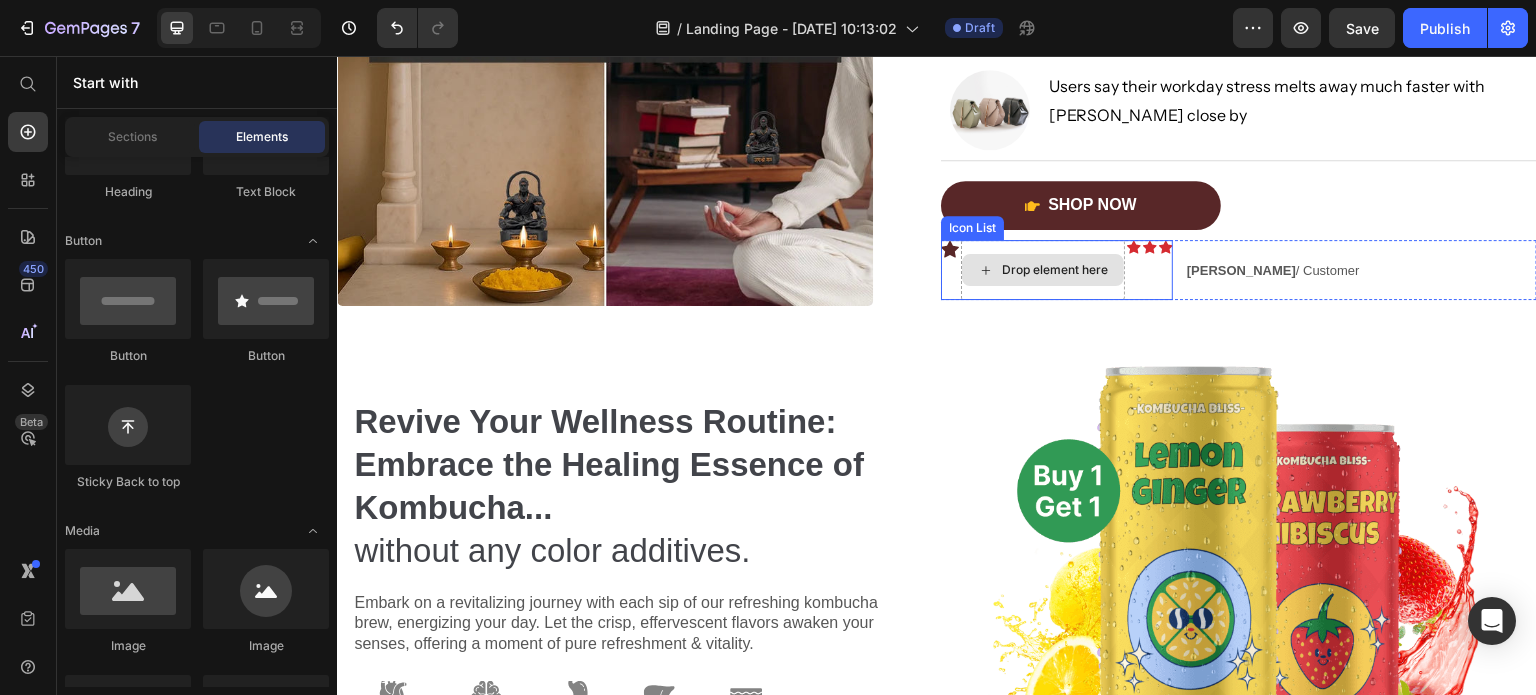 click 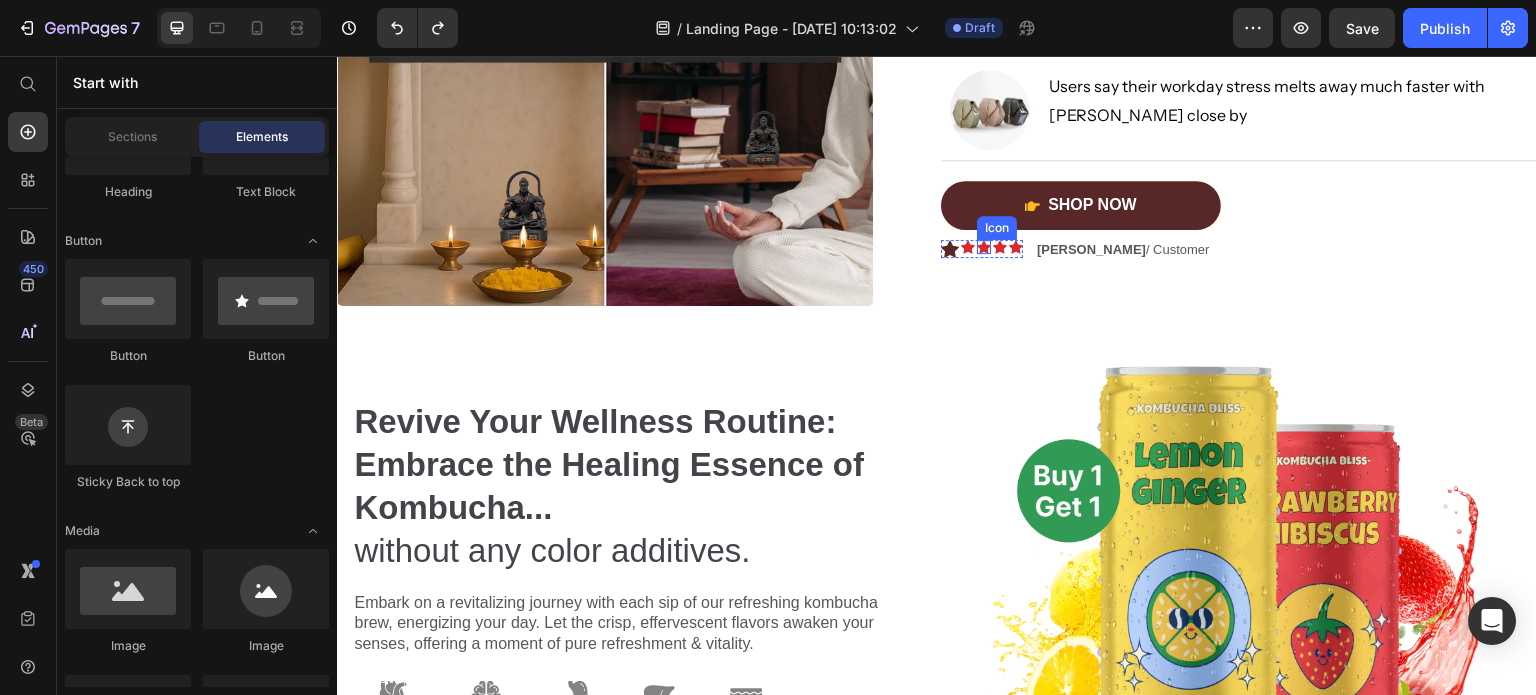click on "Icon" at bounding box center [997, 228] 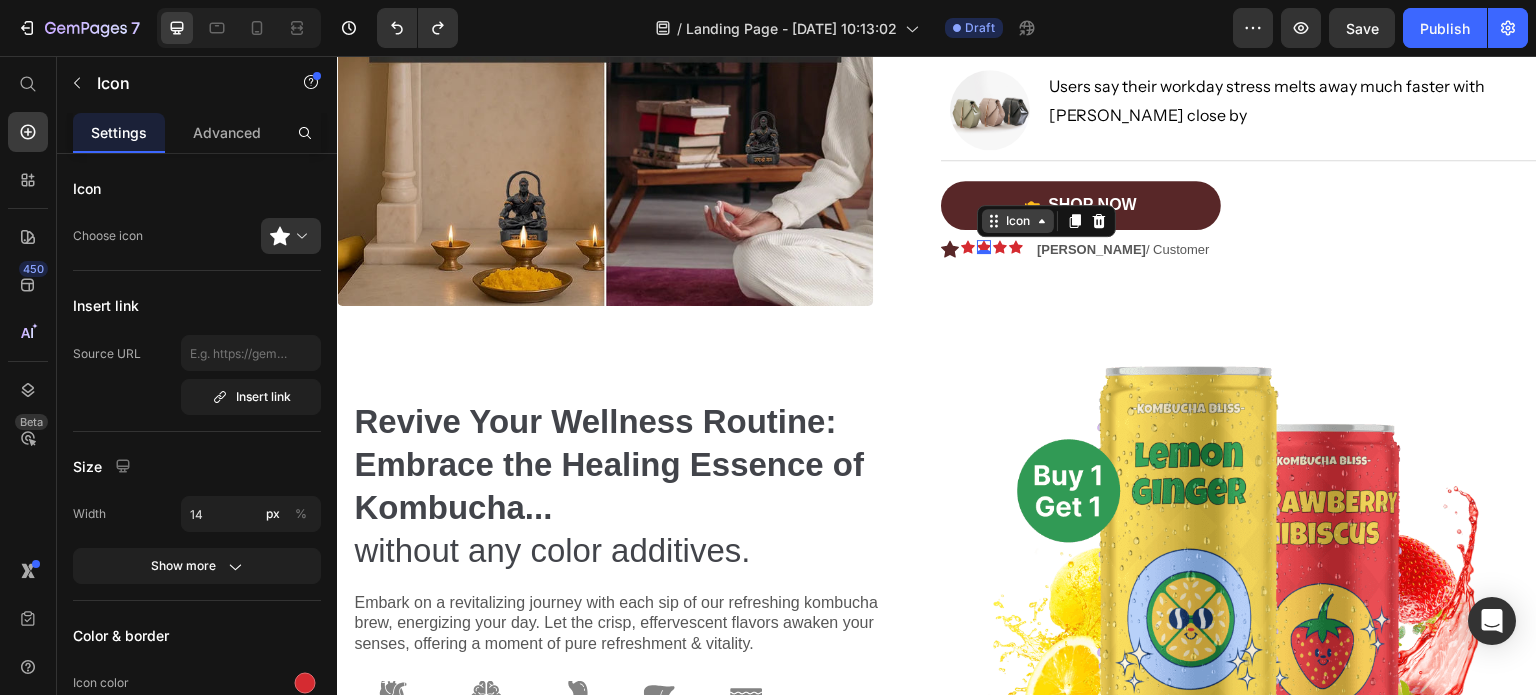 click 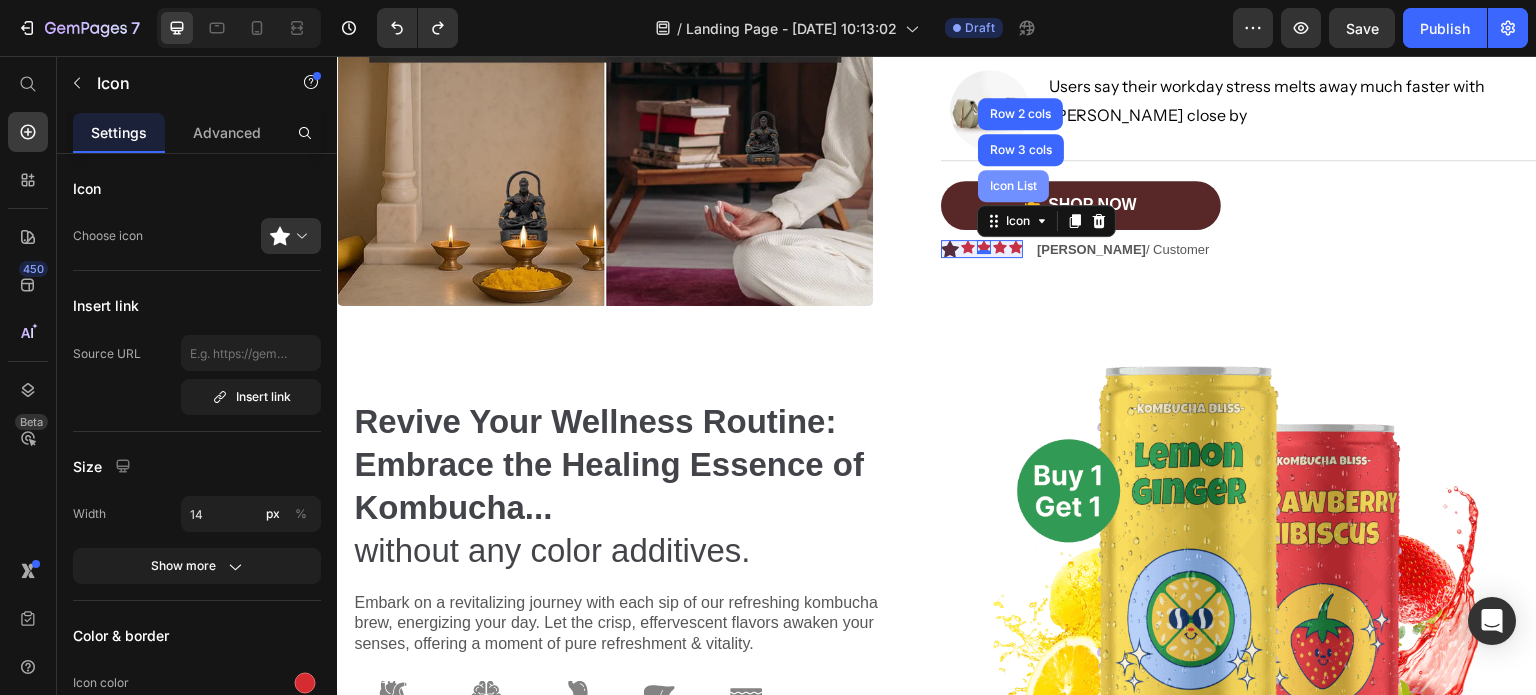 click on "Icon List" at bounding box center (1013, 186) 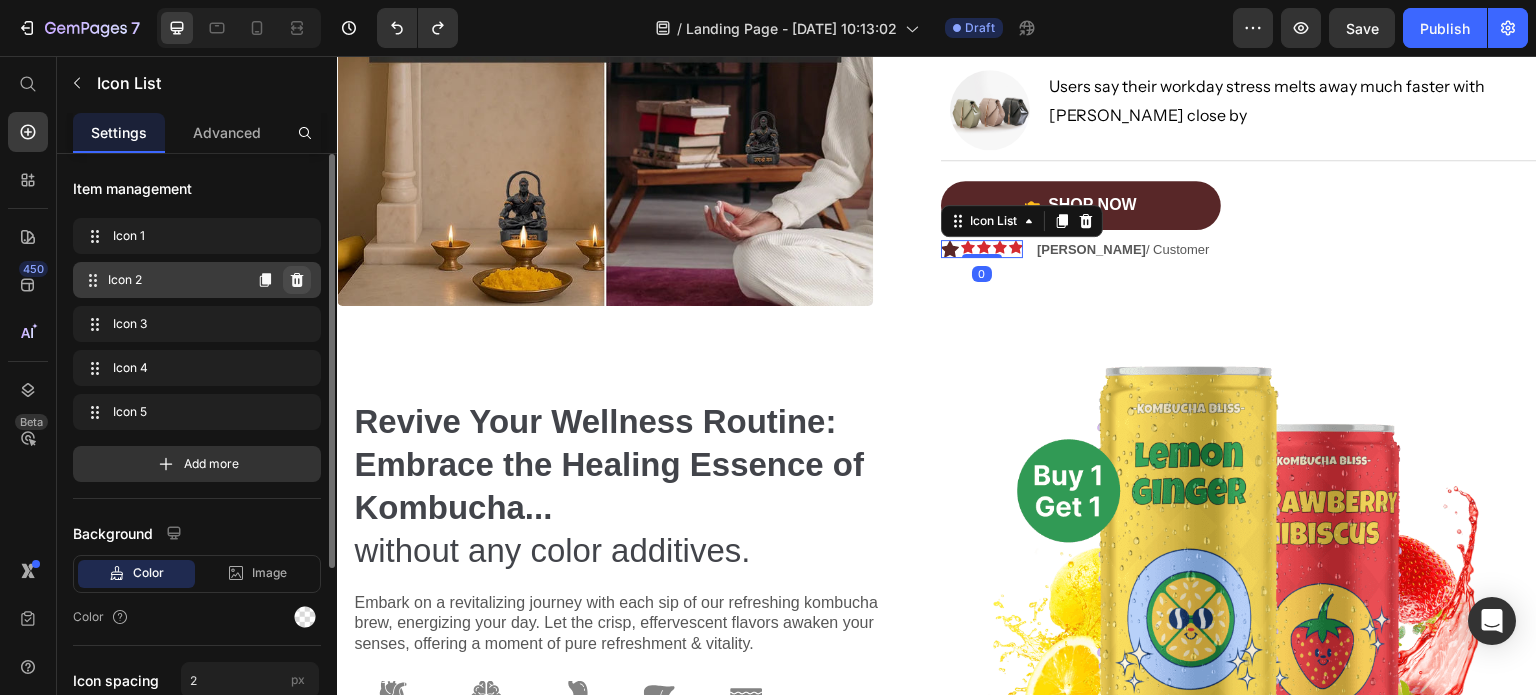 click 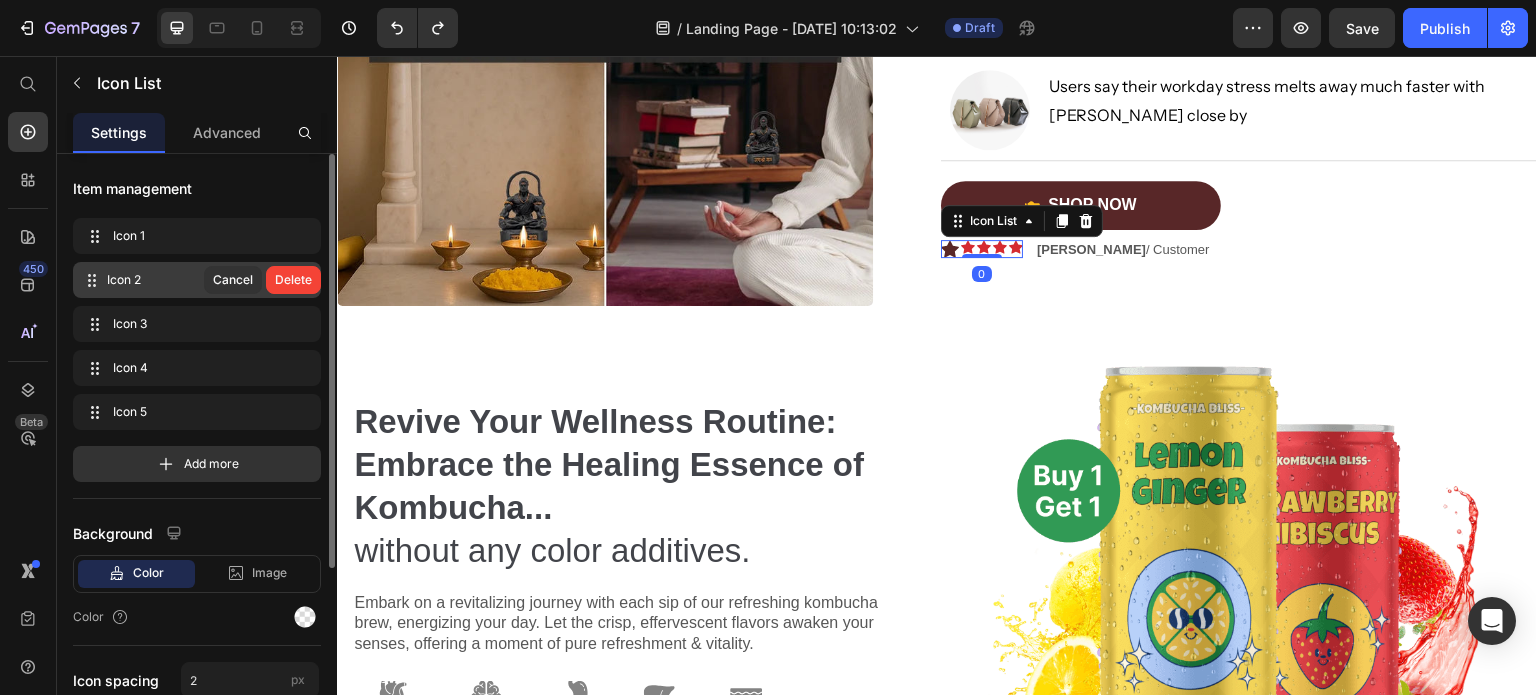 click on "Delete" at bounding box center (293, 280) 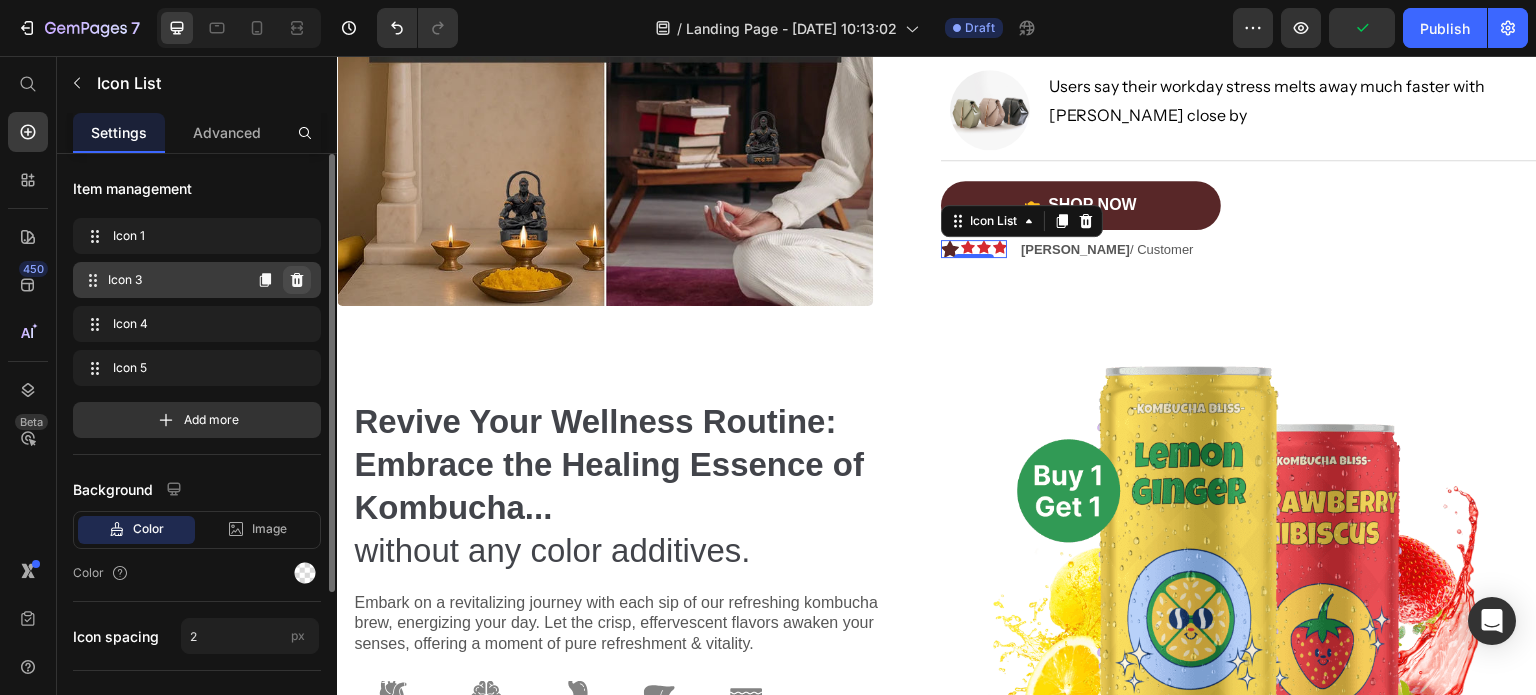 click 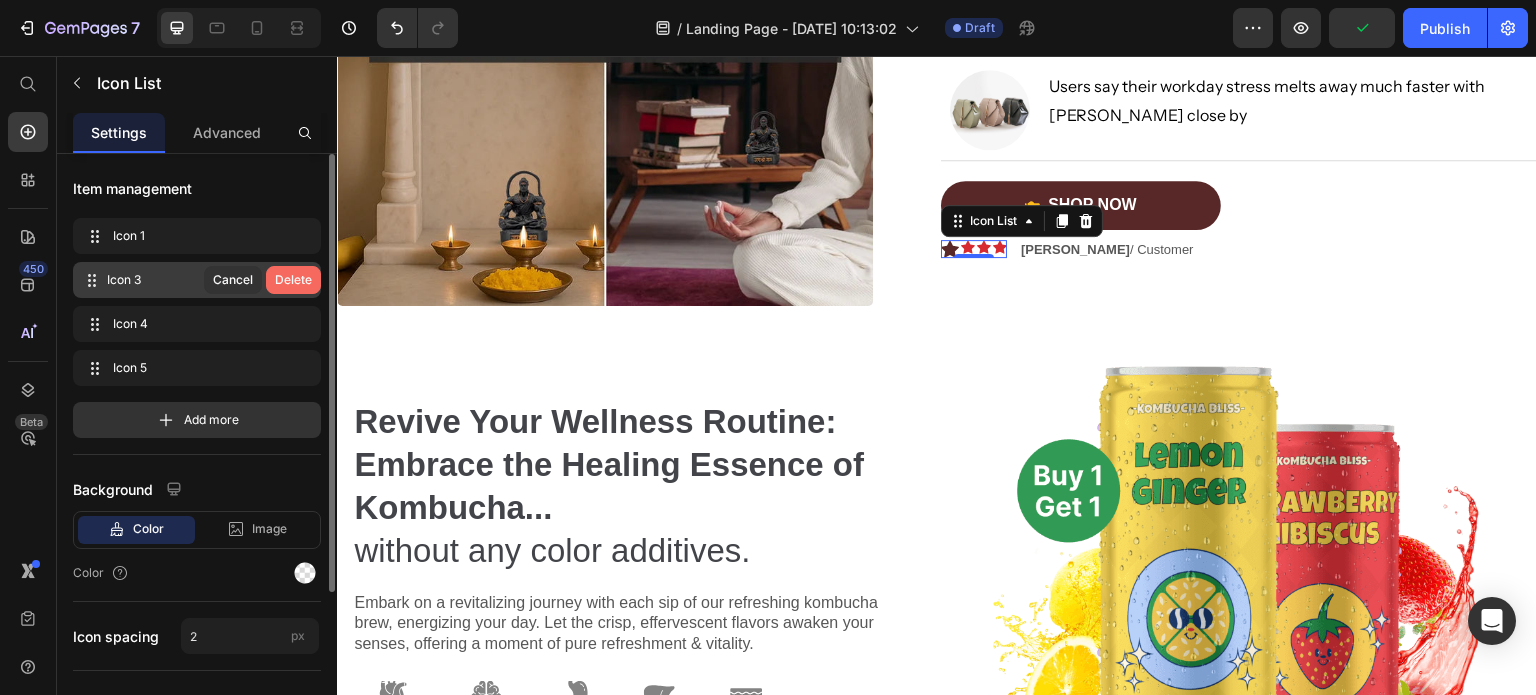 click on "Delete" at bounding box center (293, 280) 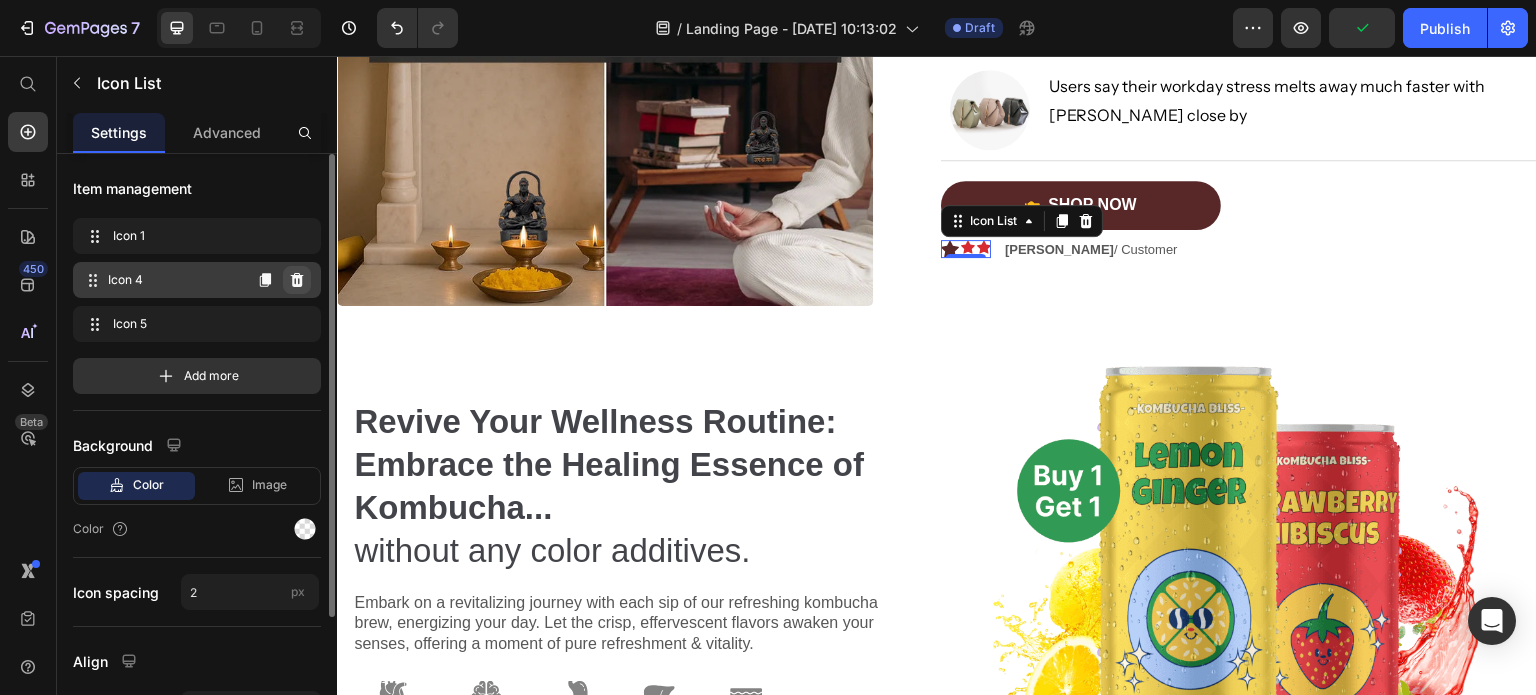 click 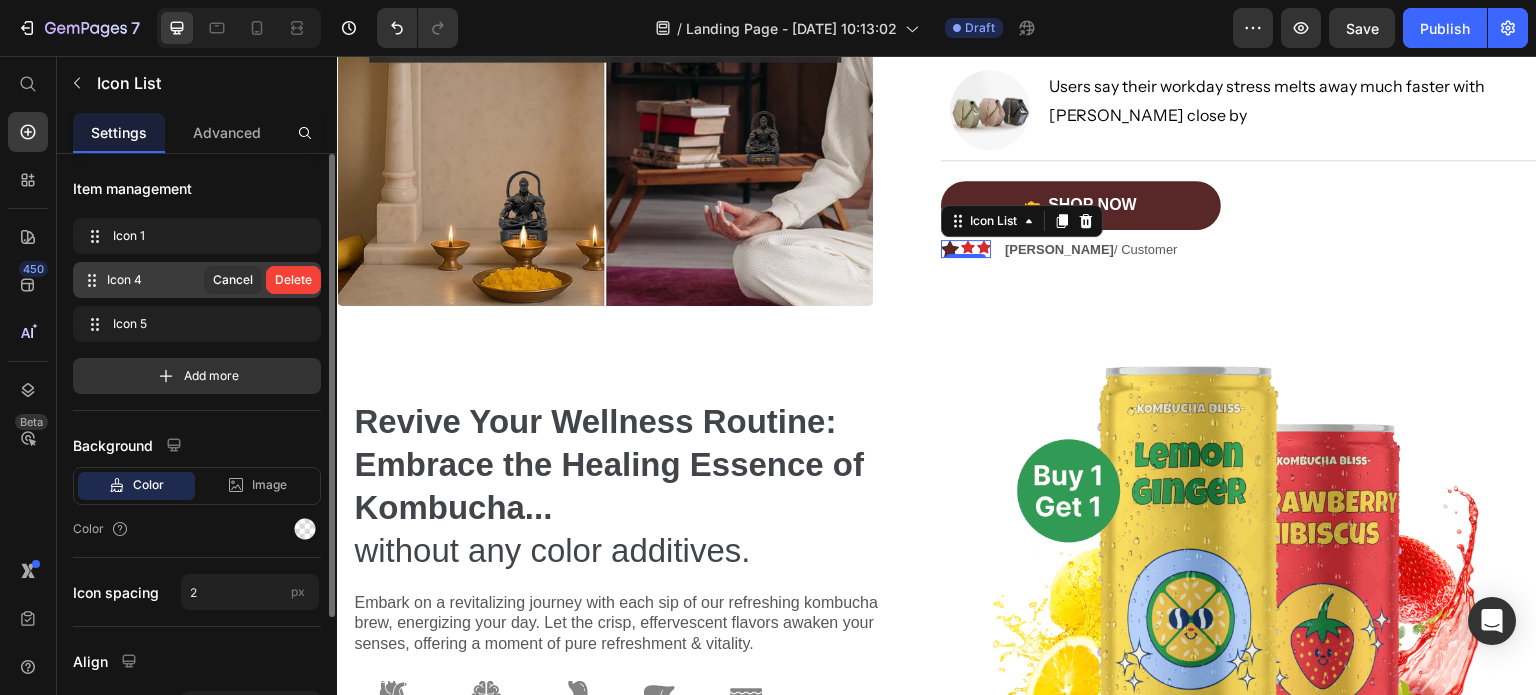 click on "Delete" at bounding box center [293, 280] 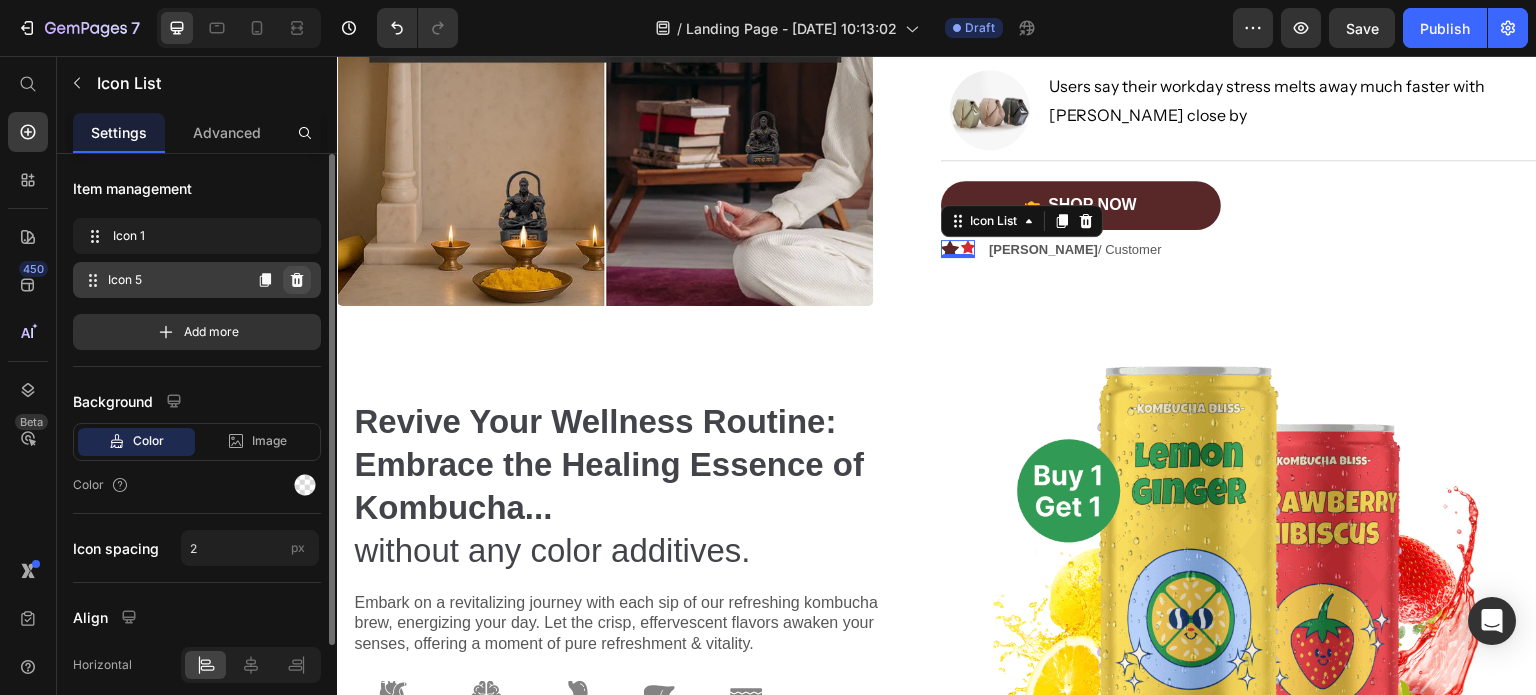 click 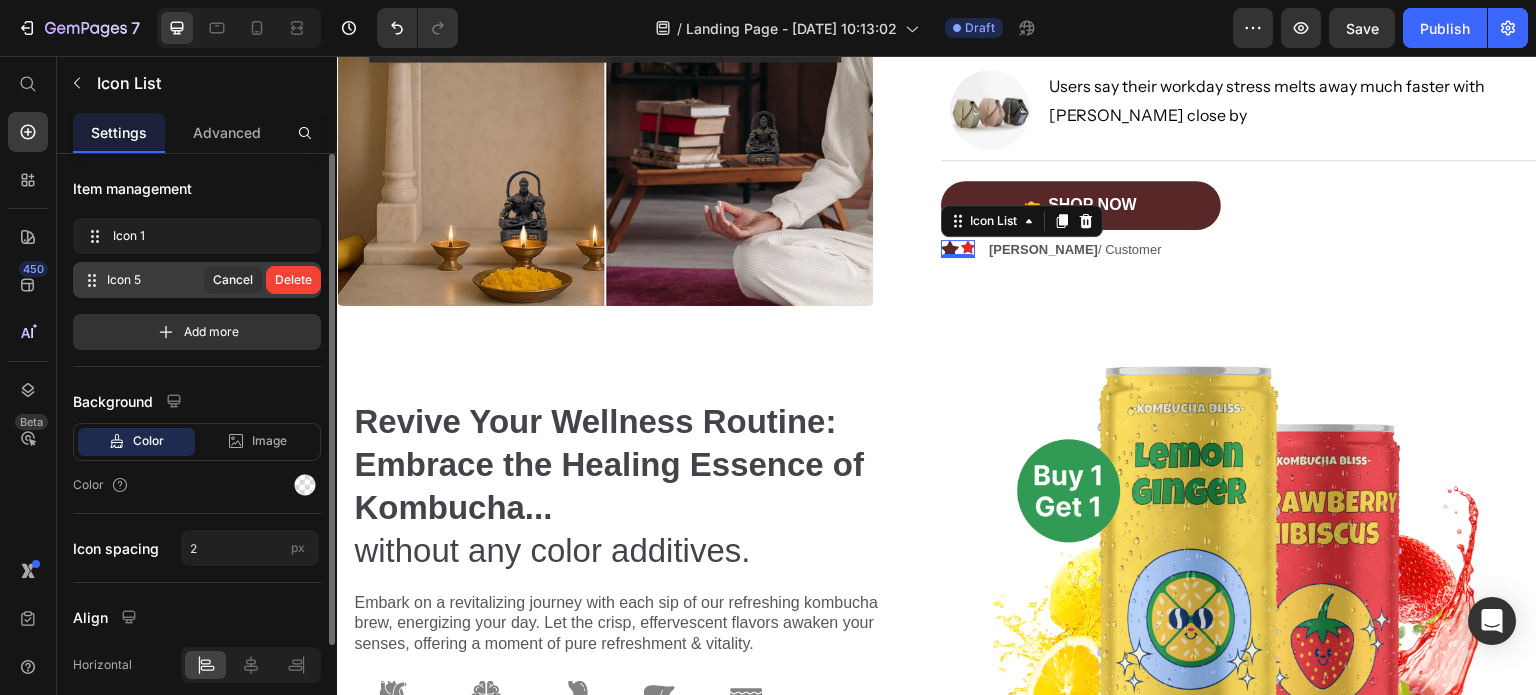 click on "Delete" at bounding box center (293, 280) 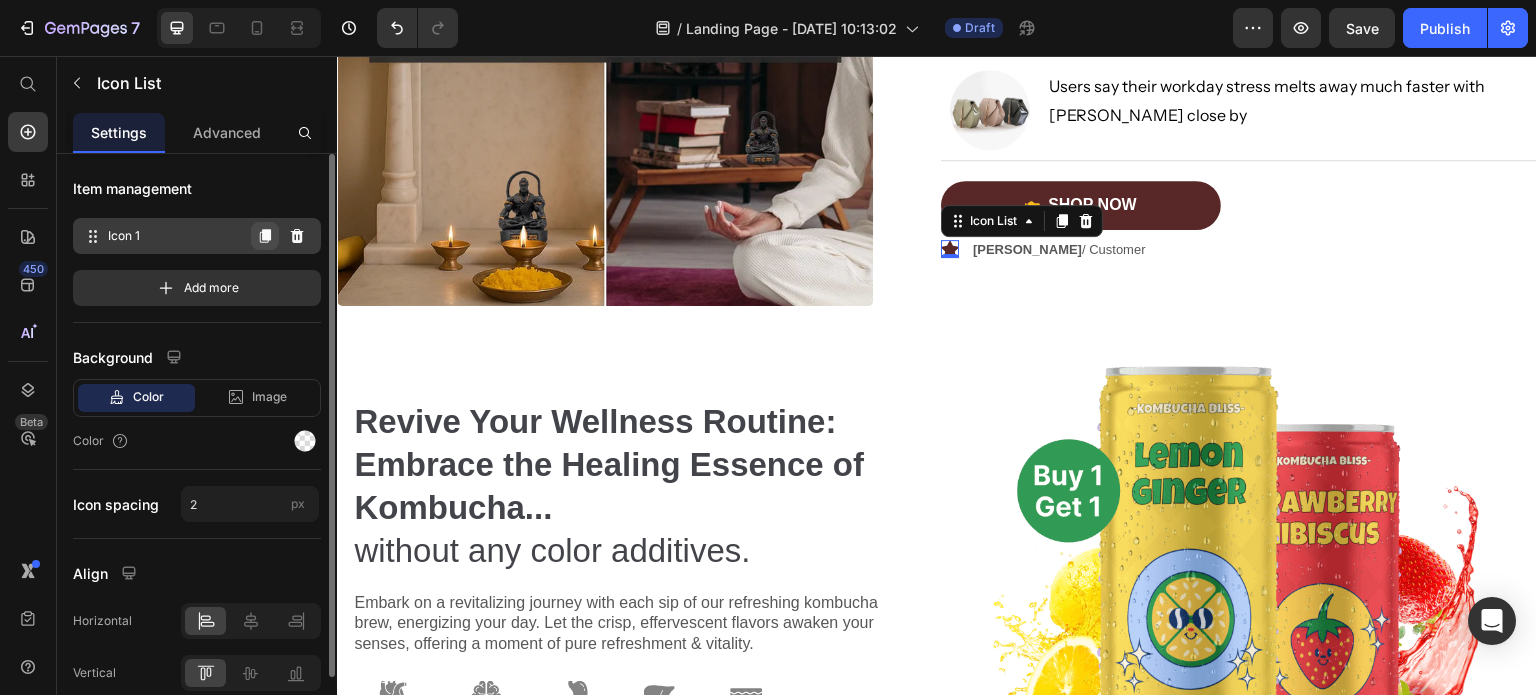 click 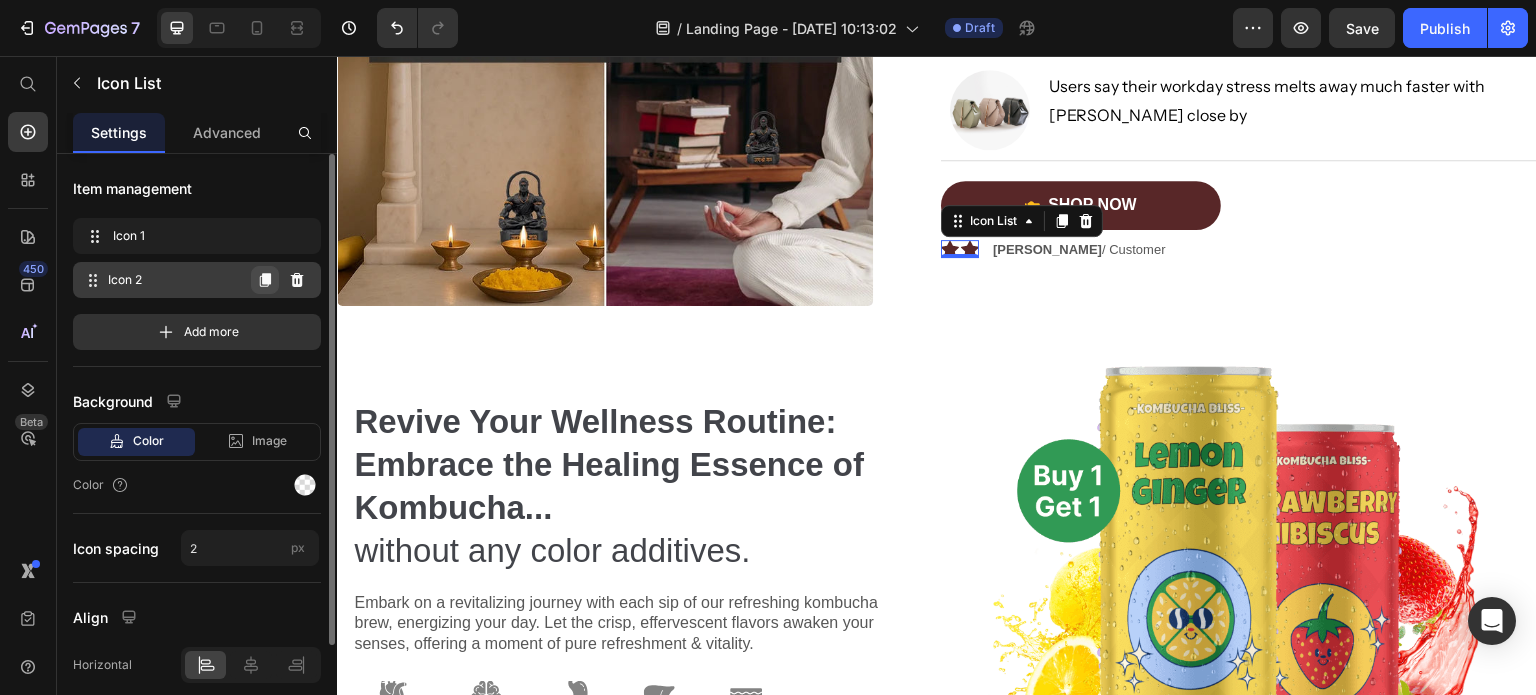 click 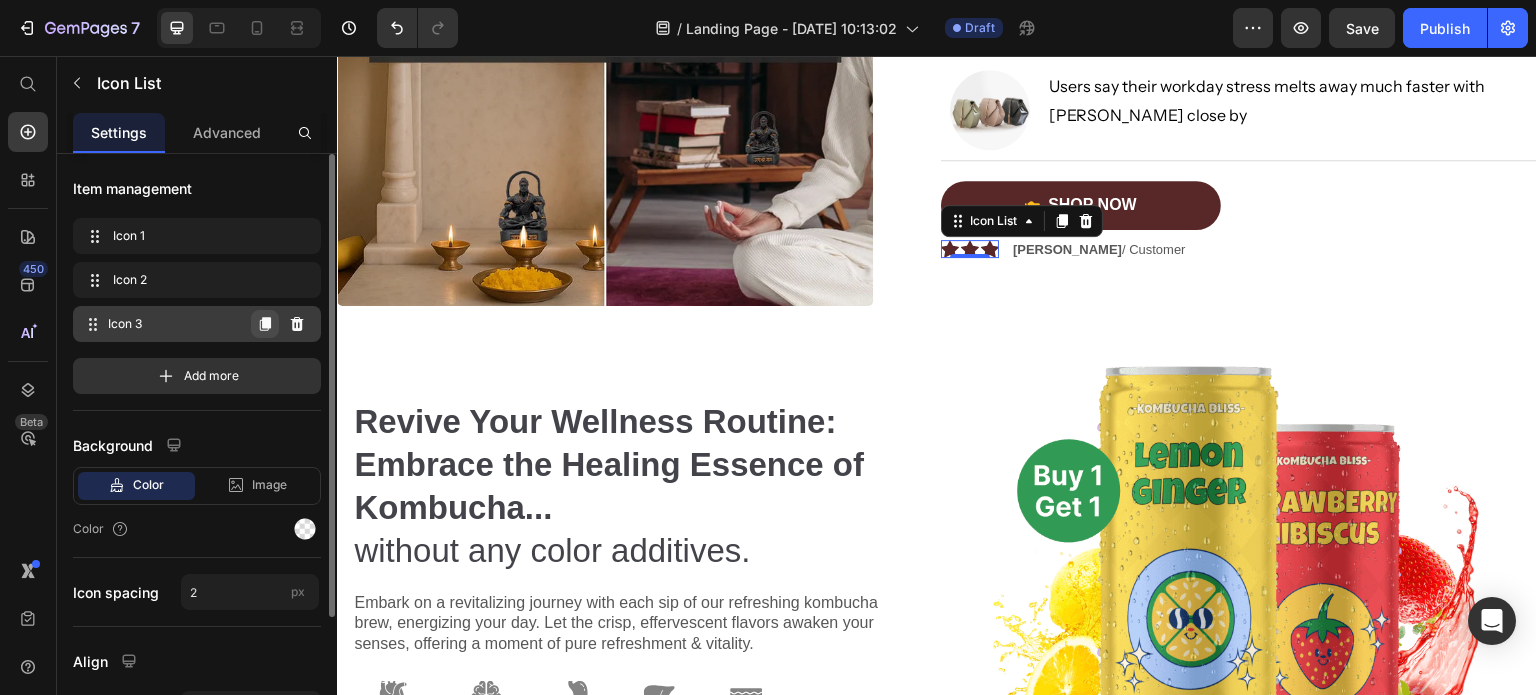 click 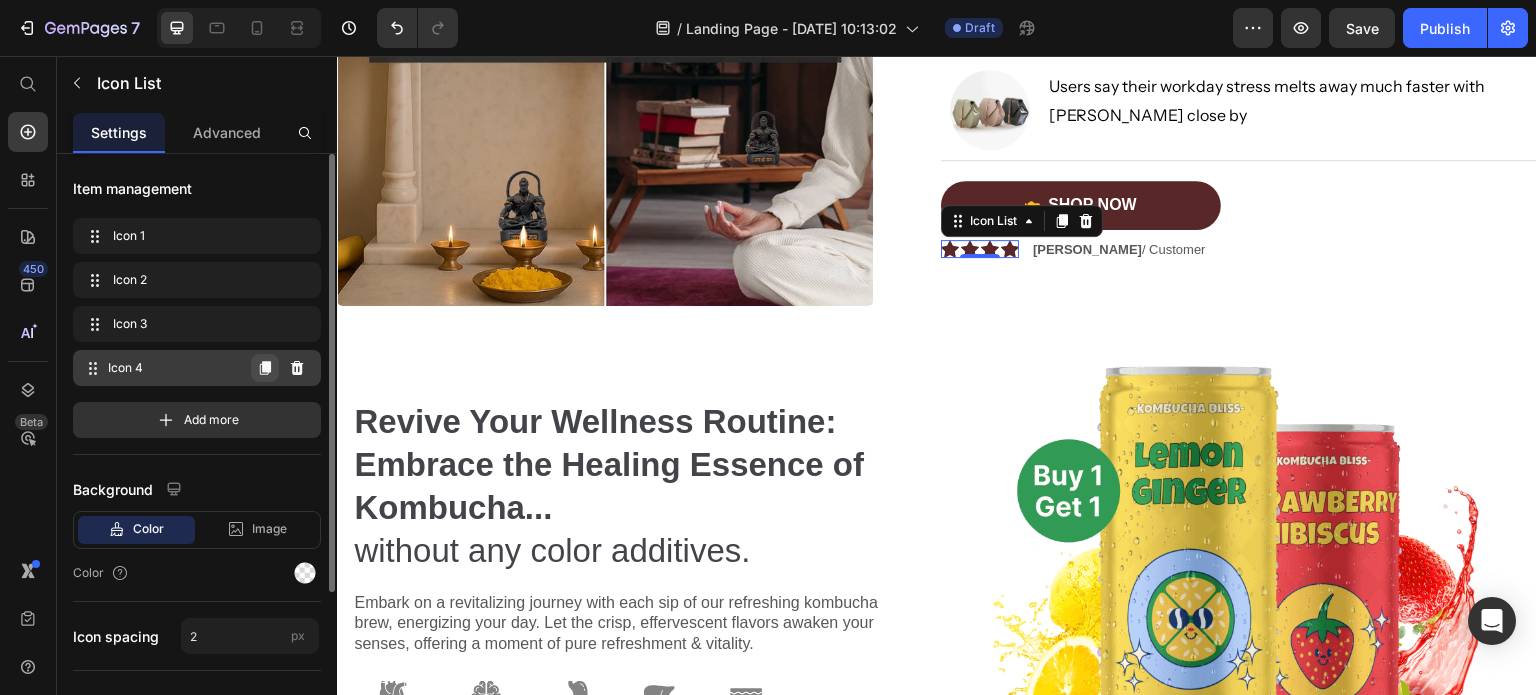 click 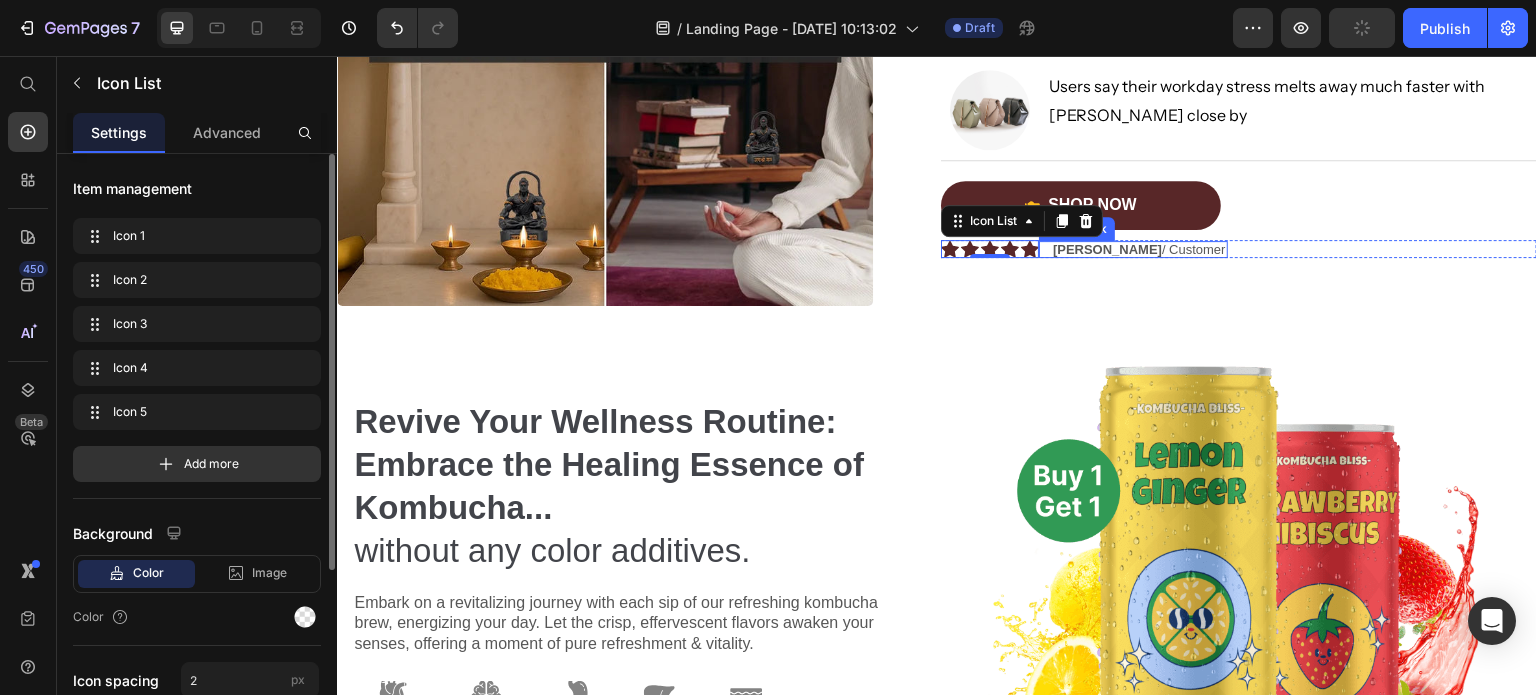 click on "[PERSON_NAME]  / Customer" at bounding box center [1139, 249] 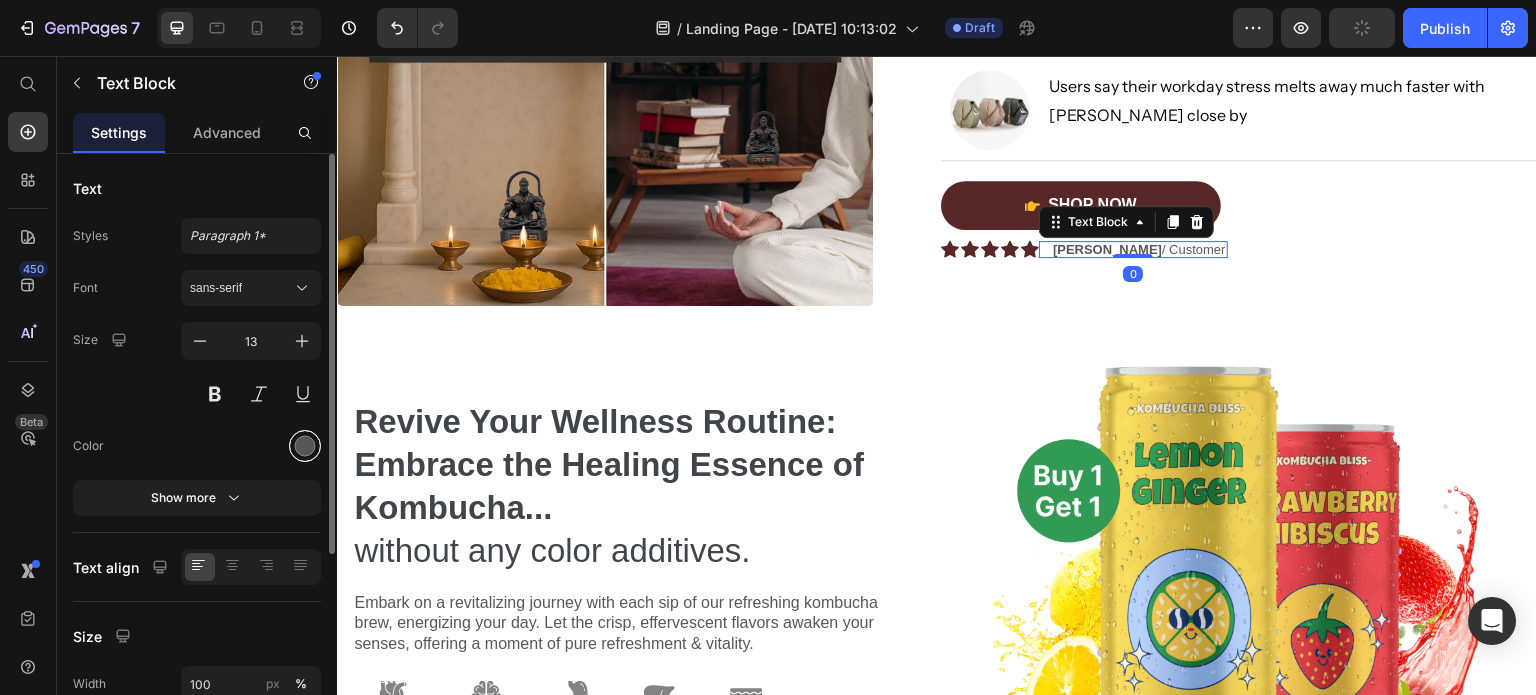 click at bounding box center [305, 446] 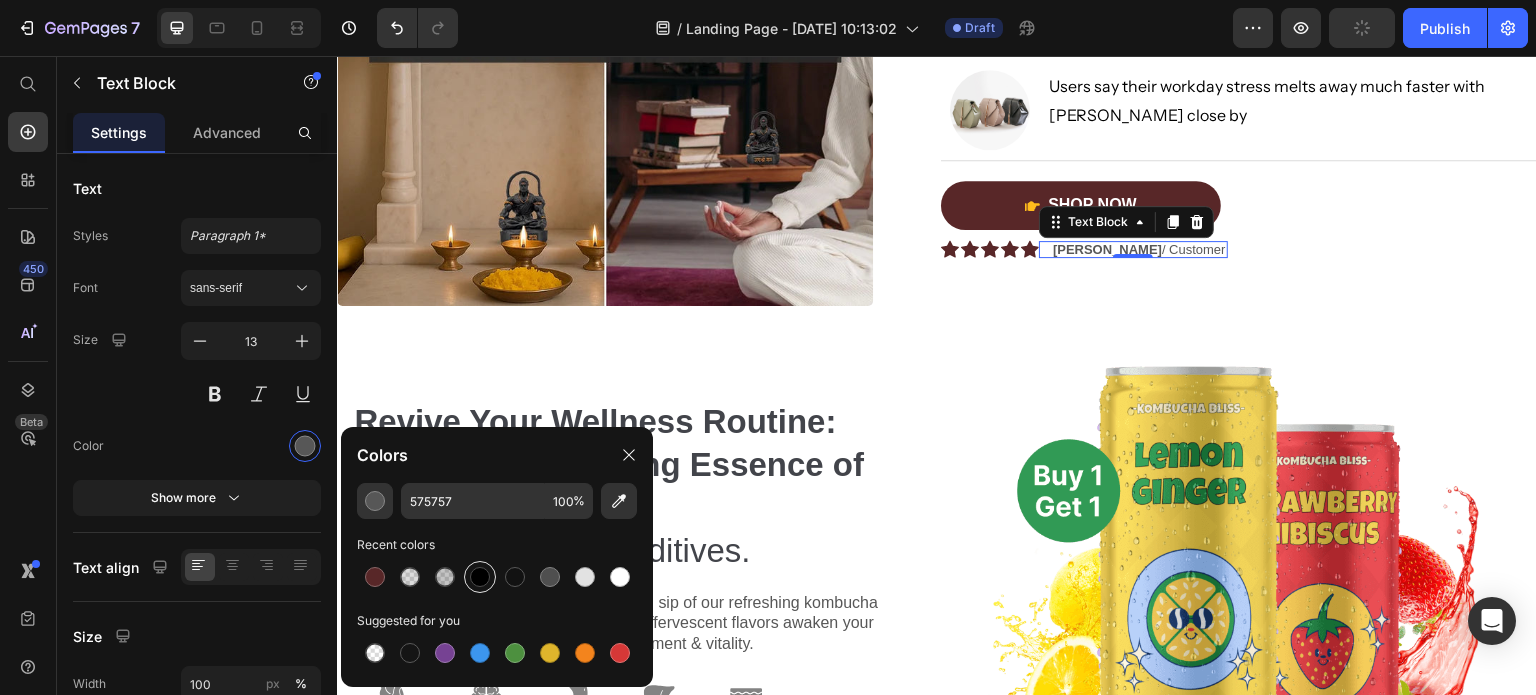 click at bounding box center (480, 577) 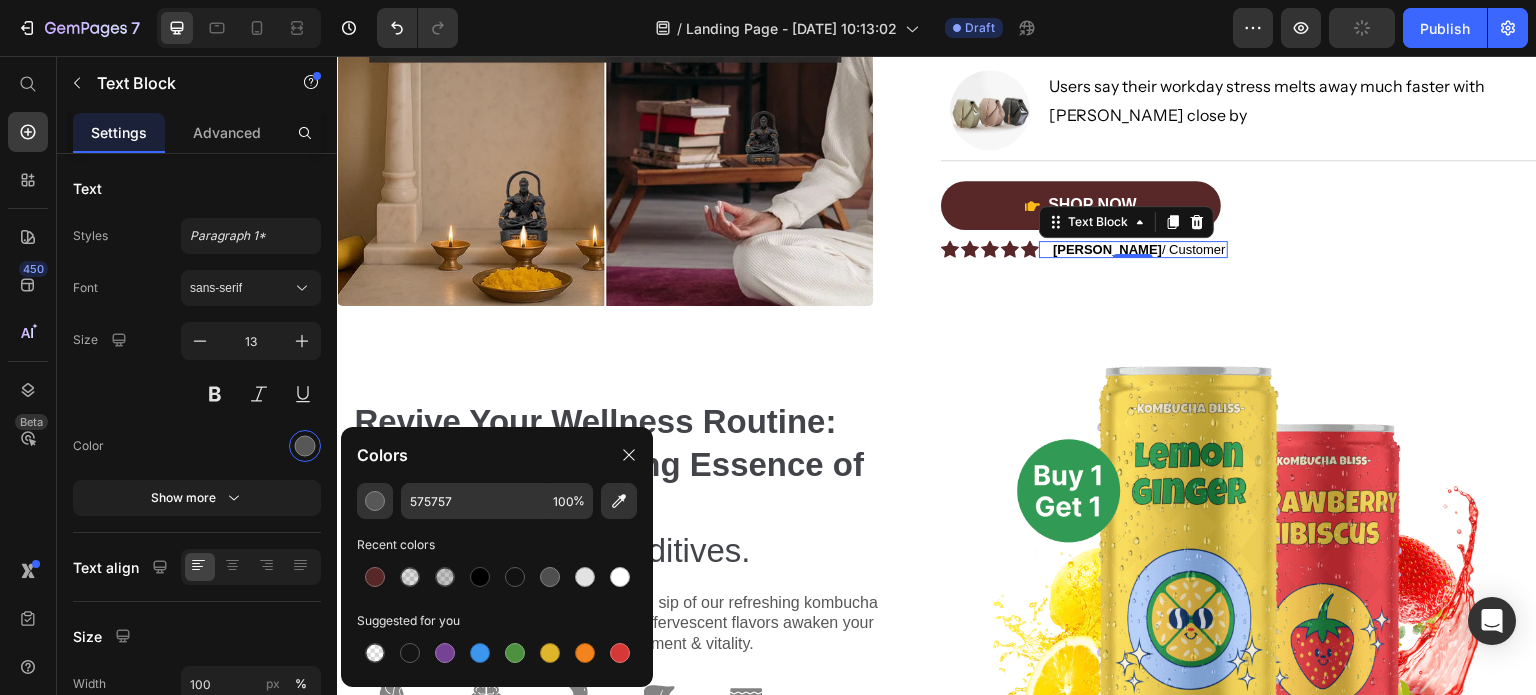 type on "000000" 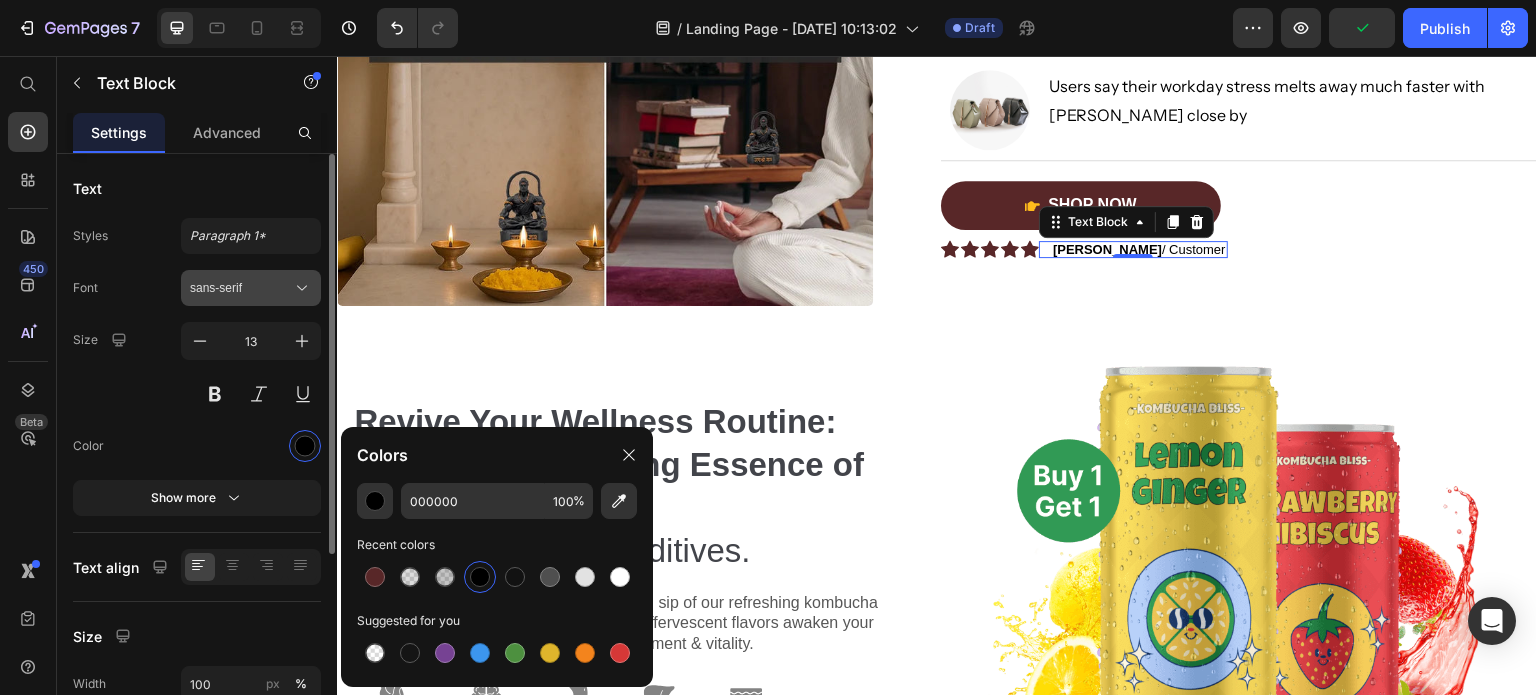 click on "sans-serif" at bounding box center (241, 288) 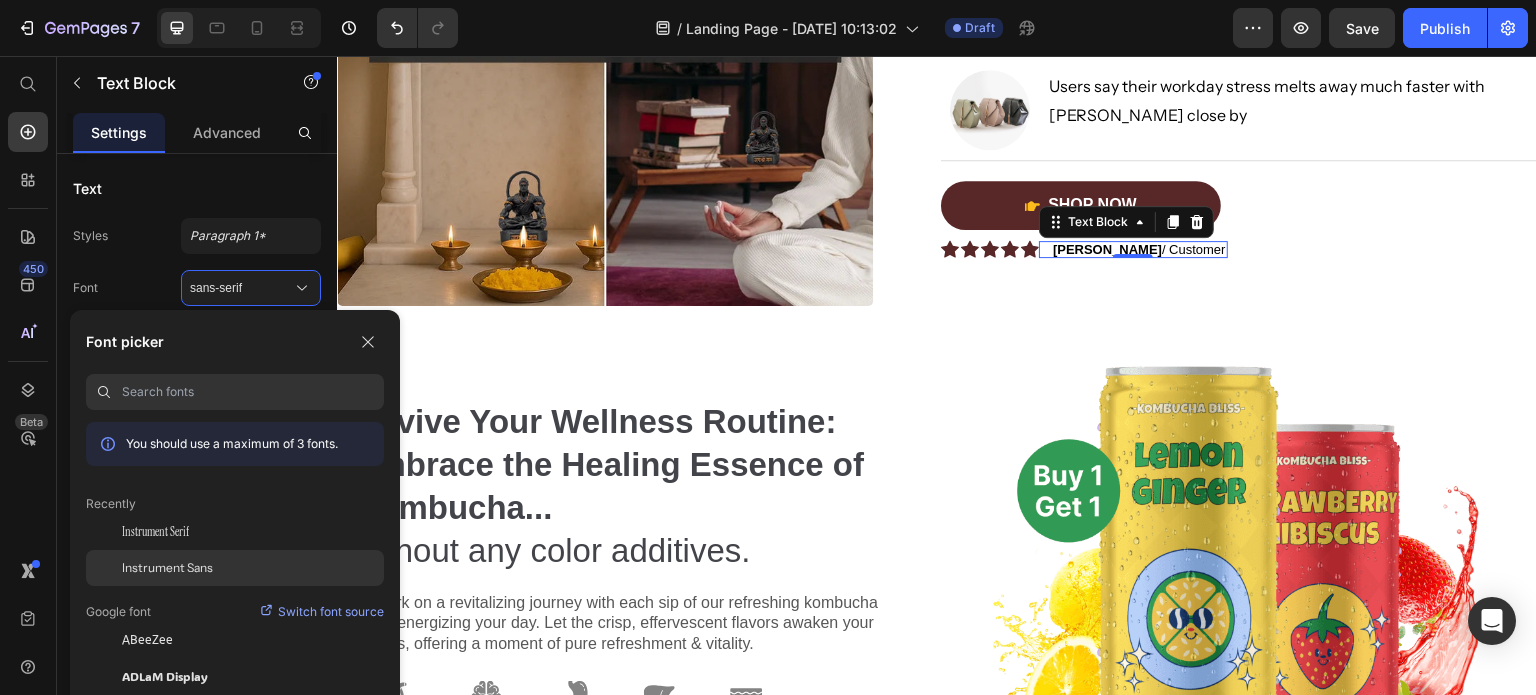 click on "Instrument Sans" at bounding box center (167, 568) 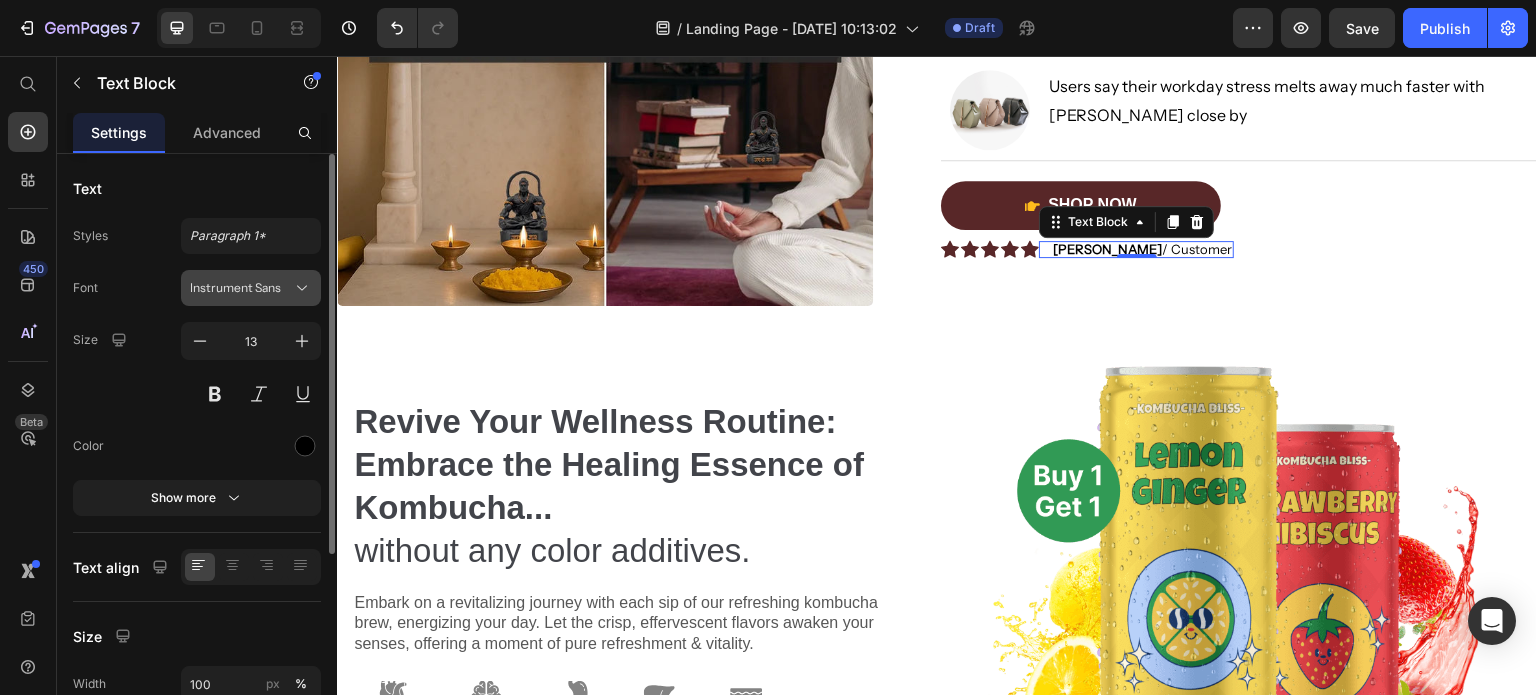 click on "Instrument Sans" at bounding box center [251, 288] 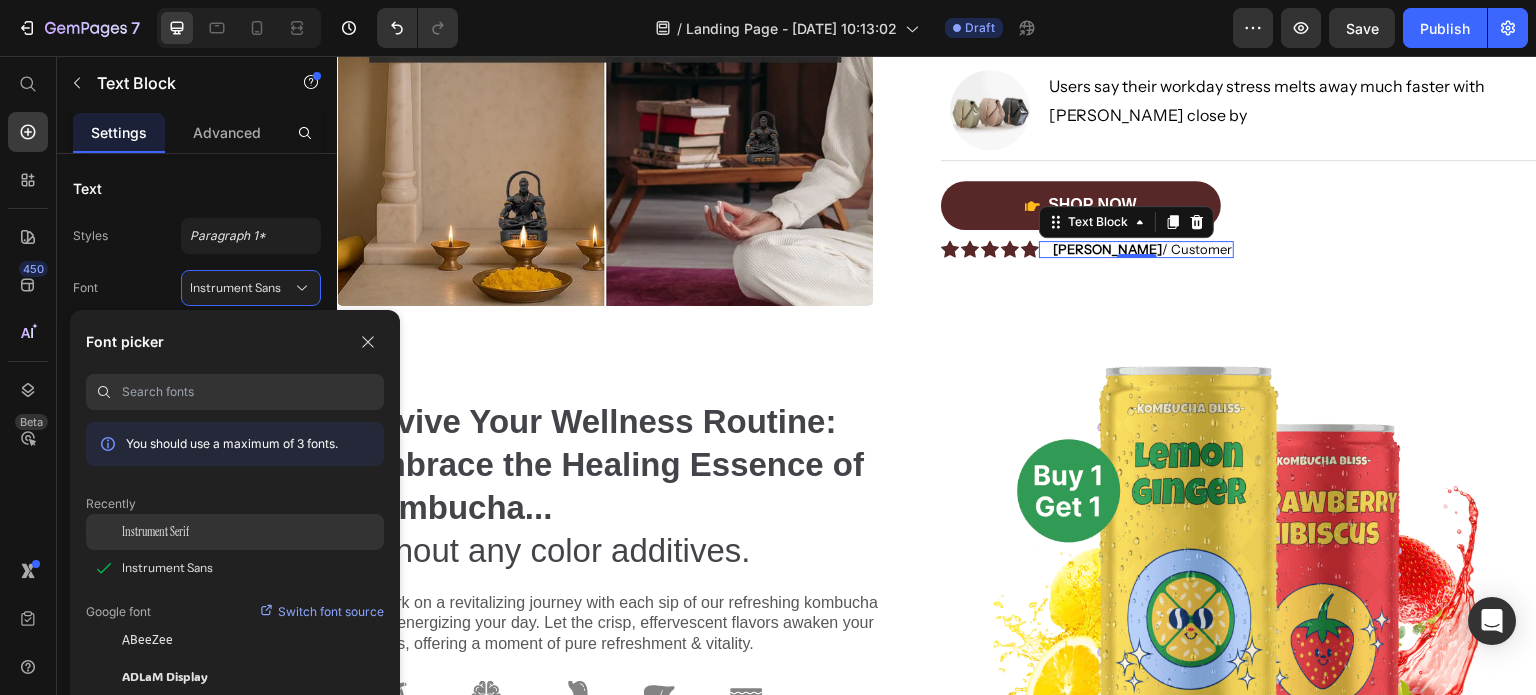 click on "Instrument Serif" at bounding box center (155, 532) 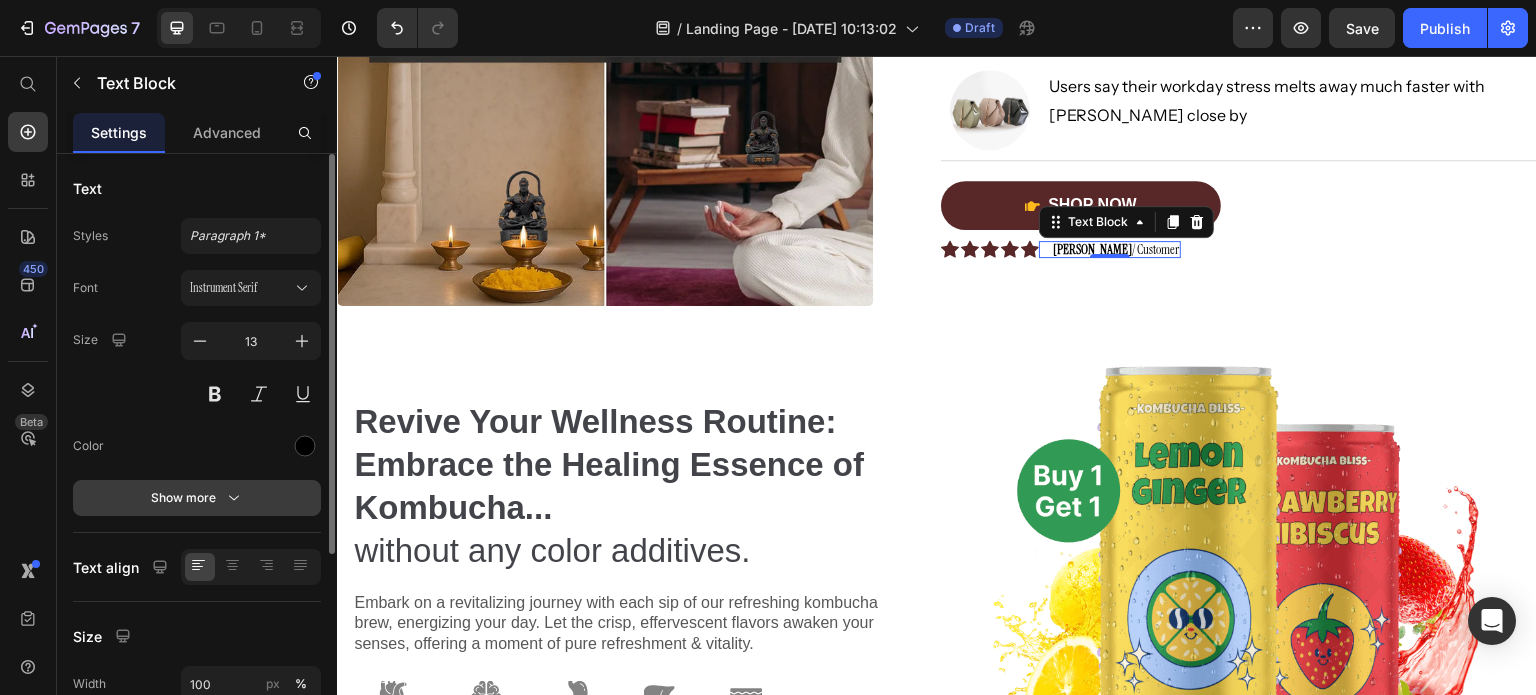 click 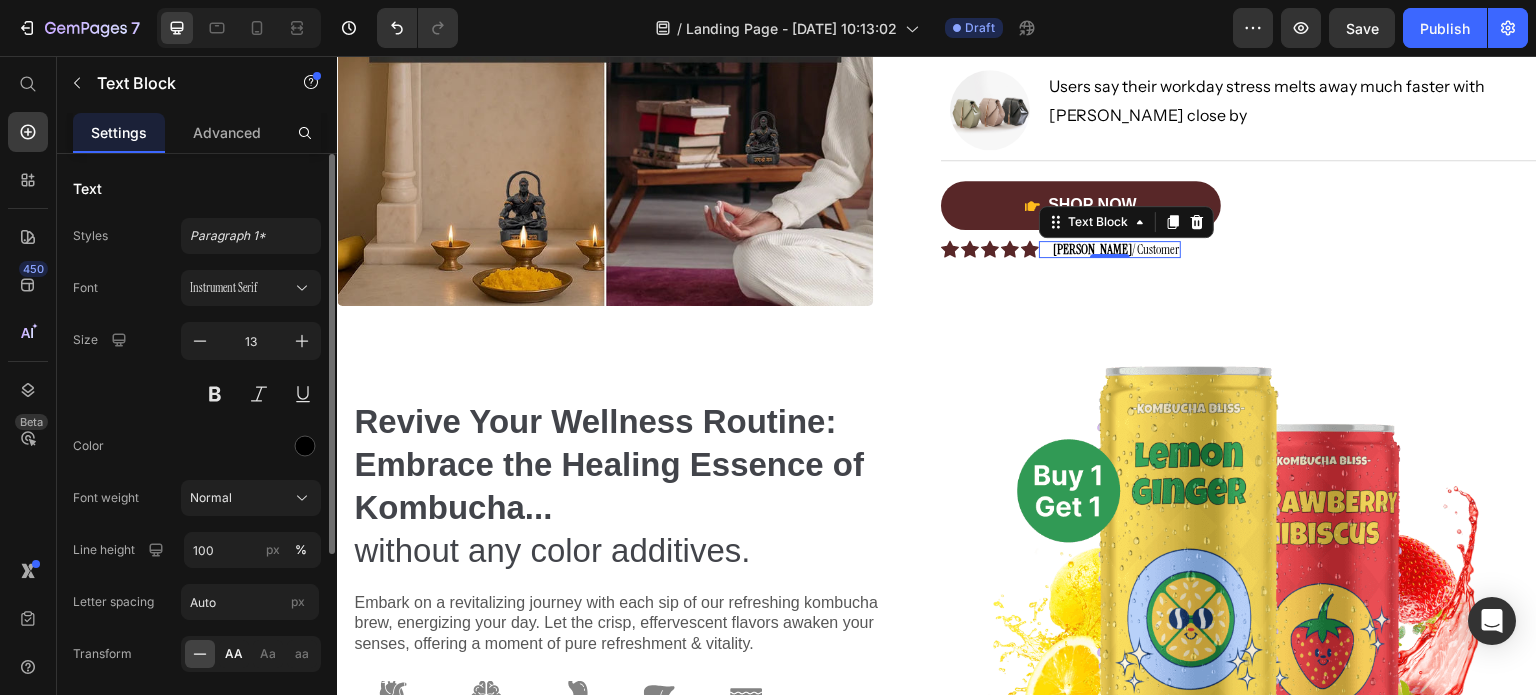 click on "AA" 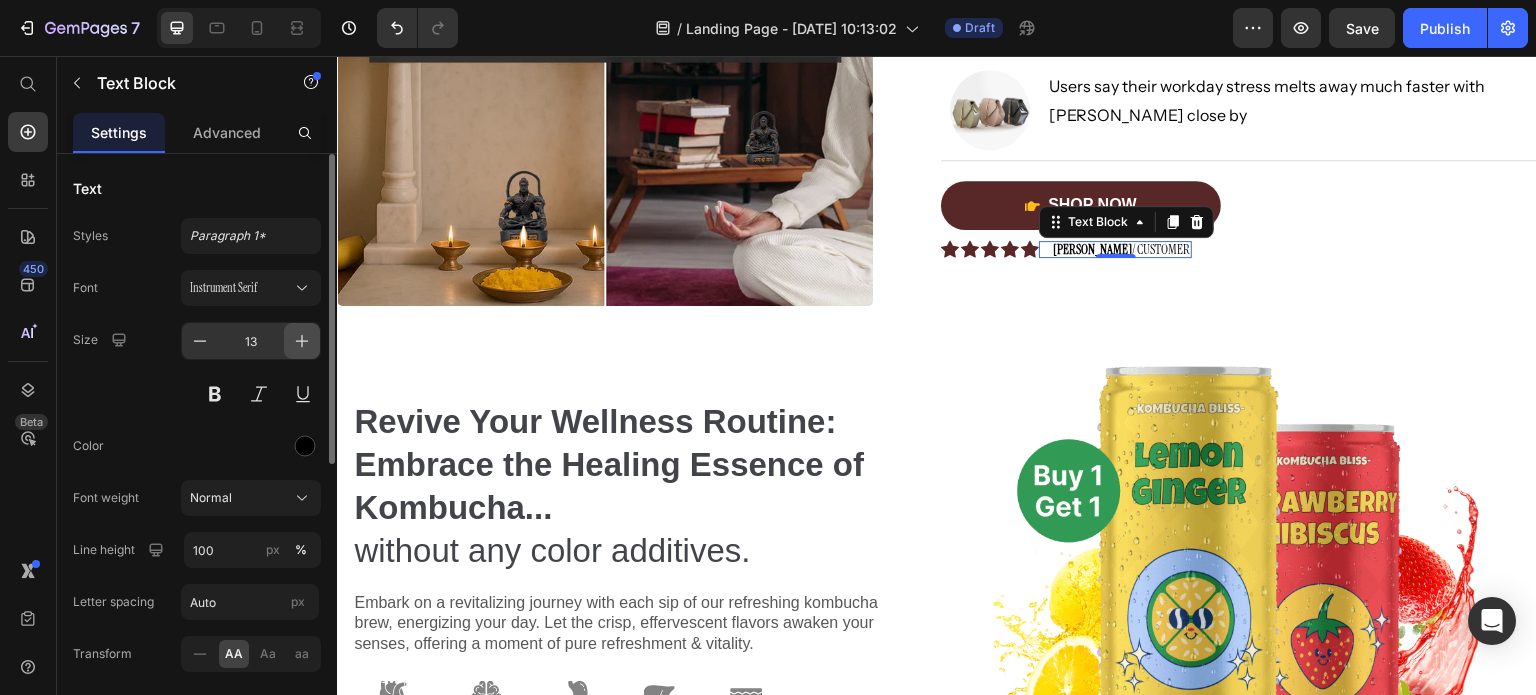 click 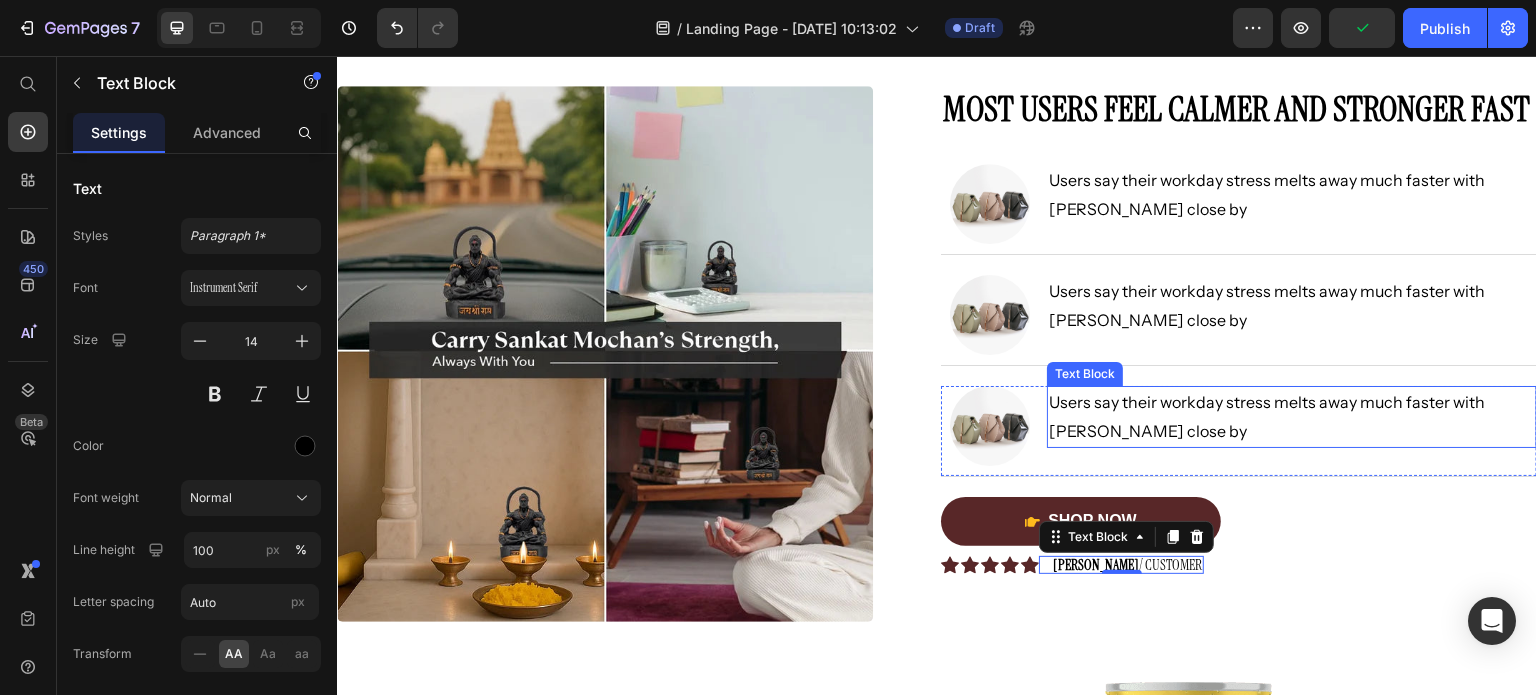 scroll, scrollTop: 0, scrollLeft: 0, axis: both 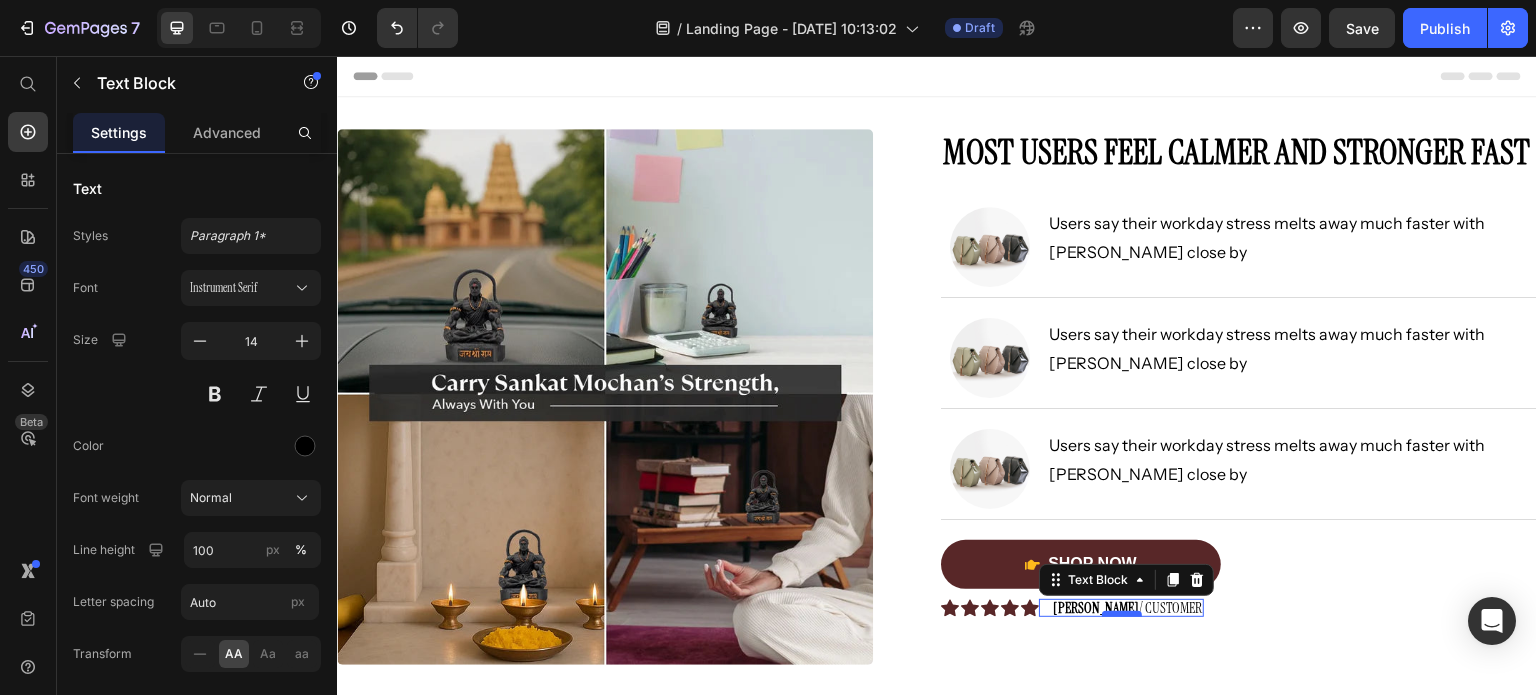 click at bounding box center [1122, 614] 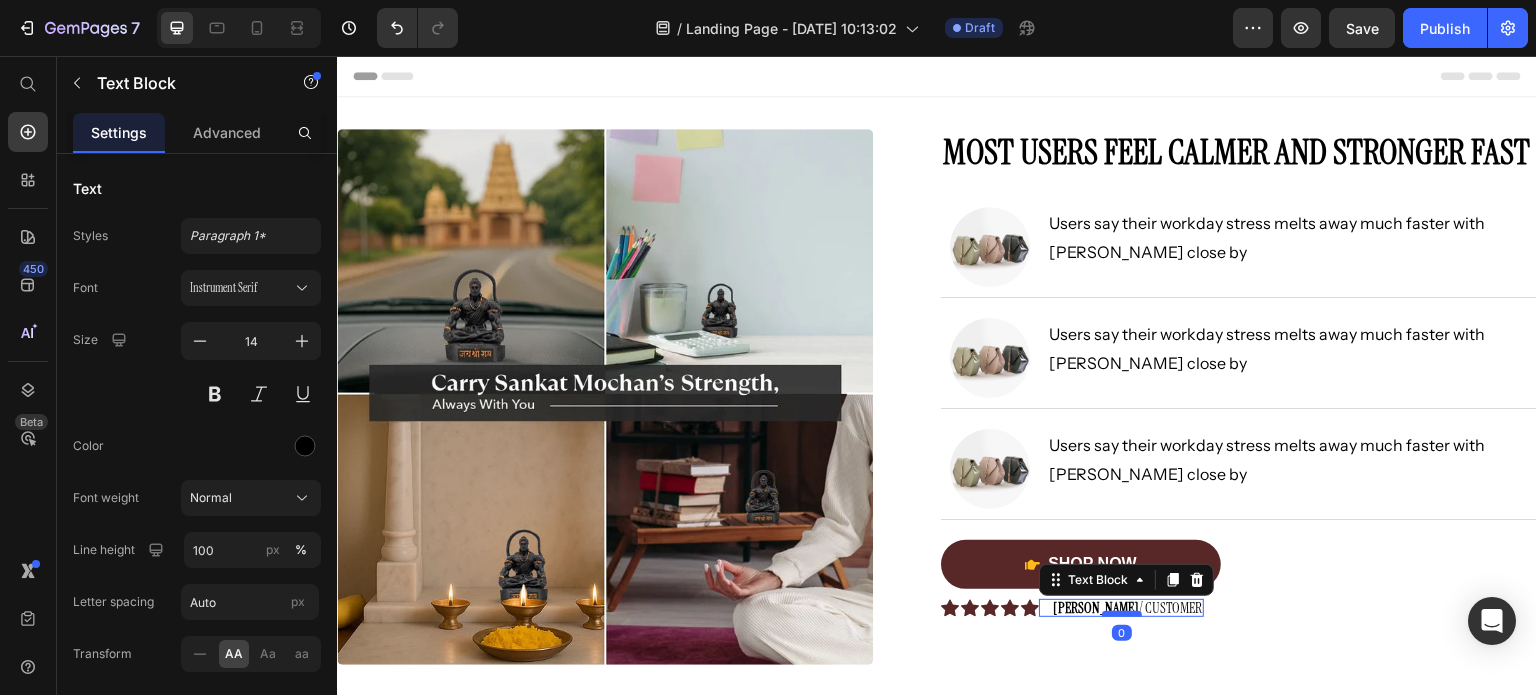 click at bounding box center [1122, 614] 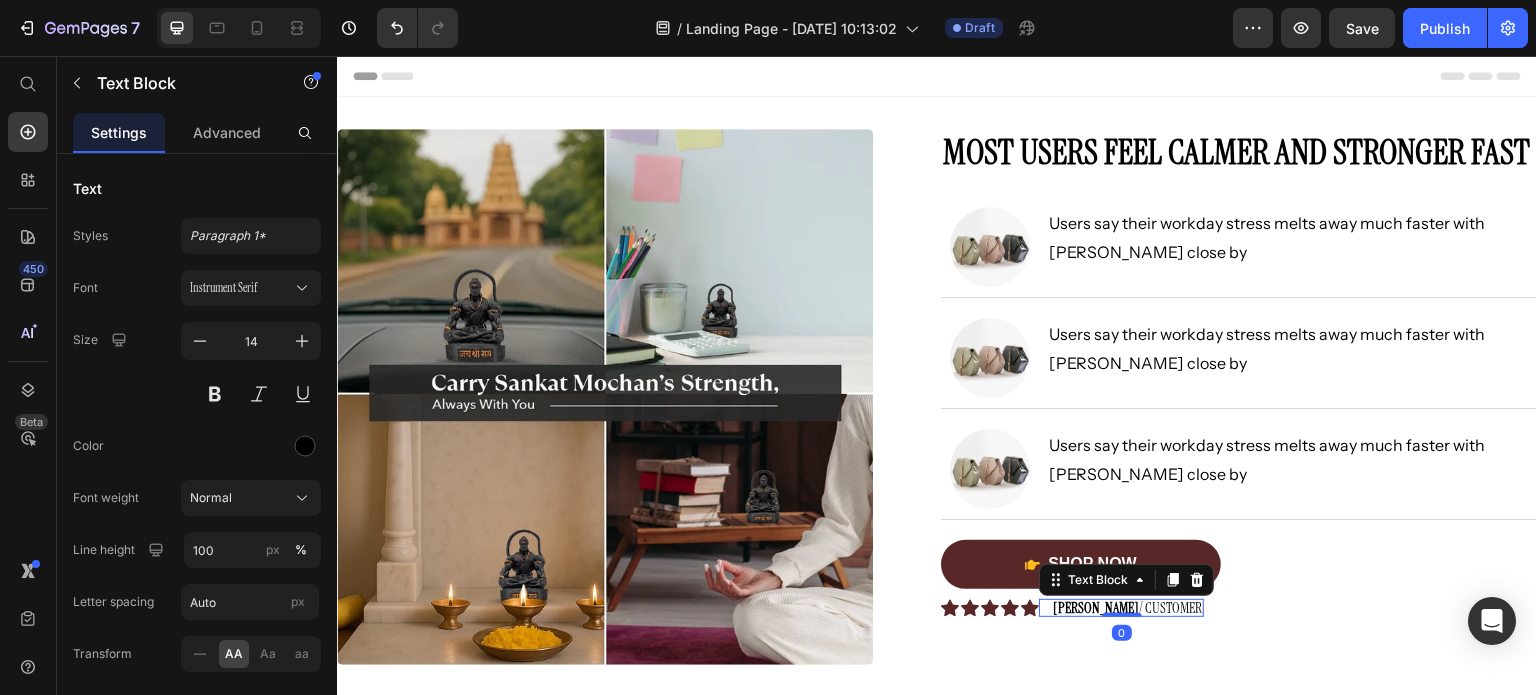 click on "[PERSON_NAME]" at bounding box center (1096, 608) 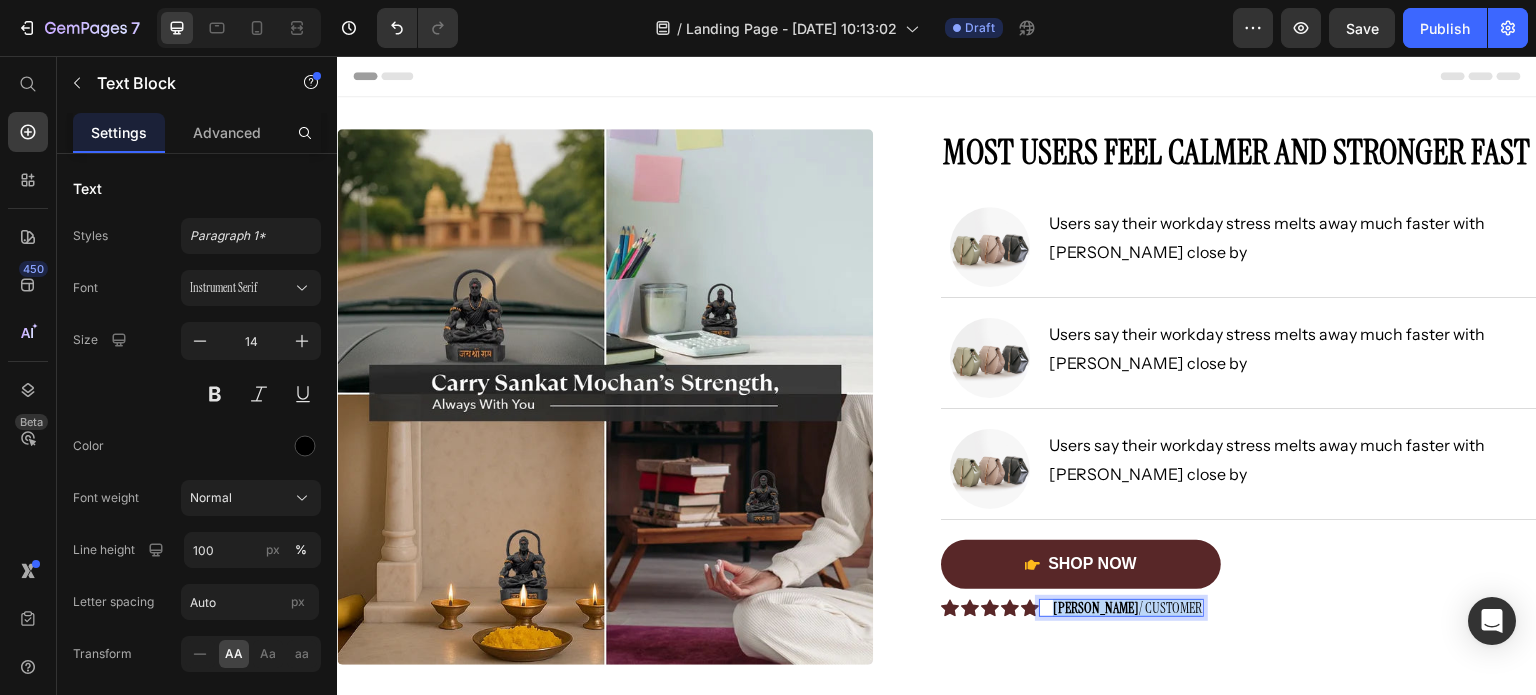 click on "[PERSON_NAME]" at bounding box center [1096, 608] 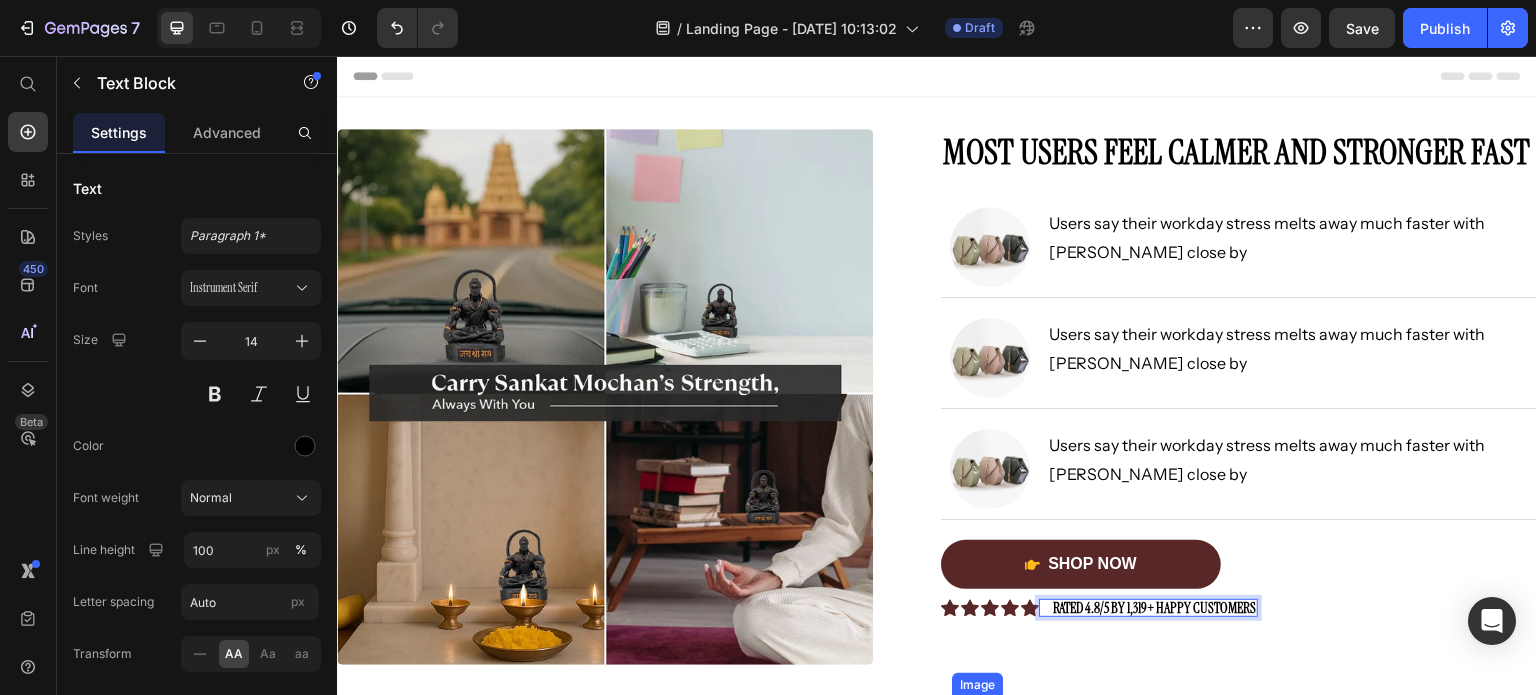 click on "Image Most Users Feel Calmer and Stronger Fast Heading Image Users say their workday stress melts away much faster with [PERSON_NAME] close by Text Block Row Image Users say their workday stress melts away much faster with [PERSON_NAME] close by Text Block Row Image Users say their workday stress melts away much faster with [PERSON_NAME] close by Text Block Row
Shop Now   Button Image Icon Icon Icon Icon Icon Icon List Rated 4.8/5 by 1,319+ Happy Customers Text Block   0 Row Row Section 1" at bounding box center [937, 397] 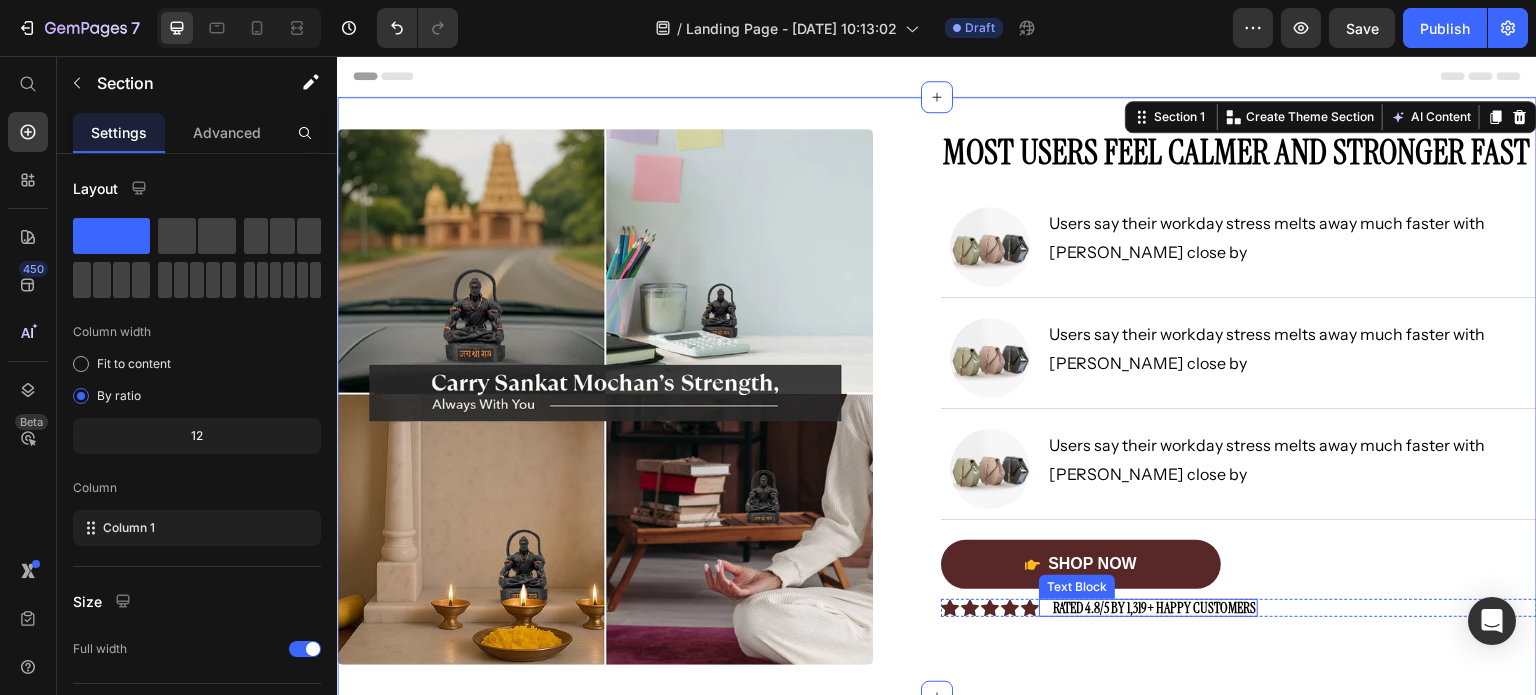 click on "Rated 4.8/5 by 1,319+ Happy Customers" at bounding box center (1154, 608) 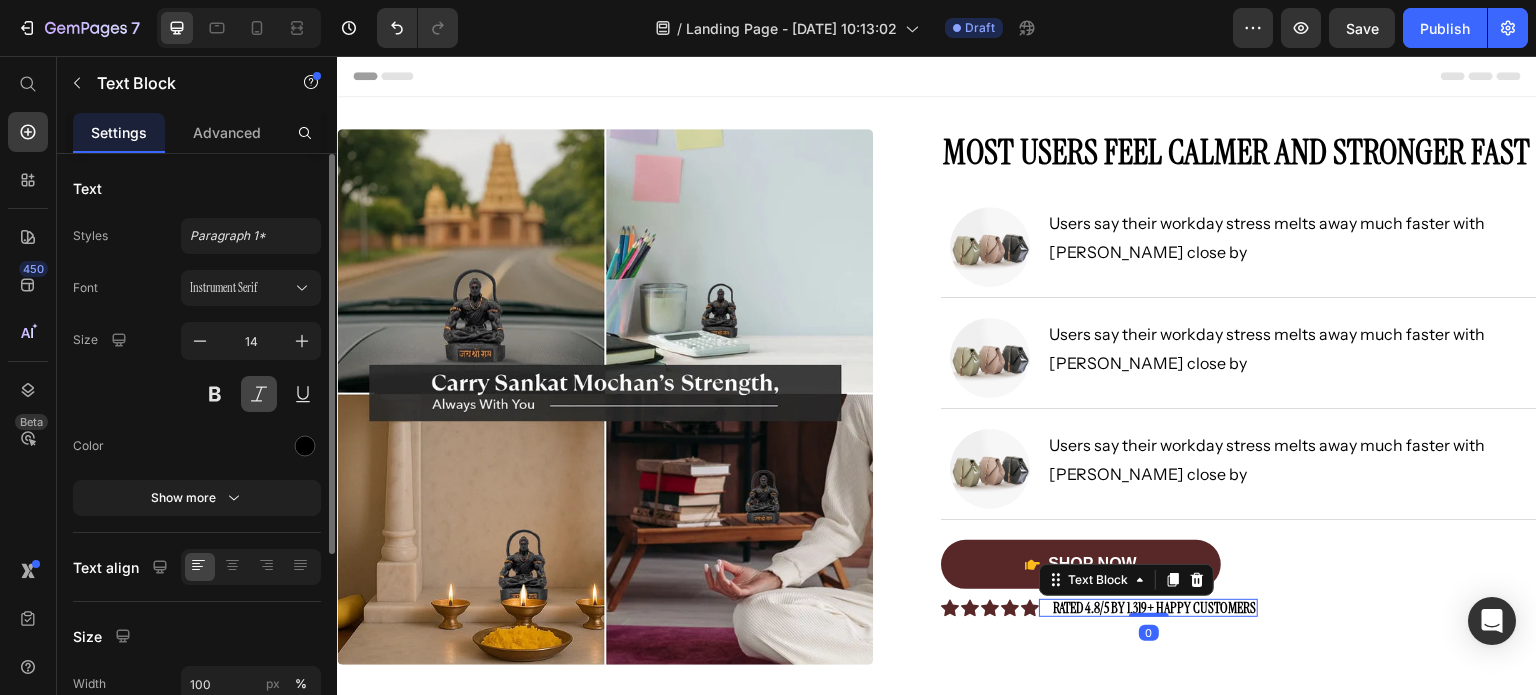 click at bounding box center (259, 394) 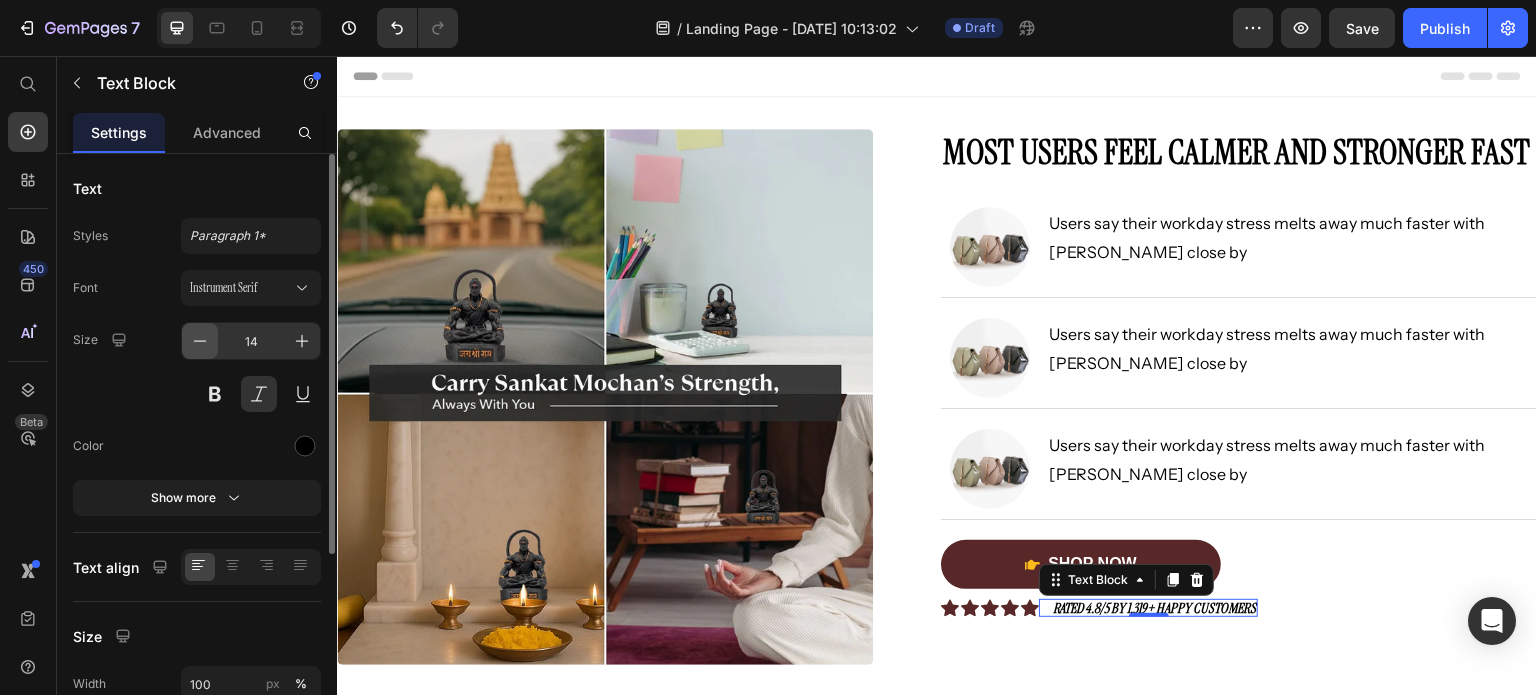 click 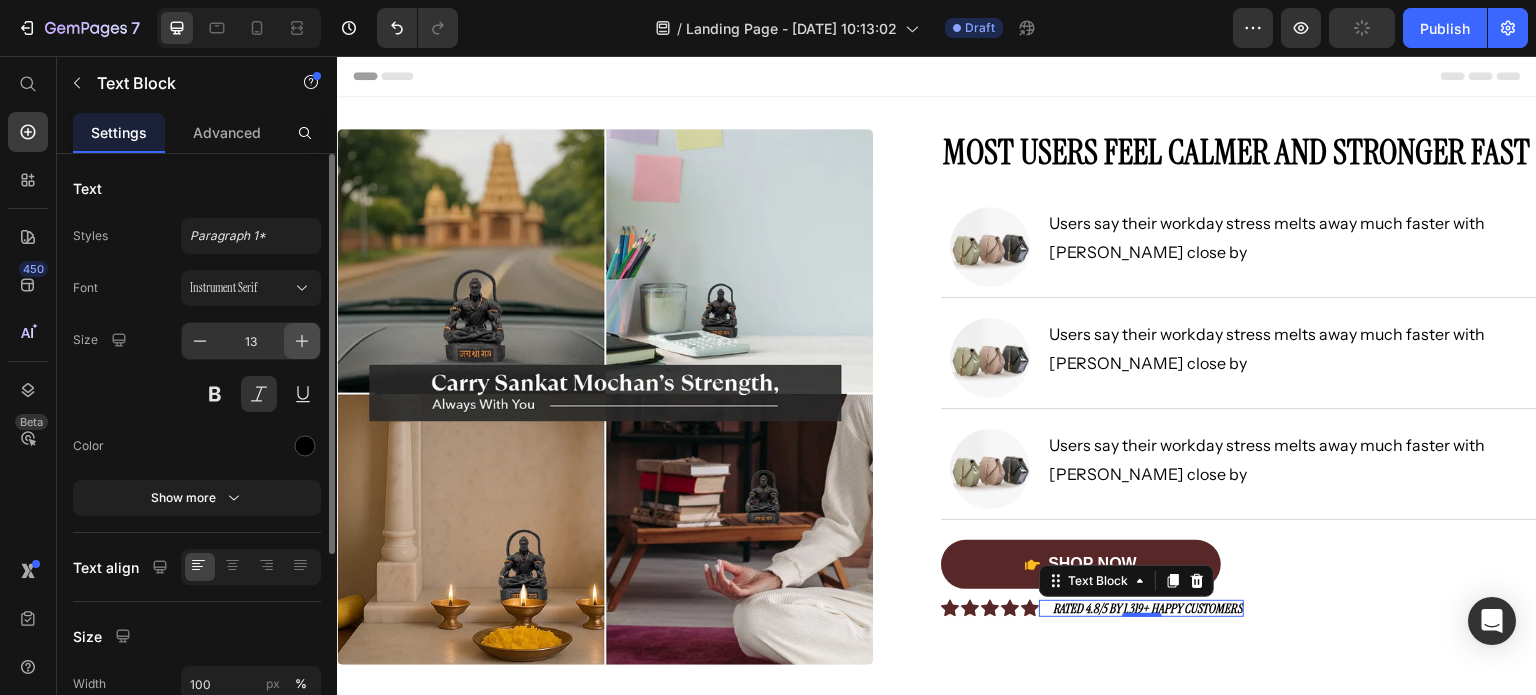 click 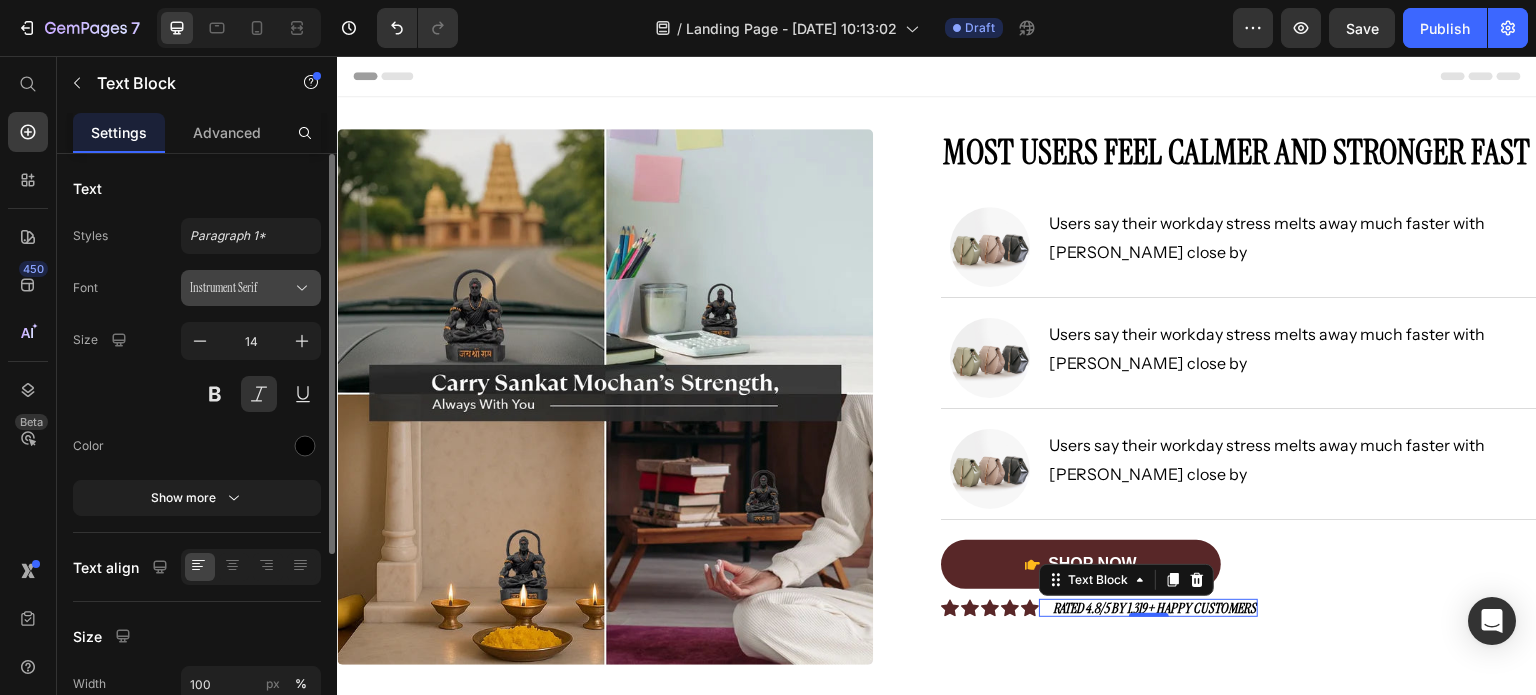 click on "Instrument Serif" at bounding box center (241, 288) 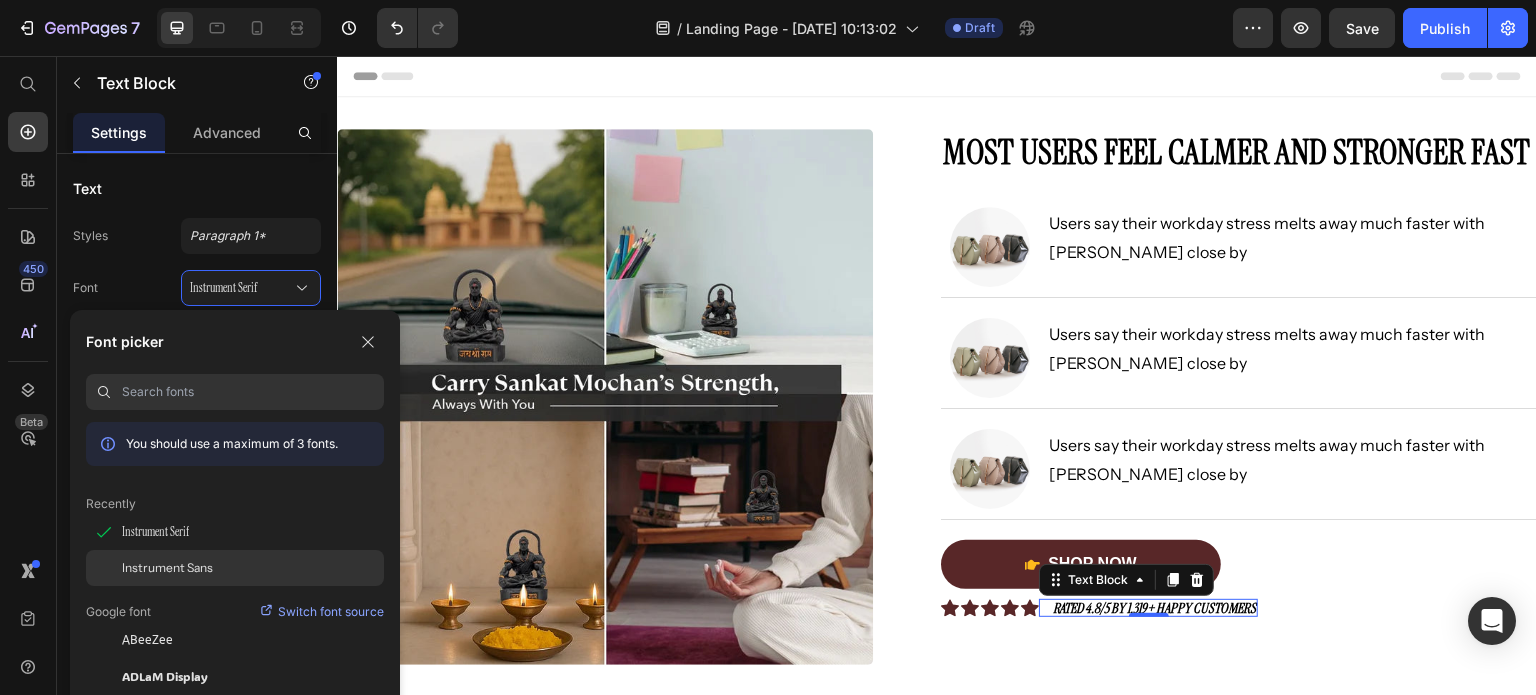 click on "Instrument Sans" 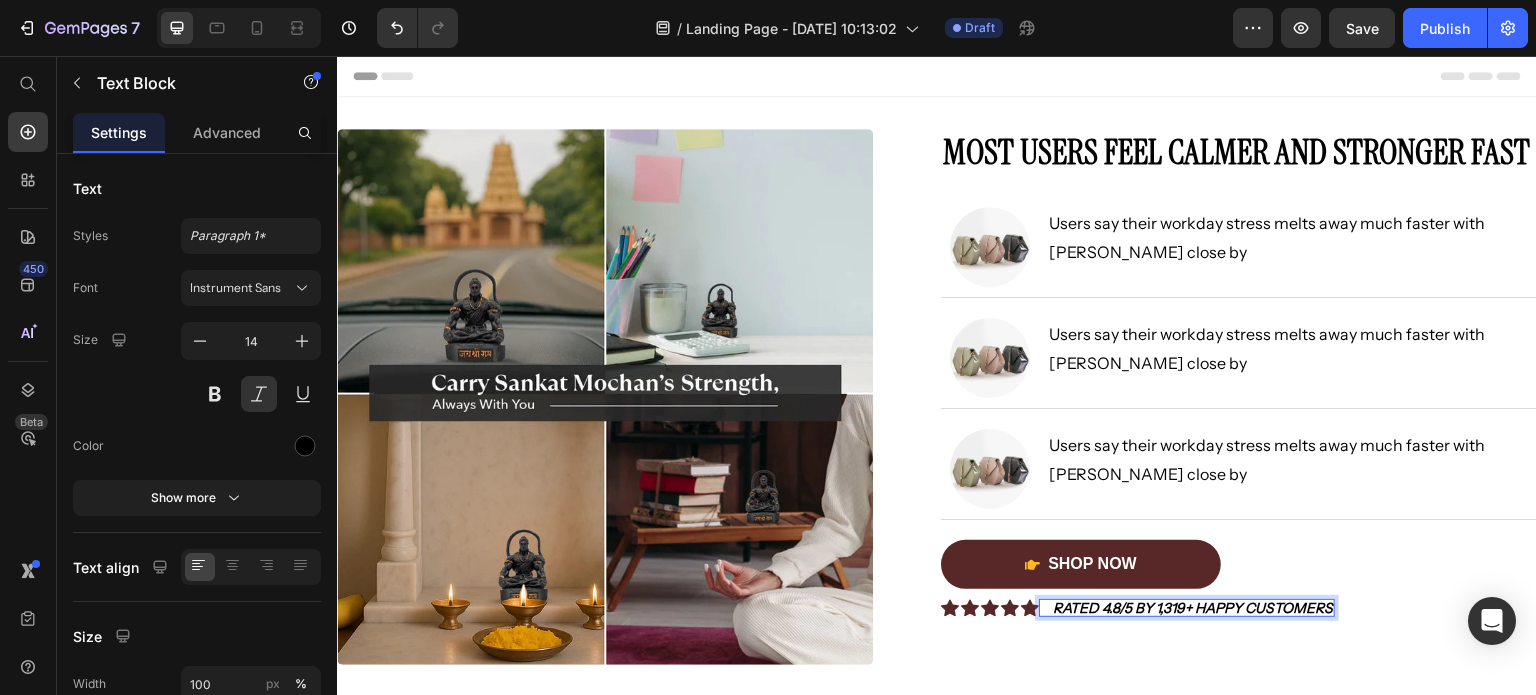 click on "Rated 4.8/5 by 1,319+ Happy Customers" at bounding box center [1193, 608] 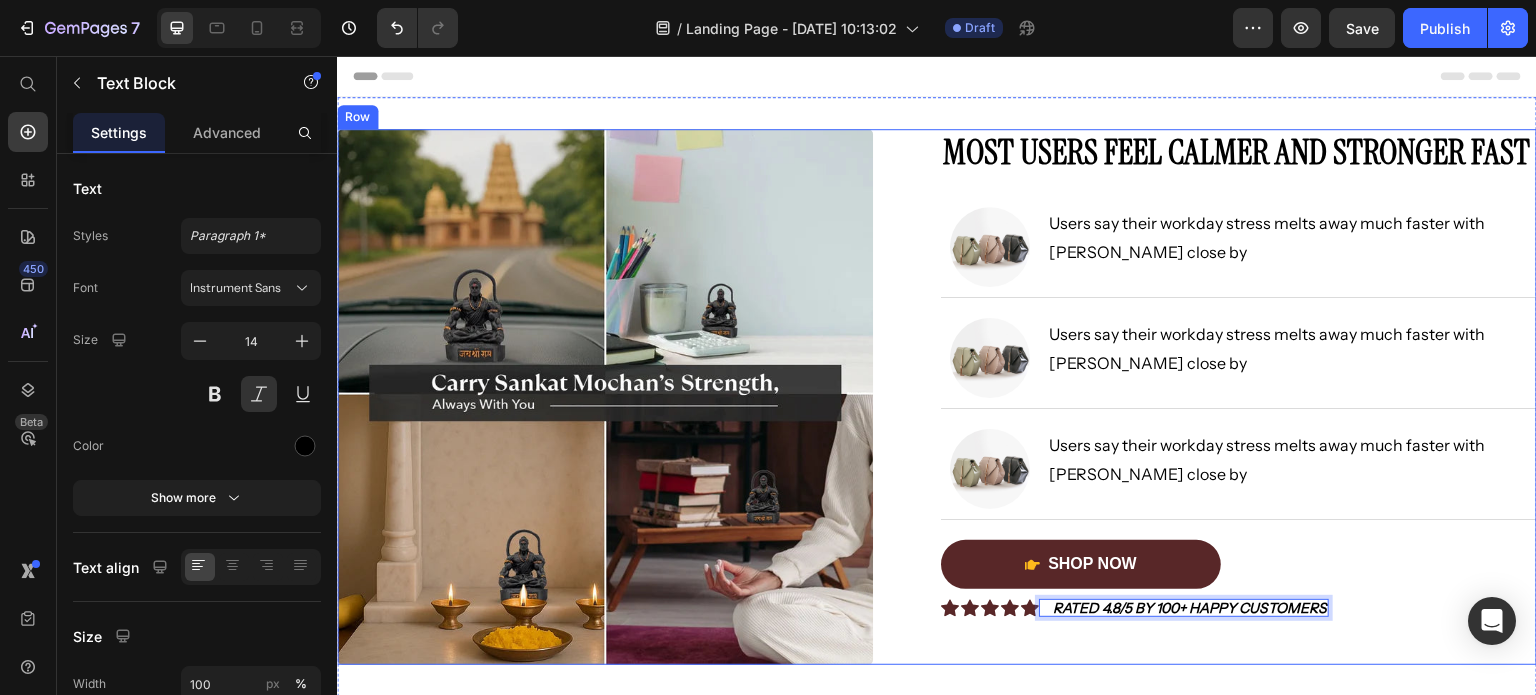 click on "Image Most Users Feel Calmer and Stronger Fast Heading Image Users say their workday stress melts away much faster with [PERSON_NAME] close by Text Block Row Image Users say their workday stress melts away much faster with [PERSON_NAME] close by Text Block Row Image Users say their workday stress melts away much faster with [PERSON_NAME] close by Text Block Row
Shop Now   Button Image Icon Icon Icon Icon Icon Icon List Rated 4.8/5 by 100+ Happy Customers Text Block   0 Row Row" at bounding box center (937, 397) 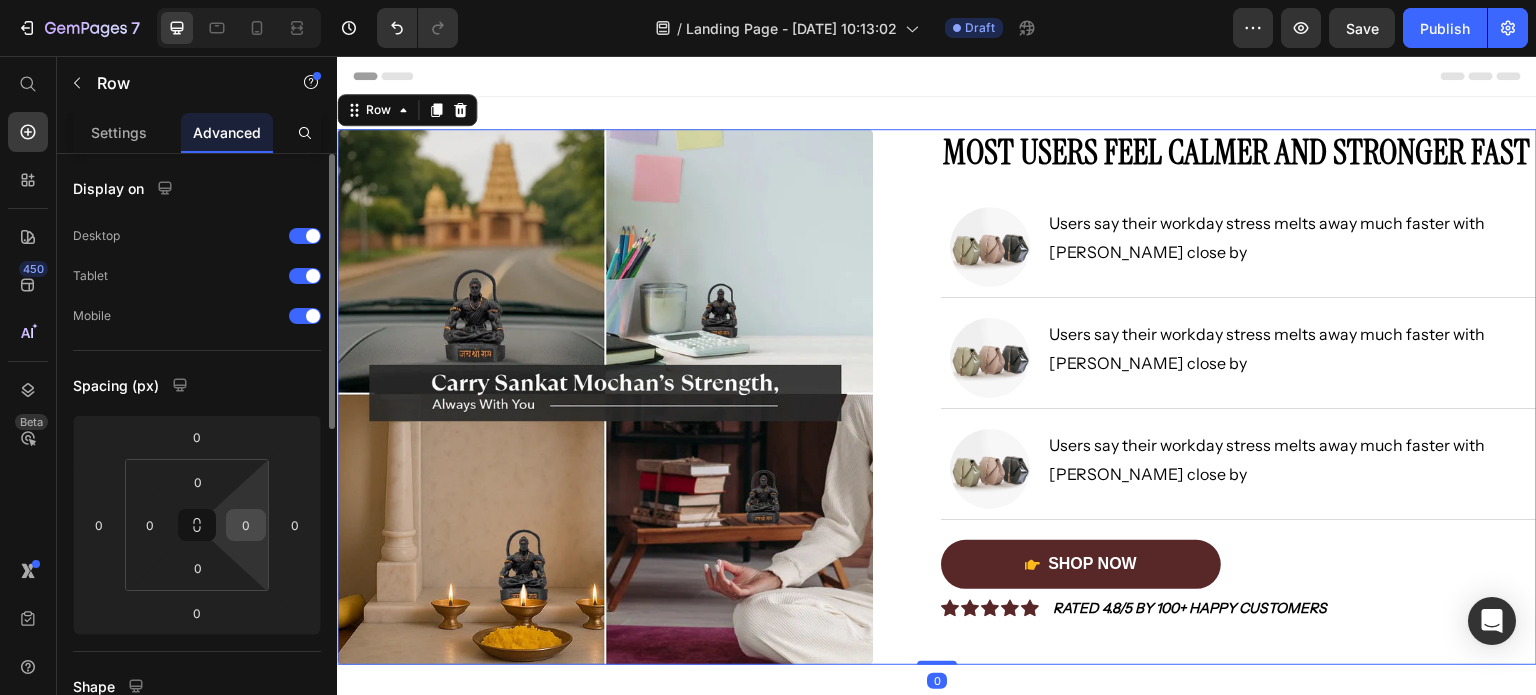 click on "0" at bounding box center [246, 525] 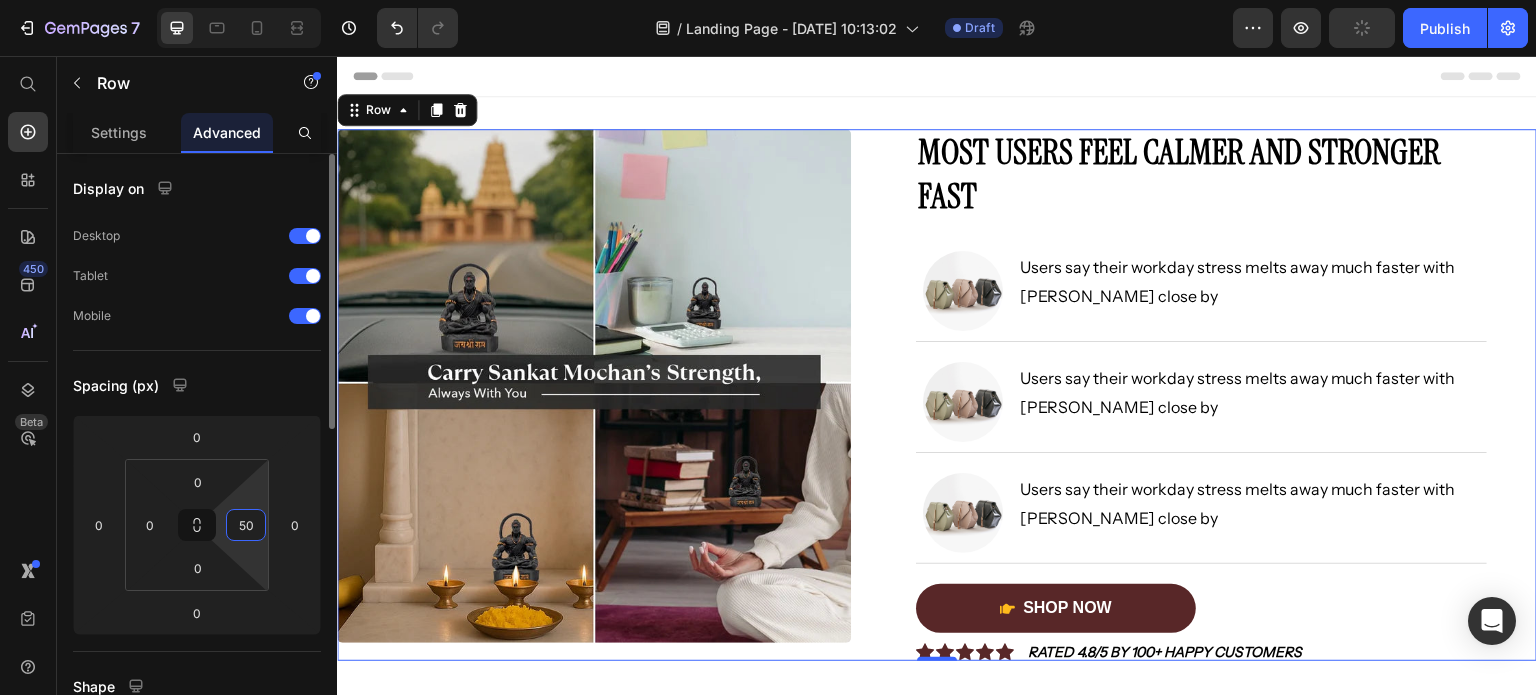 type on "5" 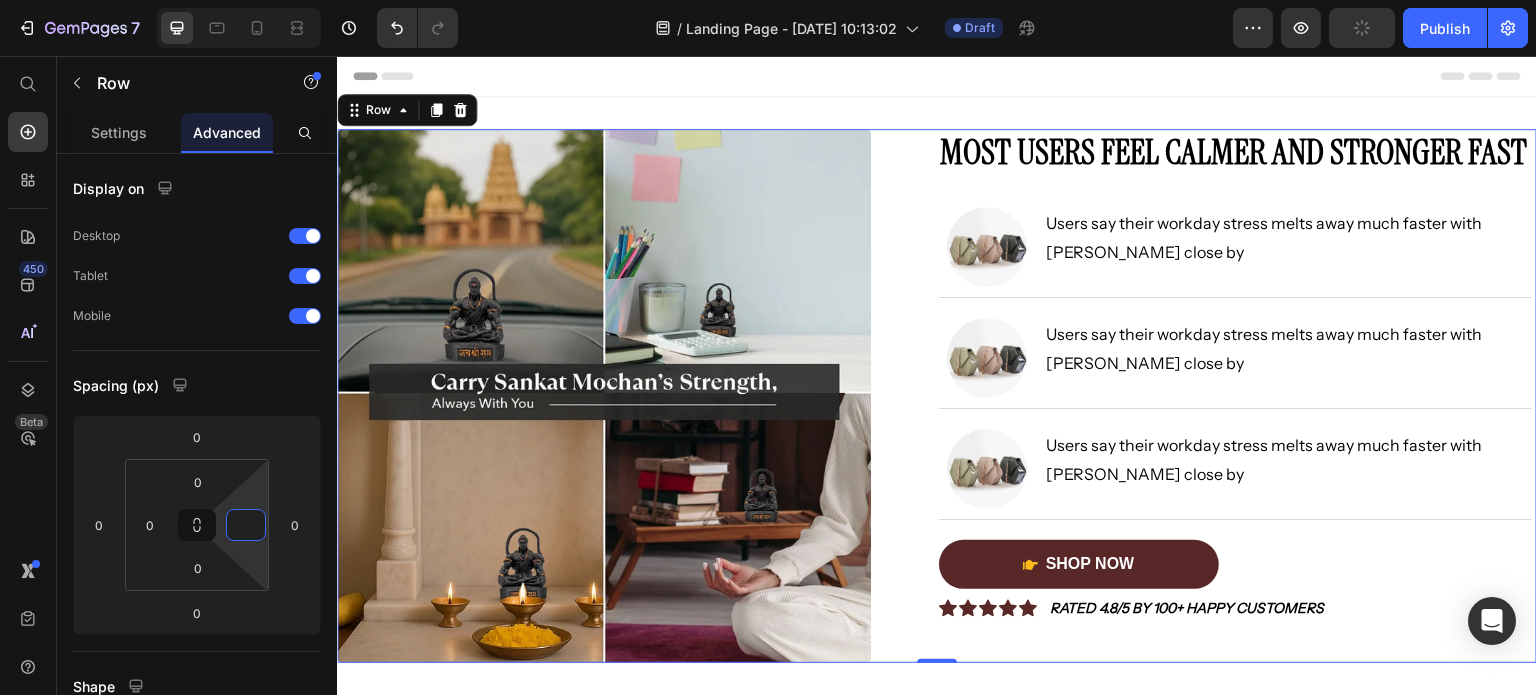 click on "Most Users Feel Calmer and Stronger Fast Heading Image Users say their workday stress melts away much faster with [PERSON_NAME] close by Text Block Row Image Users say their workday stress melts away much faster with [PERSON_NAME] close by Text Block Row Image Users say their workday stress melts away much faster with [PERSON_NAME] close by Text Block Row
Shop Now   Button Image Icon Icon Icon Icon Icon Icon List Rated 4.8/5 by 100+ Happy Customers Text Block Row" at bounding box center [1236, 396] 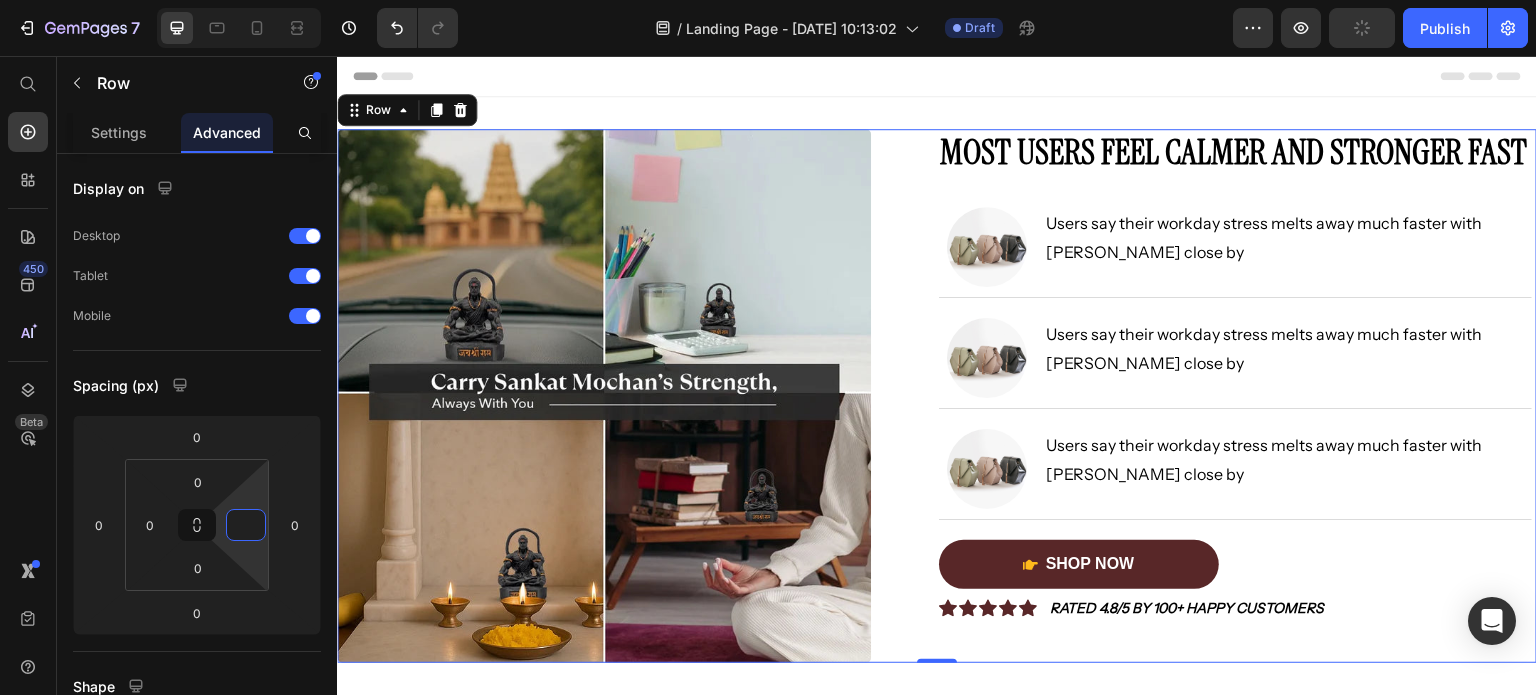type on "0" 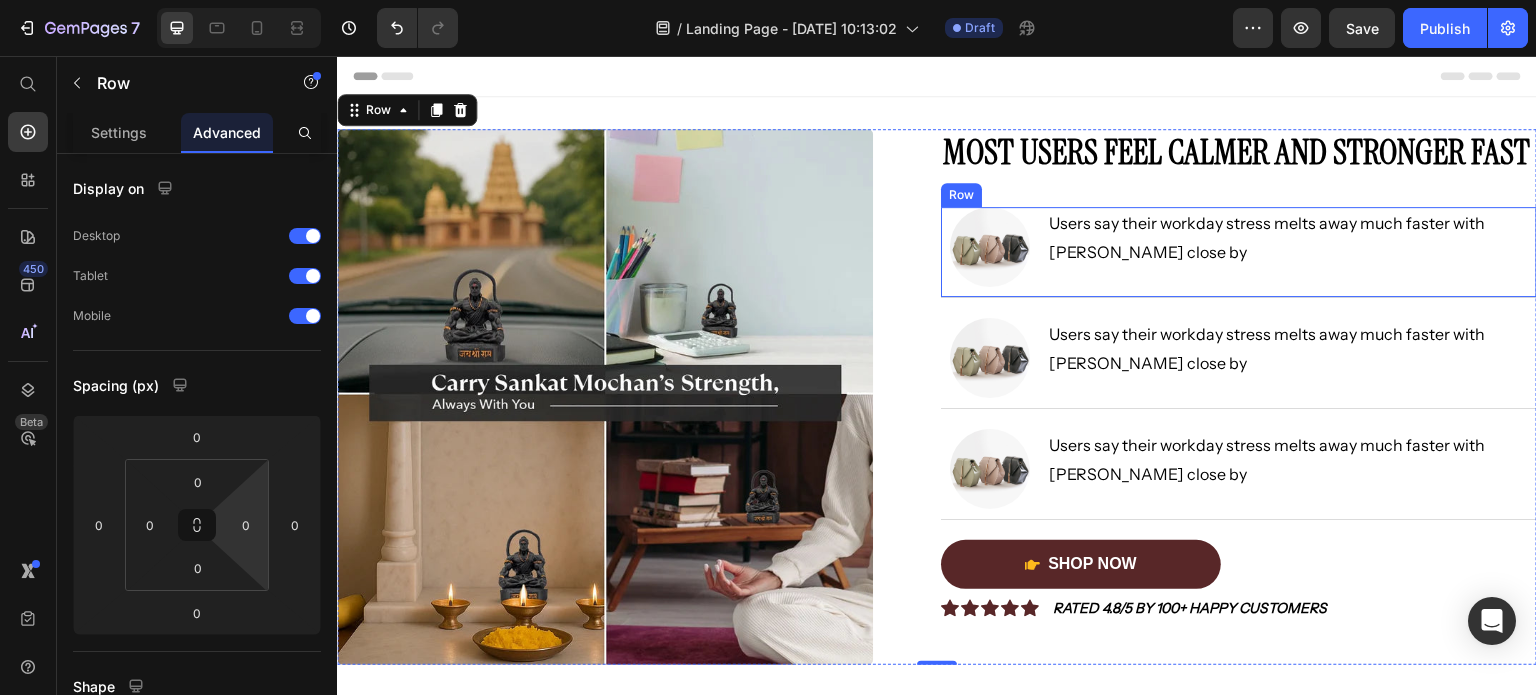 click on "Image Users say their workday stress melts away much faster with [PERSON_NAME] close by Text Block Row" at bounding box center (1239, 252) 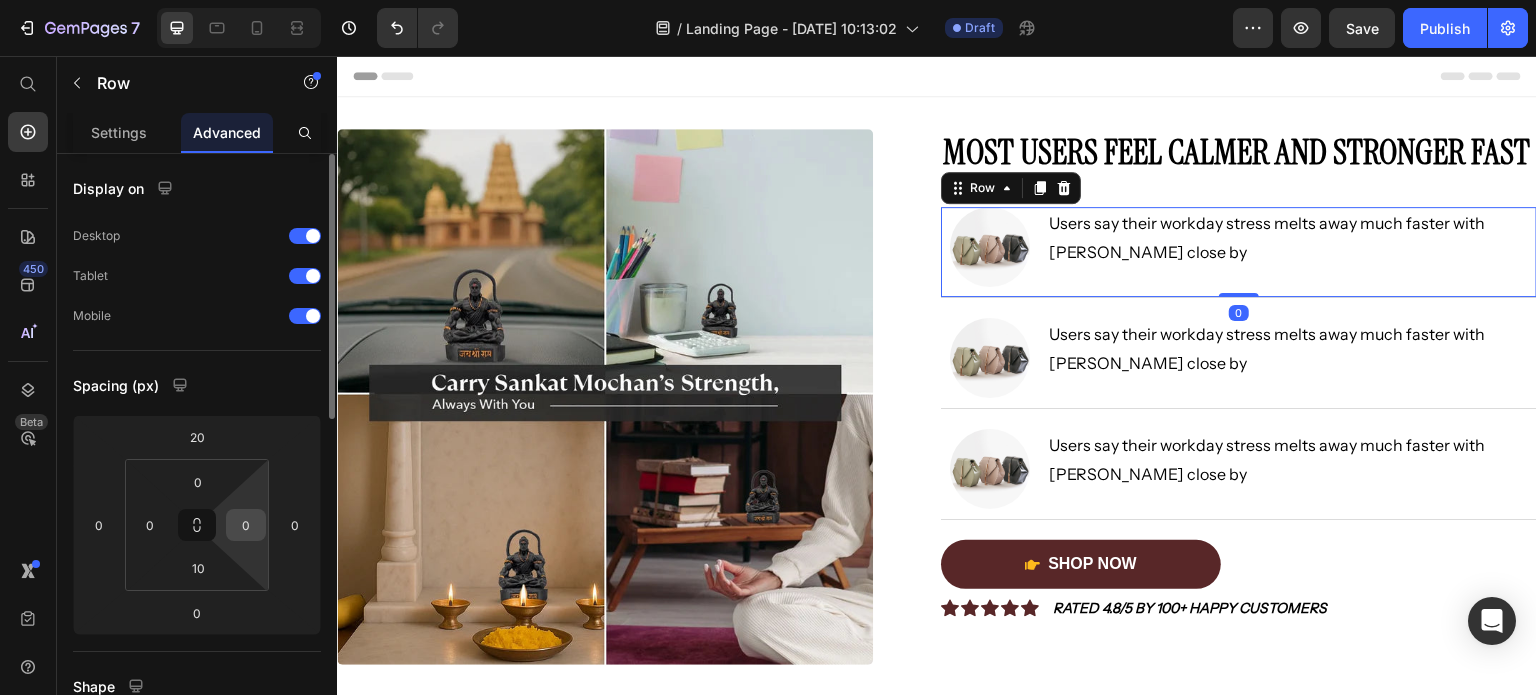 click on "0" at bounding box center (246, 525) 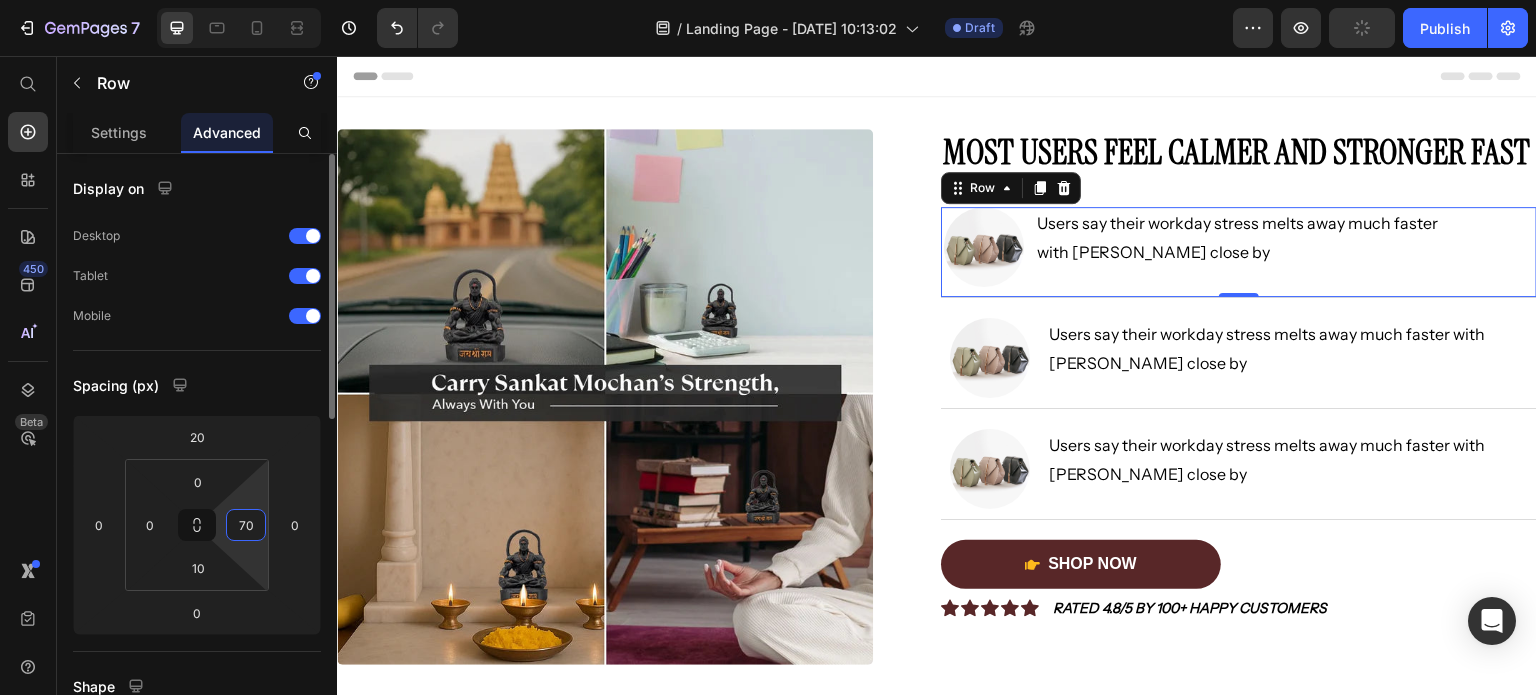 click on "70" at bounding box center (246, 525) 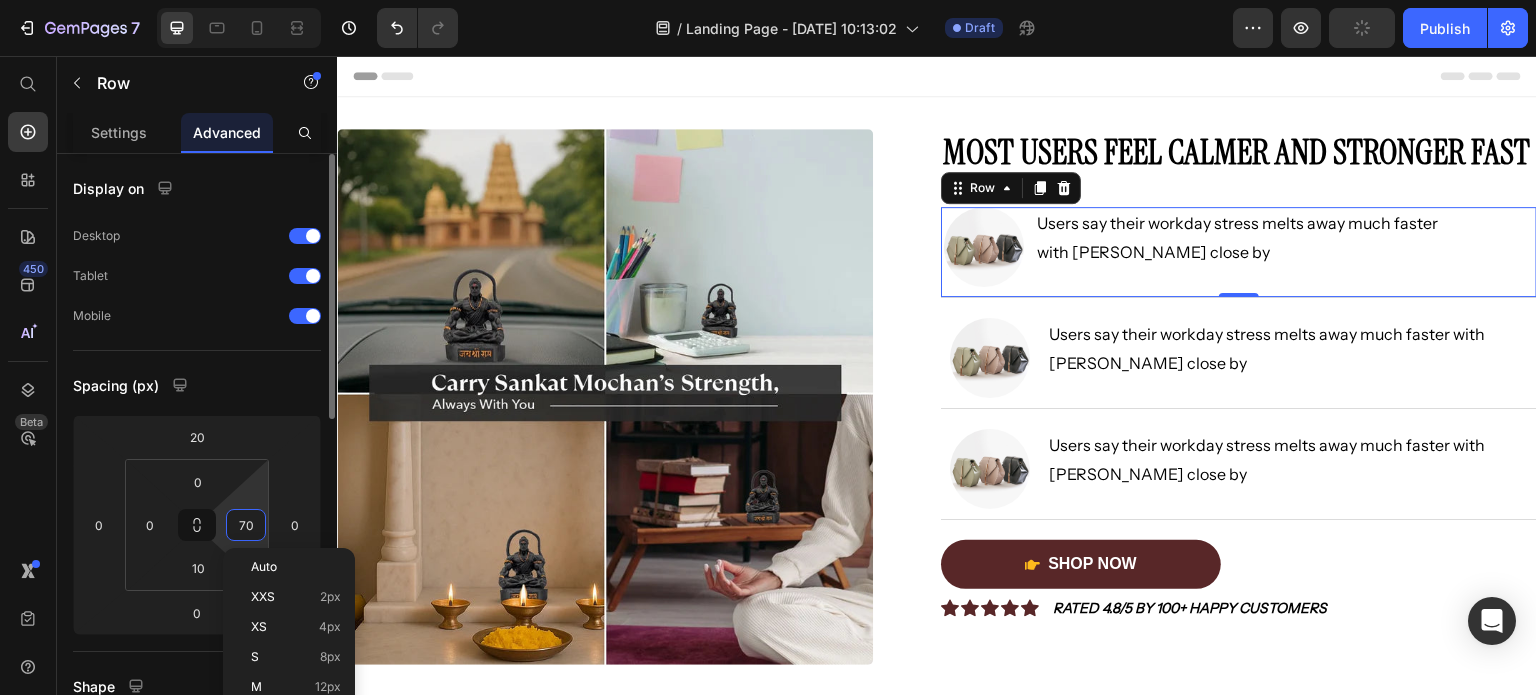 click on "70" at bounding box center (246, 525) 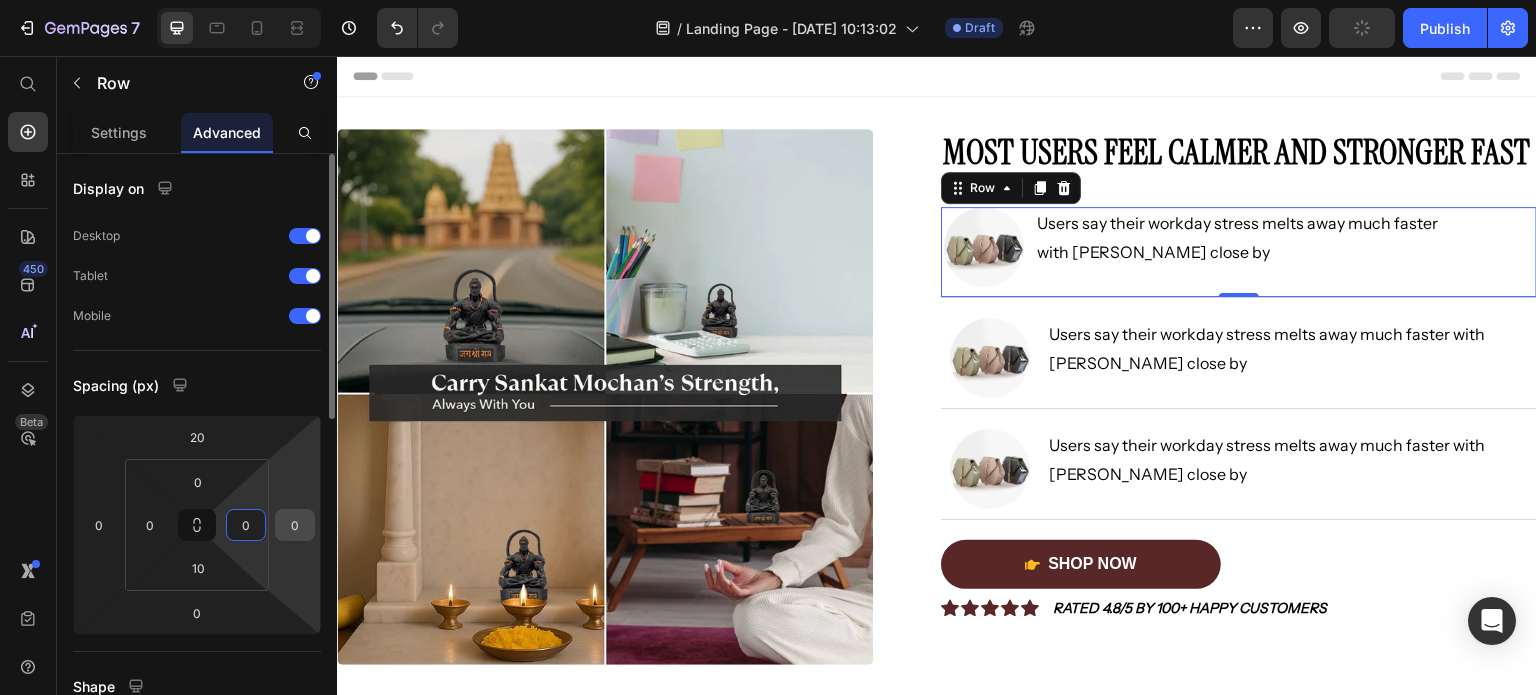 click on "0" at bounding box center (295, 525) 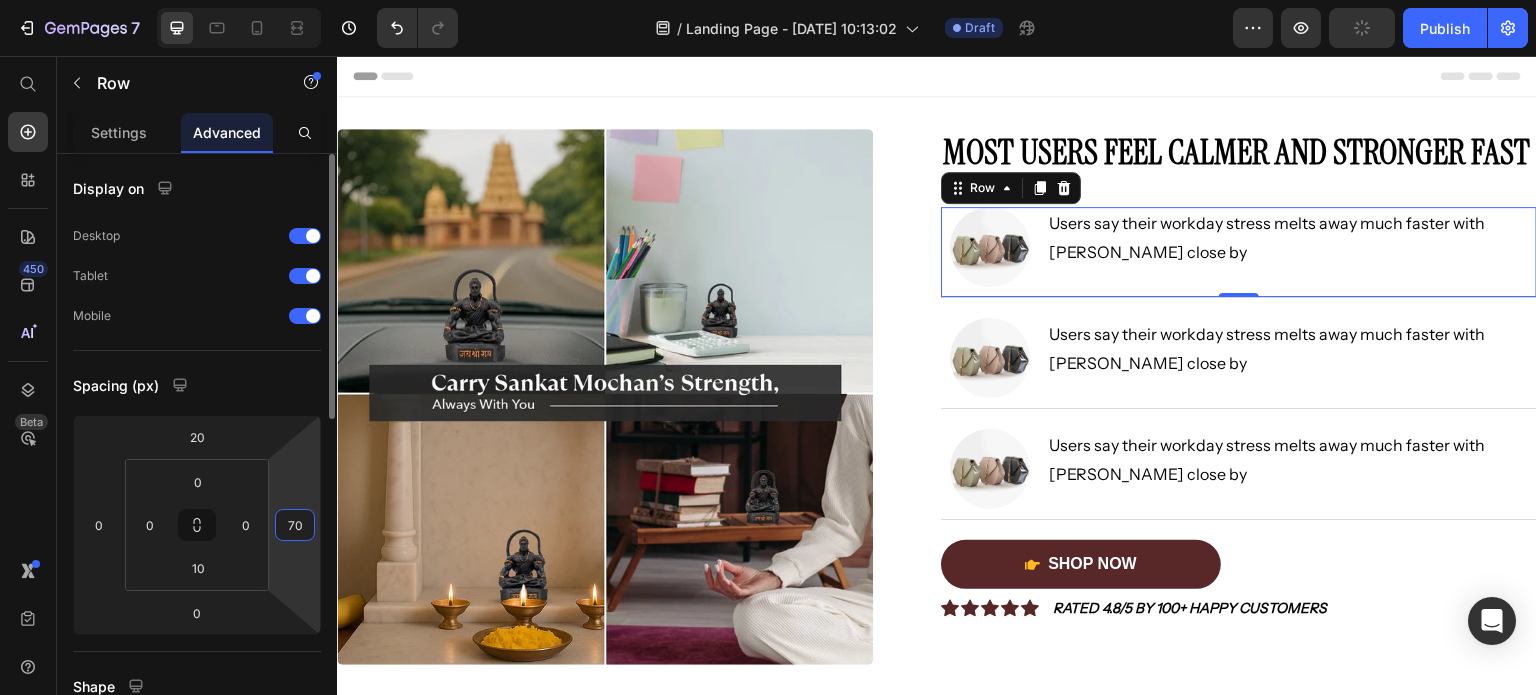 click on "70" at bounding box center (295, 525) 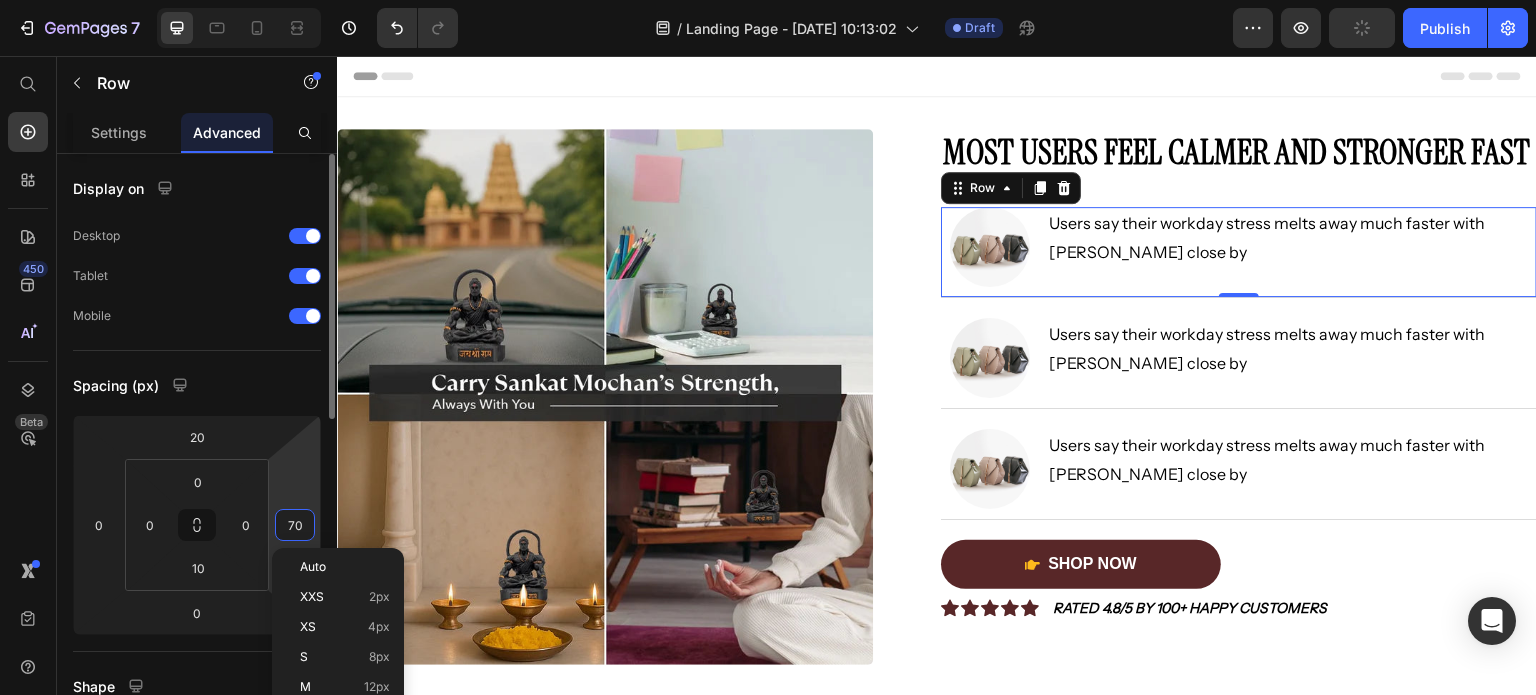 click on "70" at bounding box center (295, 525) 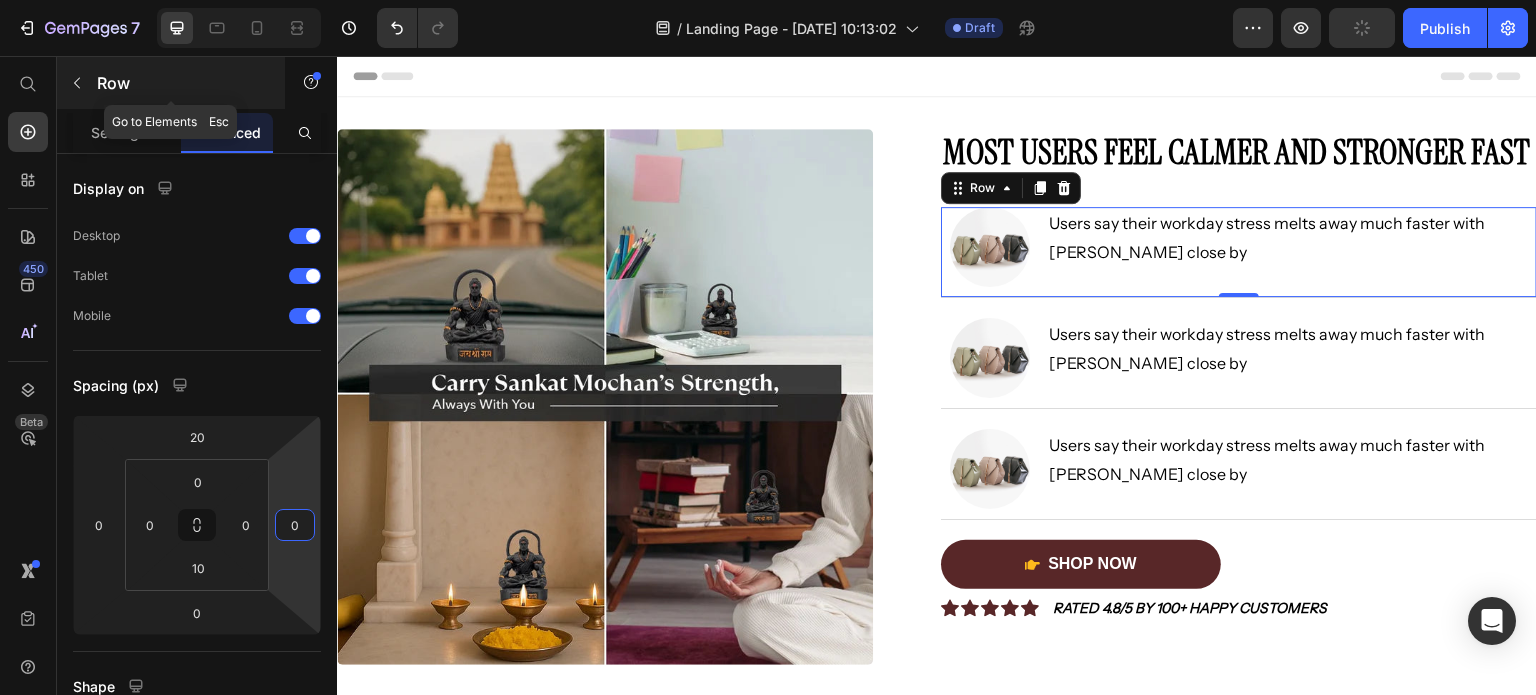click 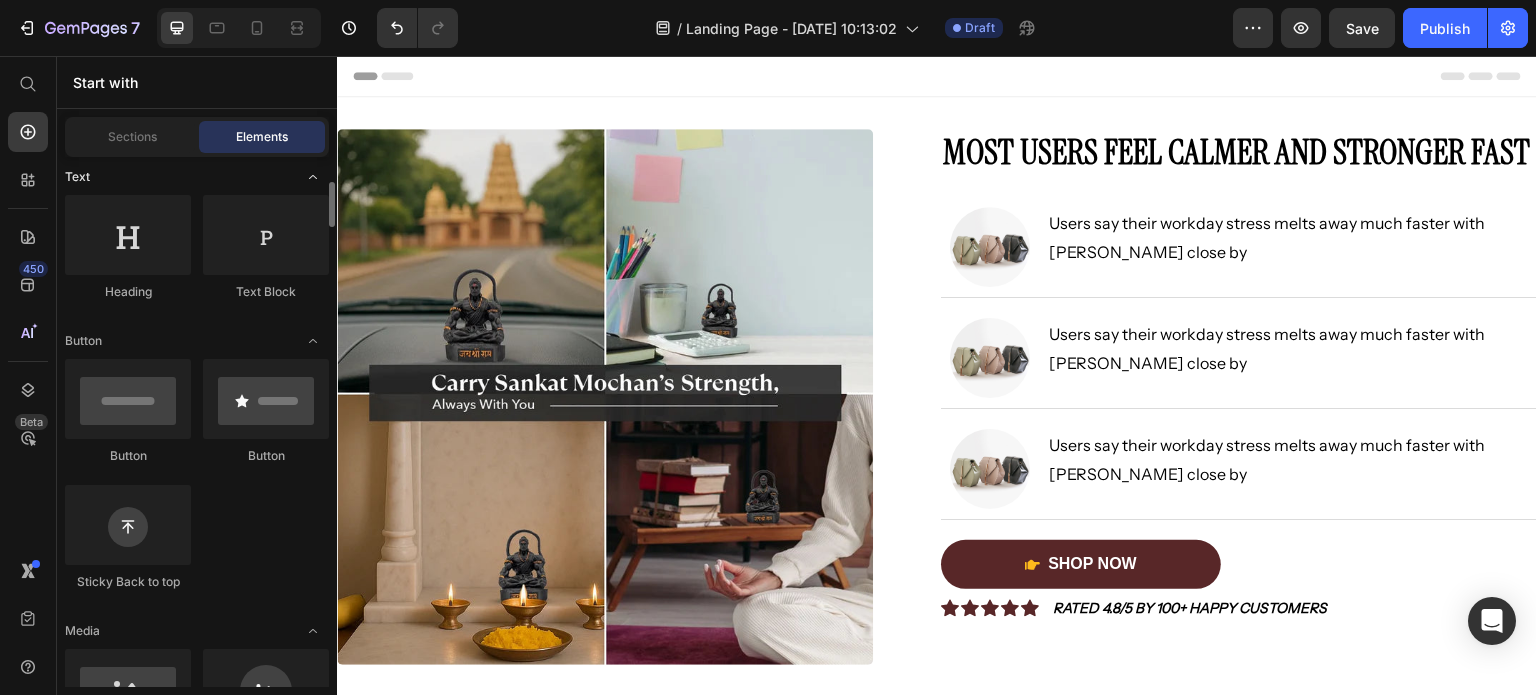 scroll, scrollTop: 0, scrollLeft: 0, axis: both 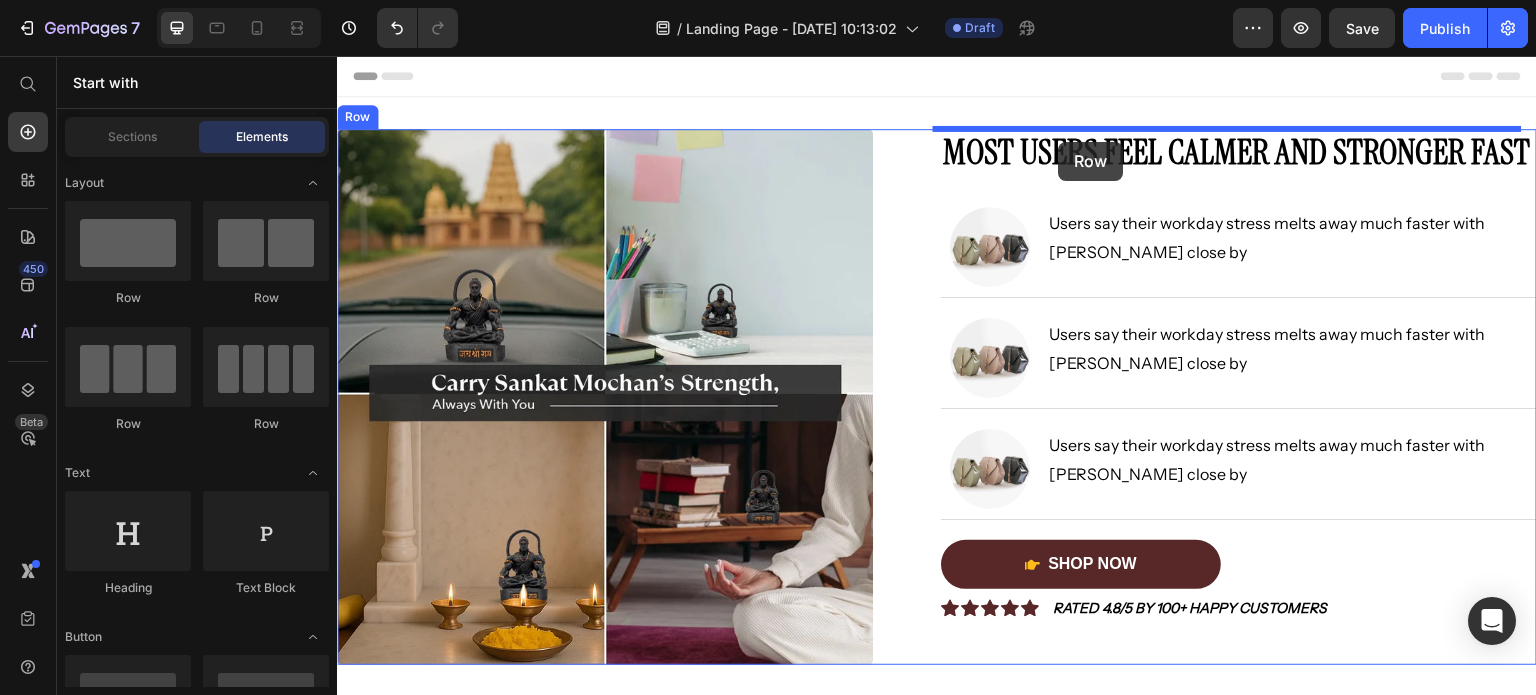 drag, startPoint x: 503, startPoint y: 303, endPoint x: 1059, endPoint y: 142, distance: 578.84106 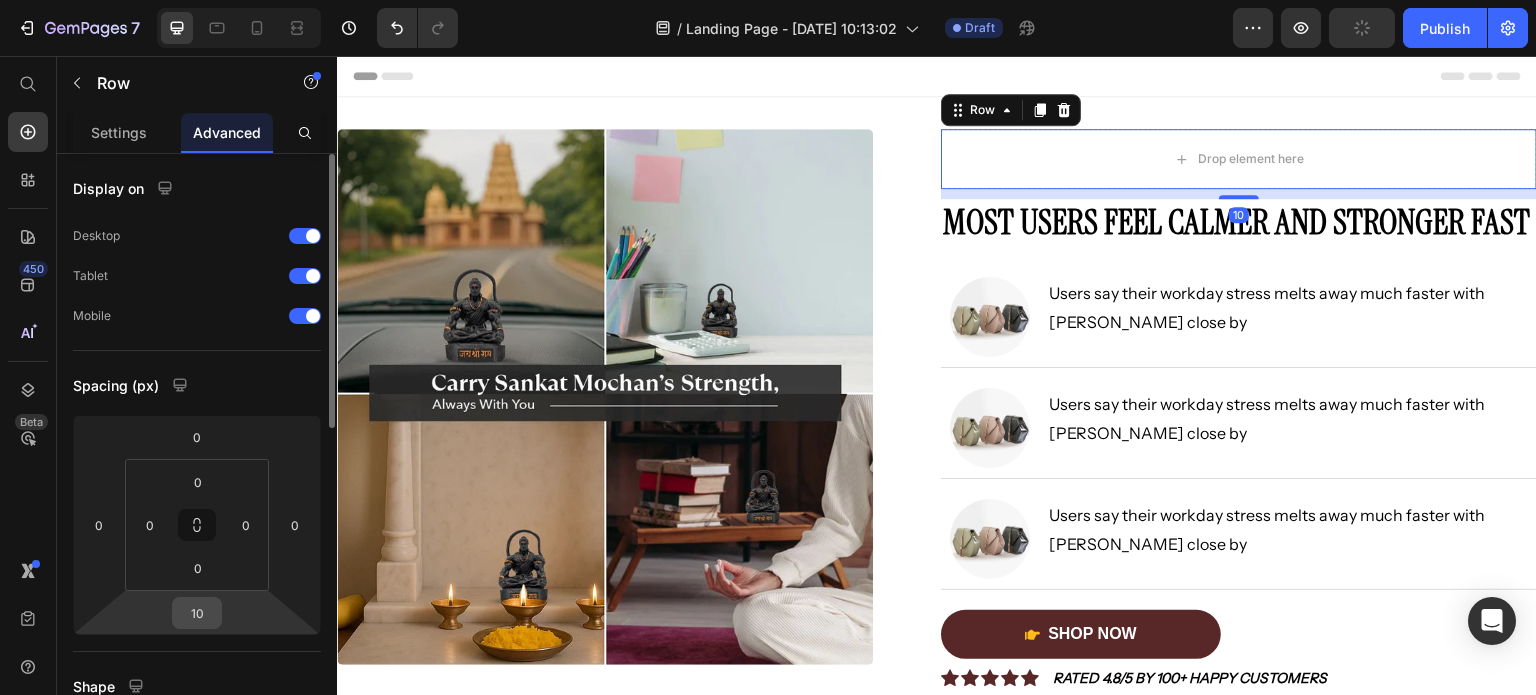 click on "10" at bounding box center (197, 613) 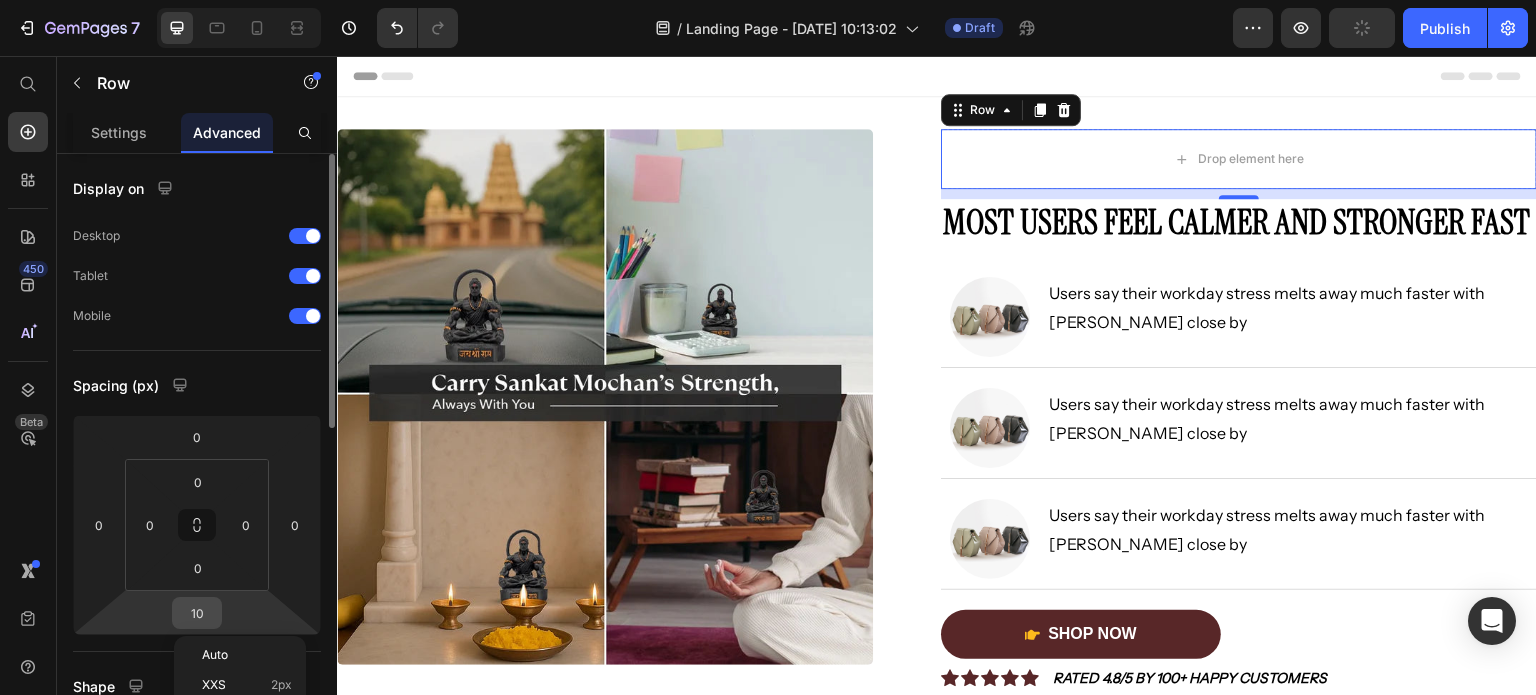 click on "10" at bounding box center (197, 613) 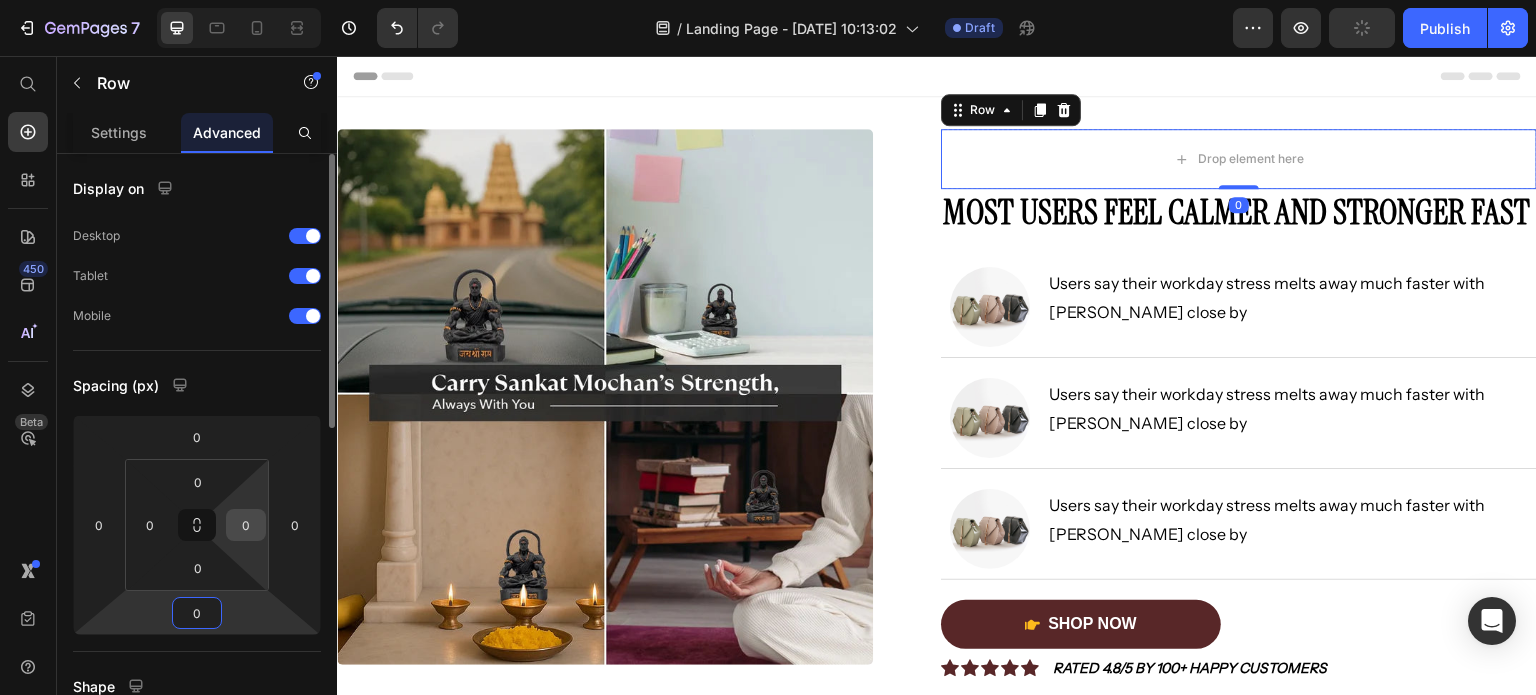 type on "0" 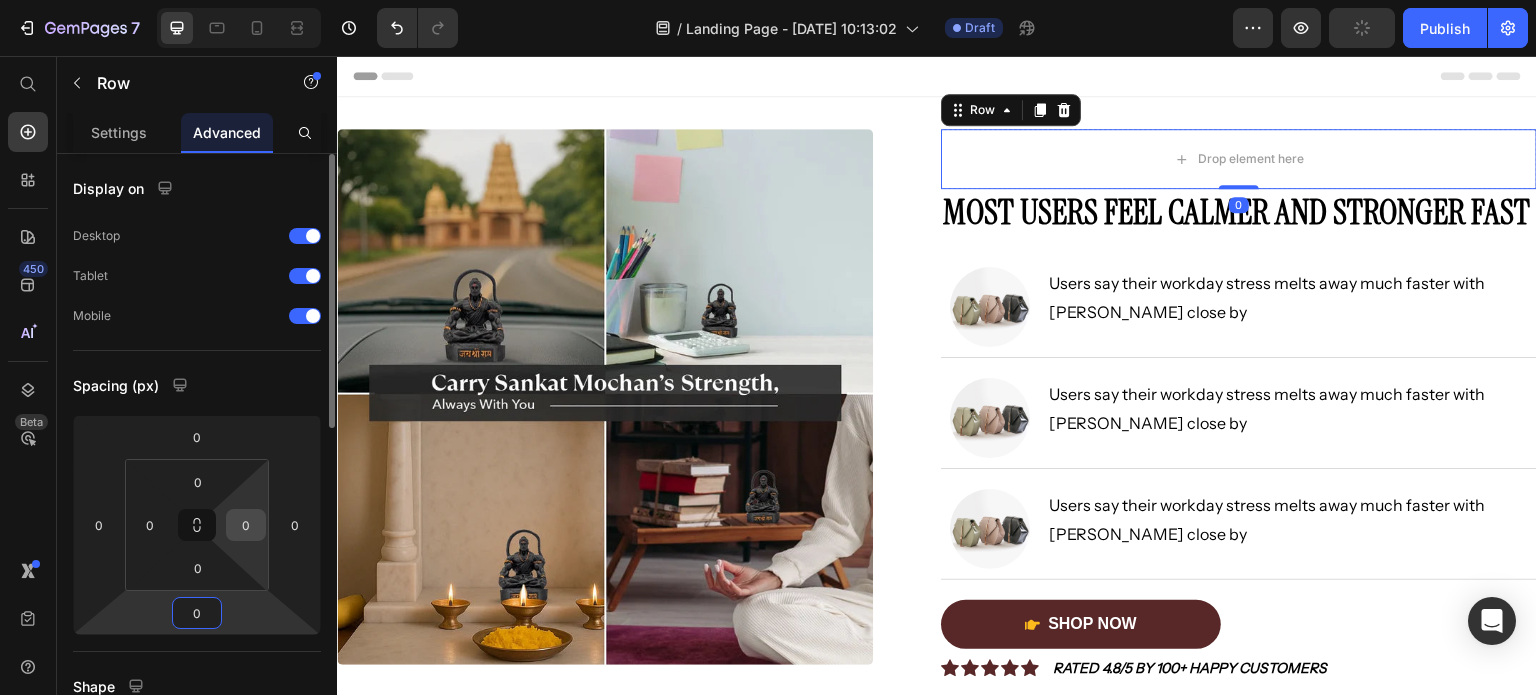 click on "0" at bounding box center [246, 525] 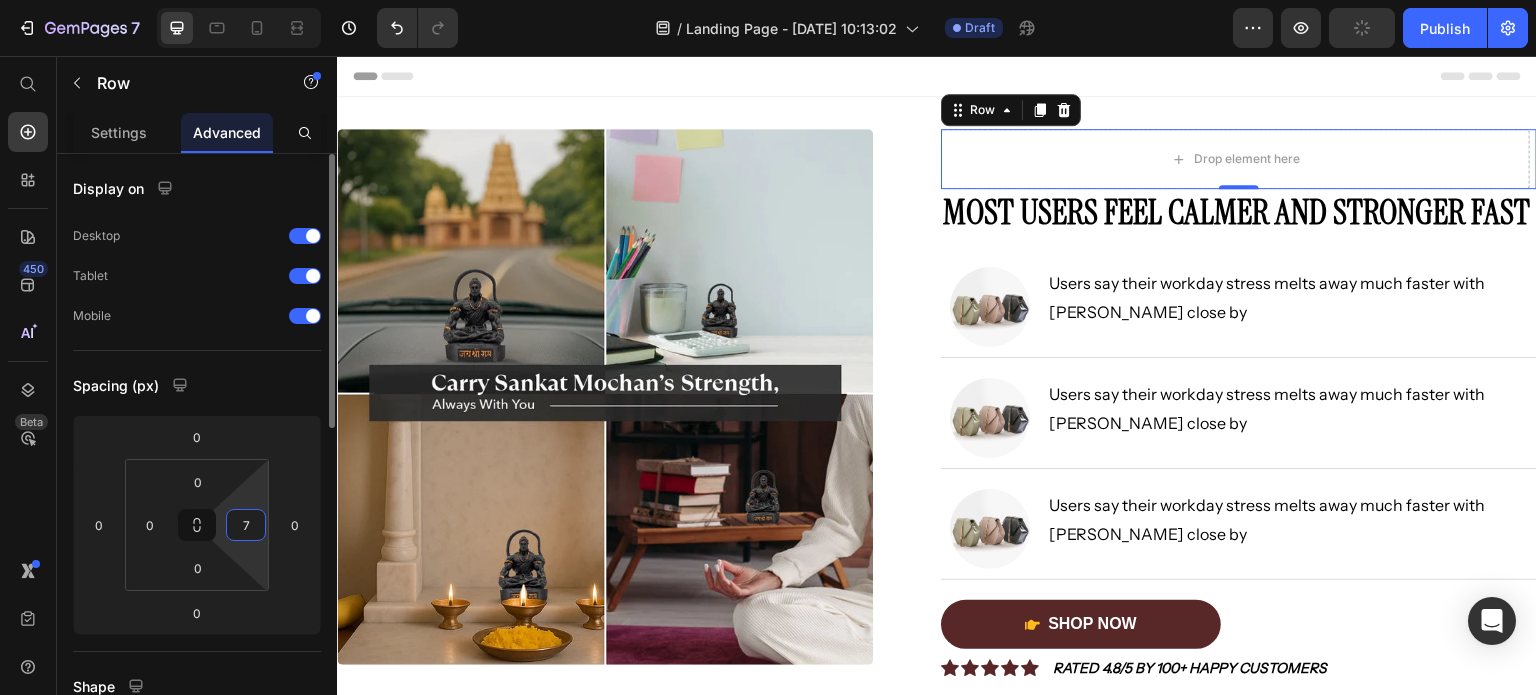type on "70" 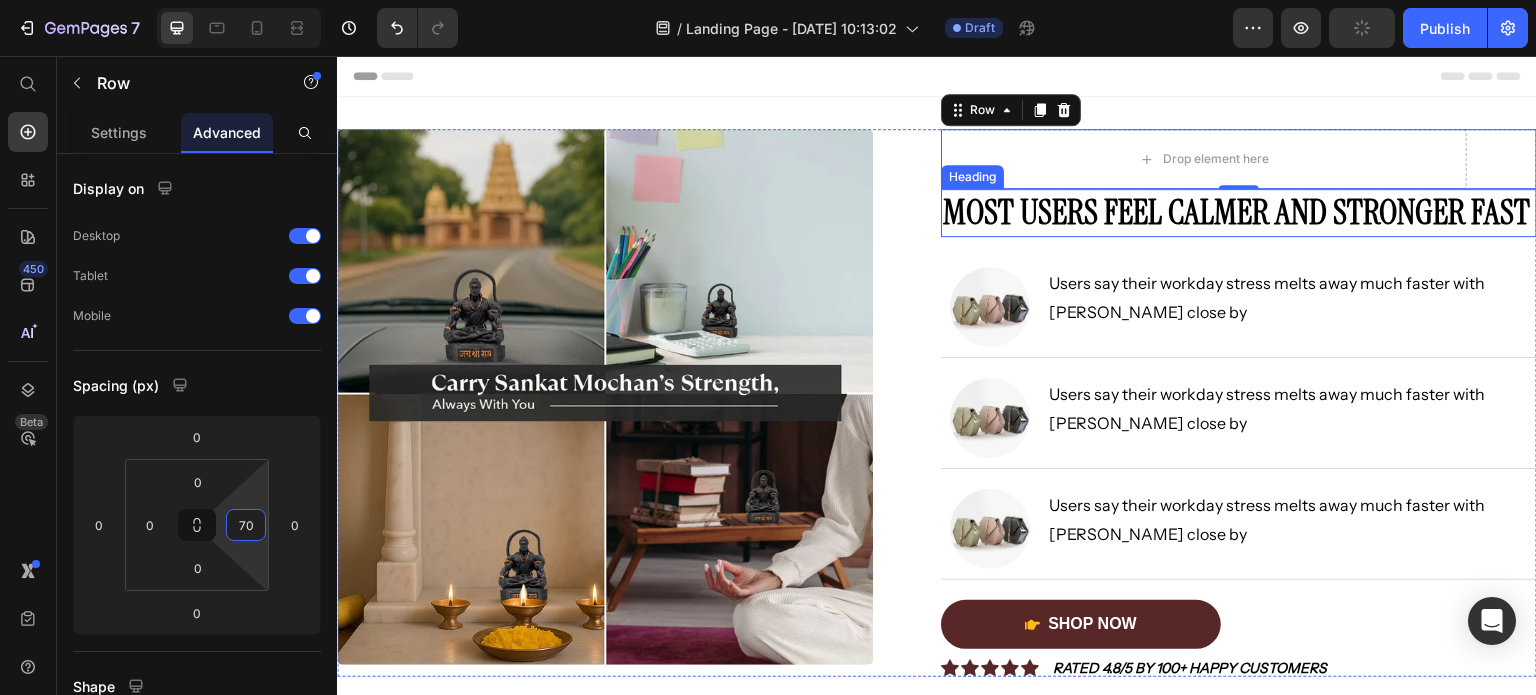 click on "Most Users Feel Calmer and Stronger Fast" at bounding box center (1239, 213) 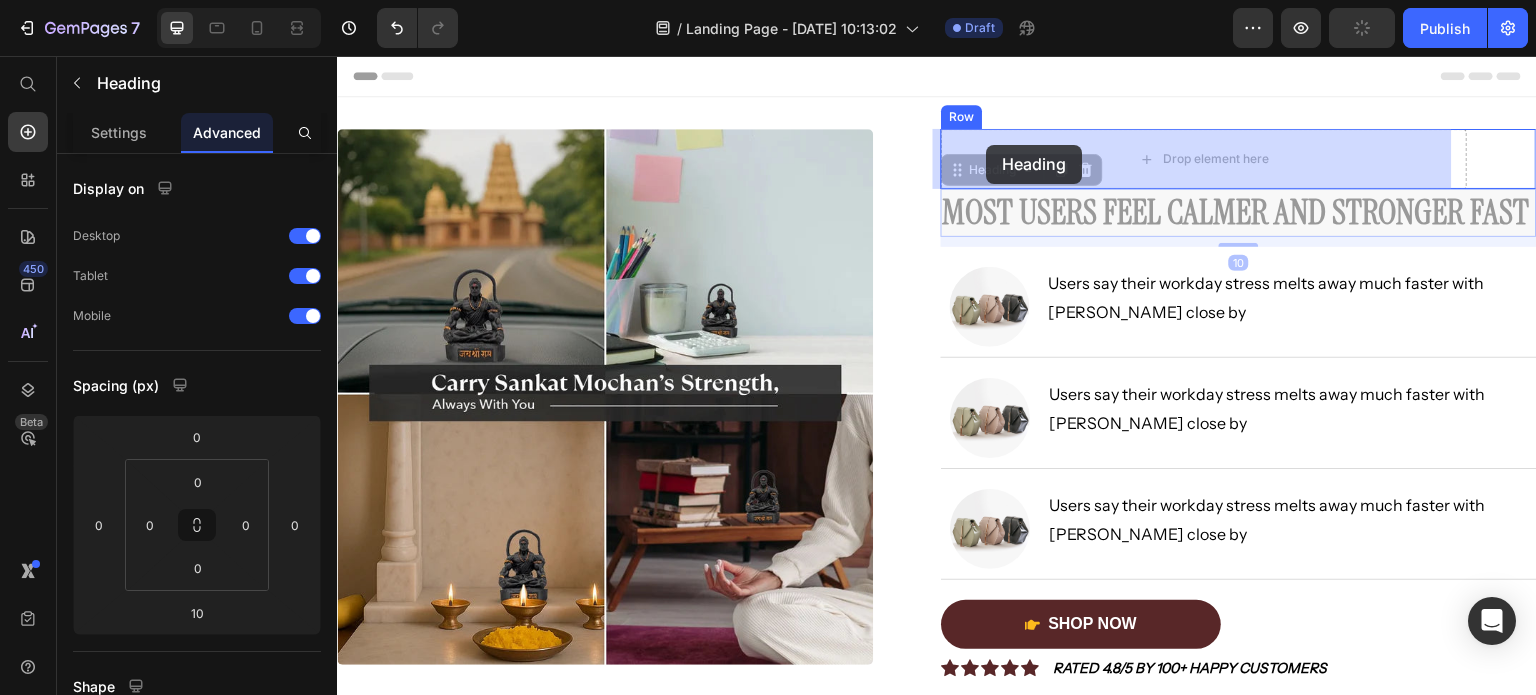 drag, startPoint x: 954, startPoint y: 170, endPoint x: 990, endPoint y: 147, distance: 42.72002 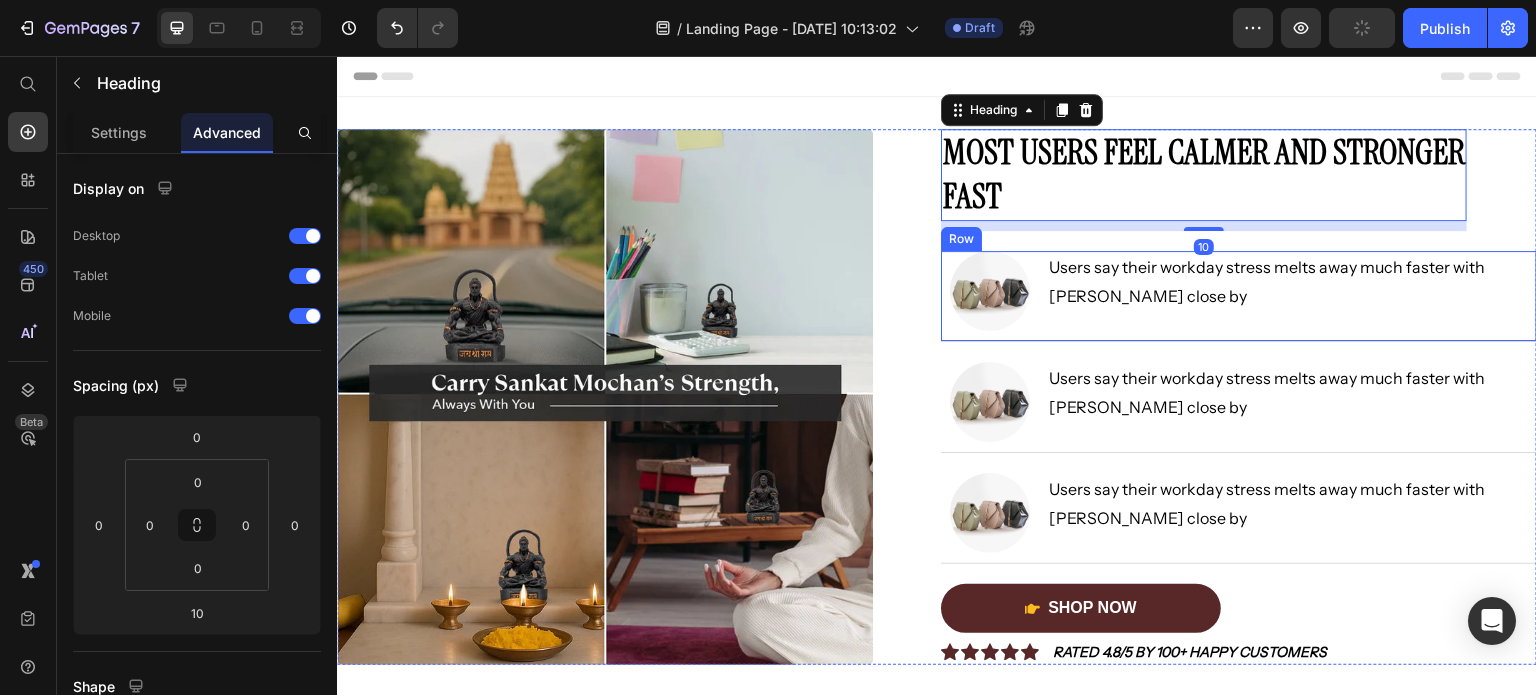 click on "Image Users say their workday stress melts away much faster with [PERSON_NAME] close by Text Block Row" at bounding box center (1239, 296) 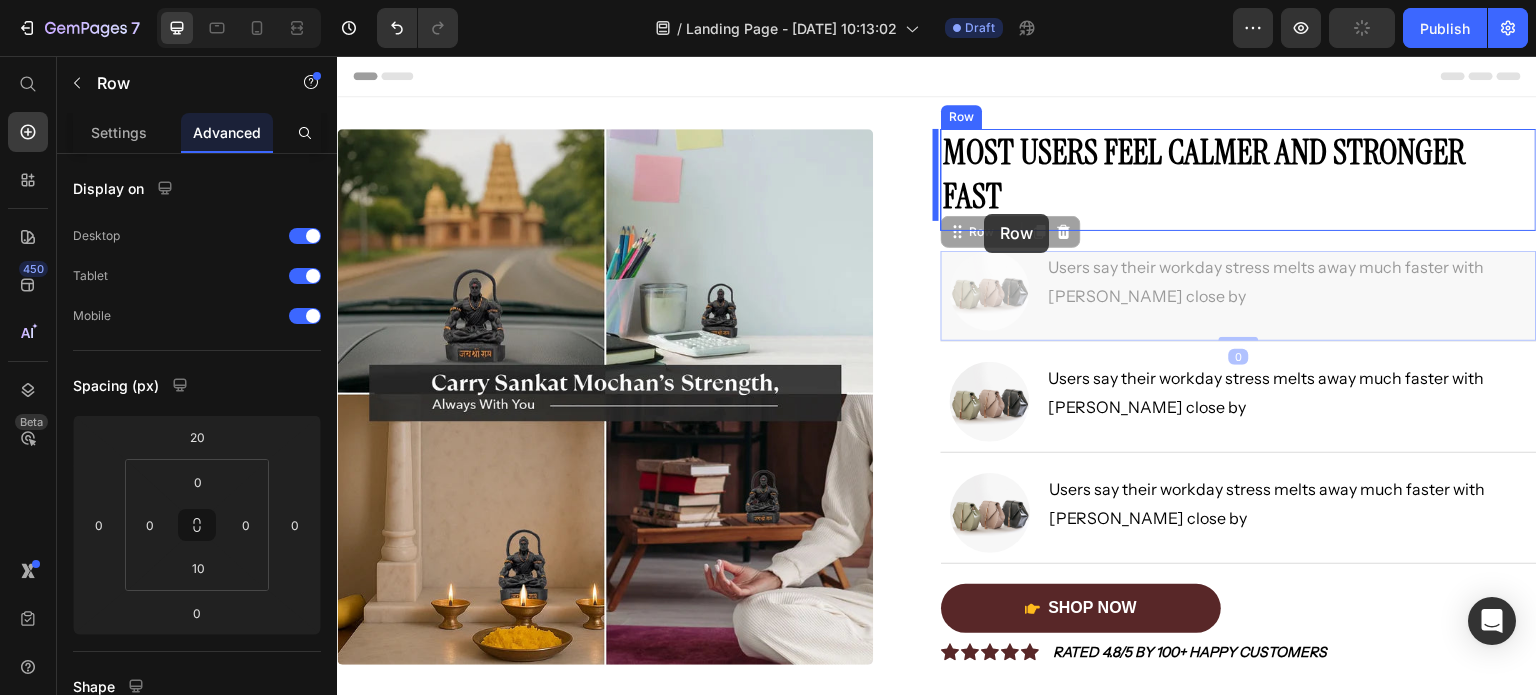 drag, startPoint x: 953, startPoint y: 238, endPoint x: 985, endPoint y: 214, distance: 40 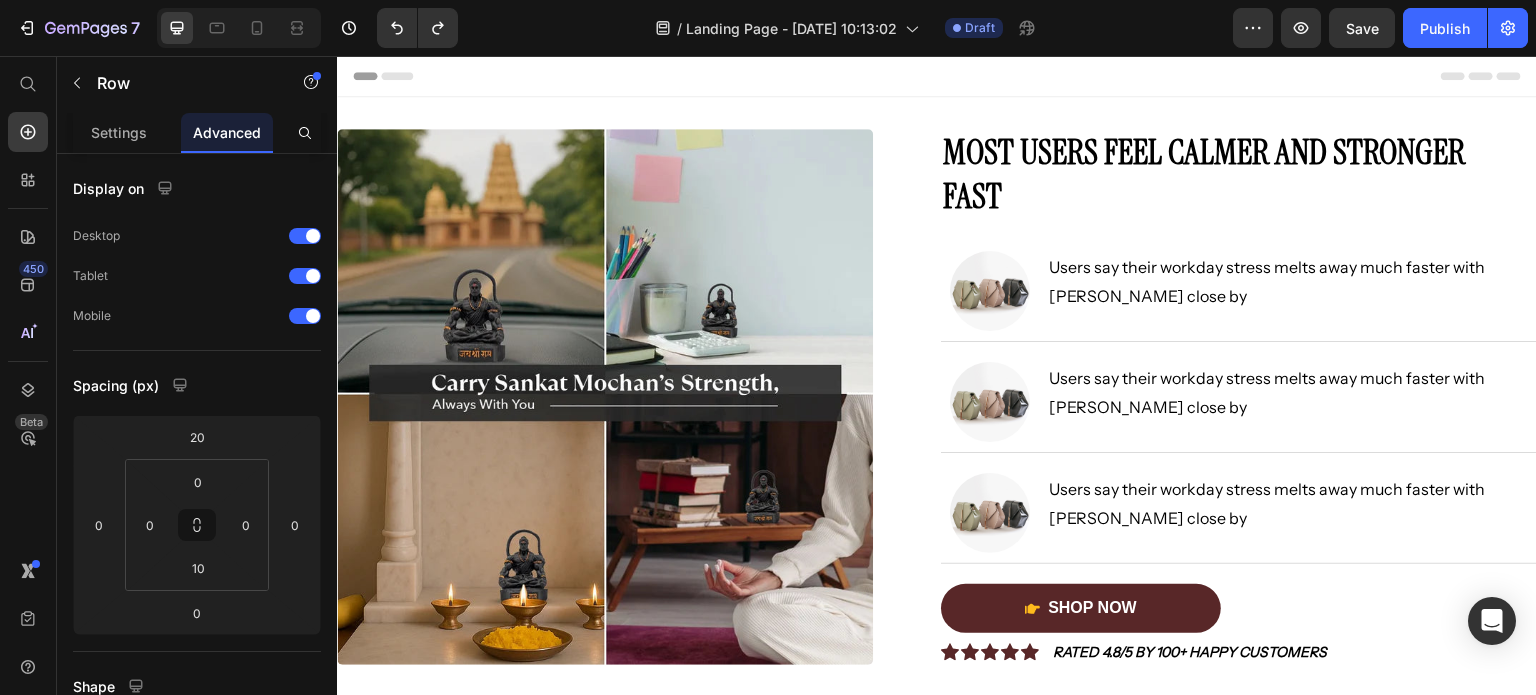 click on "Image Users say their workday stress melts away much faster with [PERSON_NAME] close by Text Block Row" at bounding box center [1239, 296] 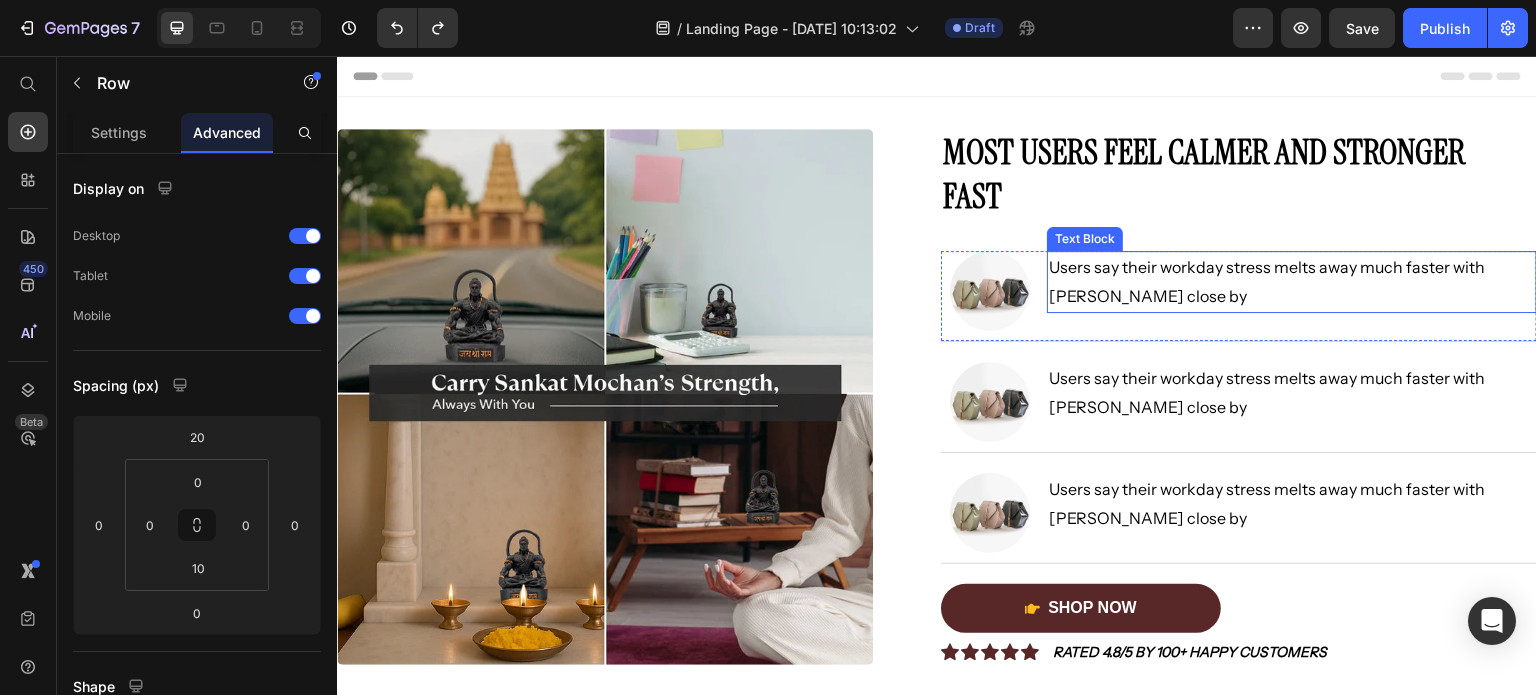 click on "Users say their workday stress melts away much faster with [PERSON_NAME] close by" at bounding box center [1292, 282] 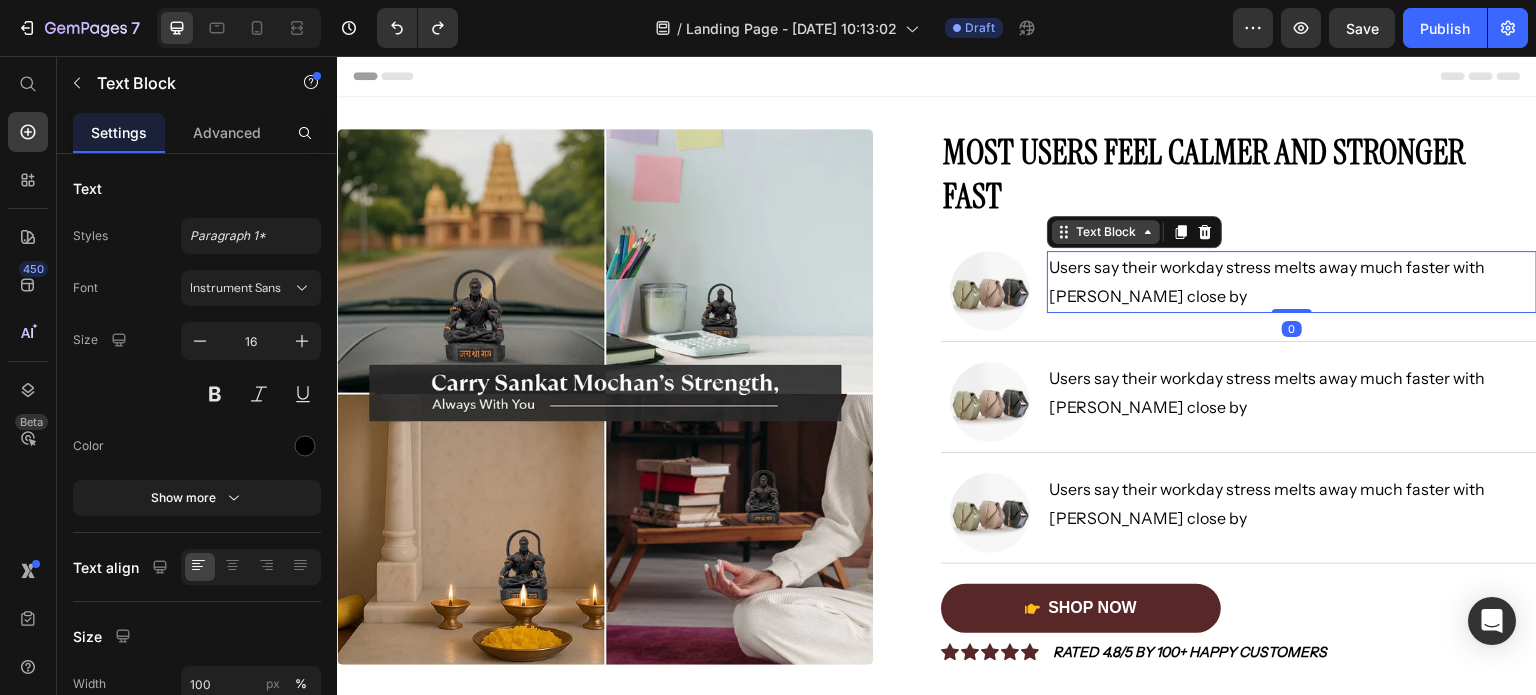 click 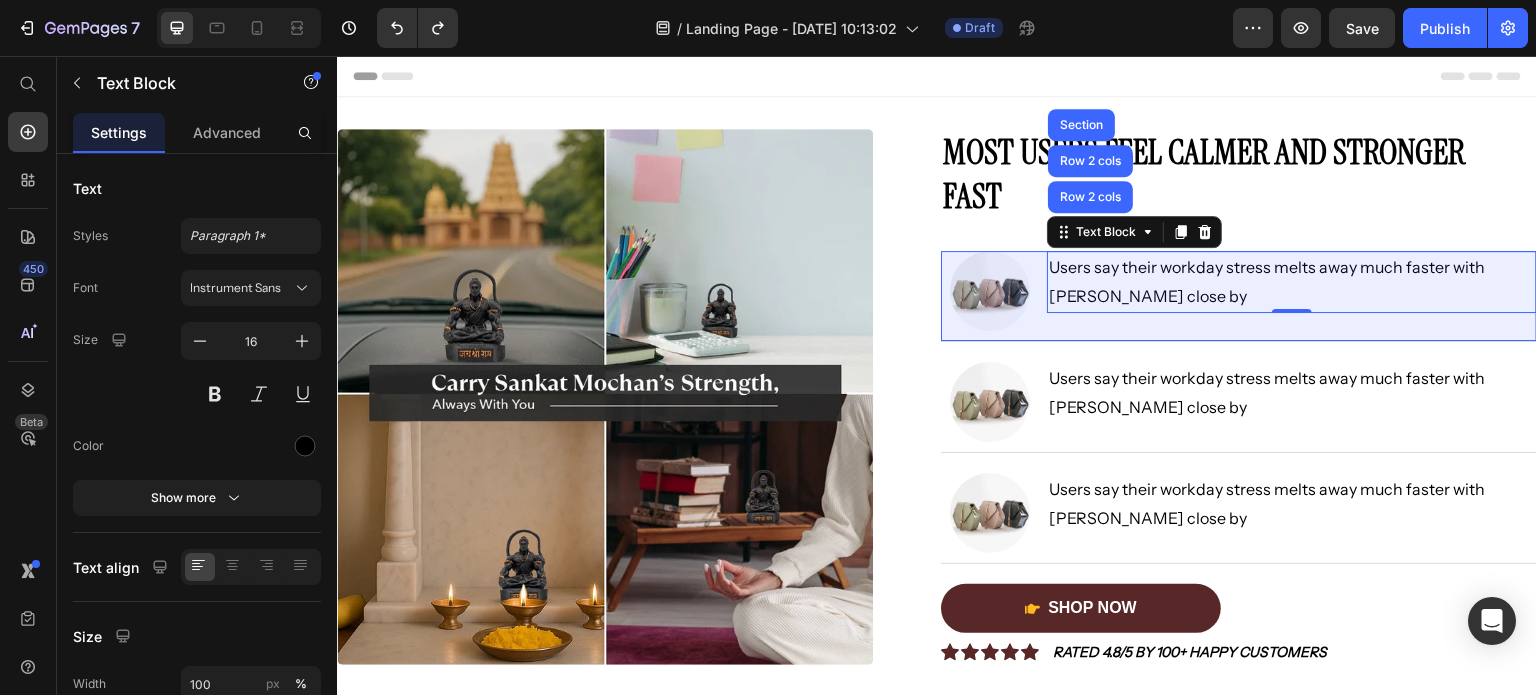 drag, startPoint x: 1079, startPoint y: 193, endPoint x: 1039, endPoint y: 236, distance: 58.728188 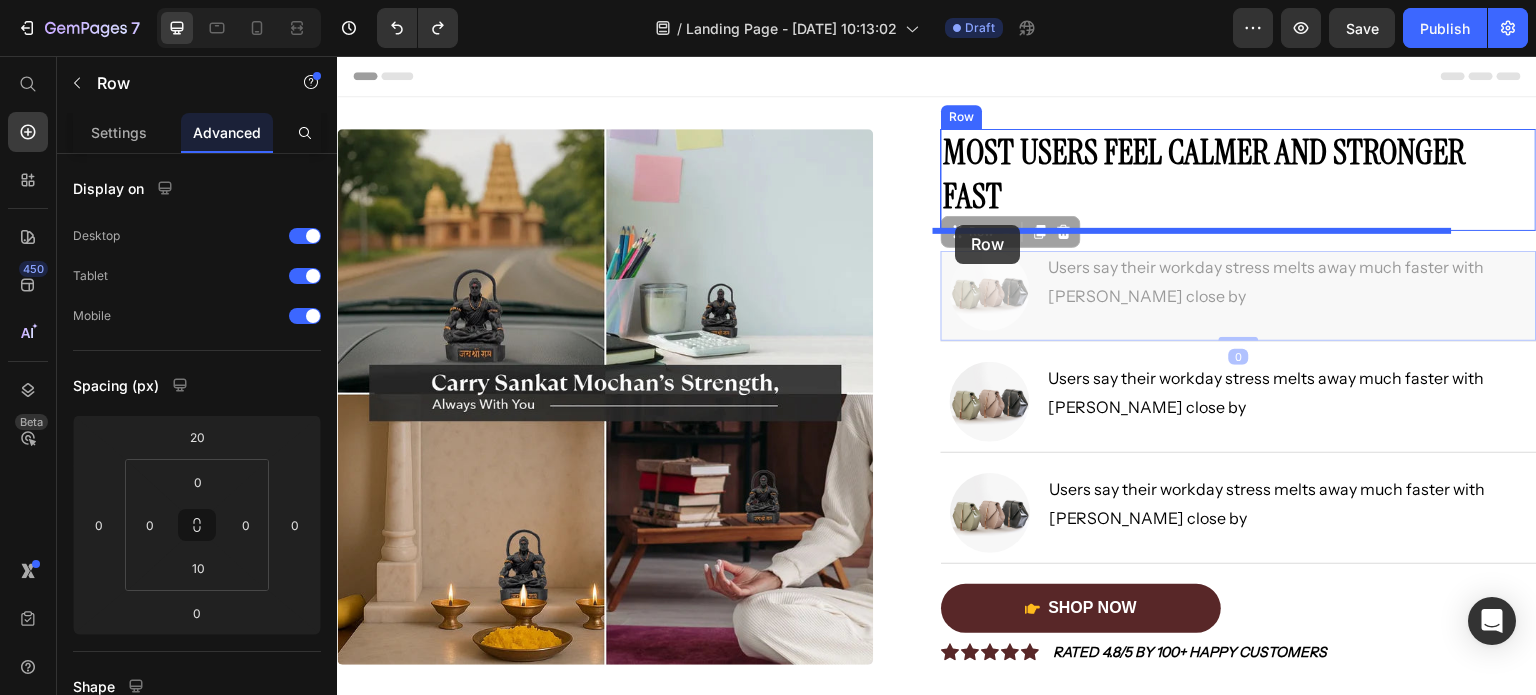 drag, startPoint x: 949, startPoint y: 239, endPoint x: 956, endPoint y: 225, distance: 15.652476 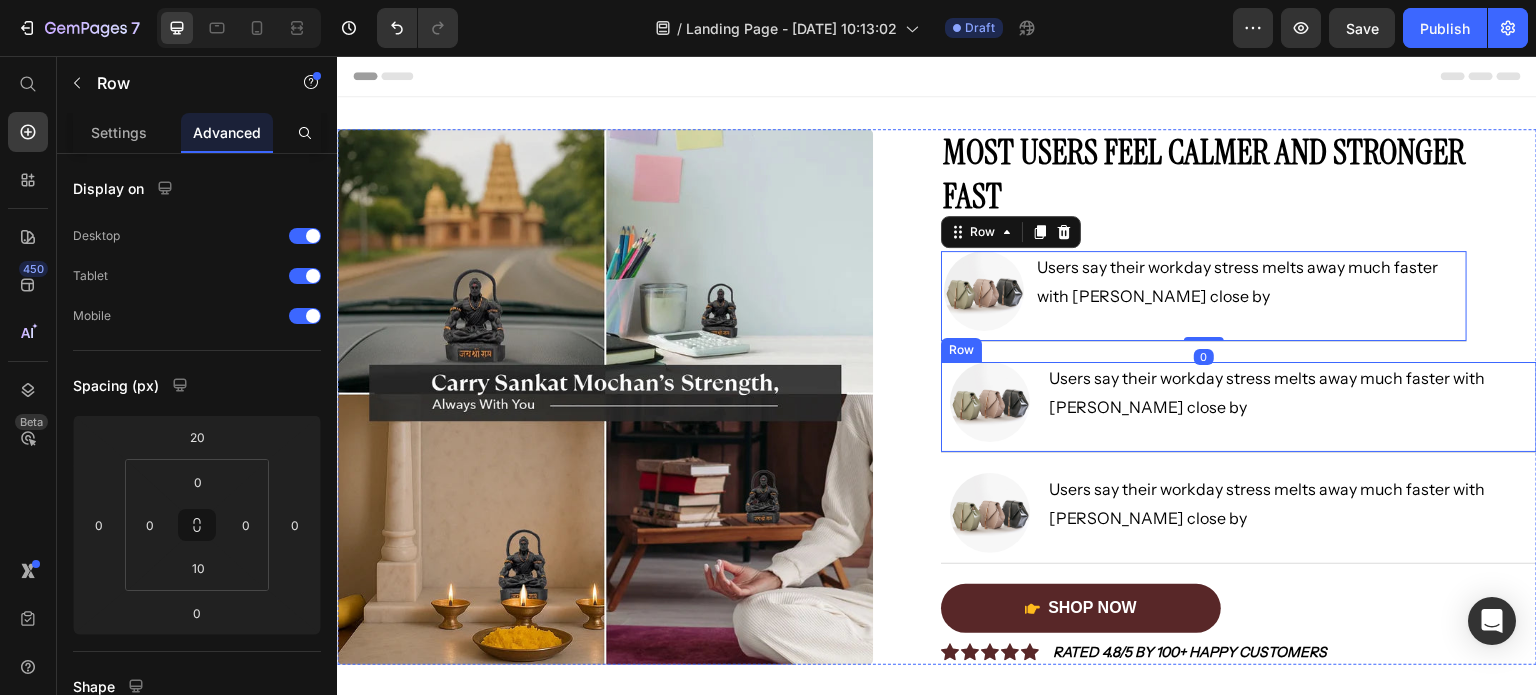 click on "Image Users say their workday stress melts away much faster with [PERSON_NAME] close by Text Block Row" at bounding box center [1239, 407] 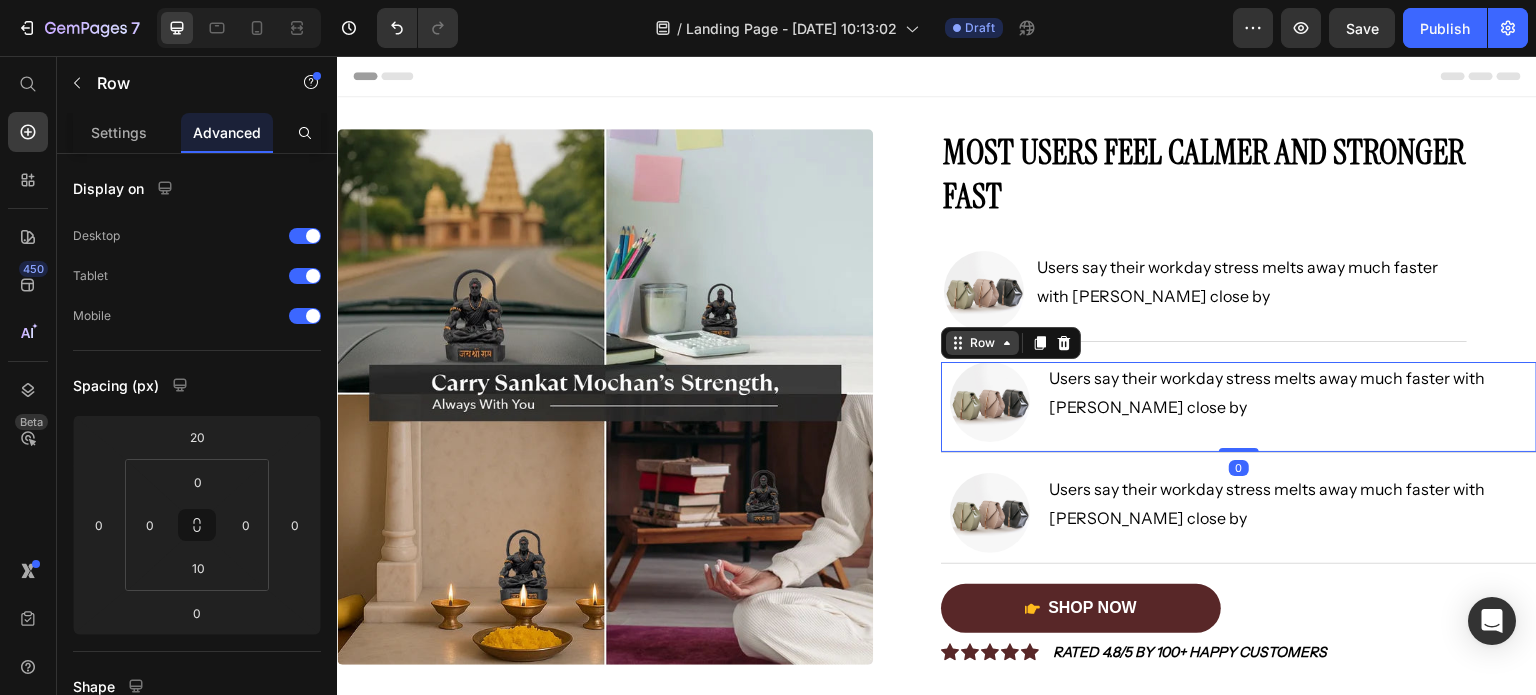 click 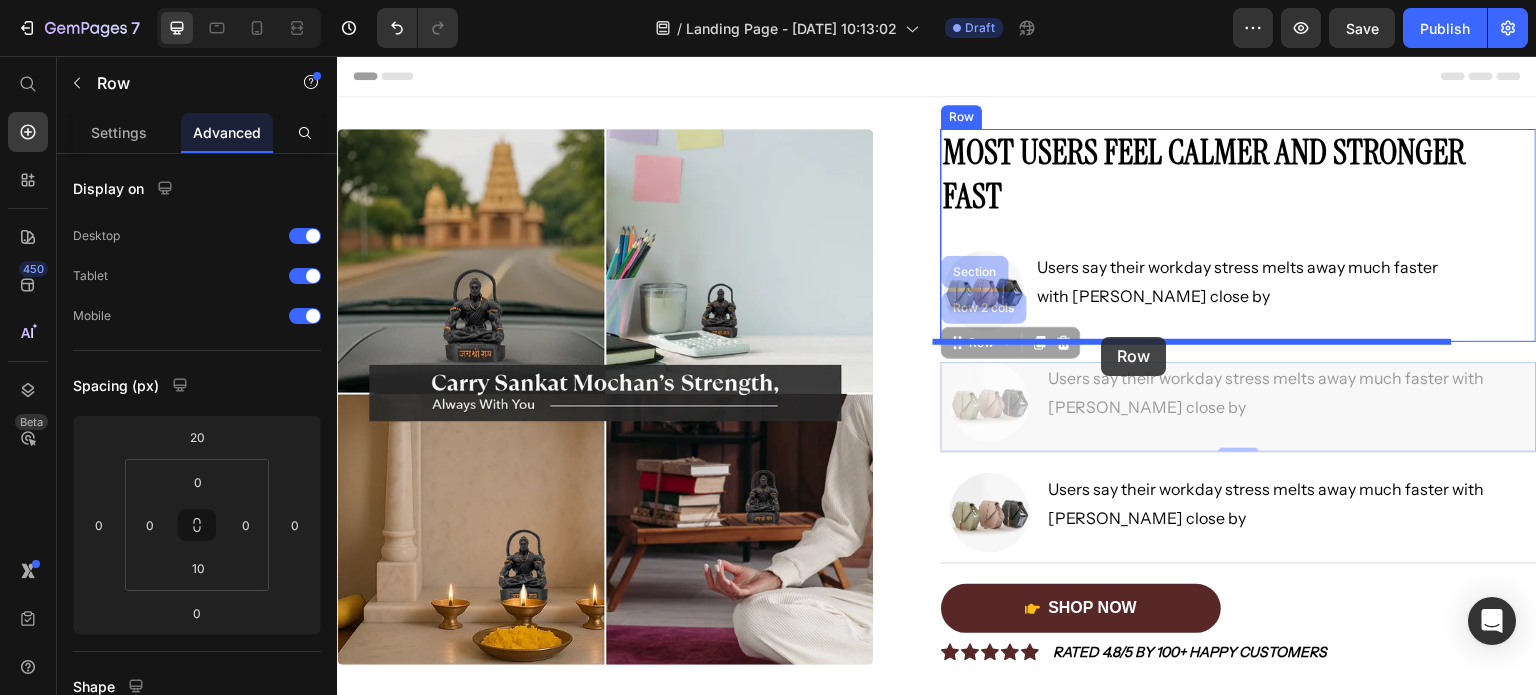 drag, startPoint x: 949, startPoint y: 305, endPoint x: 1102, endPoint y: 337, distance: 156.3106 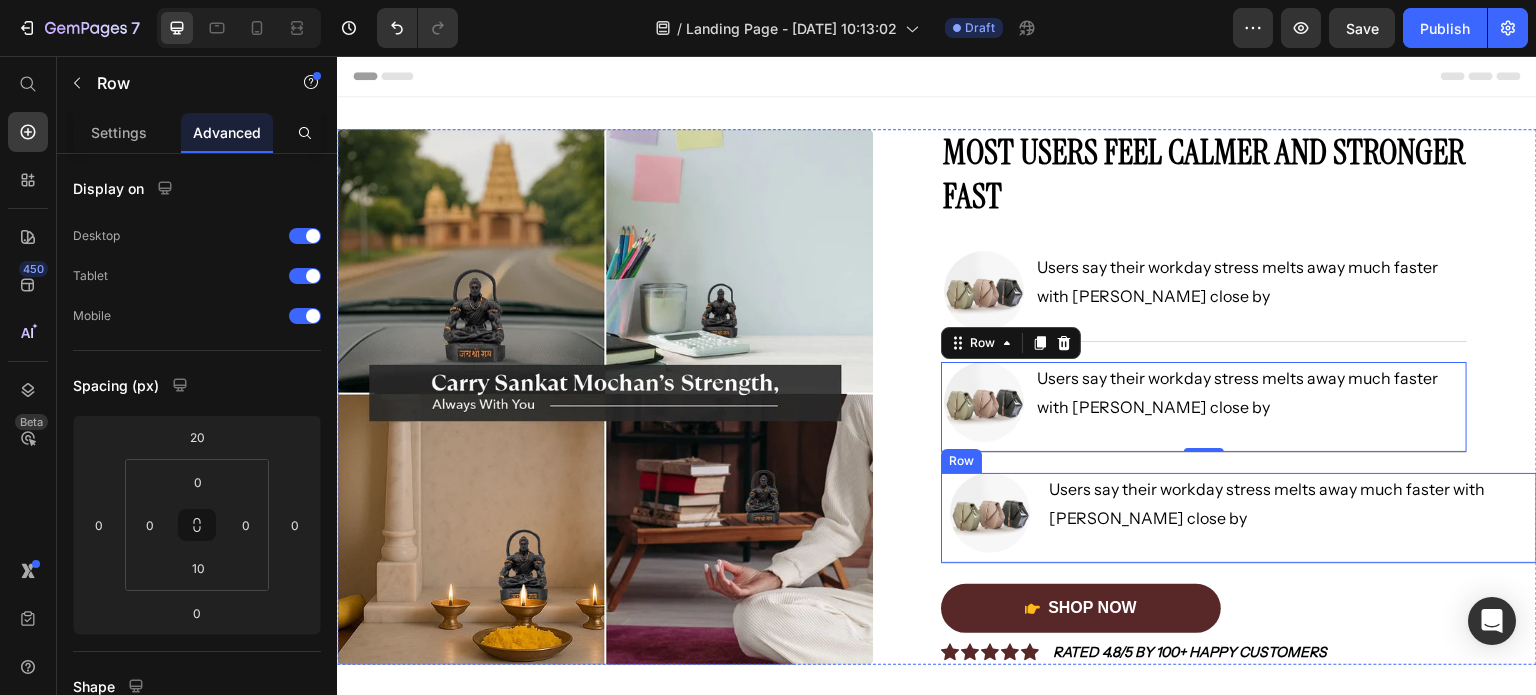 click on "Image Users say their workday stress melts away much faster with [PERSON_NAME] close by Text Block Row" at bounding box center [1239, 518] 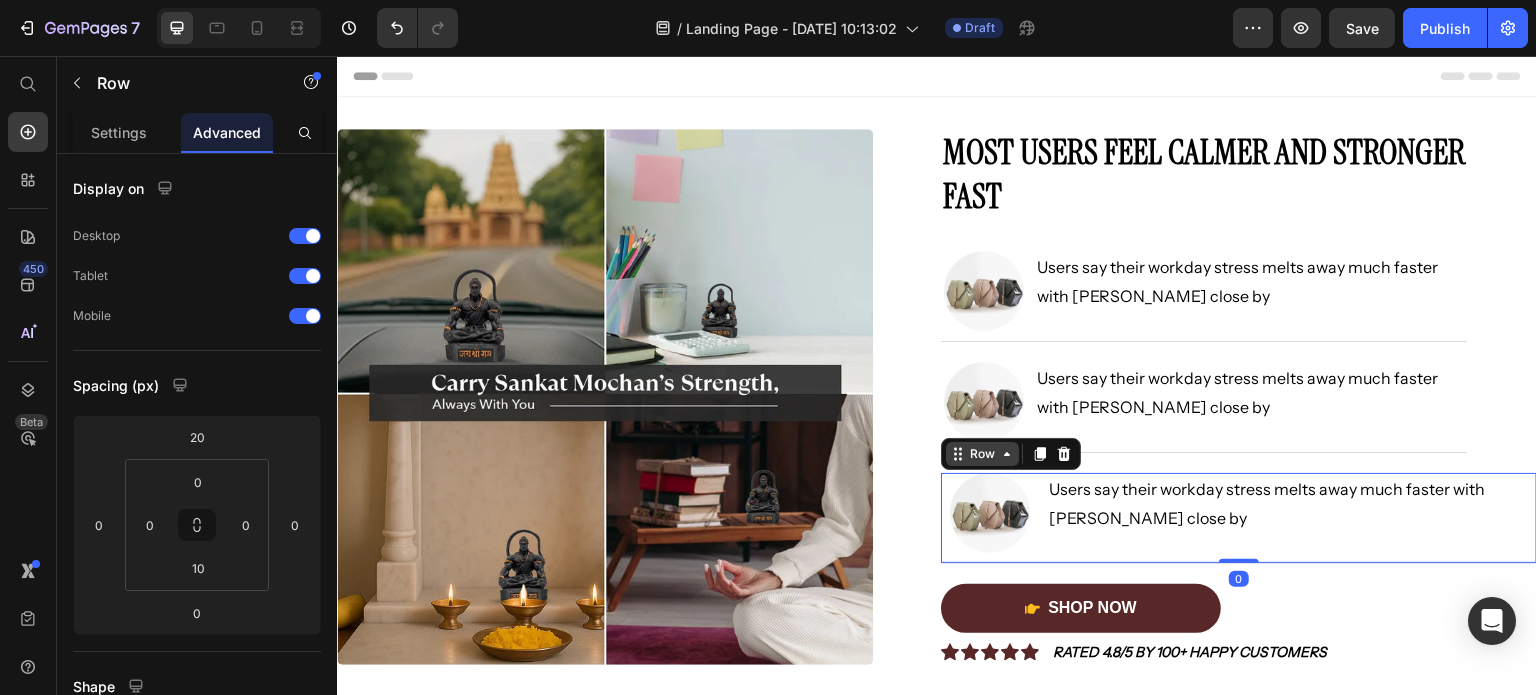 click 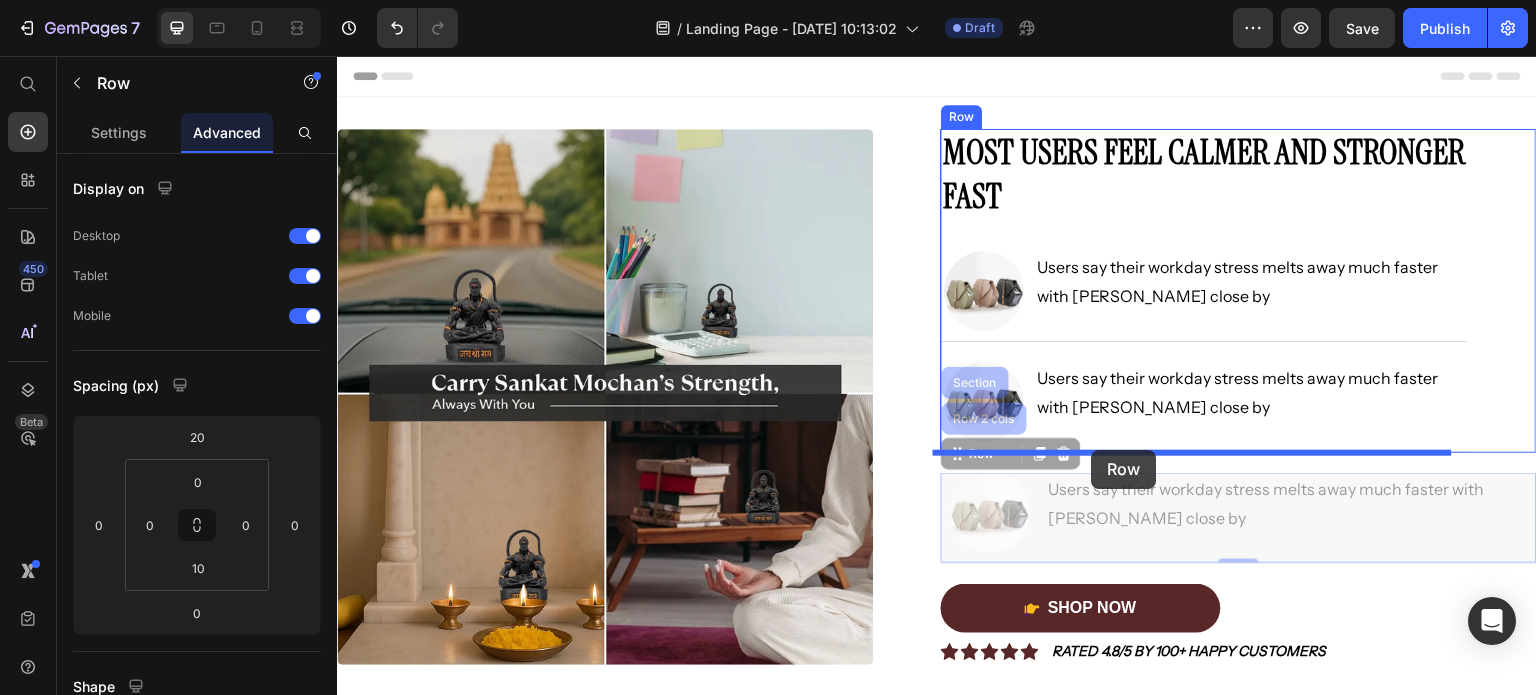 drag, startPoint x: 945, startPoint y: 443, endPoint x: 1092, endPoint y: 450, distance: 147.16656 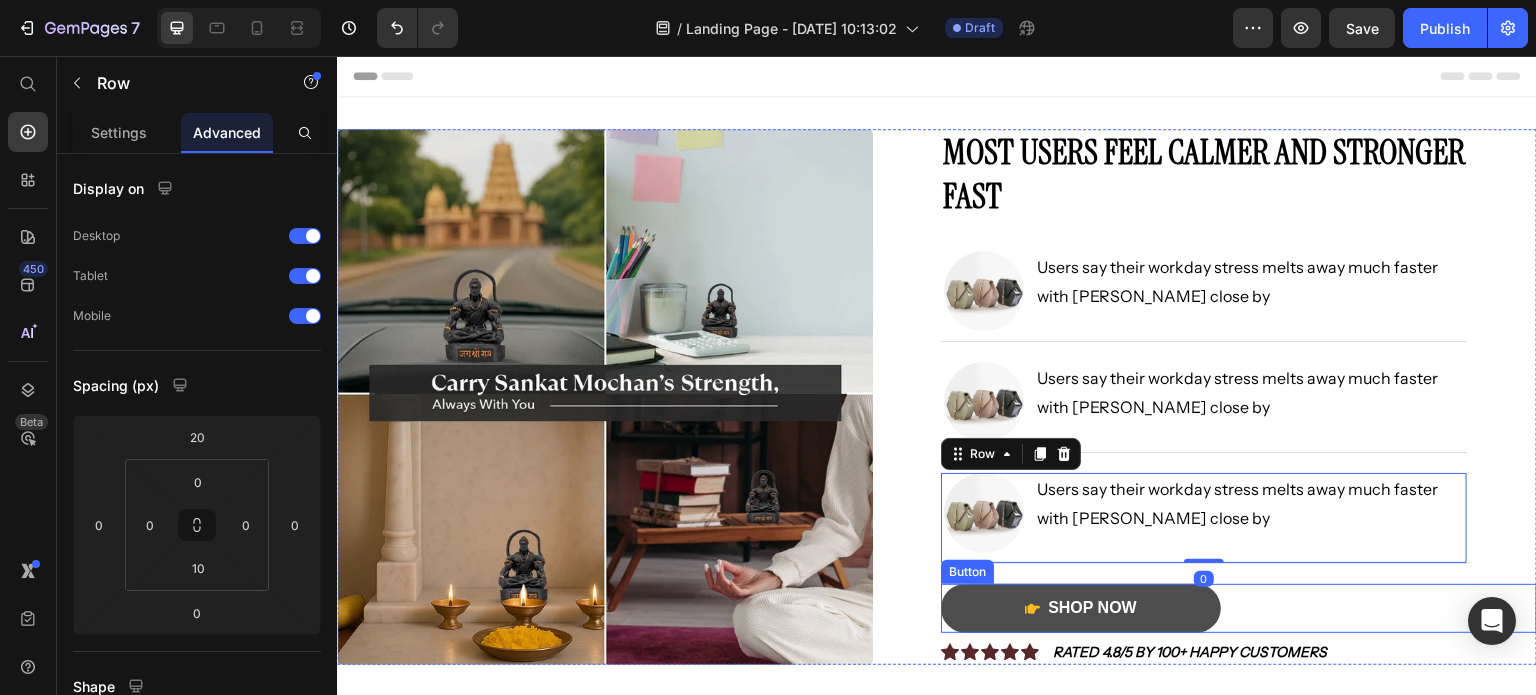 drag, startPoint x: 1001, startPoint y: 624, endPoint x: 946, endPoint y: 589, distance: 65.192024 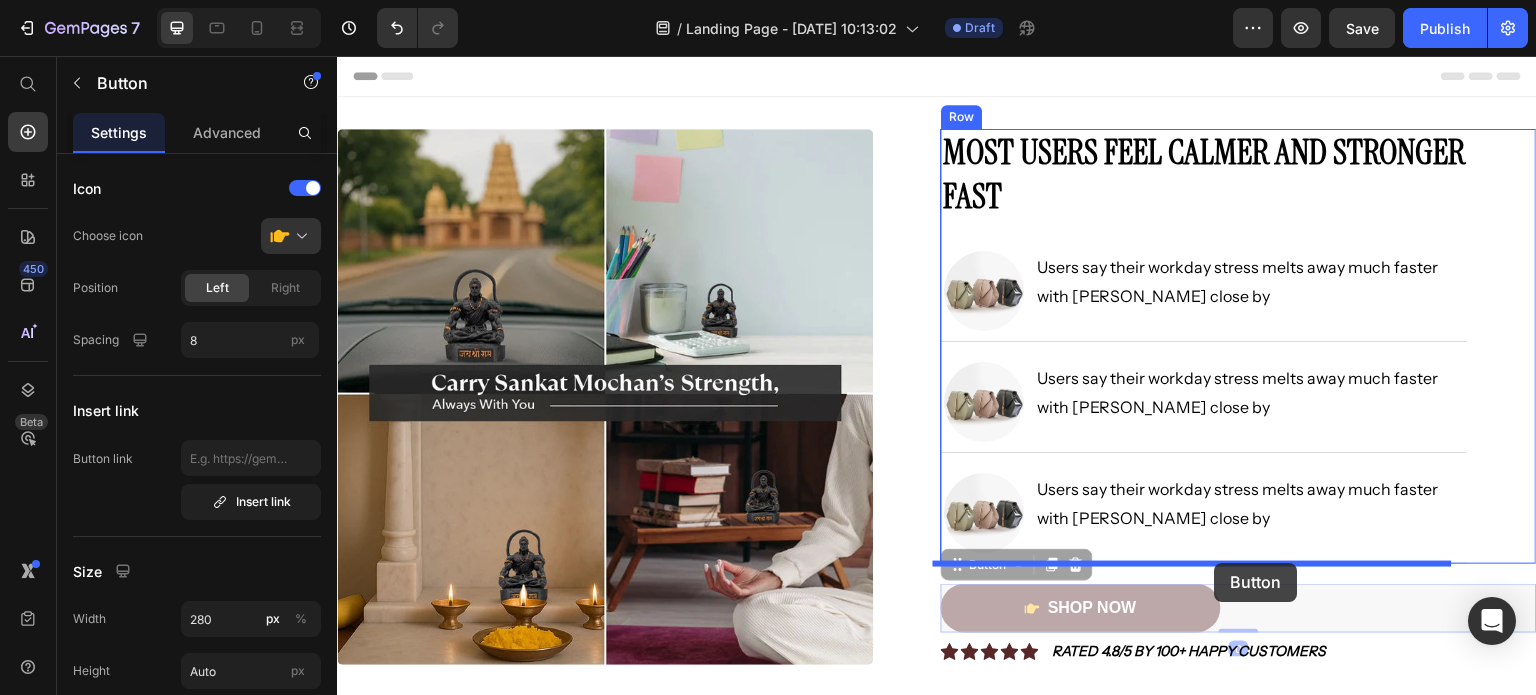 drag, startPoint x: 943, startPoint y: 561, endPoint x: 1215, endPoint y: 563, distance: 272.00735 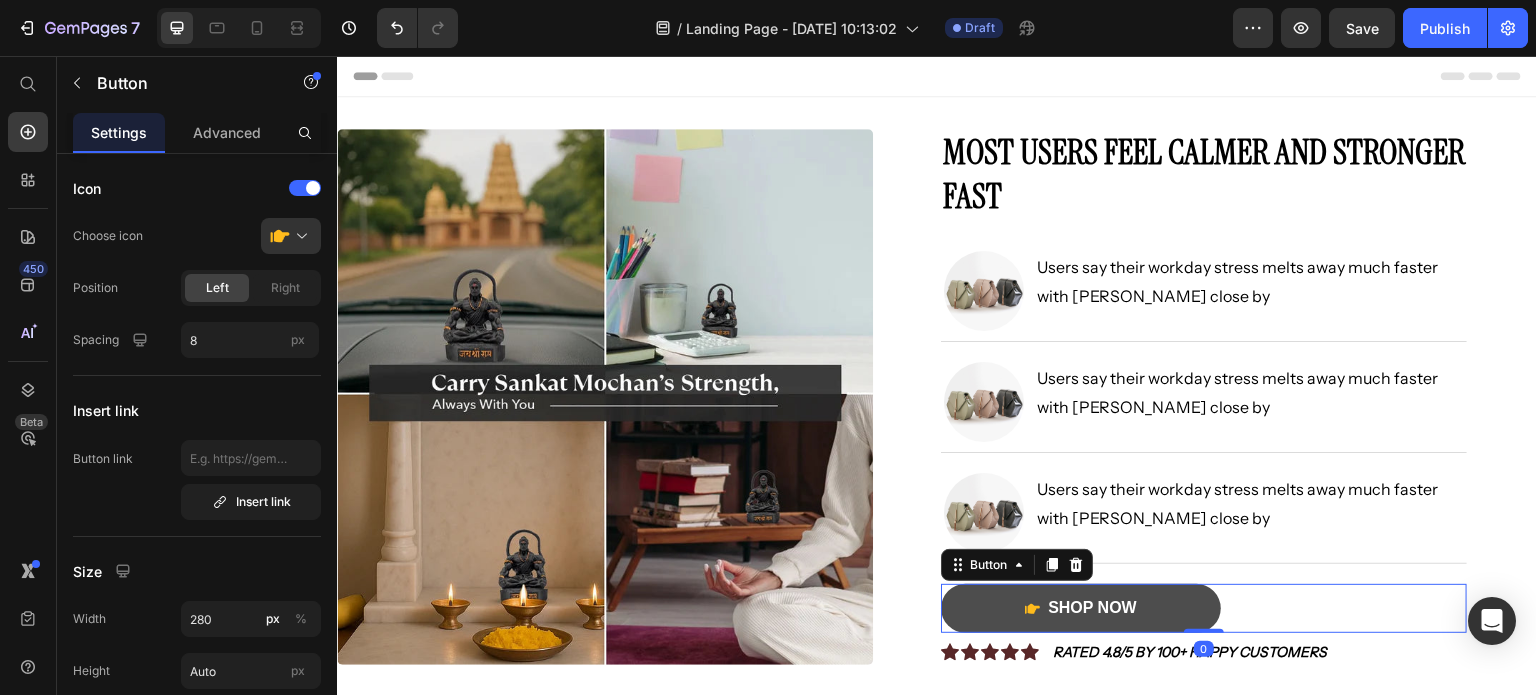 scroll, scrollTop: 100, scrollLeft: 0, axis: vertical 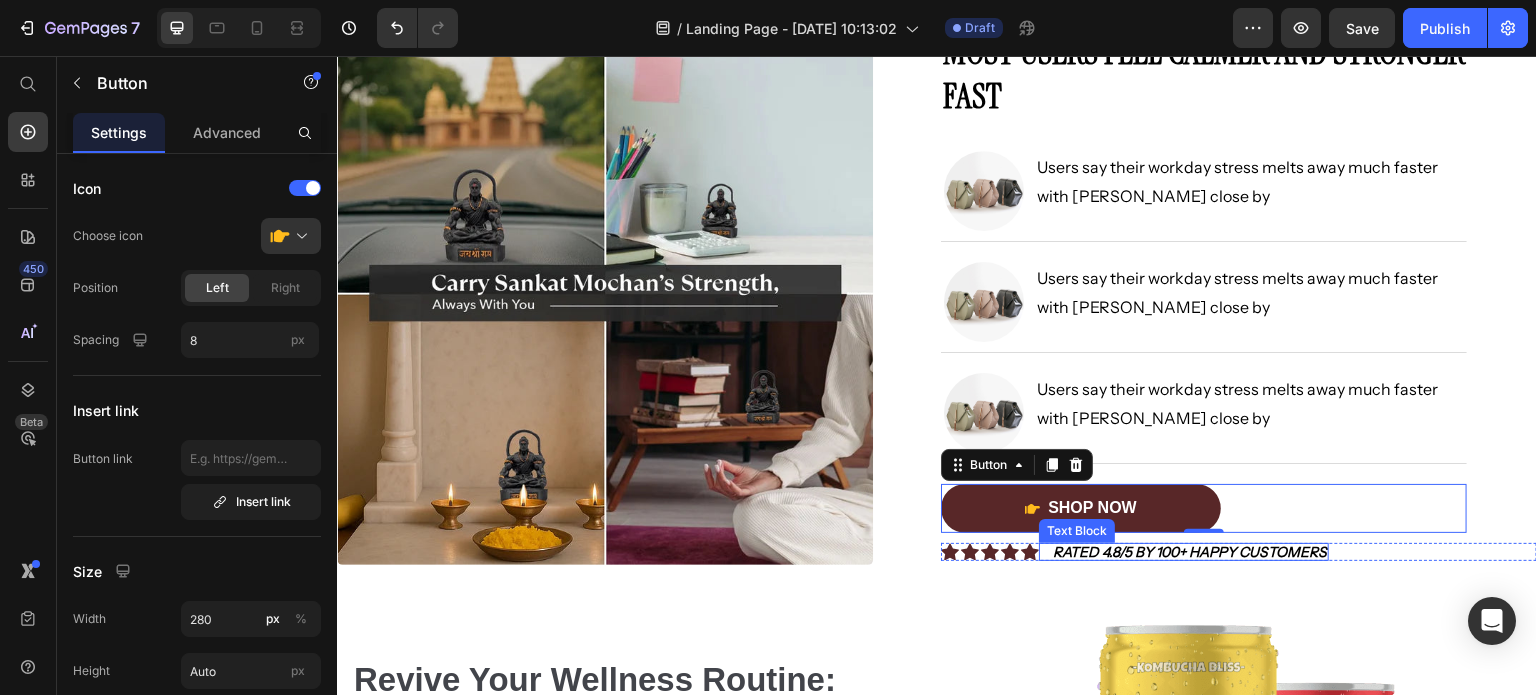 click on "Rated 4.8/5 by 100+ Happy Customers Text Block" at bounding box center (1184, 552) 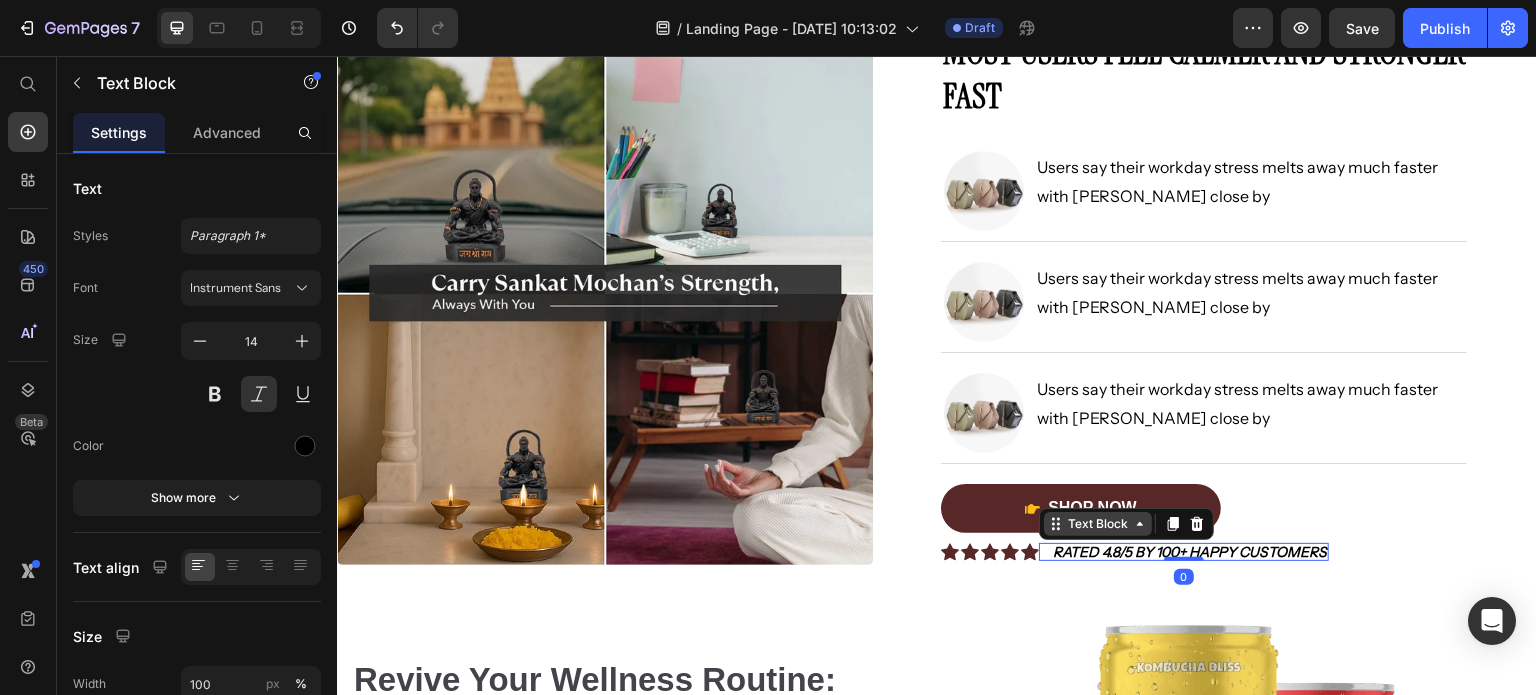 click 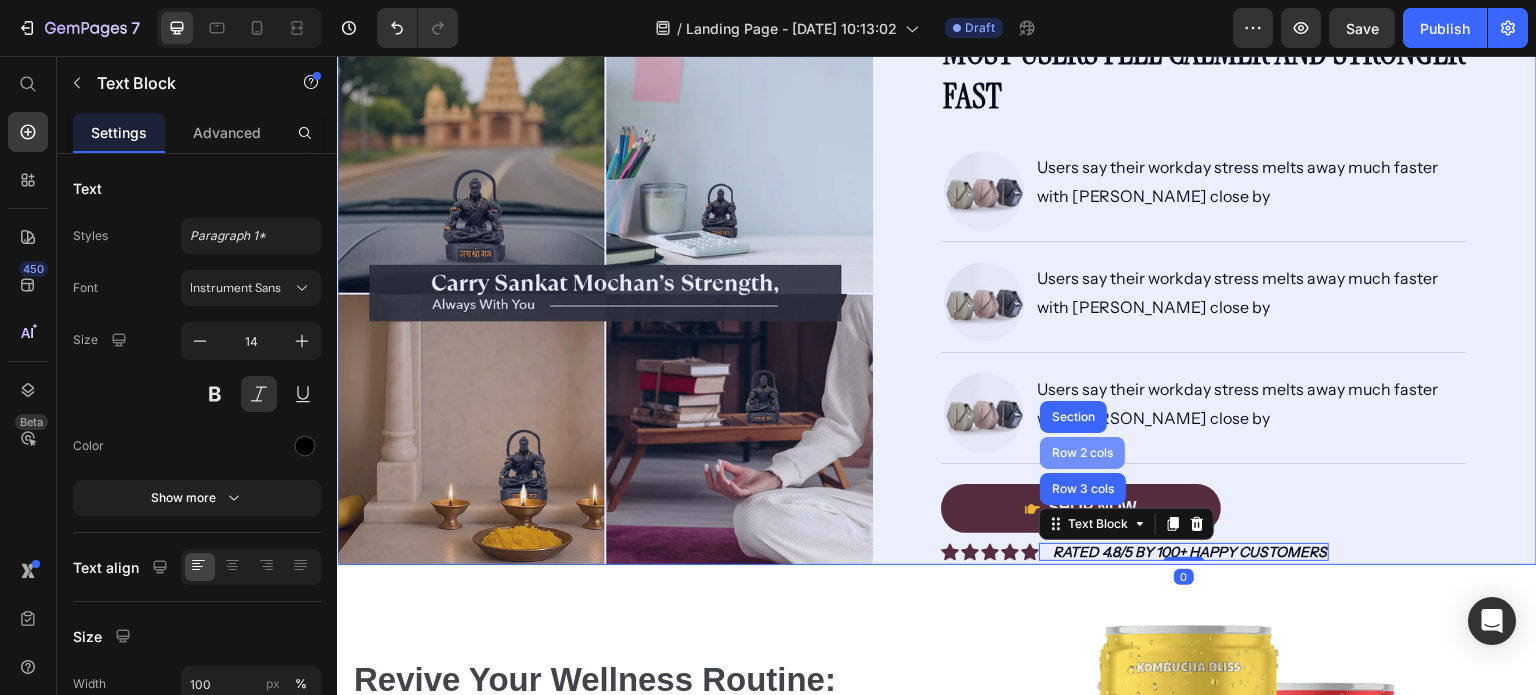 click on "Row 2 cols" at bounding box center (1082, 453) 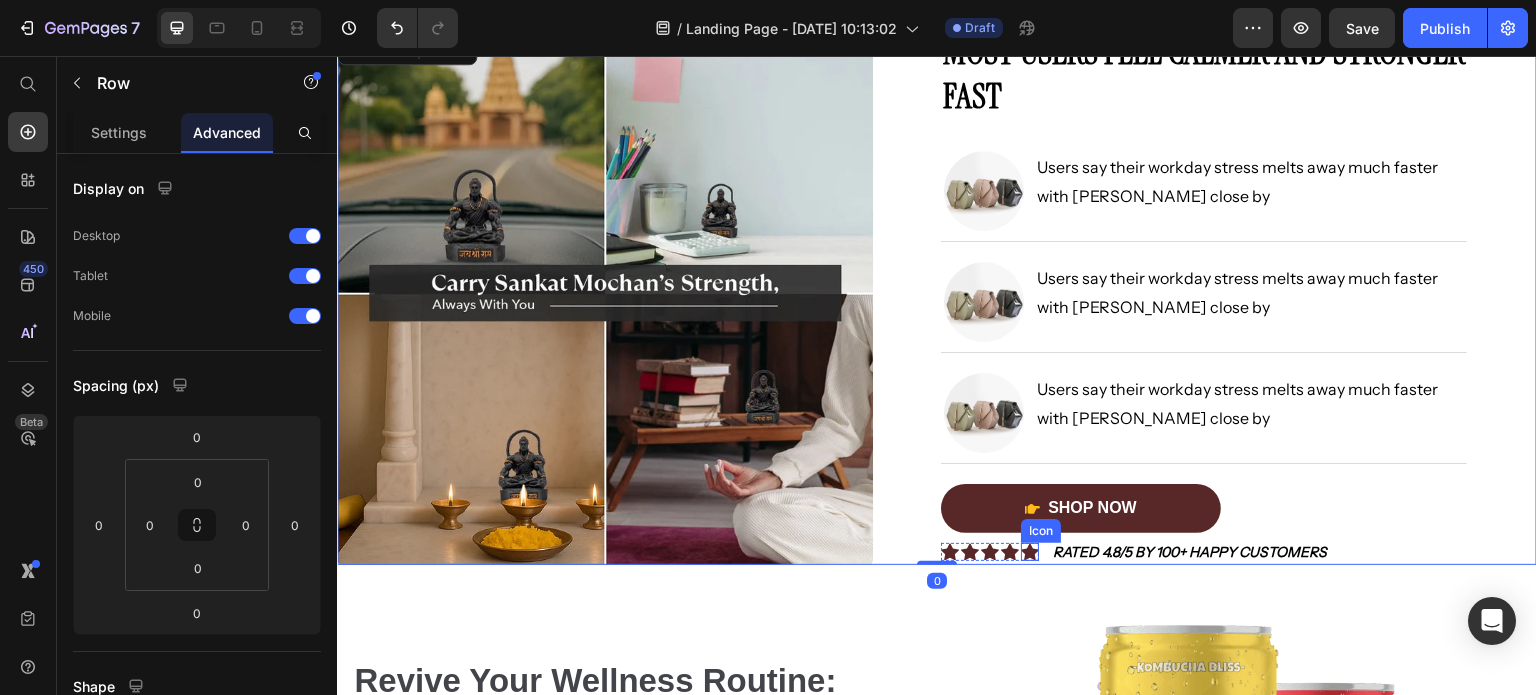 click 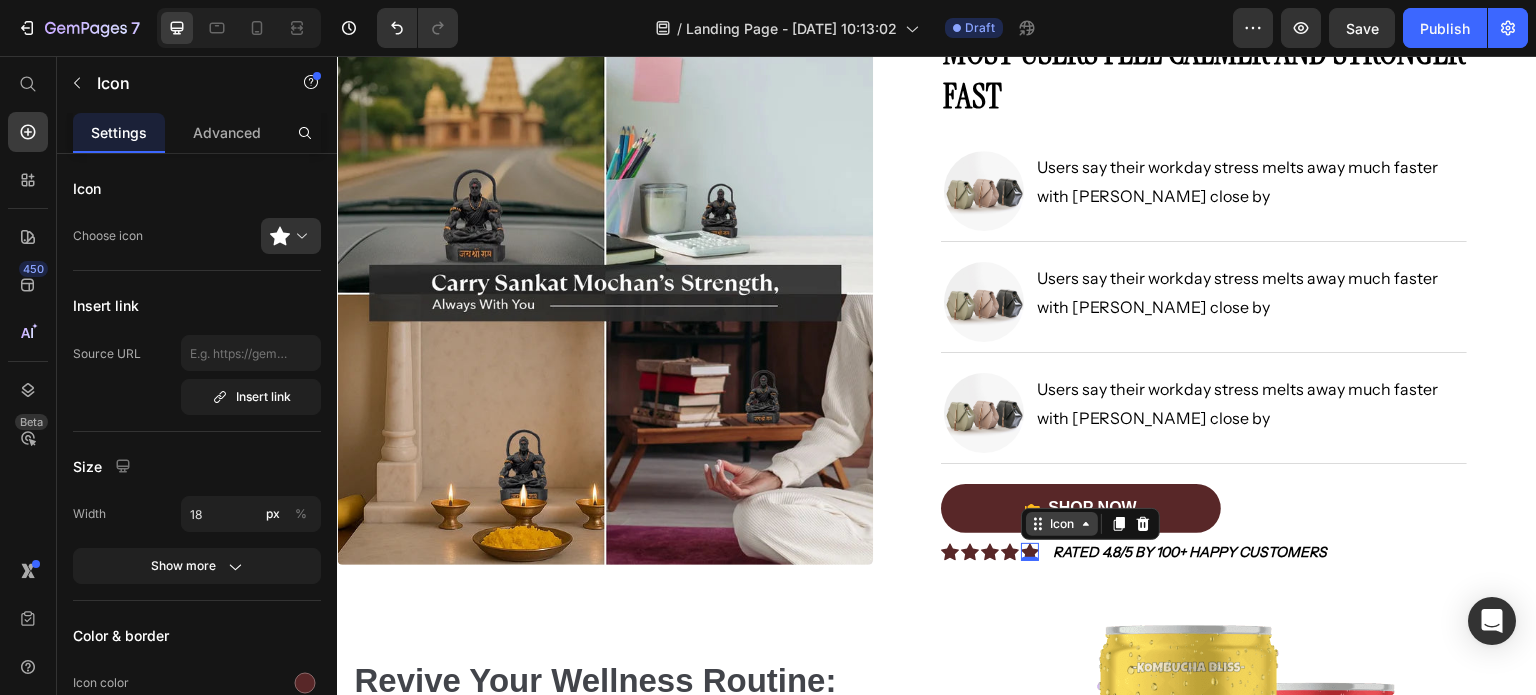 click 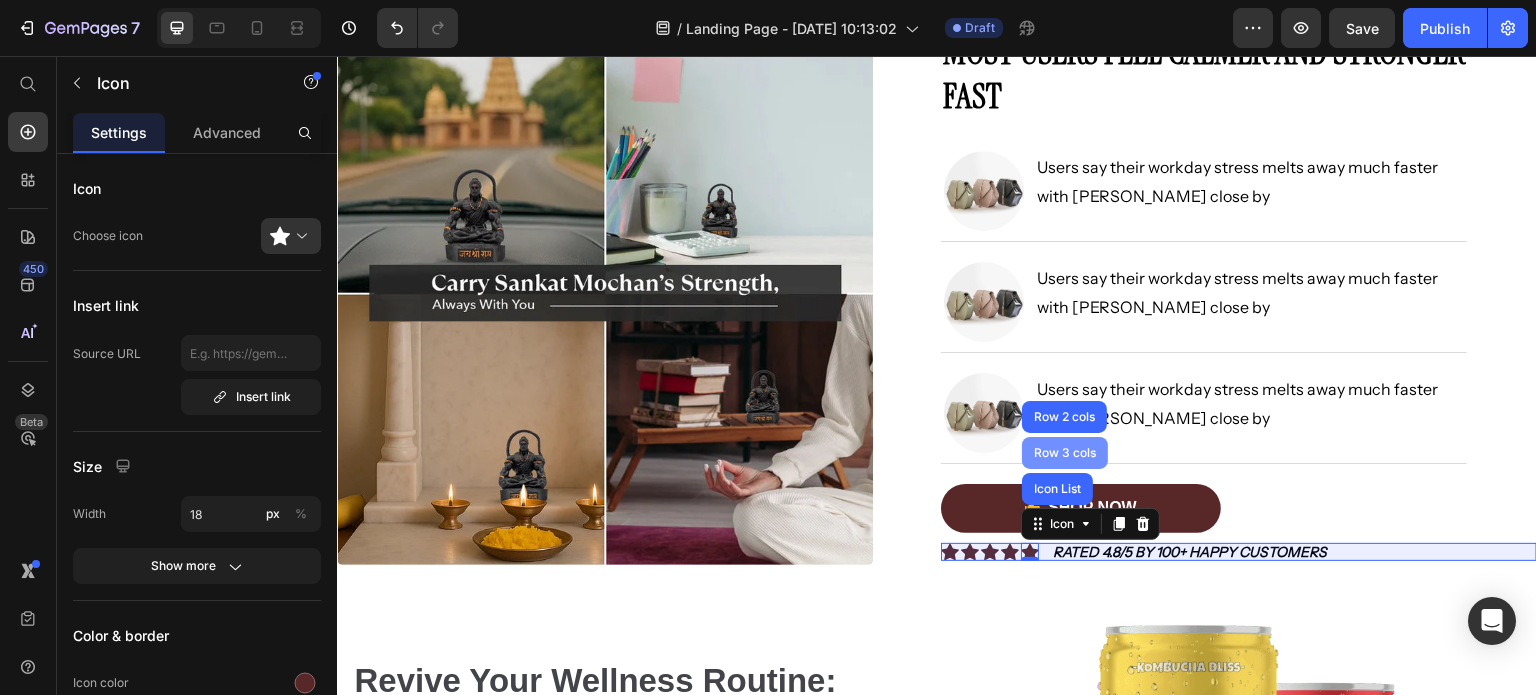 click on "Row 3 cols" at bounding box center (1065, 453) 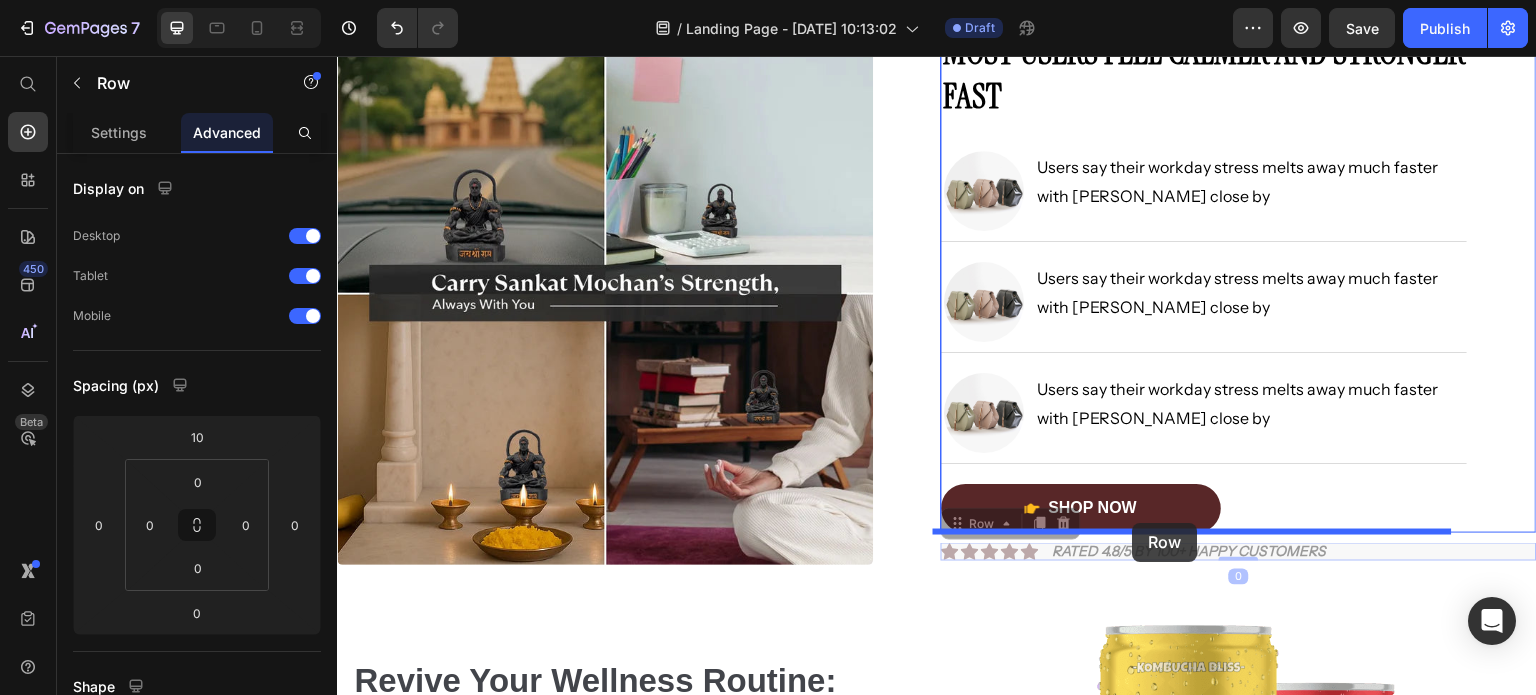 drag, startPoint x: 948, startPoint y: 528, endPoint x: 1133, endPoint y: 523, distance: 185.06755 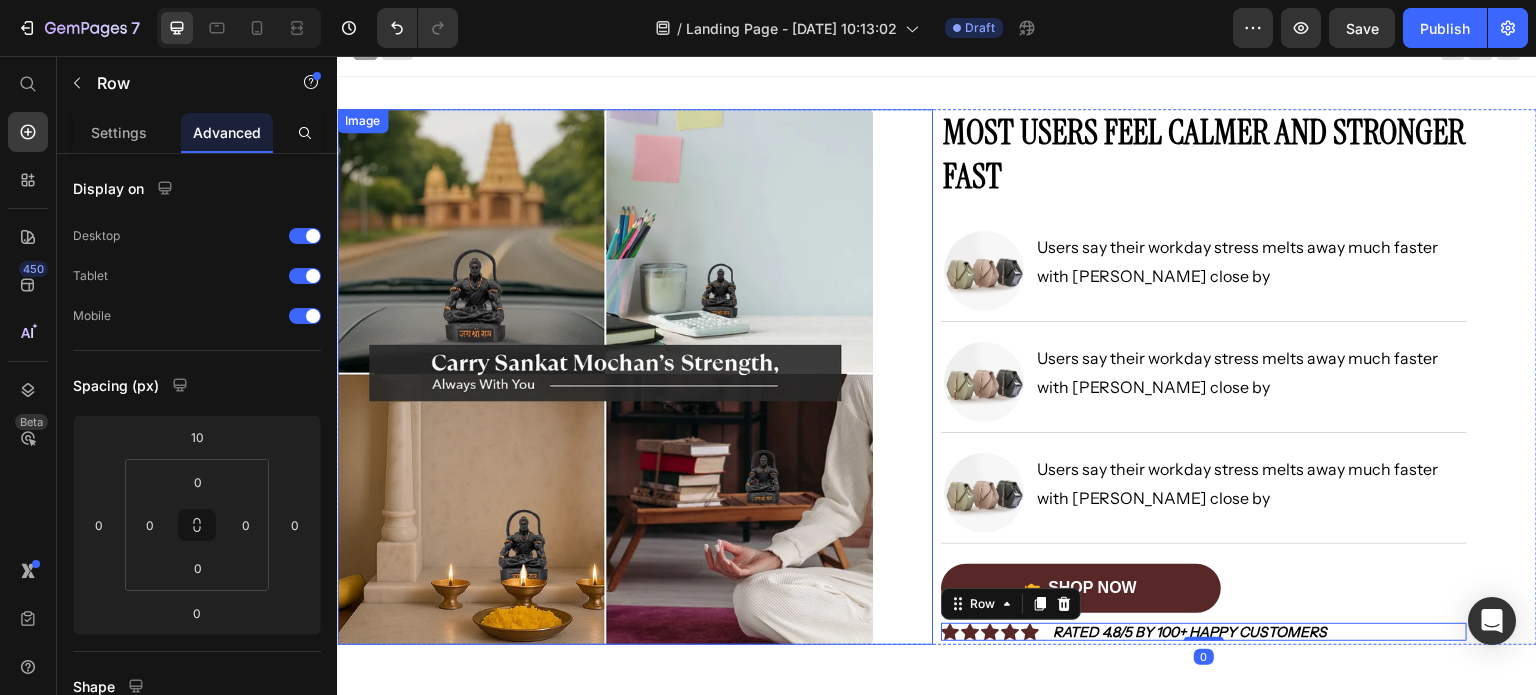 scroll, scrollTop: 0, scrollLeft: 0, axis: both 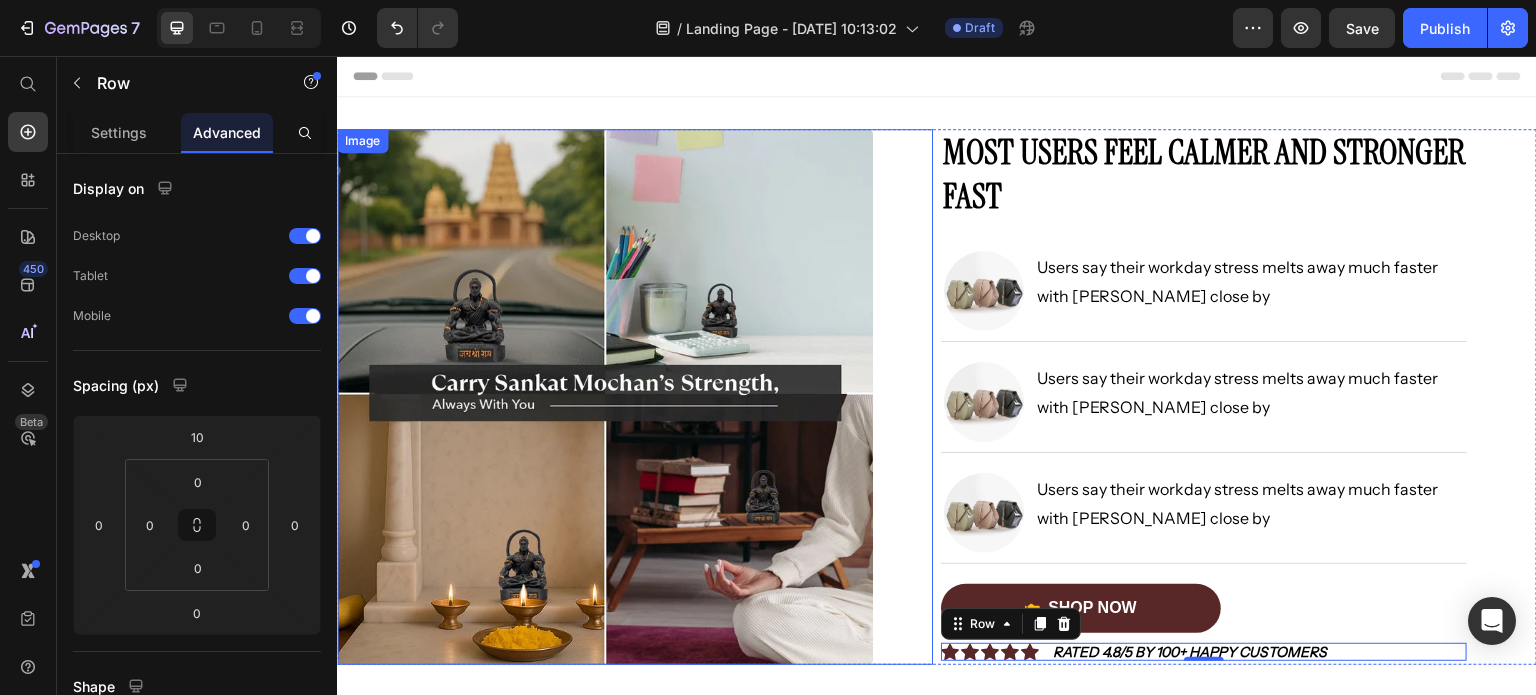 click at bounding box center [635, 397] 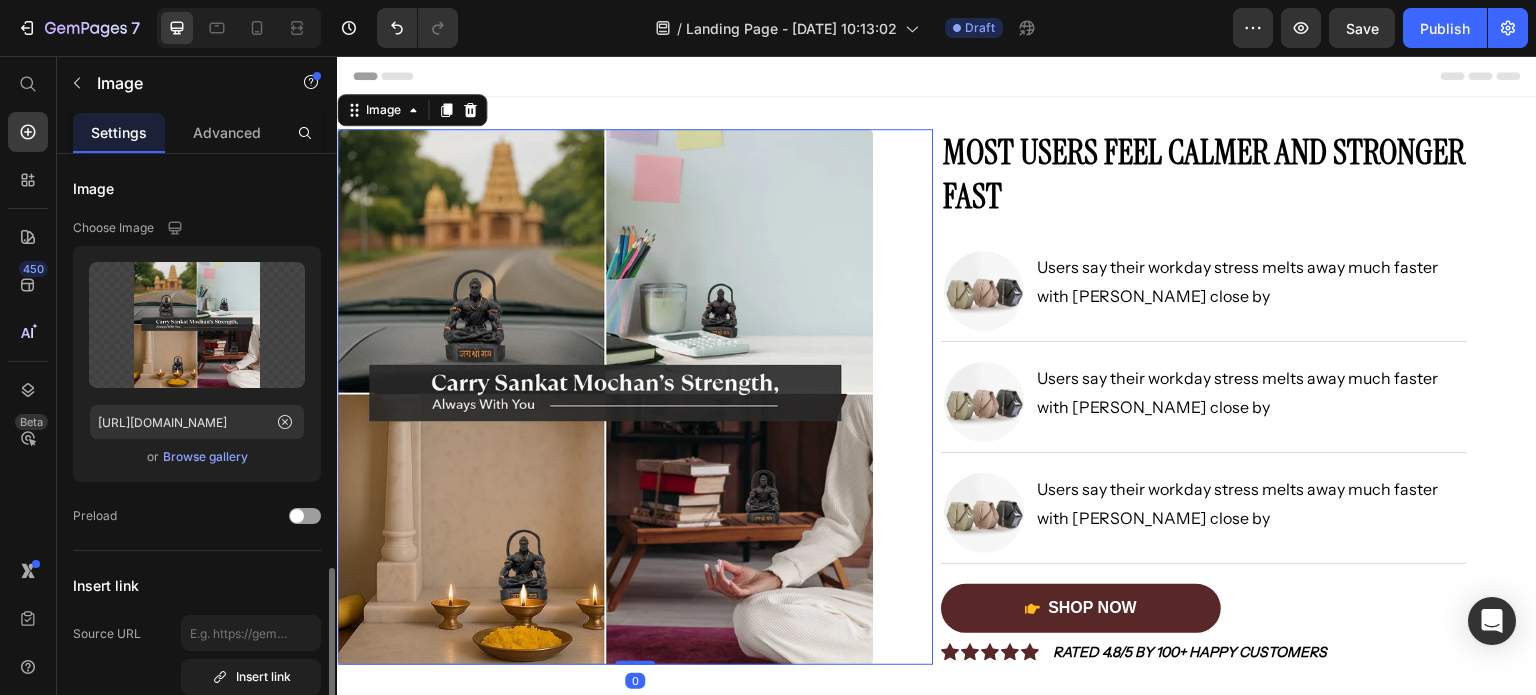 scroll, scrollTop: 600, scrollLeft: 0, axis: vertical 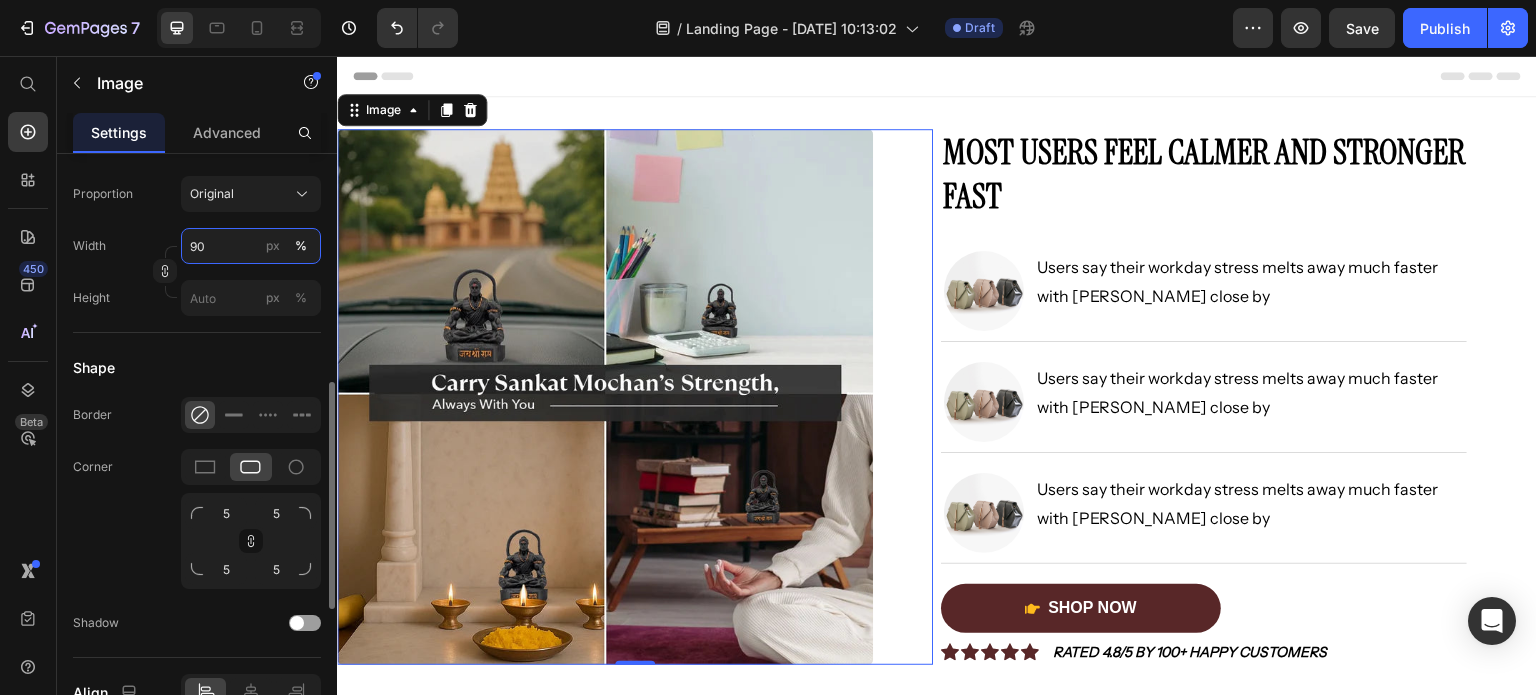click on "90" at bounding box center (251, 246) 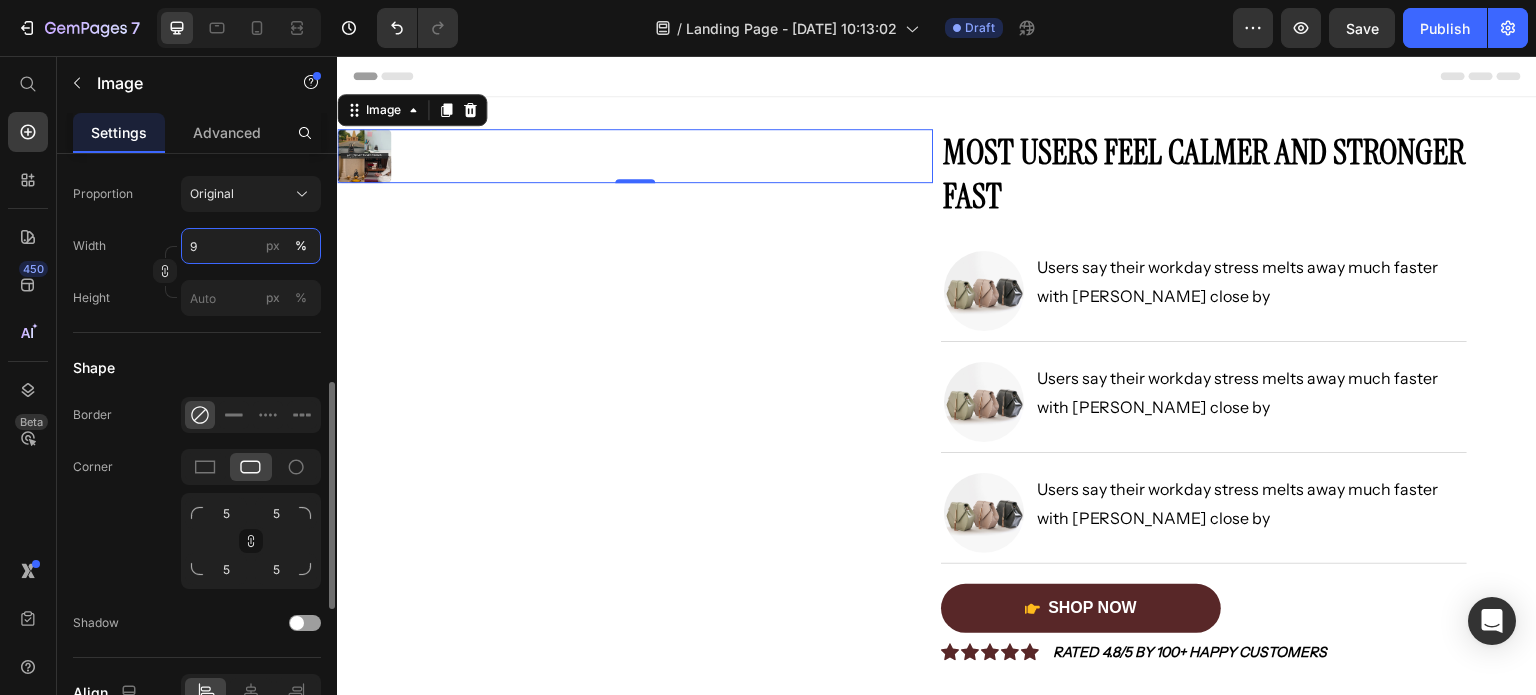 type on "95" 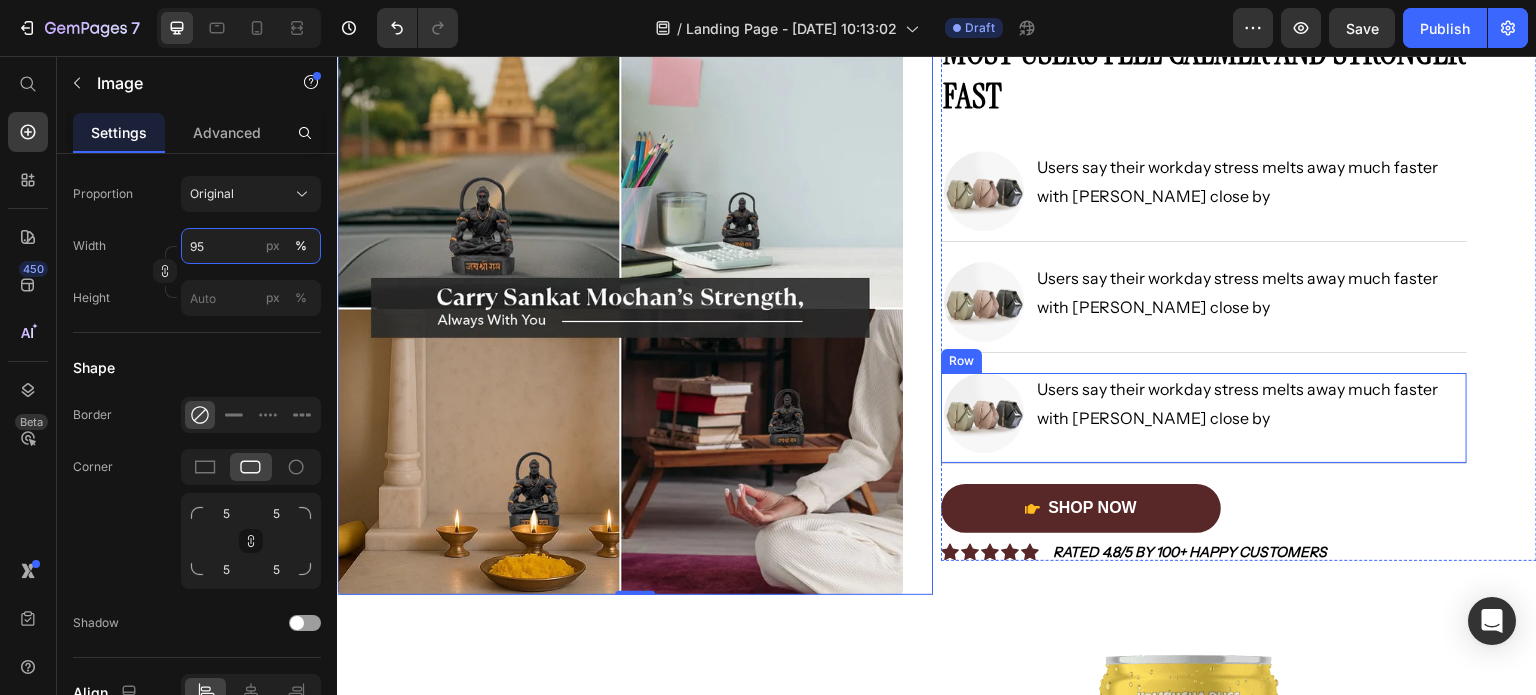 scroll, scrollTop: 400, scrollLeft: 0, axis: vertical 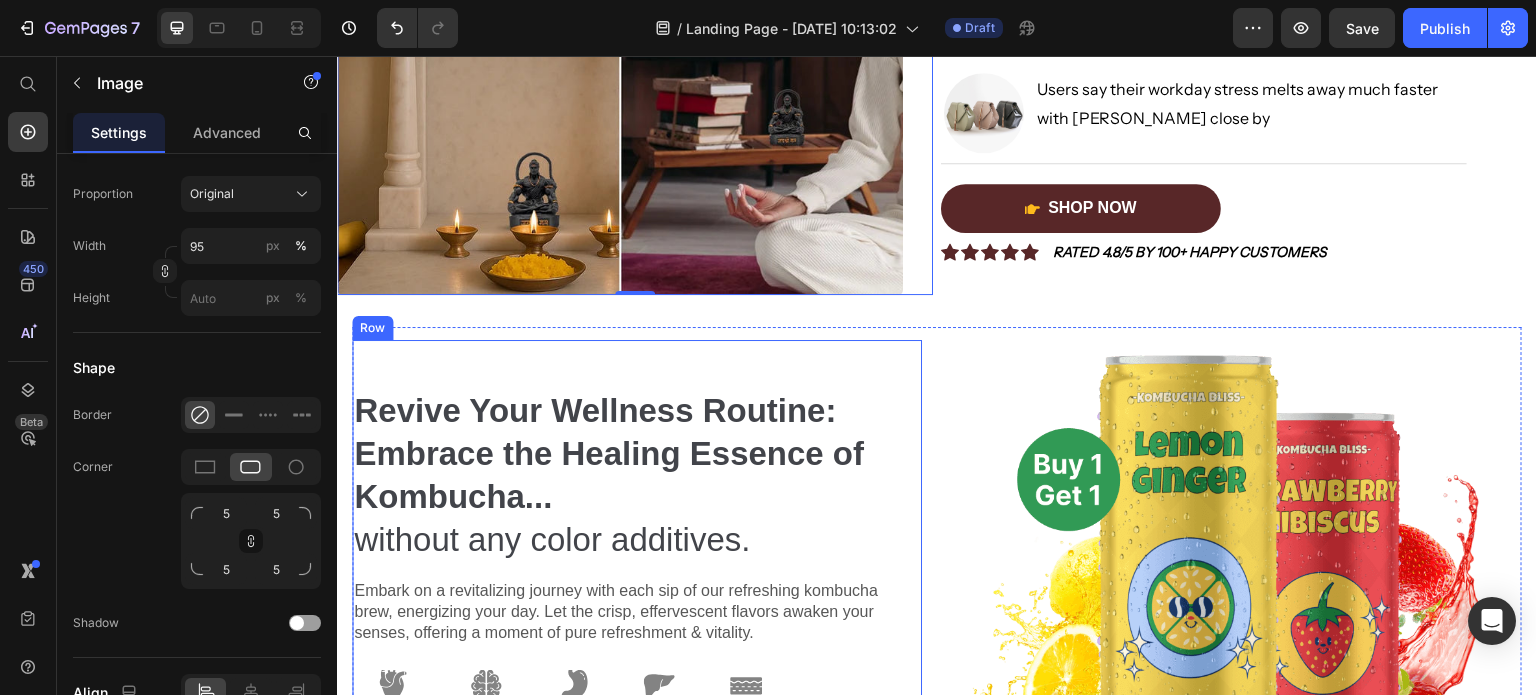 click on "Revive Your Wellness Routine: Embrace the Healing Essence of Kombucha... without any color additives. Heading Embark on a revitalizing journey with each sip of our refreshing kombucha brew, energizing your day. Let the crisp, effervescent flavors awaken your senses, offering a moment of pure refreshment & vitality. Text Block Image Healthy heart Text Block Image Mental health Text Block Image Healthy gut Text Block Image Healthy liver Text Block Image Healthy skin Text Block Row Image “Absolutely love your Kombucha! Its rich flavor and refreshing taste have made it my daily pick-me-up.” Text Block Image Icon Icon Icon Icon Icon Icon List [PERSON_NAME]  / Customer Text Block Row Row Shop Now   👉    Button Row" at bounding box center [637, 619] 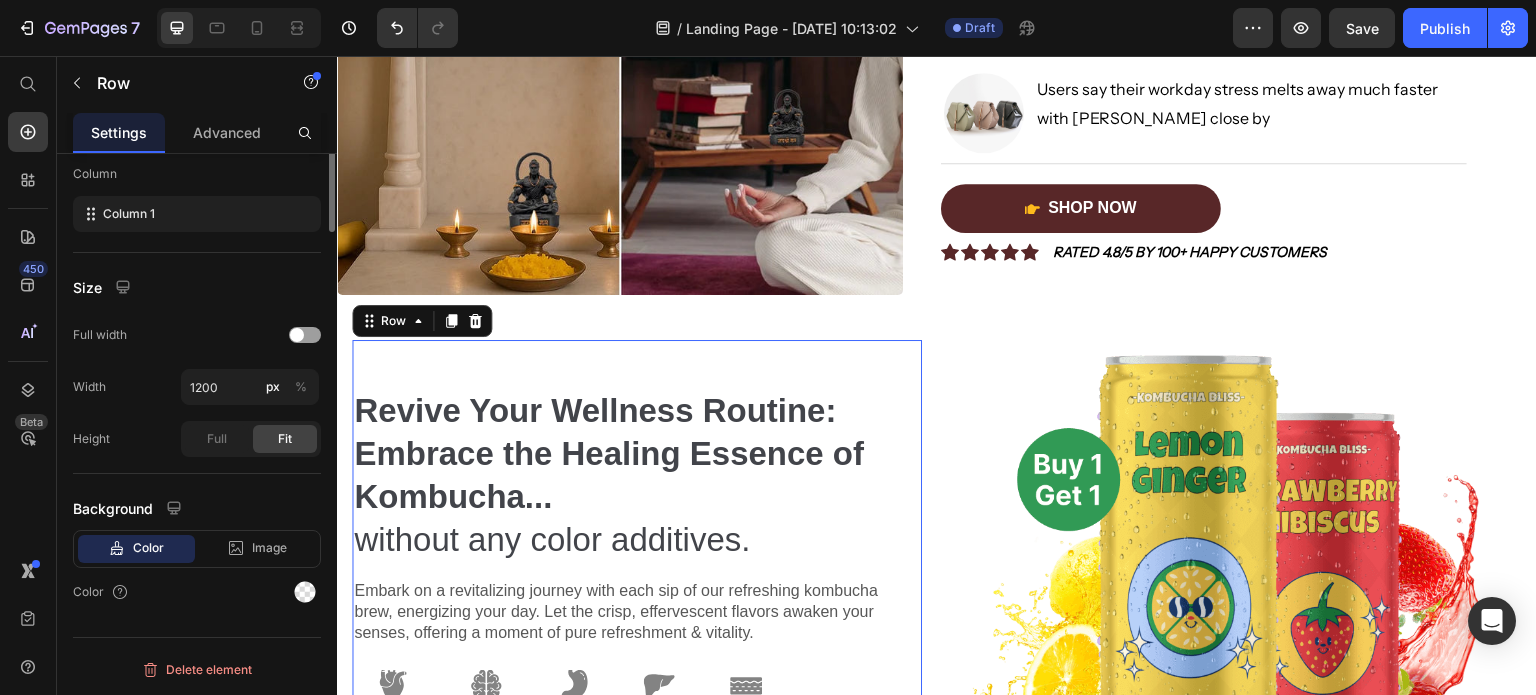 scroll, scrollTop: 0, scrollLeft: 0, axis: both 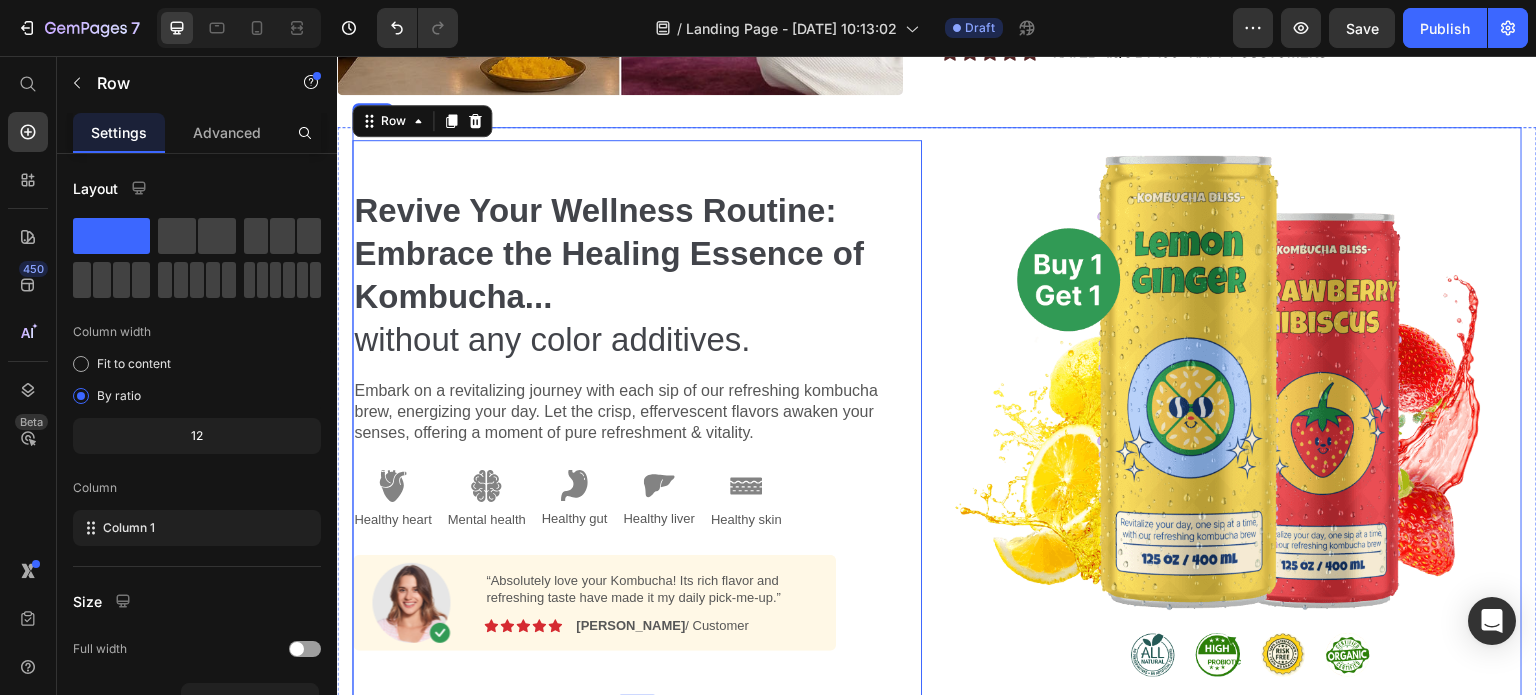 click on "Revive Your Wellness Routine: Embrace the Healing Essence of Kombucha... without any color additives. Heading Embark on a revitalizing journey with each sip of our refreshing kombucha brew, energizing your day. Let the crisp, effervescent flavors awaken your senses, offering a moment of pure refreshment & vitality. Text Block Image Healthy heart Text Block Image Mental health Text Block Image Healthy gut Text Block Image Healthy liver Text Block Image Healthy skin Text Block Row Image “Absolutely love your Kombucha! Its rich flavor and refreshing taste have made it my daily pick-me-up.” Text Block Image Icon Icon Icon Icon Icon Icon List [PERSON_NAME]  / Customer Text Block Row Row Shop Now   👉    Button Row   0 Image Row" at bounding box center [937, 419] 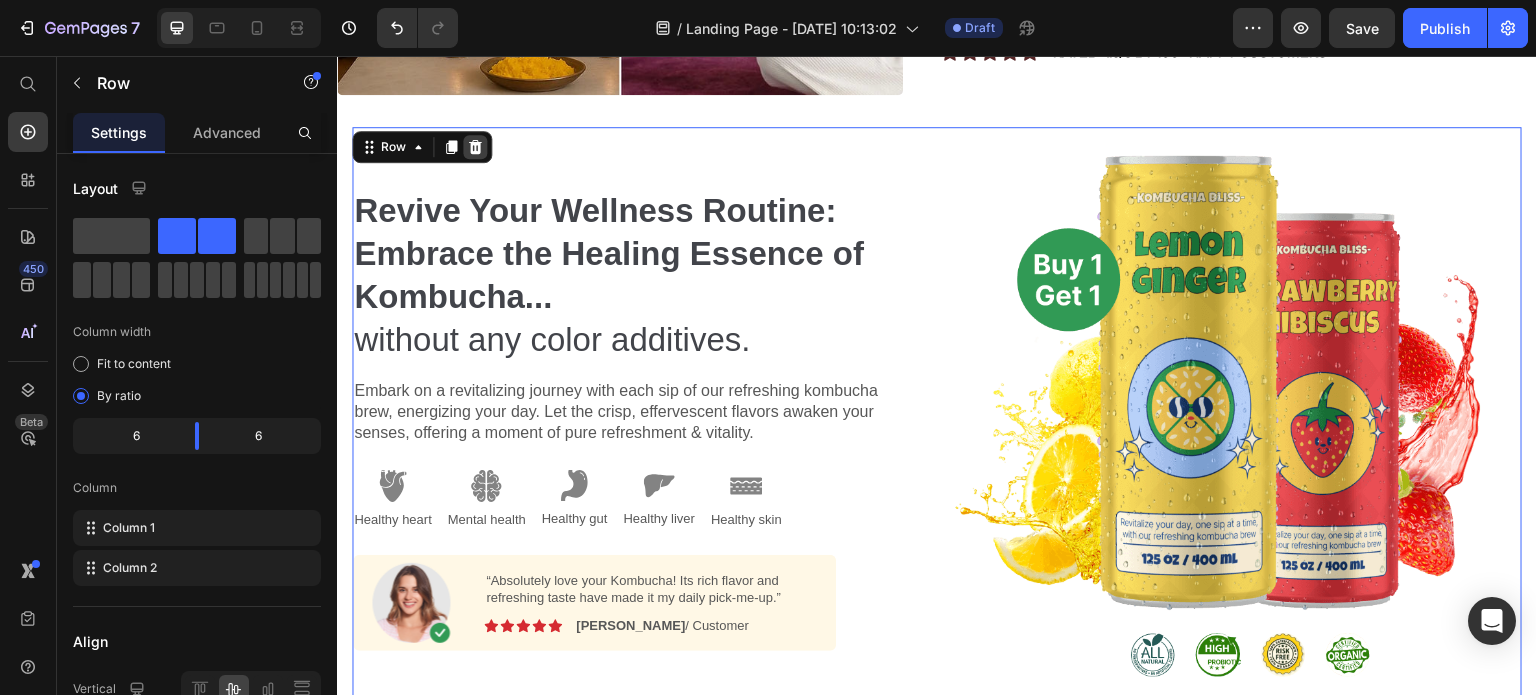 click 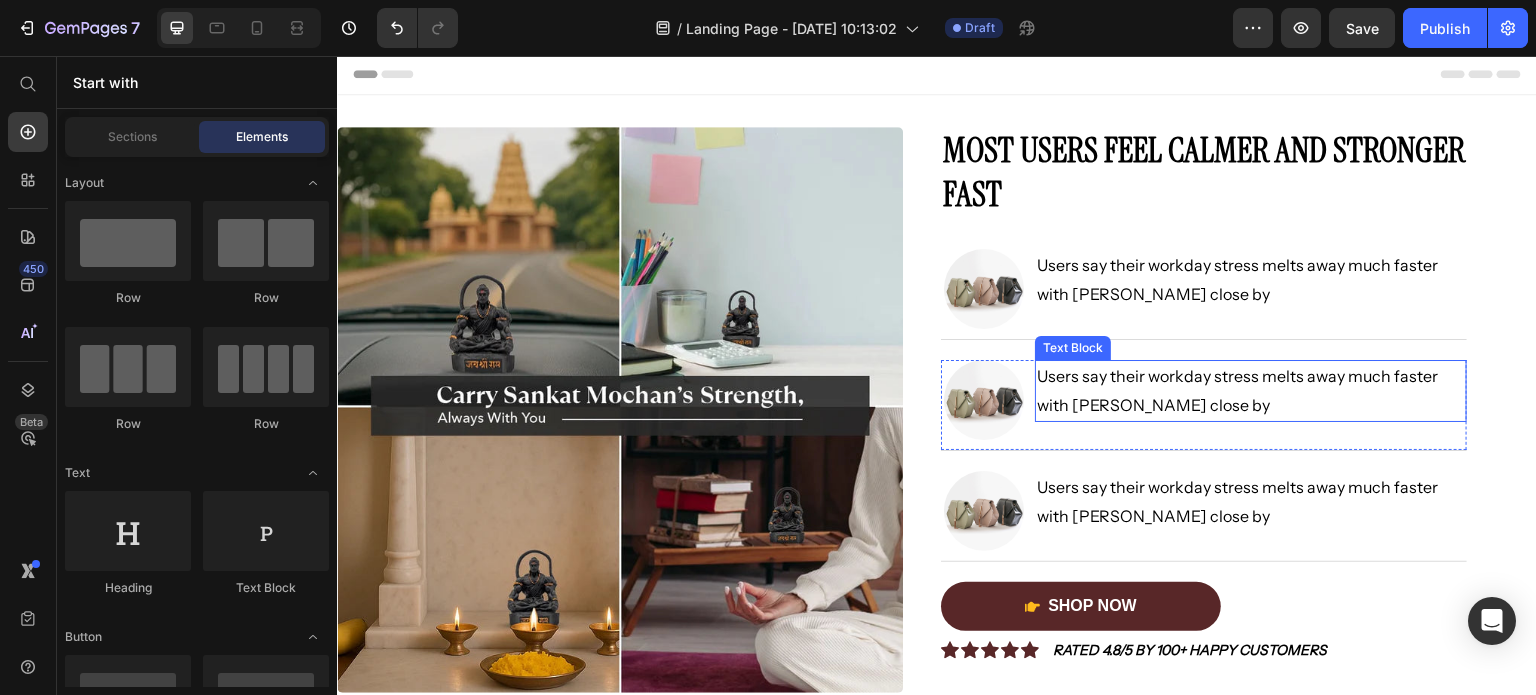 scroll, scrollTop: 0, scrollLeft: 0, axis: both 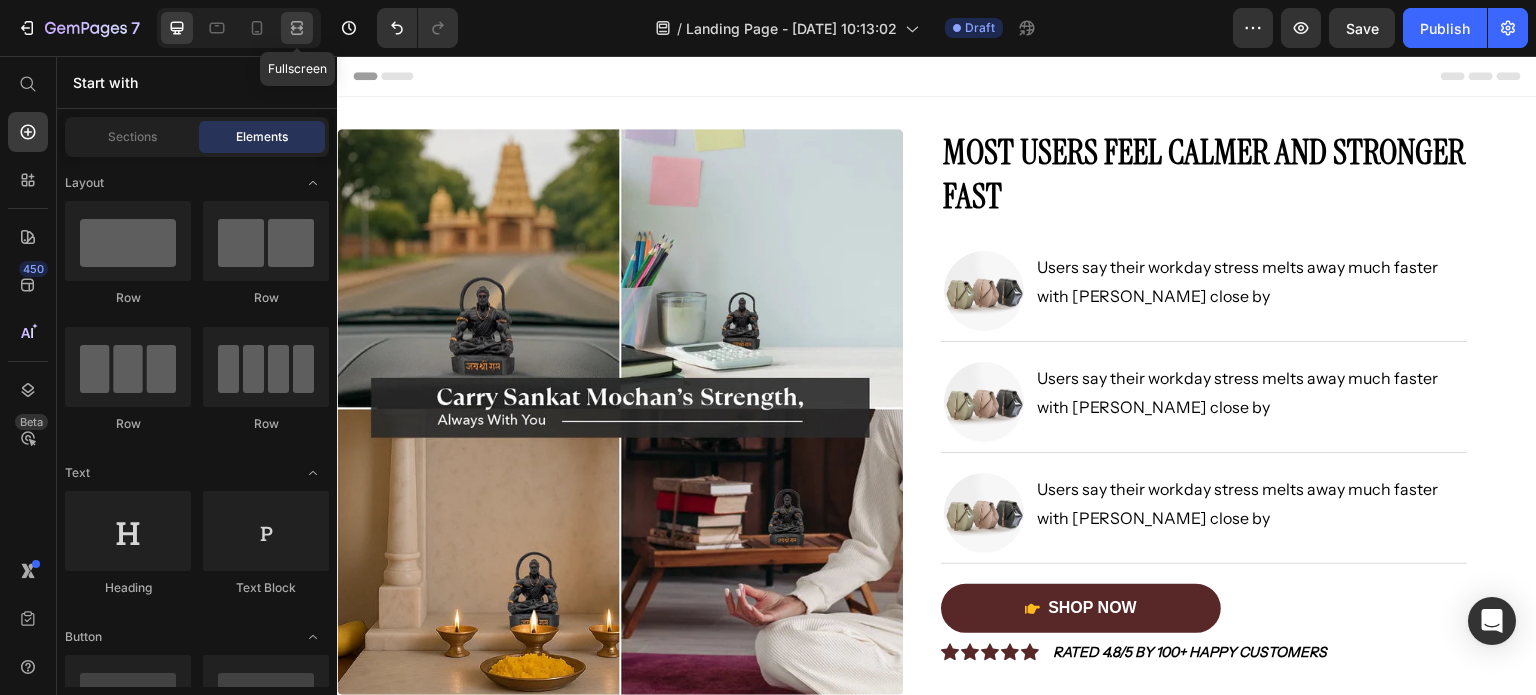 click 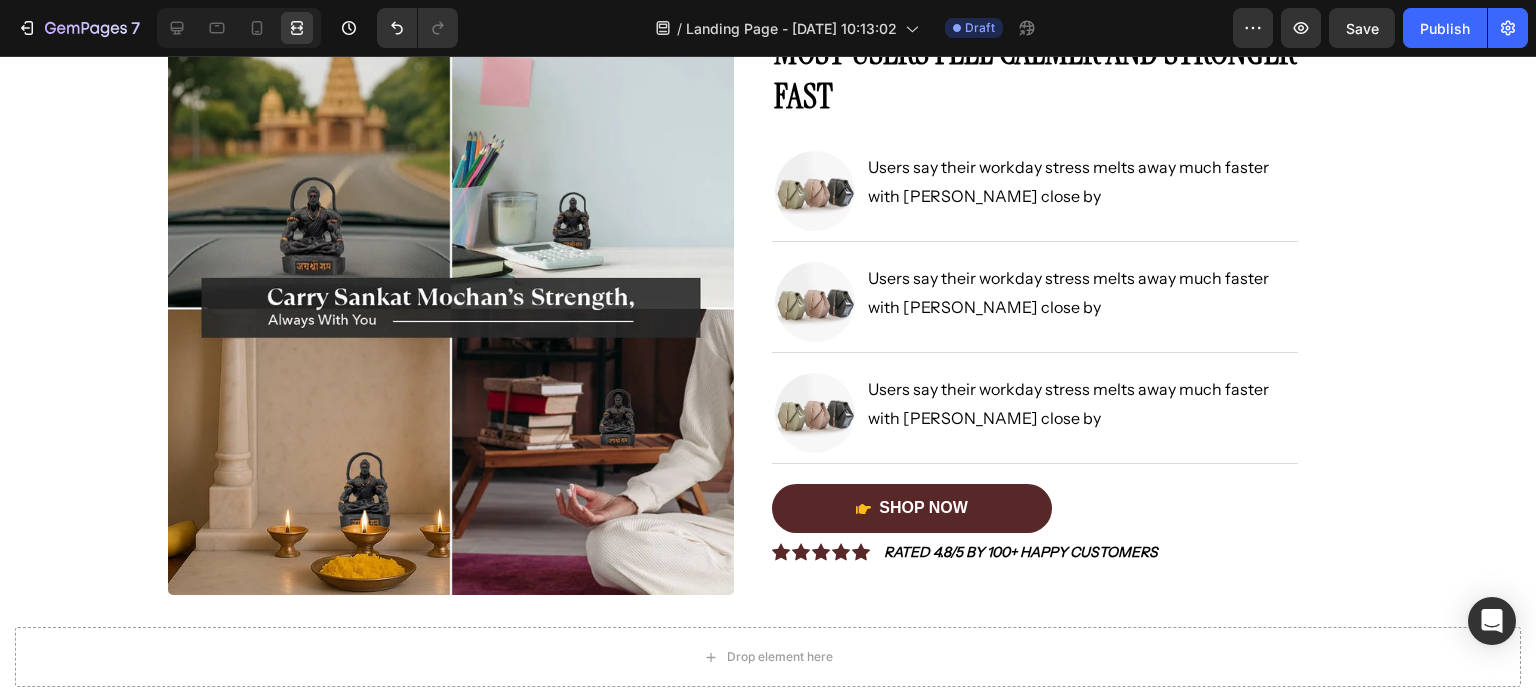 scroll, scrollTop: 108, scrollLeft: 0, axis: vertical 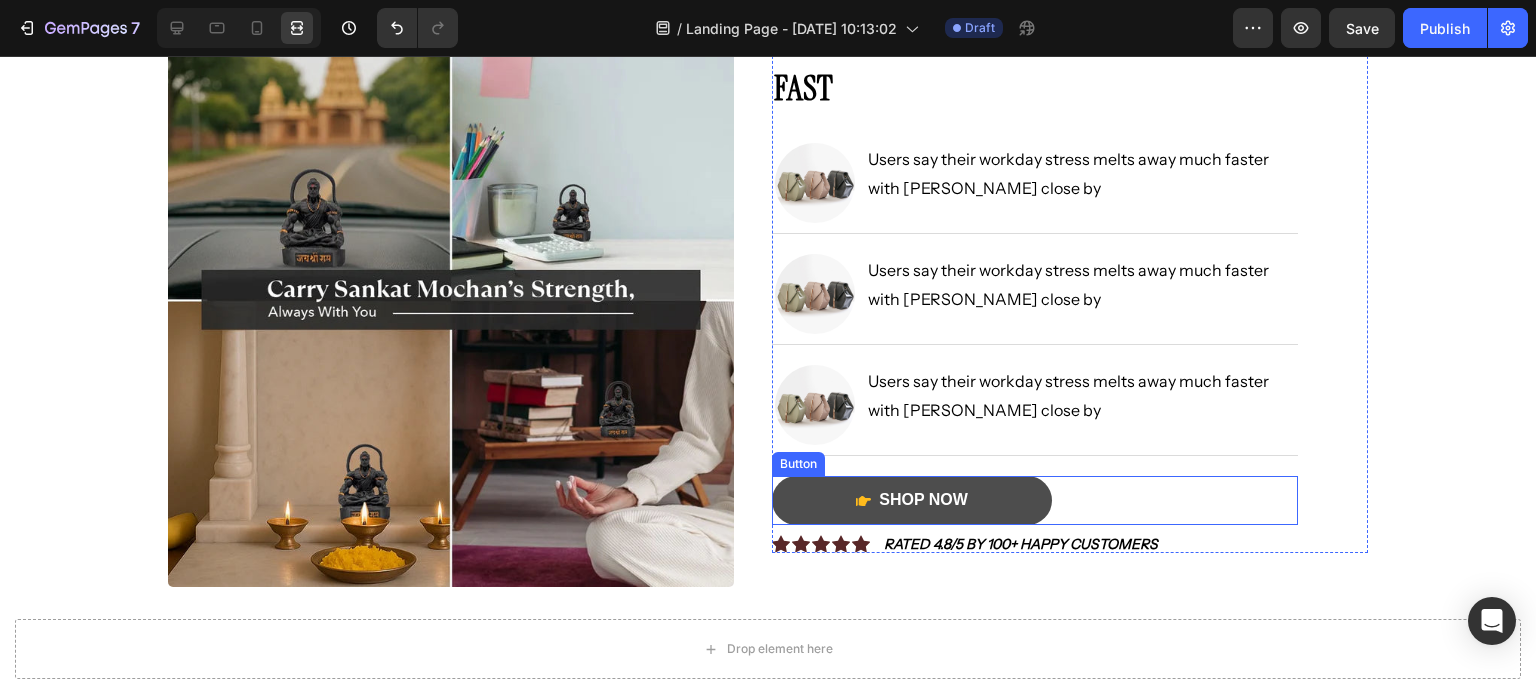 click on "Shop Now" at bounding box center [912, 500] 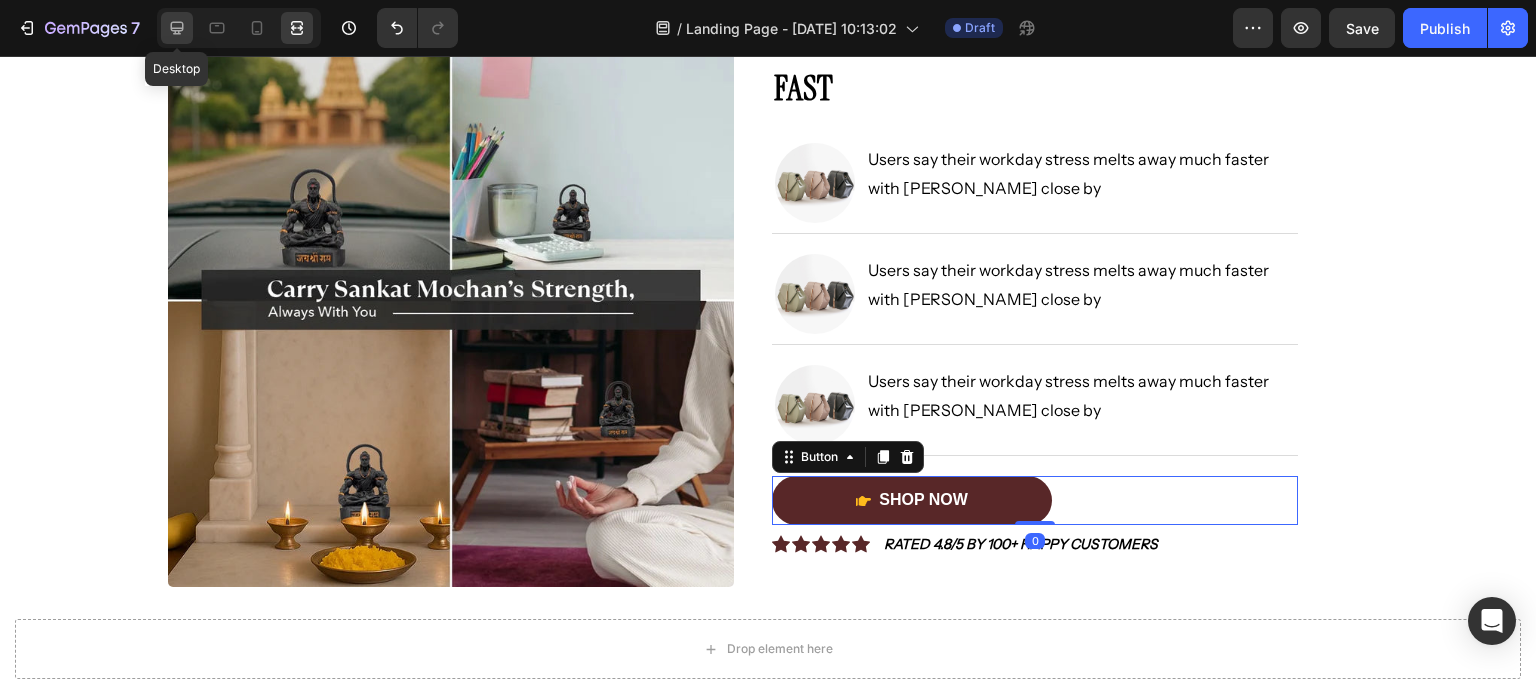 click 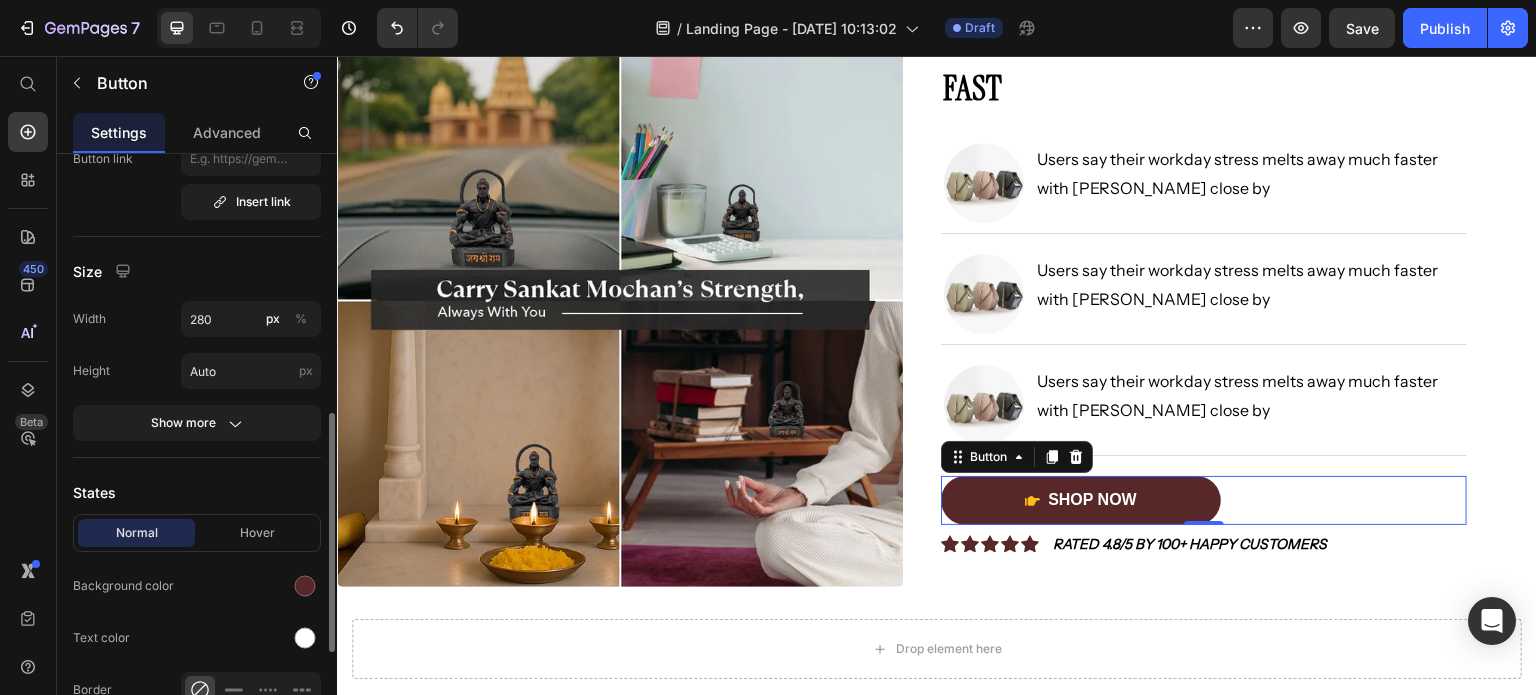 scroll, scrollTop: 400, scrollLeft: 0, axis: vertical 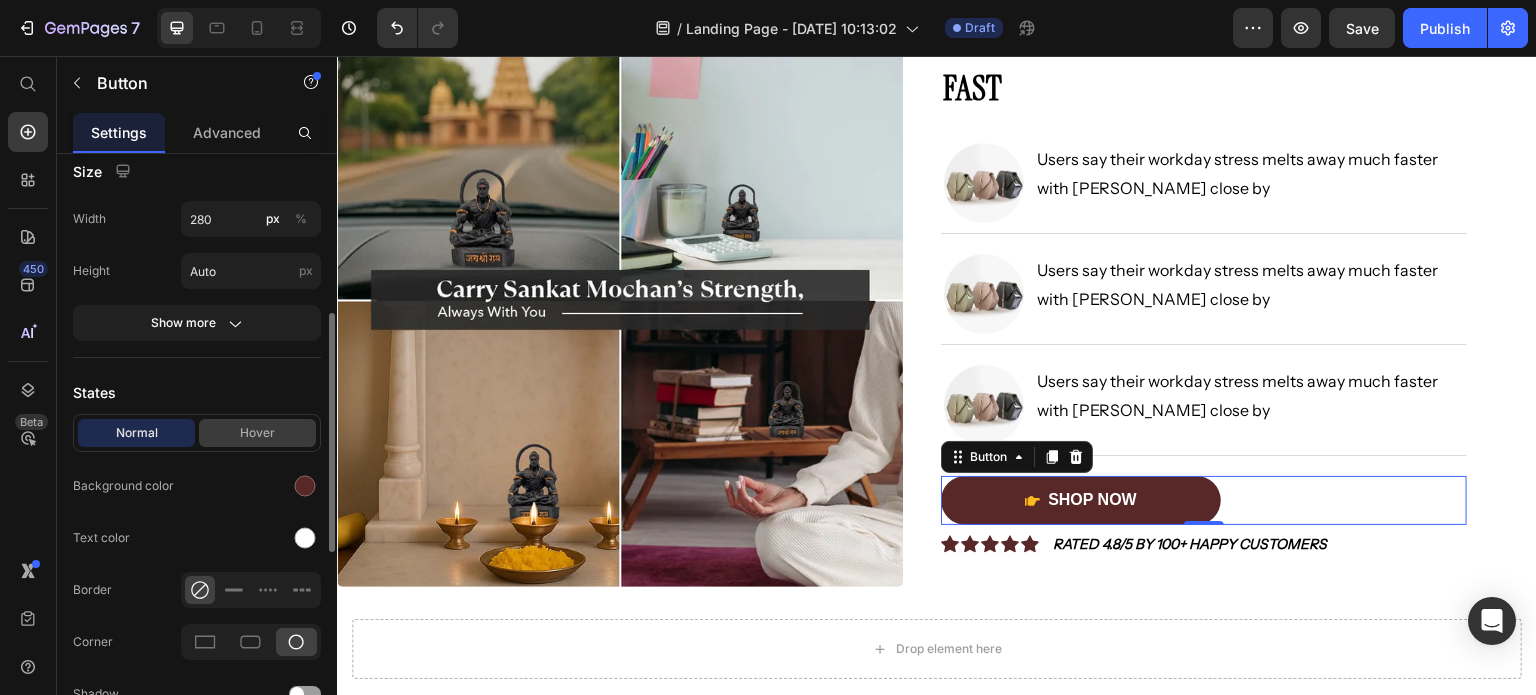 click on "Hover" at bounding box center (257, 433) 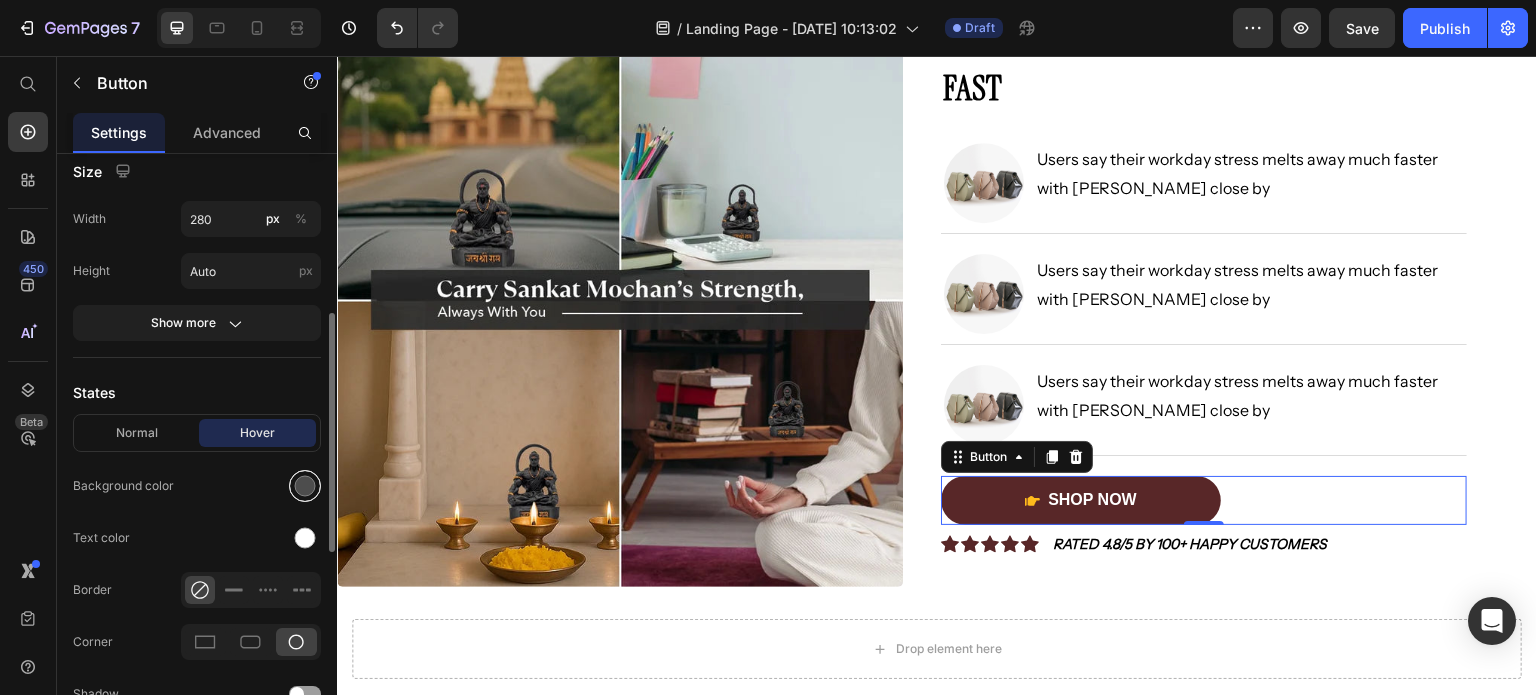 click at bounding box center [305, 486] 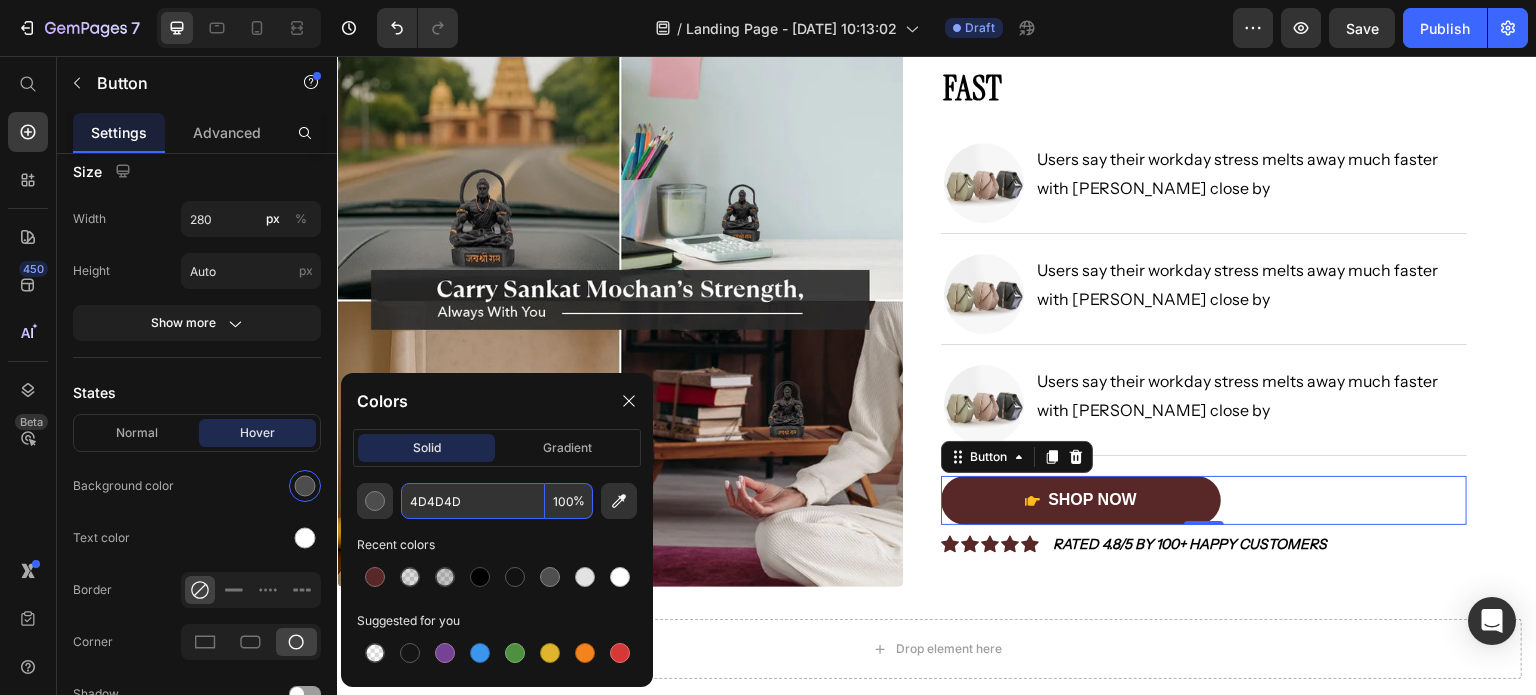 click on "4D4D4D" at bounding box center [473, 501] 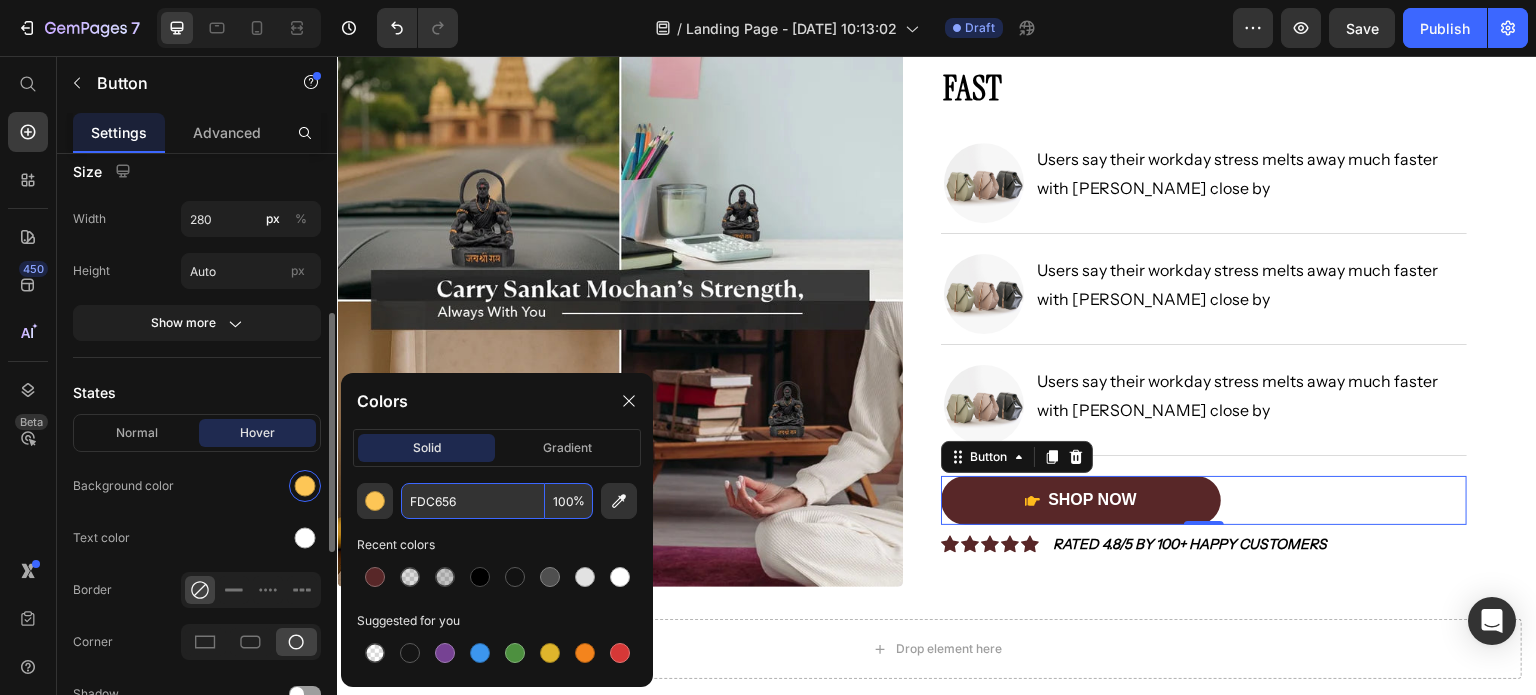 type on "FDC656" 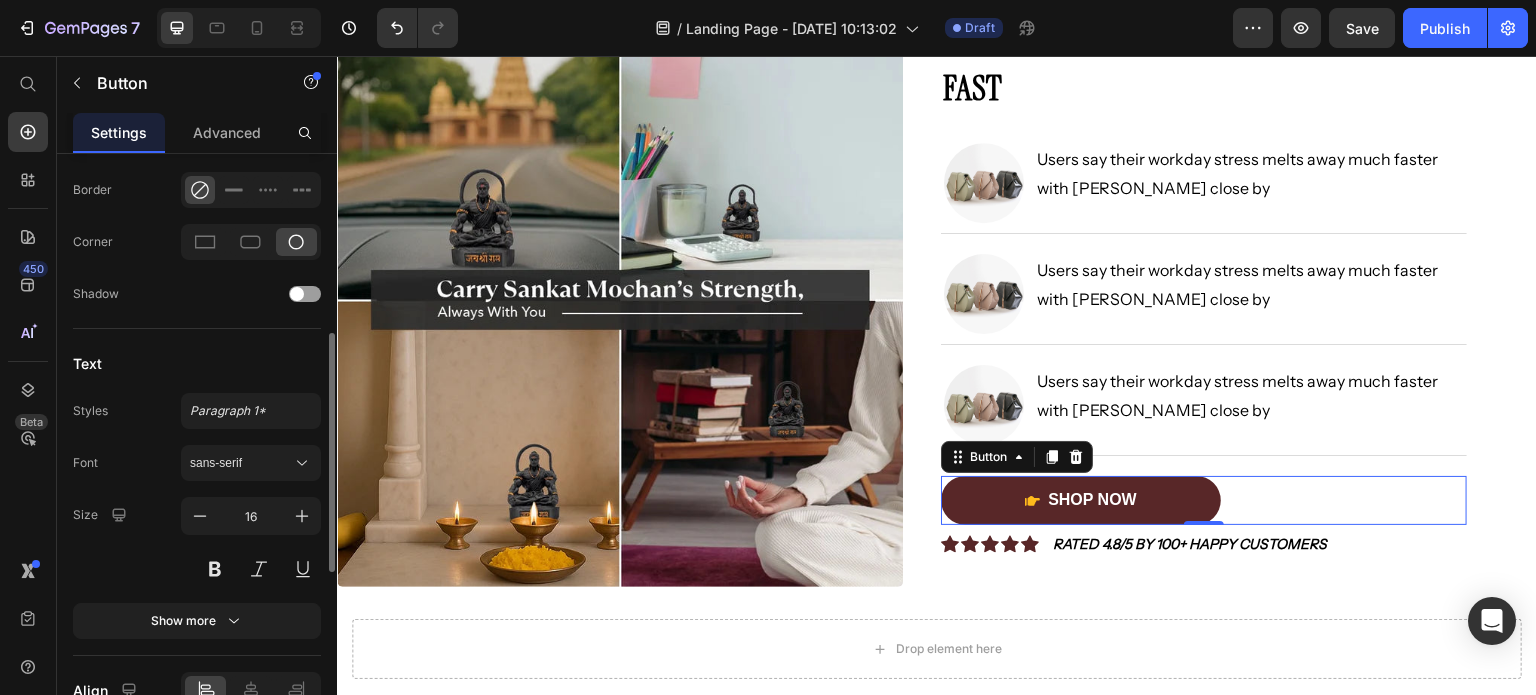 scroll, scrollTop: 500, scrollLeft: 0, axis: vertical 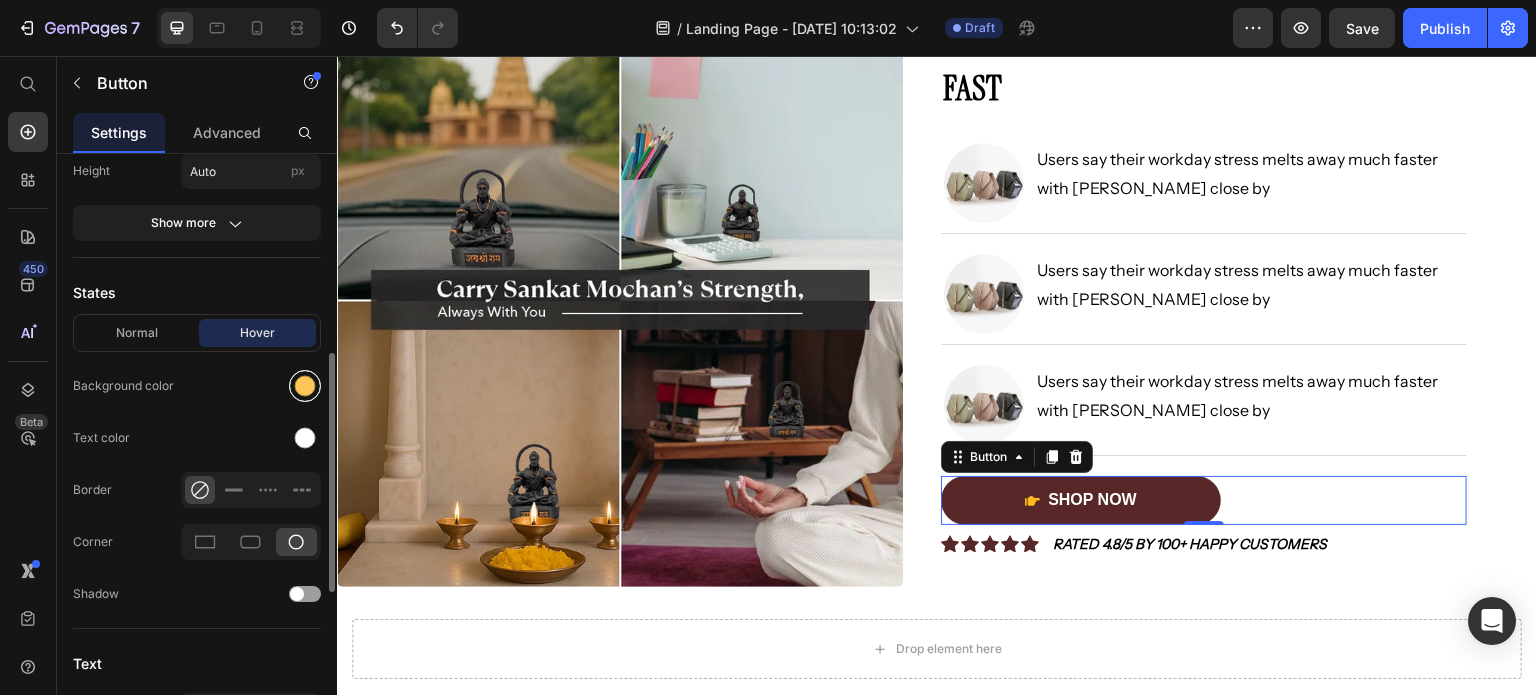 click at bounding box center [305, 386] 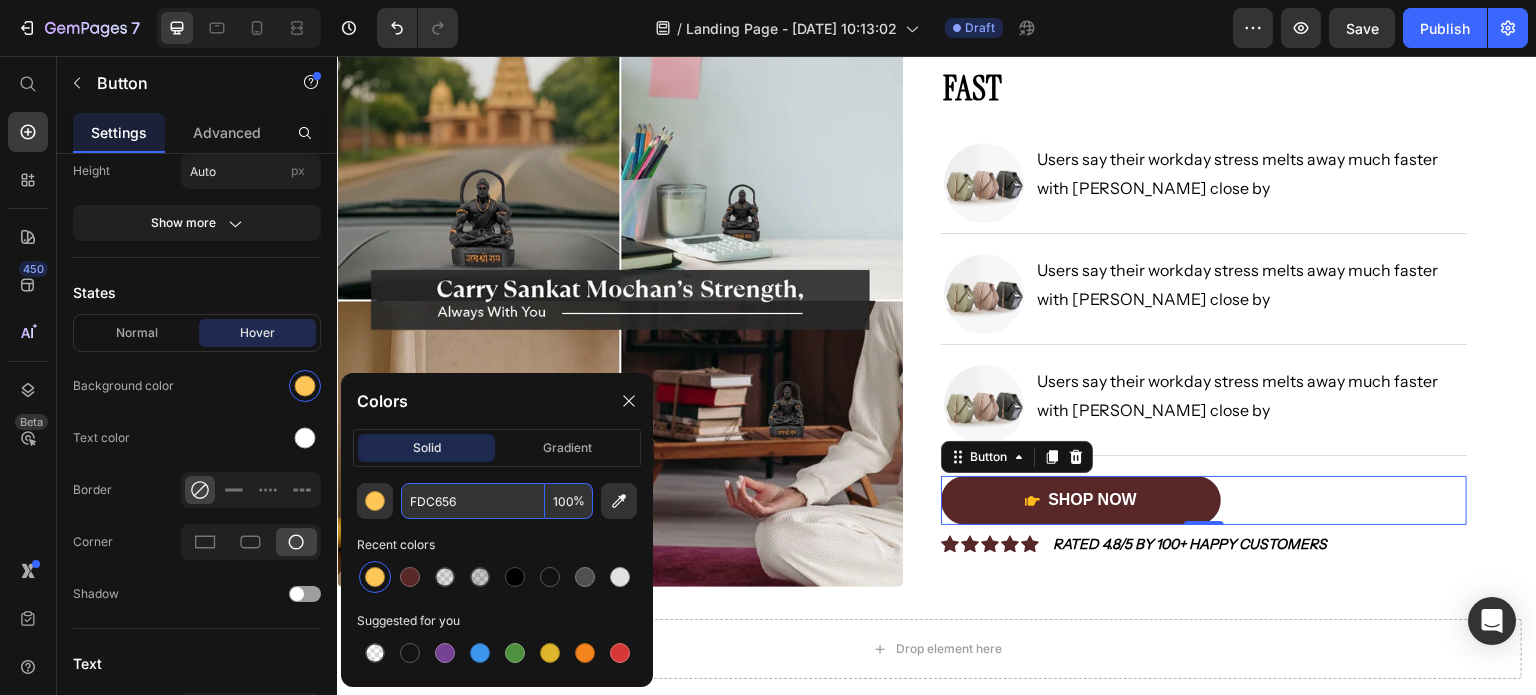 click on "FDC656" at bounding box center [473, 501] 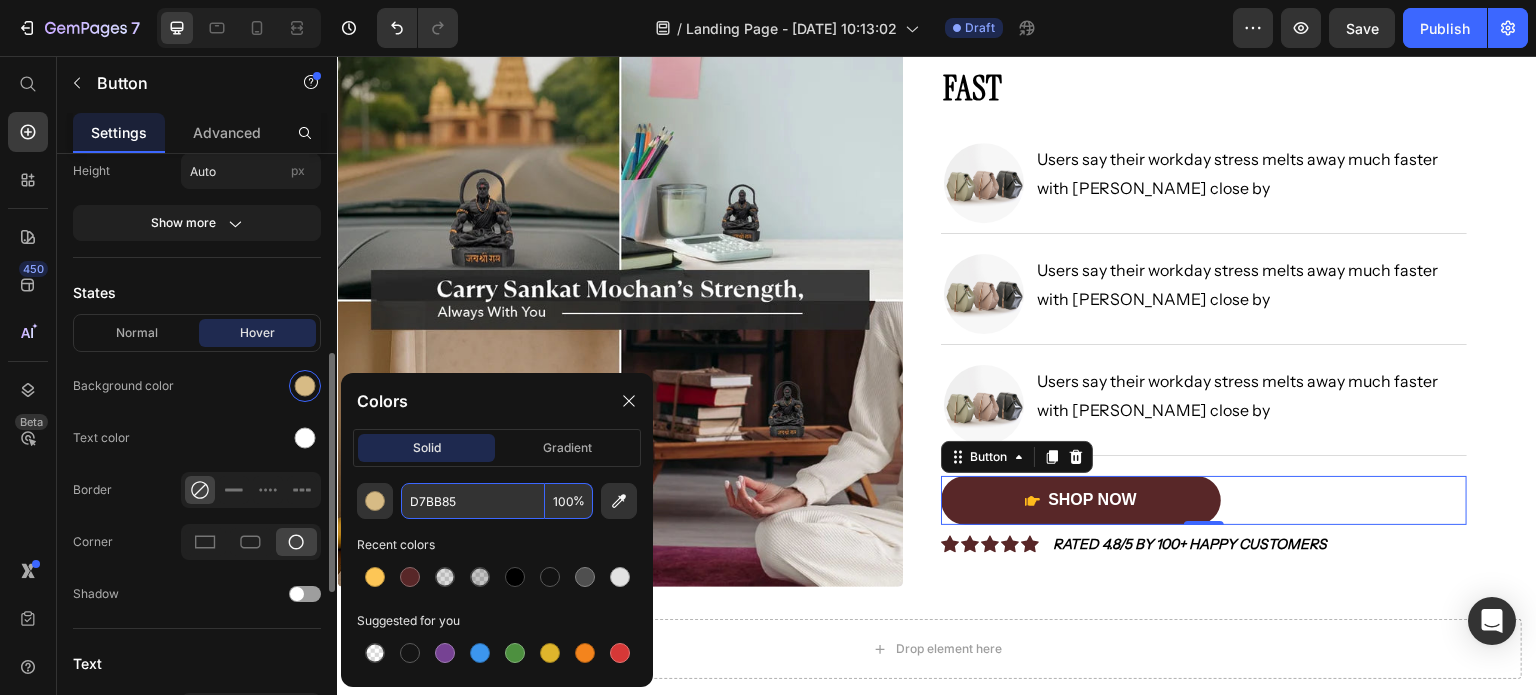 type on "D7BB85" 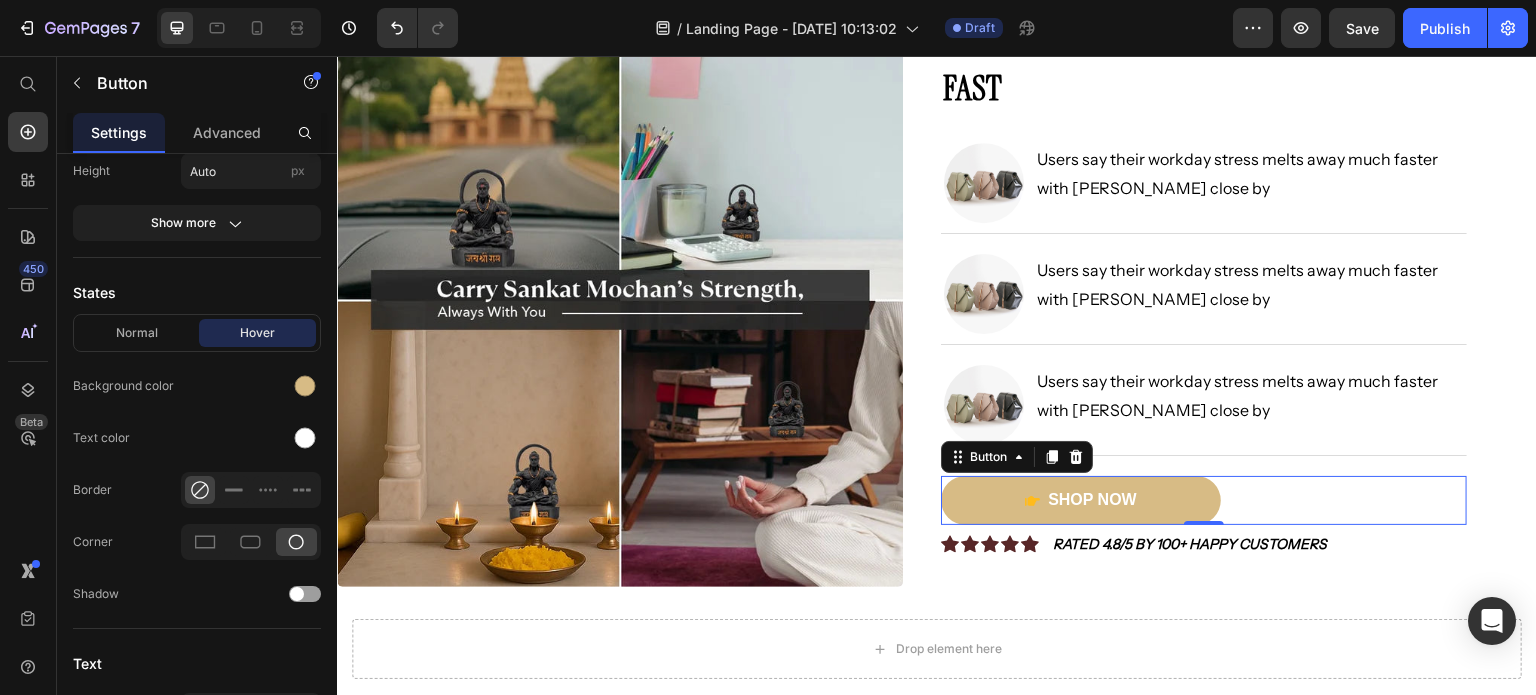scroll, scrollTop: 0, scrollLeft: 0, axis: both 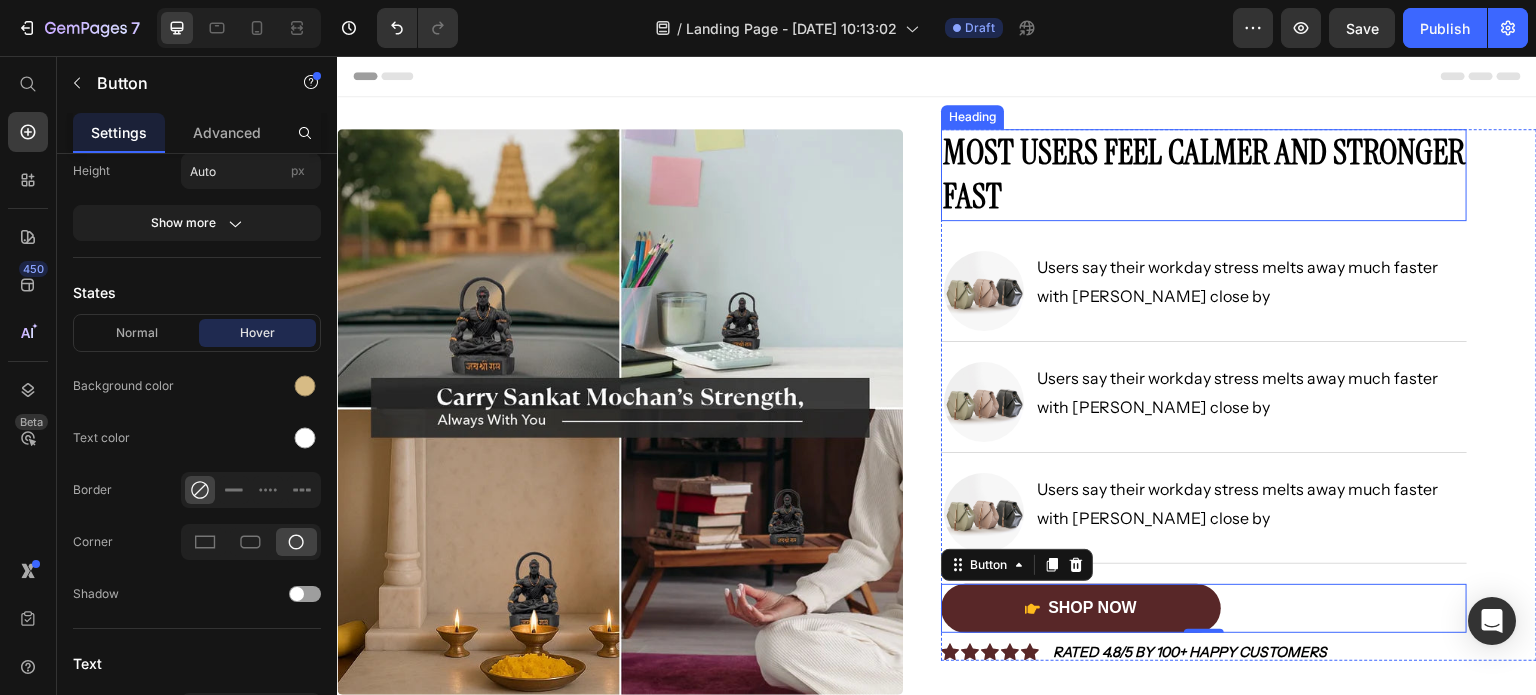 click on "Most Users Feel Calmer and Stronger Fast" at bounding box center [1204, 175] 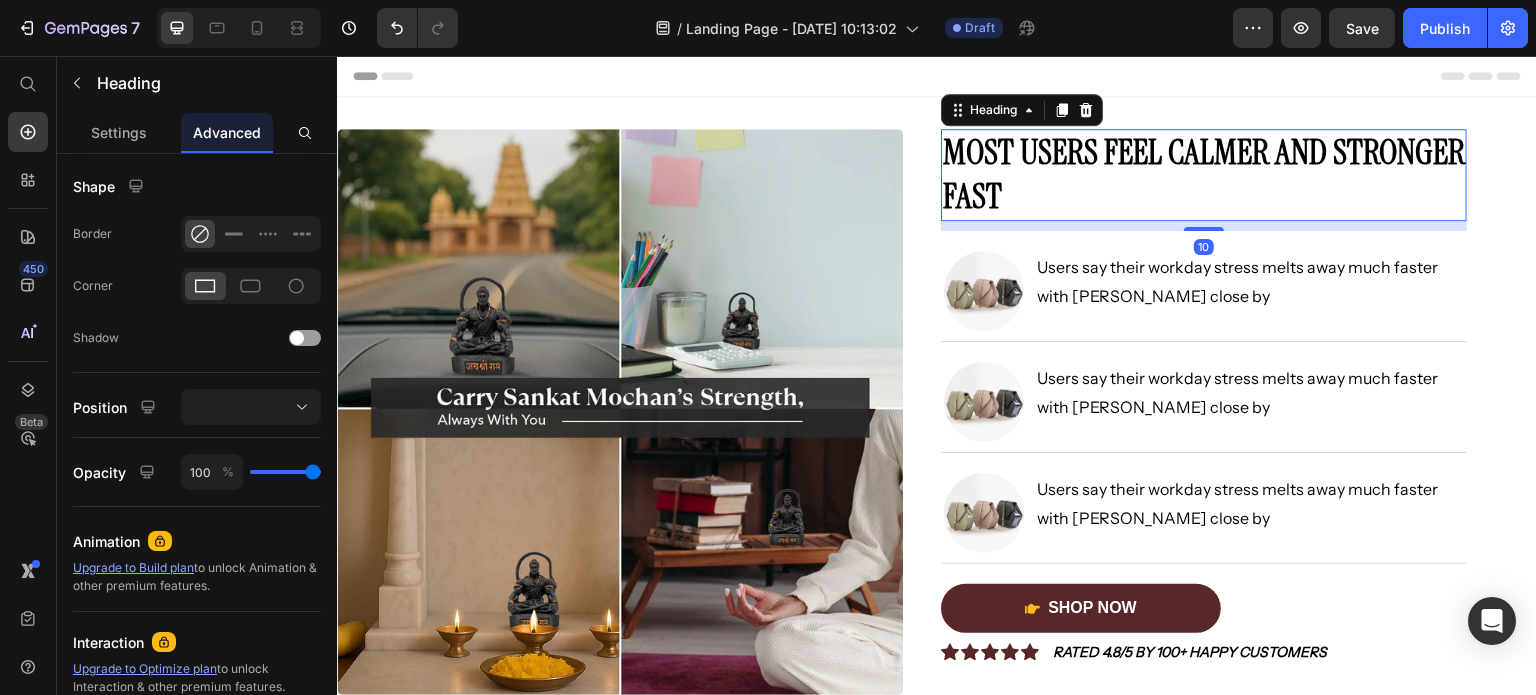 scroll, scrollTop: 0, scrollLeft: 0, axis: both 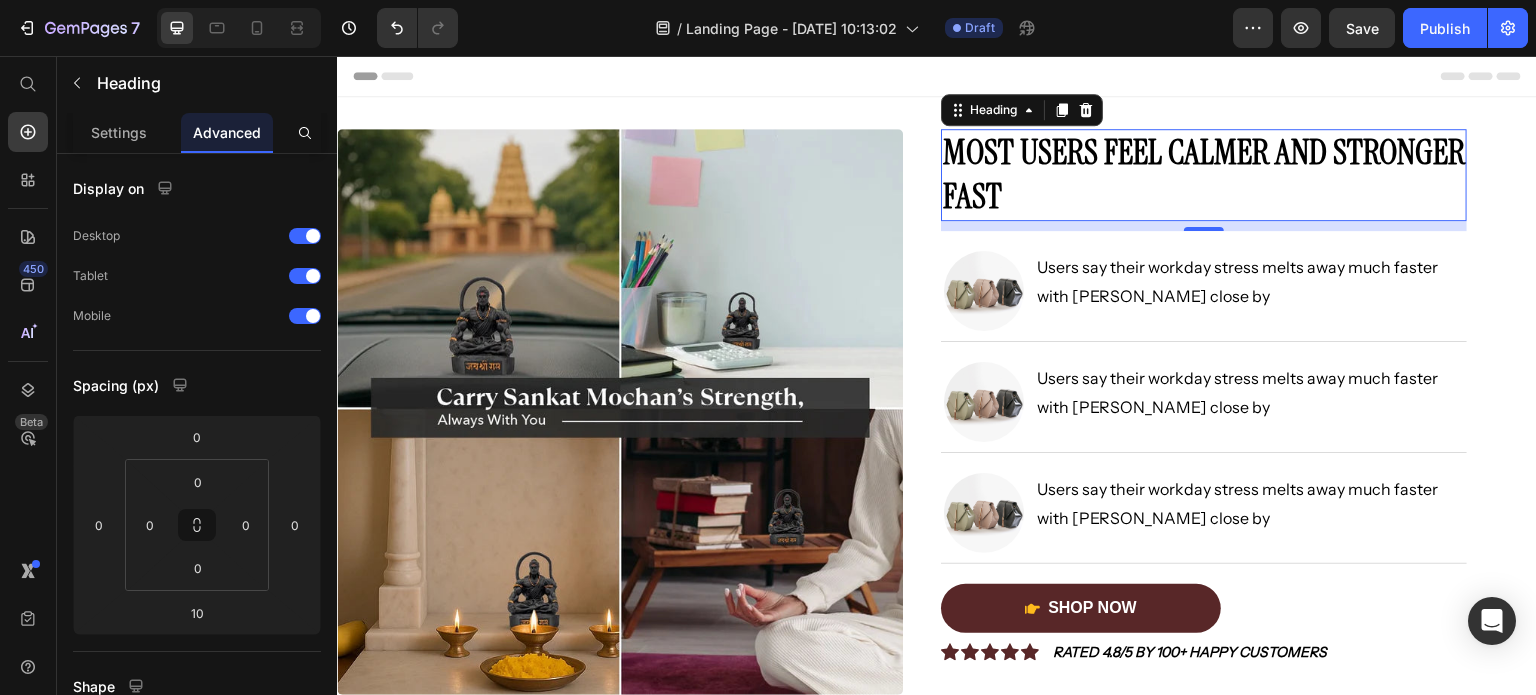 click on "Most Users Feel Calmer and Stronger Fast" at bounding box center (1204, 175) 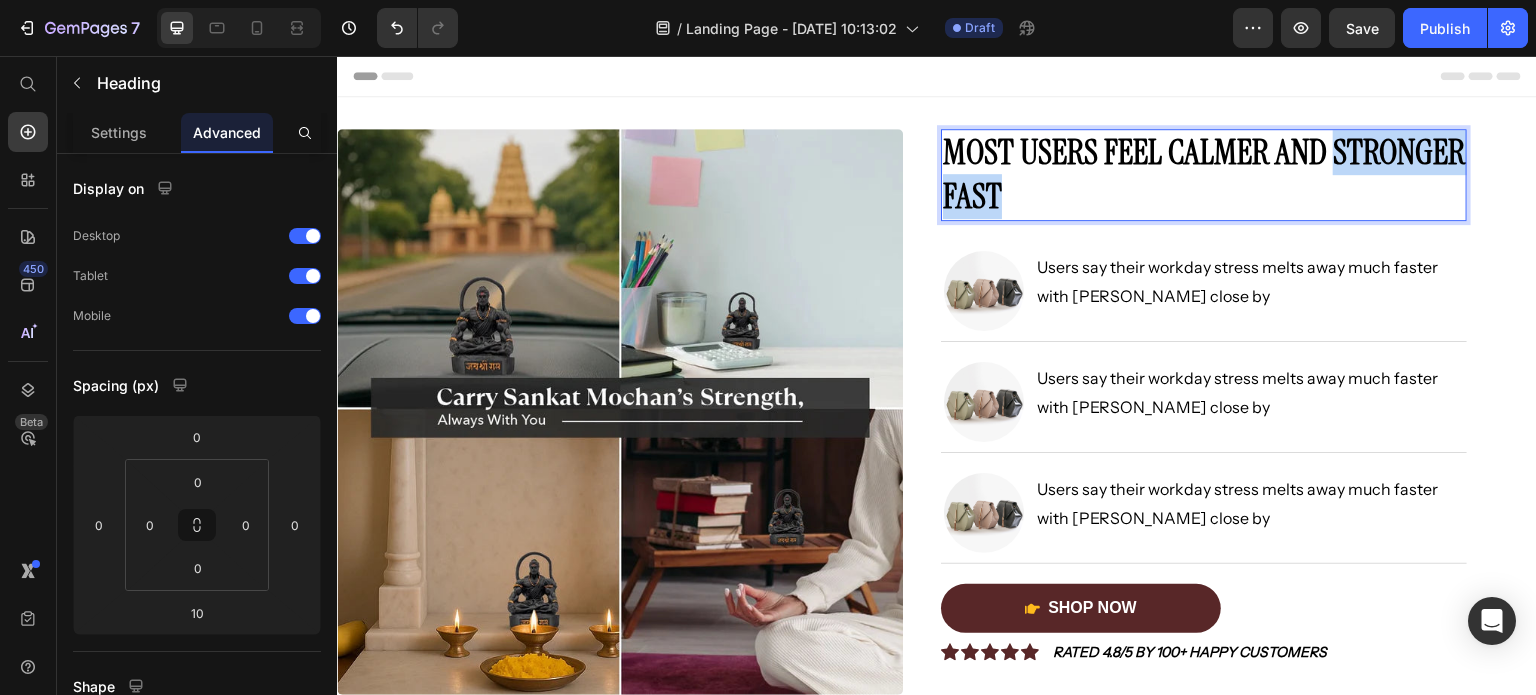 drag, startPoint x: 1133, startPoint y: 192, endPoint x: 934, endPoint y: 204, distance: 199.36148 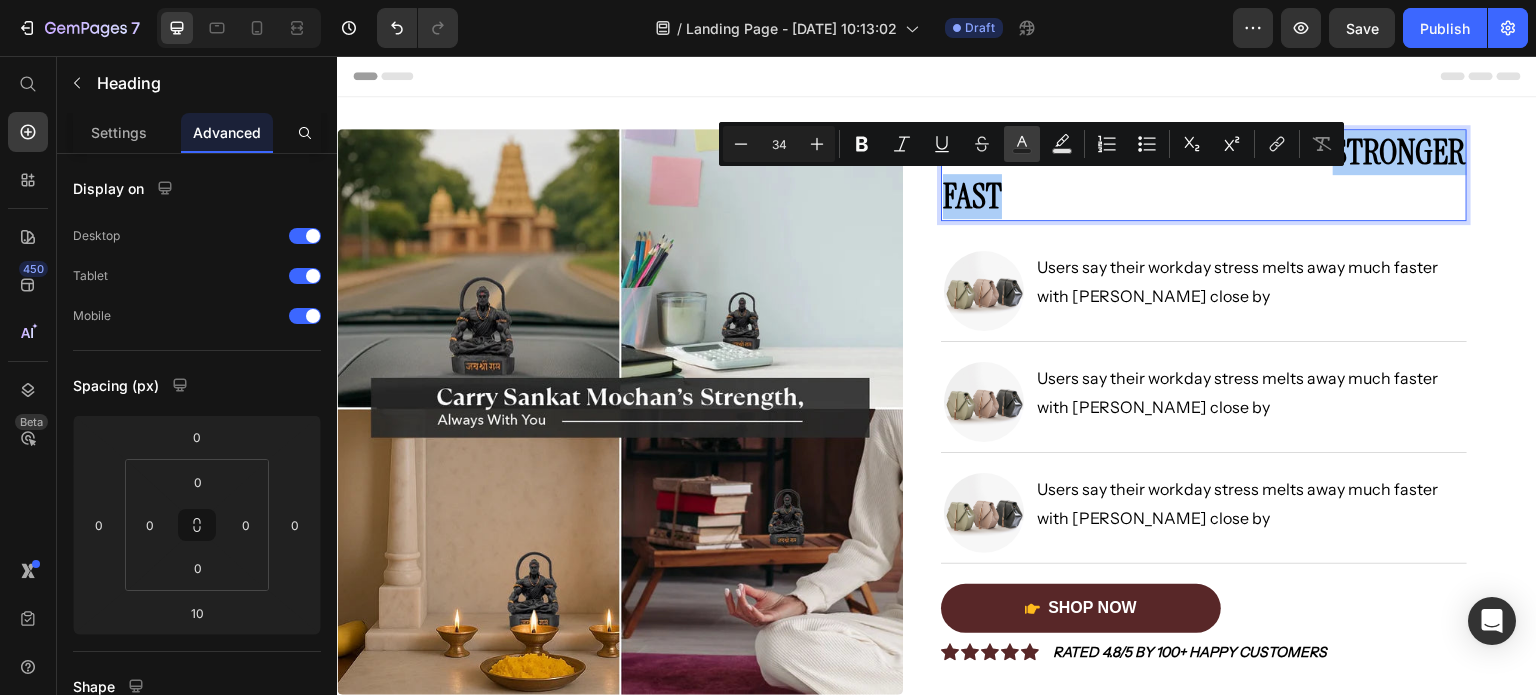 click on "Text Color" at bounding box center (1022, 144) 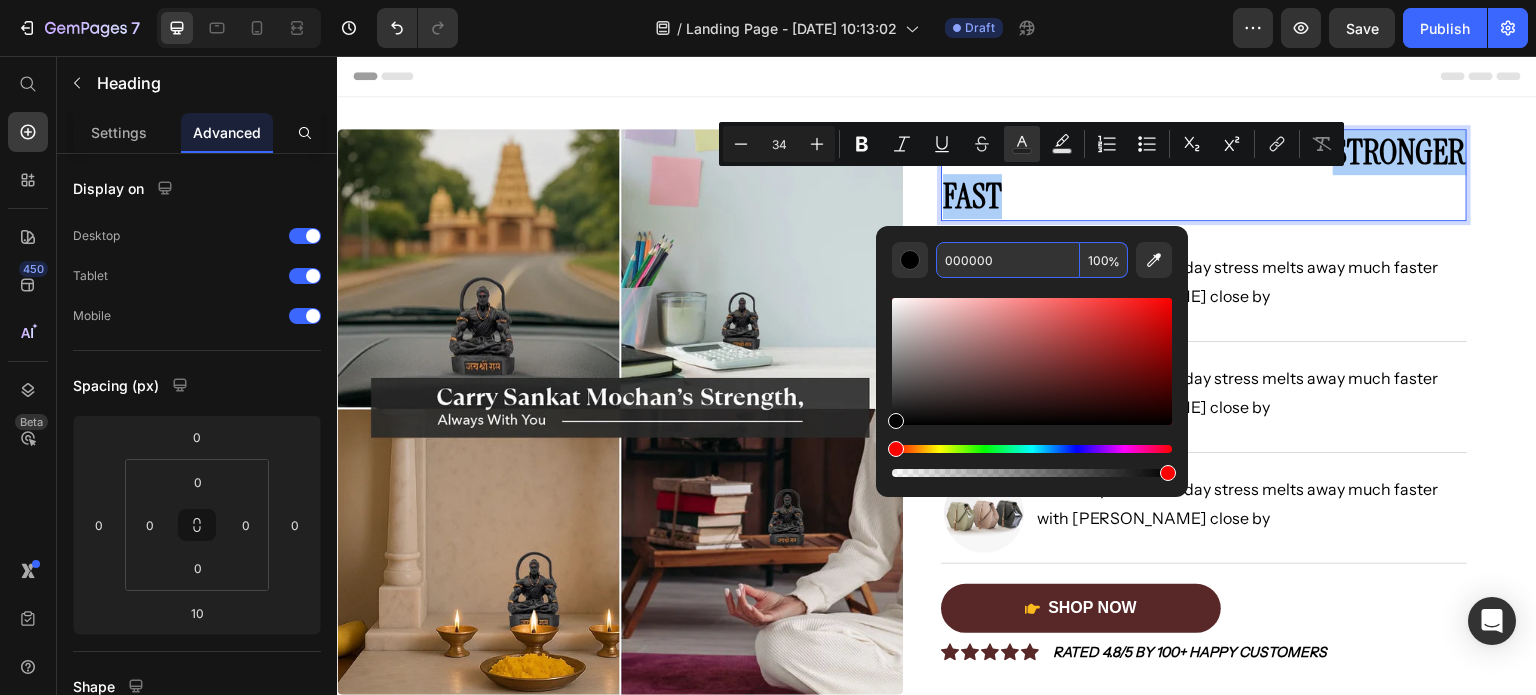 click on "000000" at bounding box center (1008, 260) 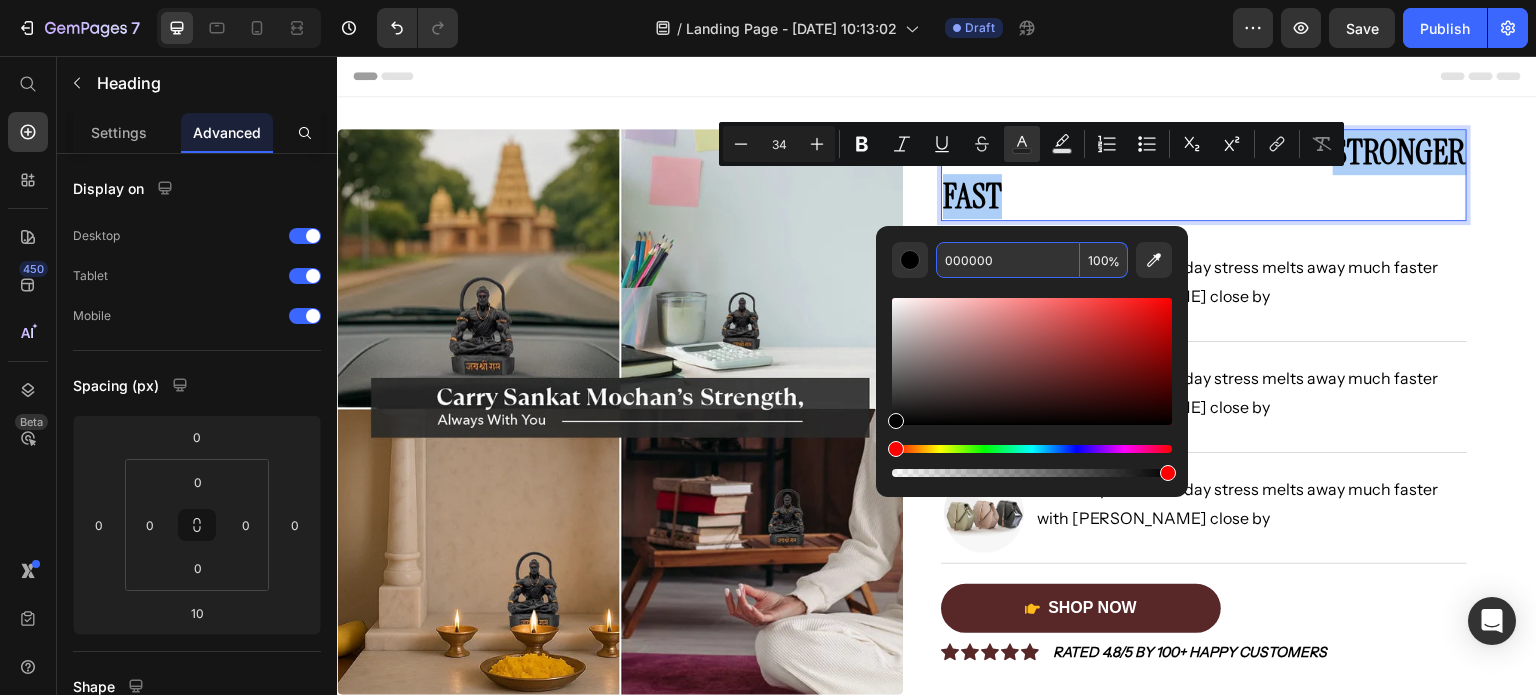 paste on "#582728" 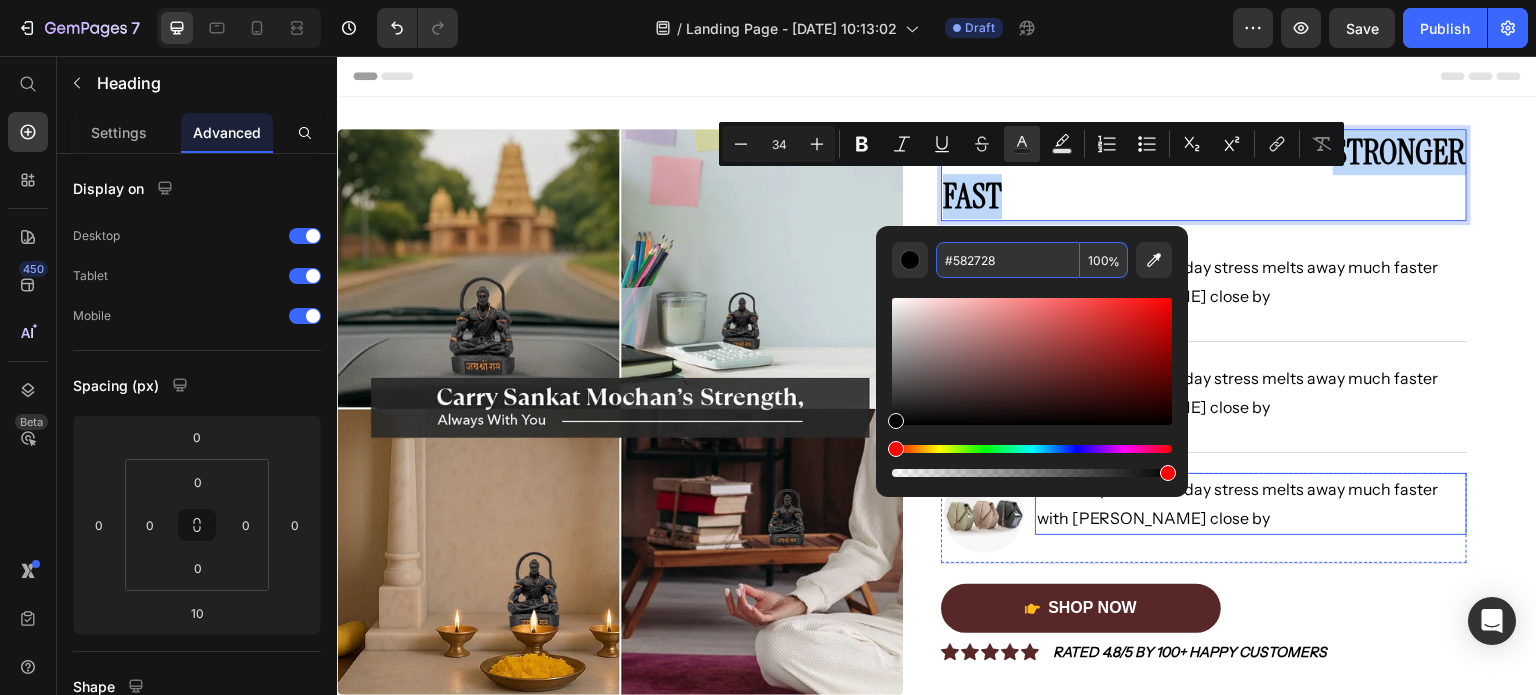 type on "582728" 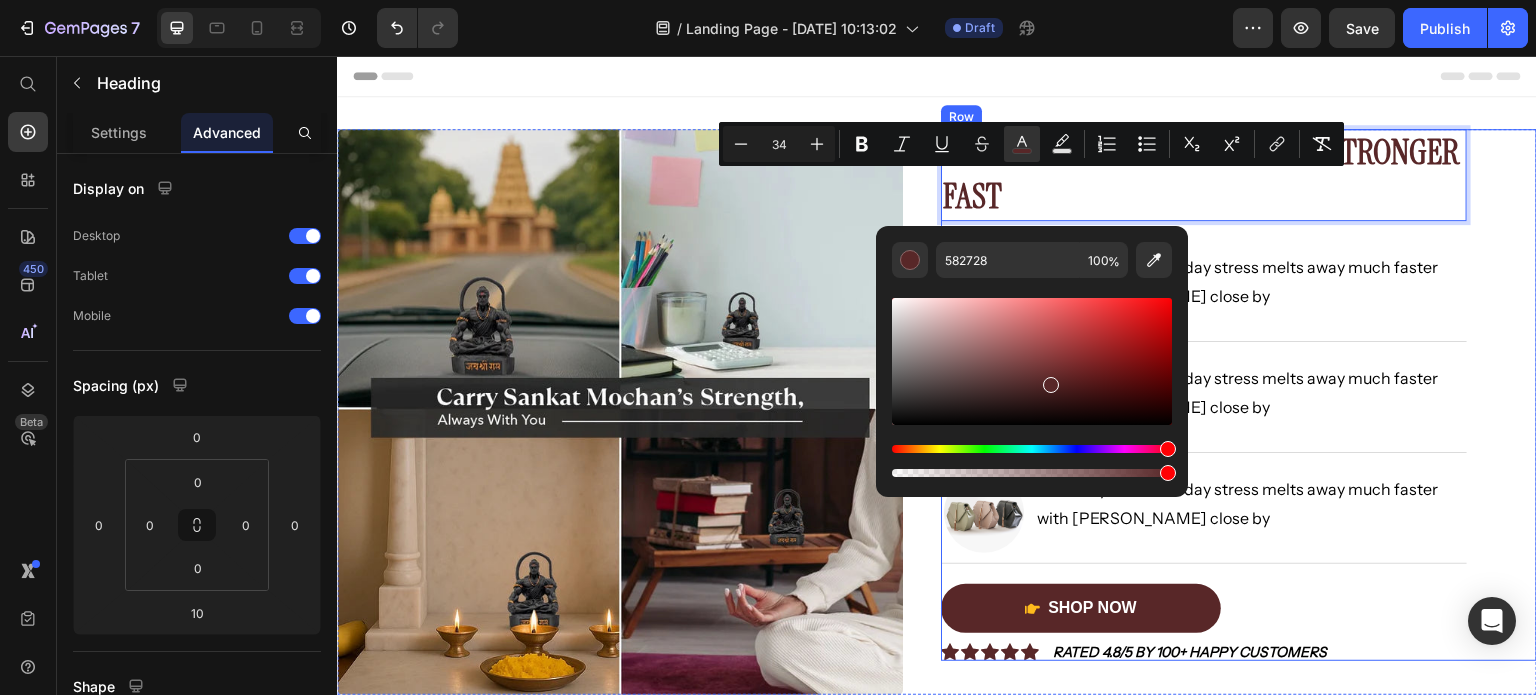 click on "Most Users Feel Calmer and  Stronger Fast Heading   10 Image Users say their workday stress melts away much faster with [PERSON_NAME] close by Text Block Row Image Users say their workday stress melts away much faster with [PERSON_NAME] close by Text Block Row Image Users say their workday stress melts away much faster with [PERSON_NAME] close by Text Block Row
Shop Now   Button Image Icon Icon Icon Icon Icon Icon List Rated 4.8/5 by 100+ Happy Customers Text Block Row" at bounding box center (1204, 395) 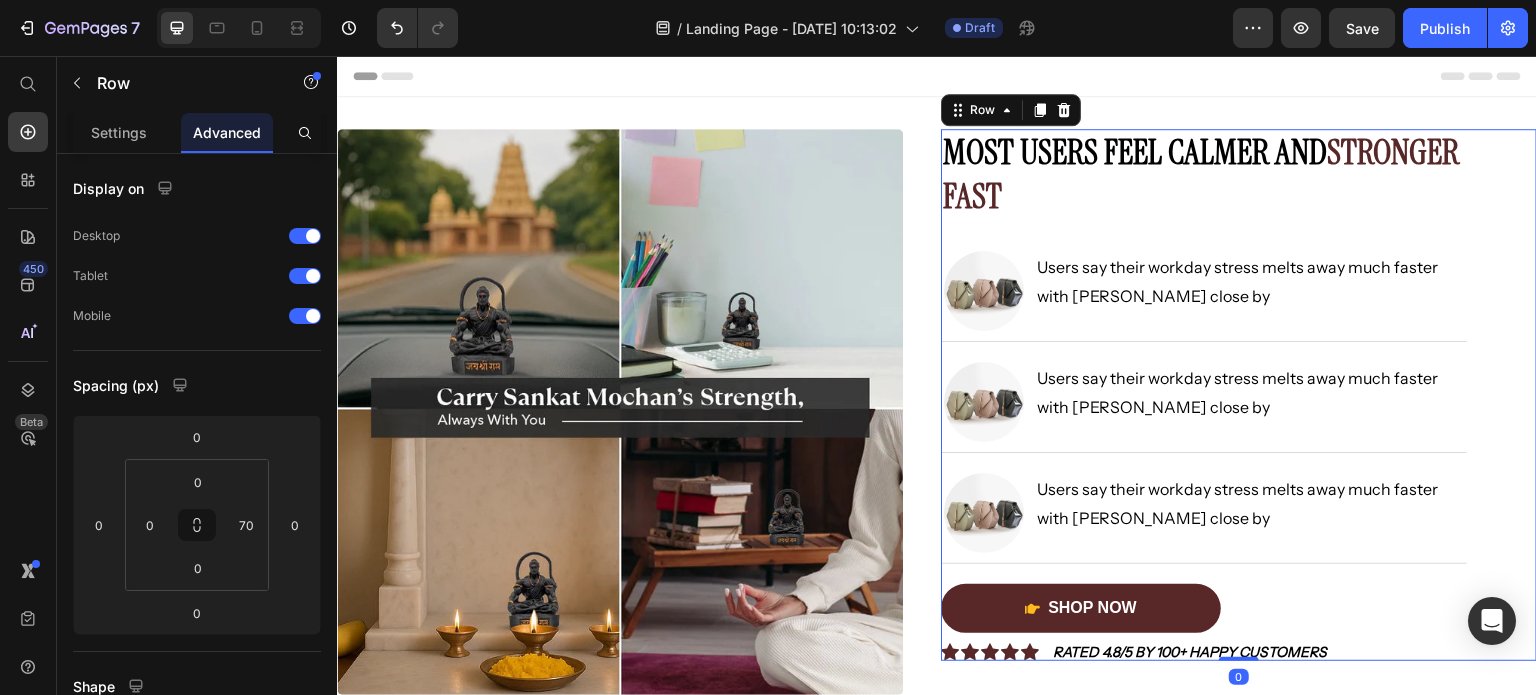 click on "Most Users Feel Calmer and  Stronger Fast" at bounding box center [1204, 175] 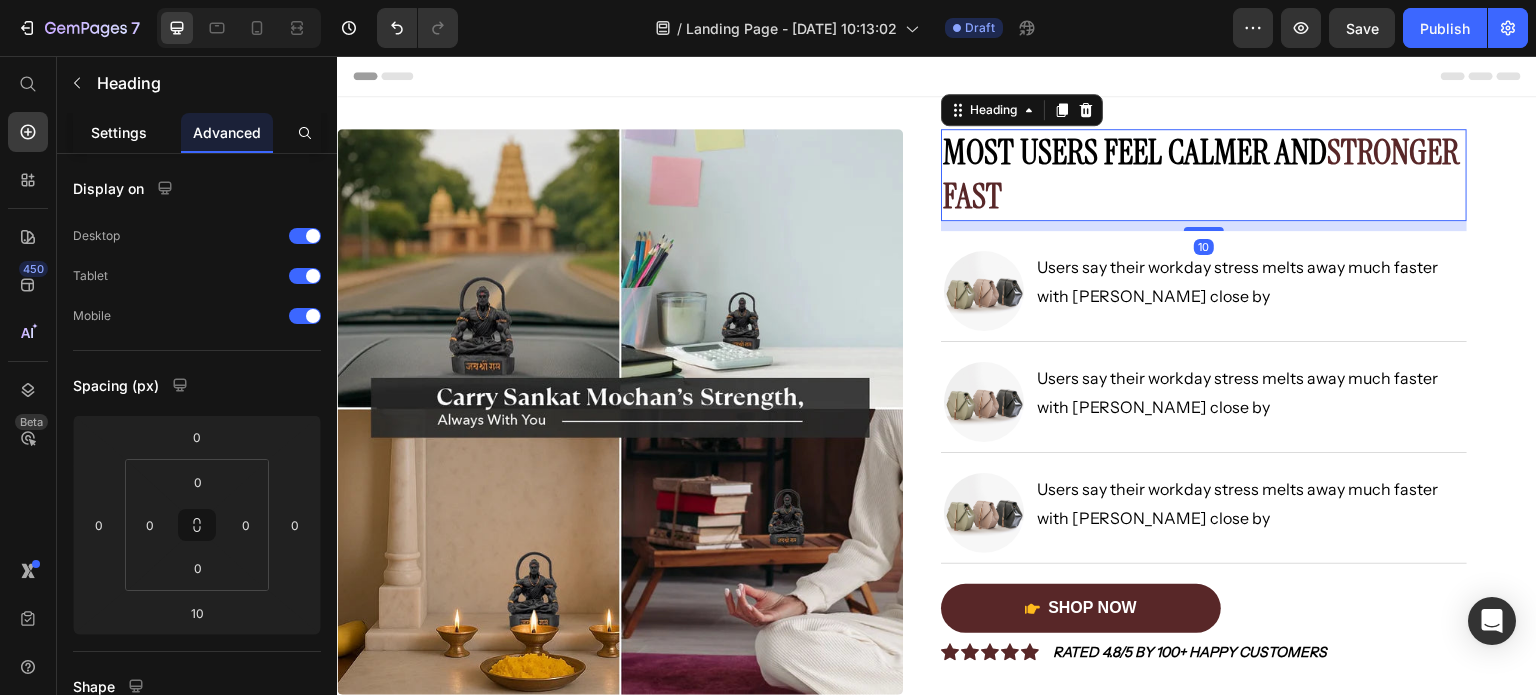click on "Settings" at bounding box center (119, 132) 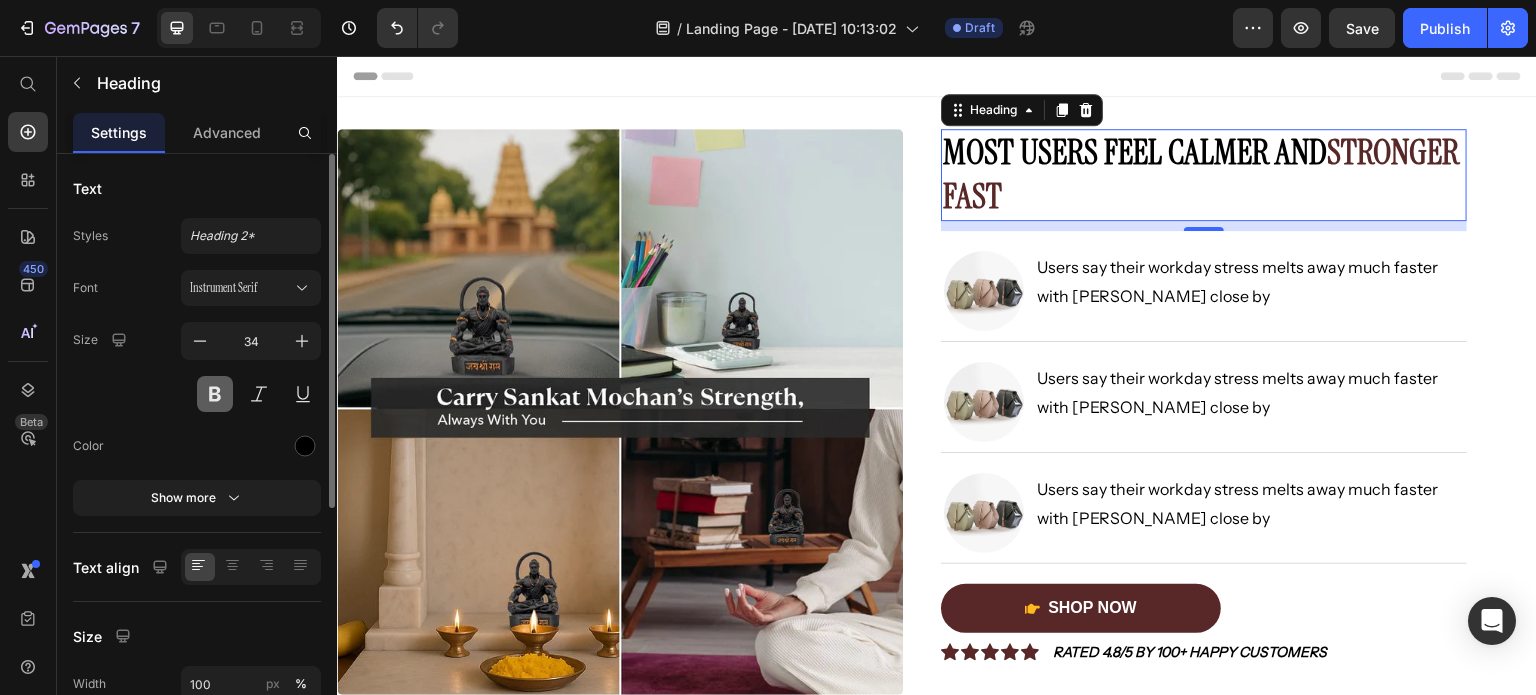 click at bounding box center (215, 394) 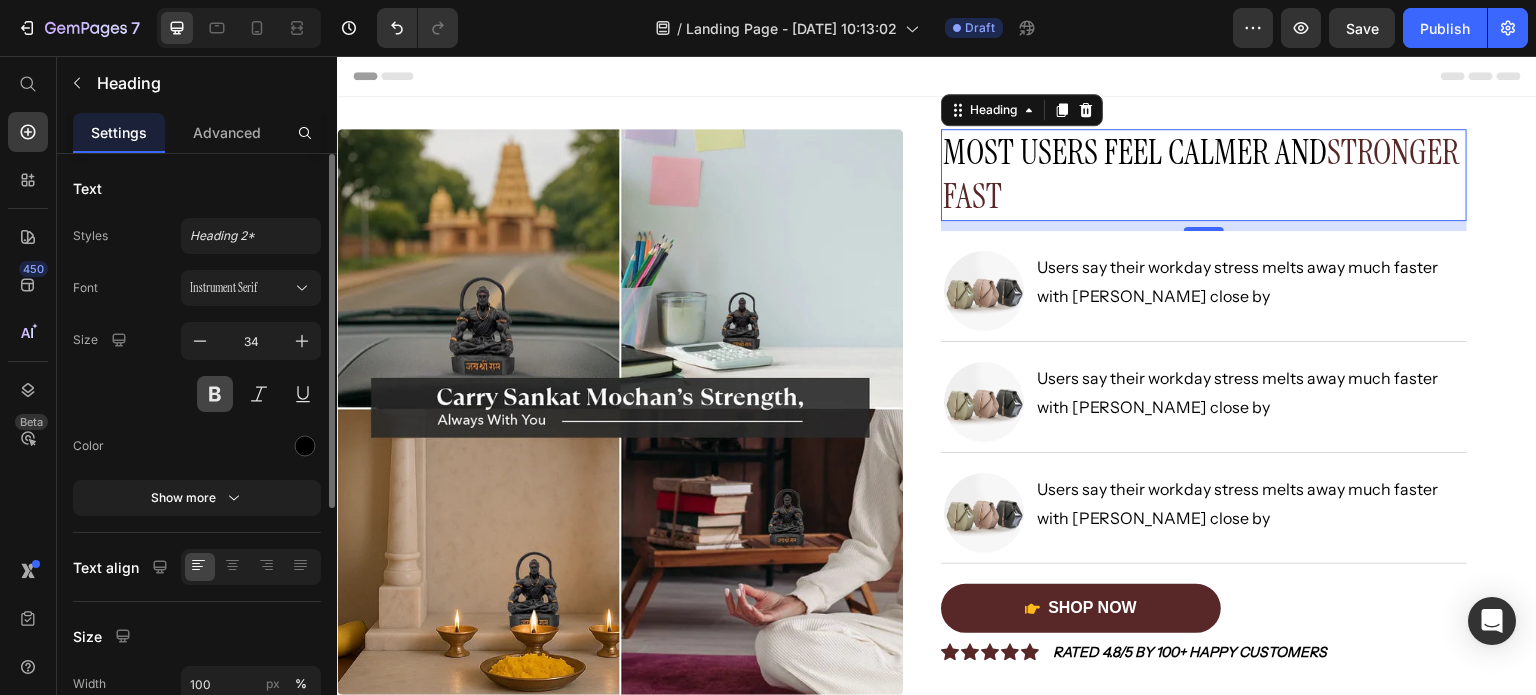 click at bounding box center [215, 394] 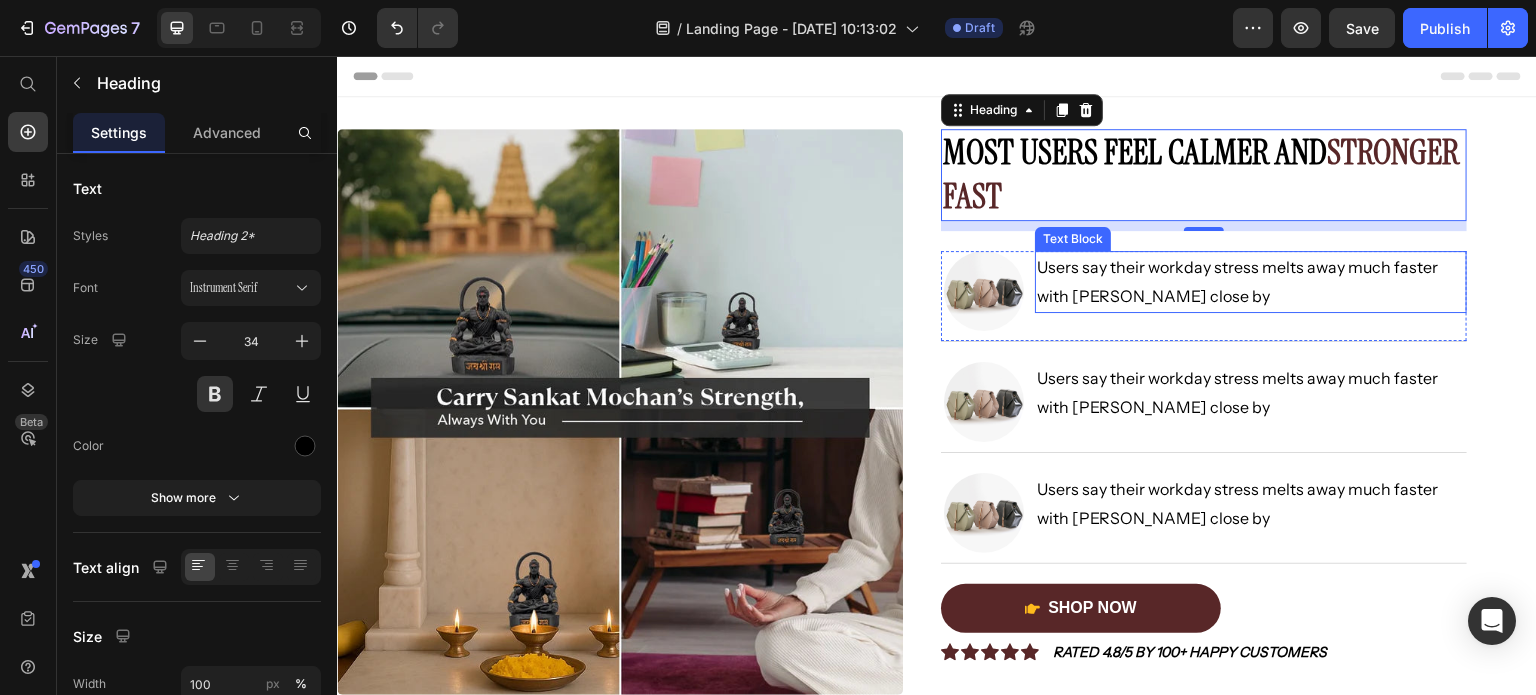 click on "Users say their workday stress melts away much faster with [PERSON_NAME] close by" at bounding box center [1251, 282] 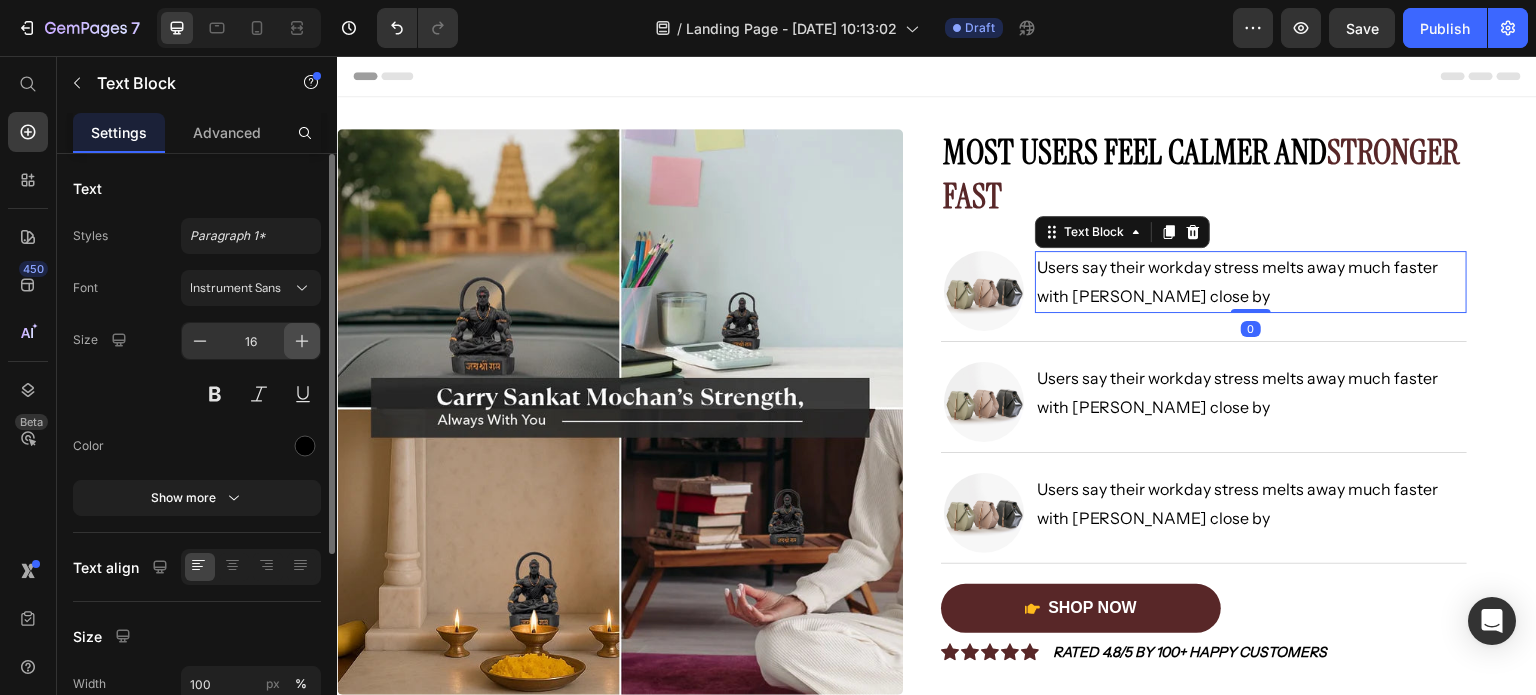 click 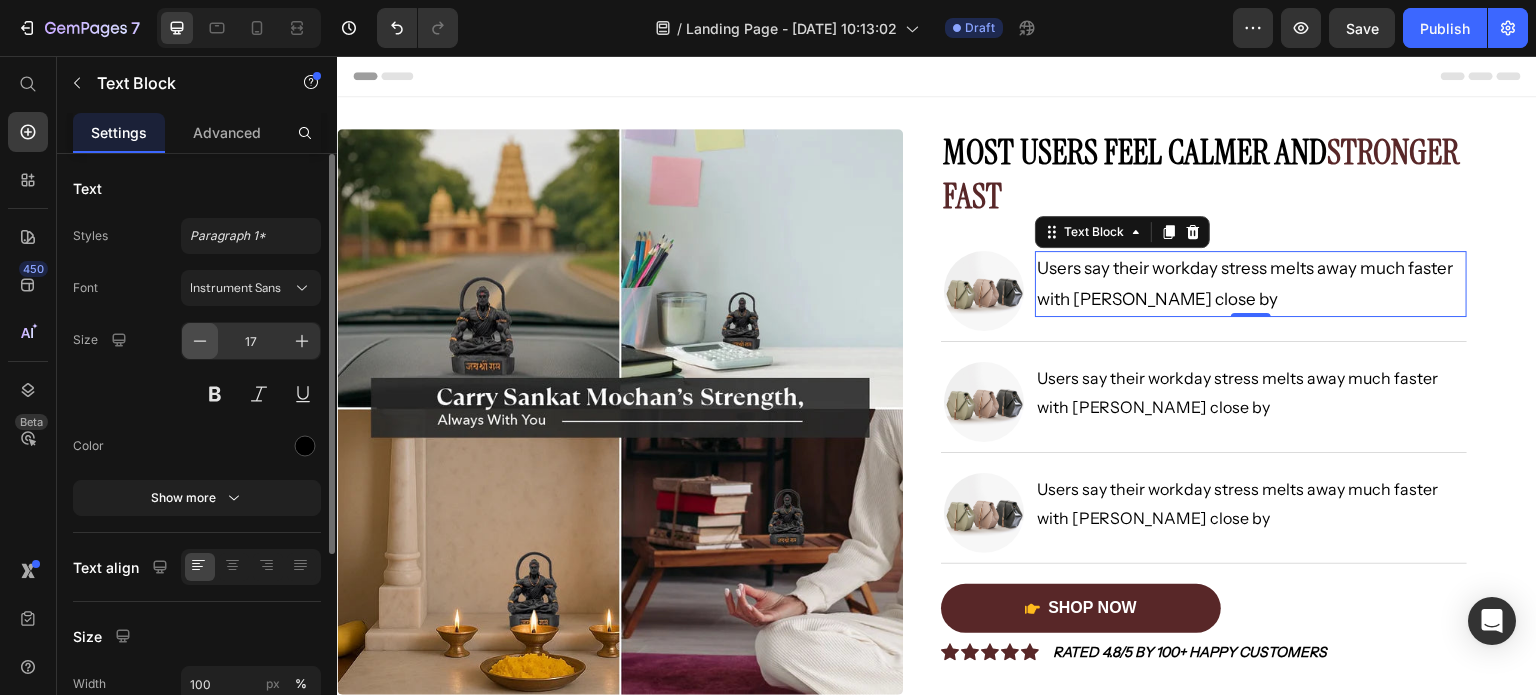 click 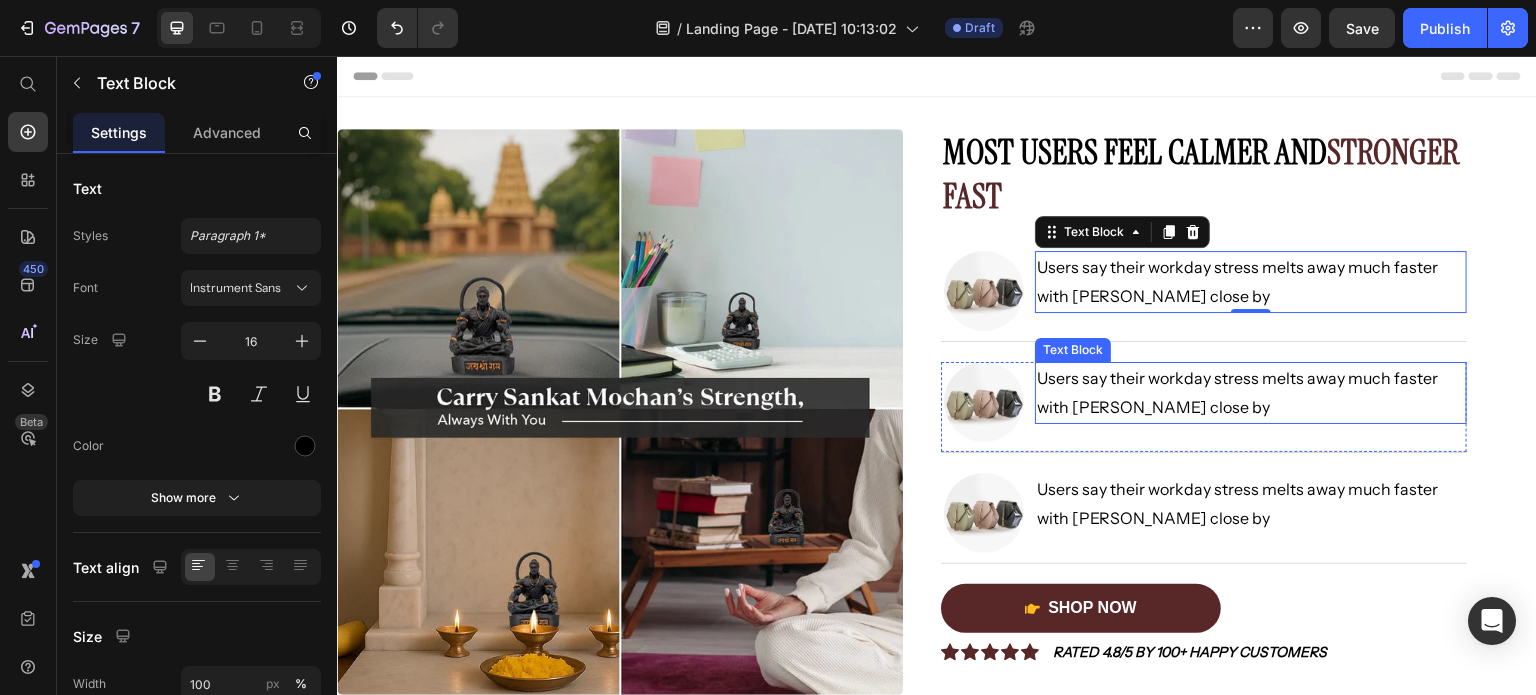 click on "Users say their workday stress melts away much faster with [PERSON_NAME] close by" at bounding box center [1251, 393] 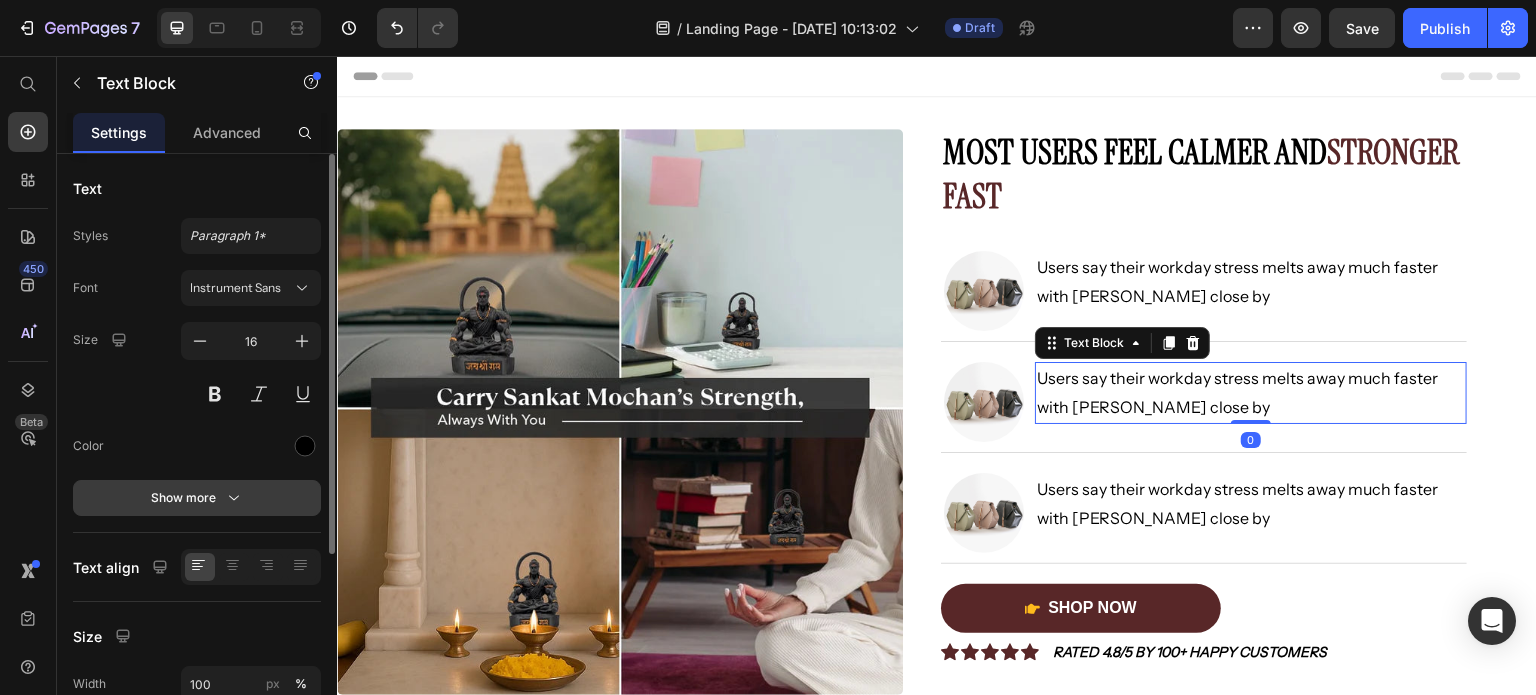 click on "Show more" at bounding box center [197, 498] 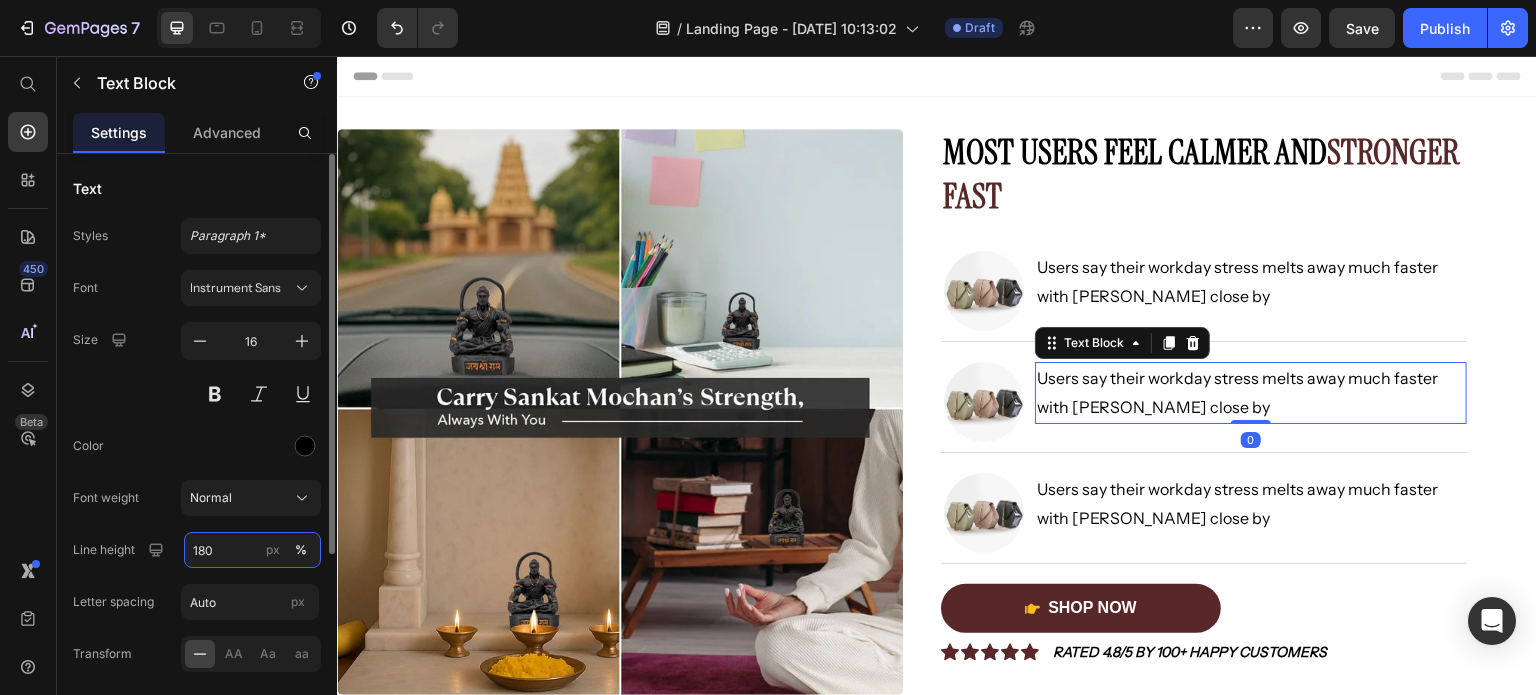 click on "180" at bounding box center [252, 550] 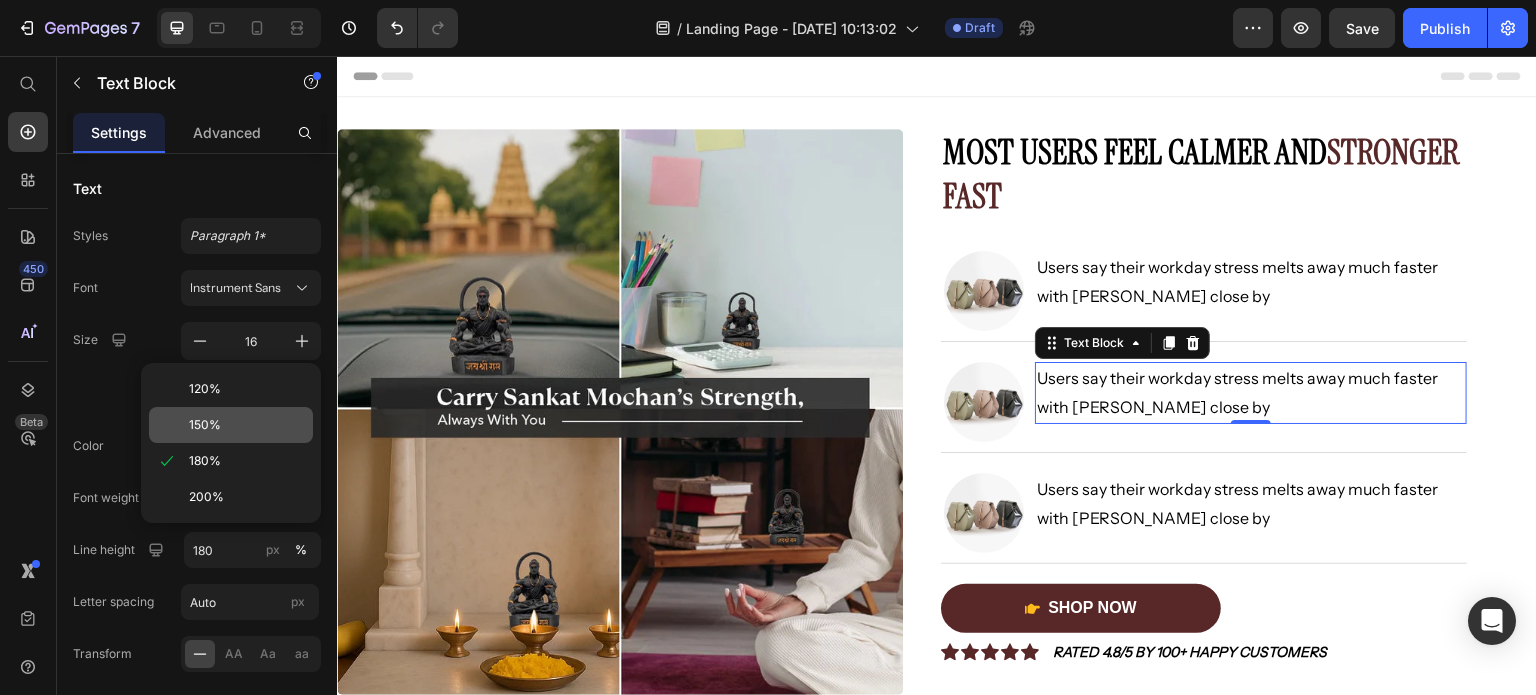 click on "150%" at bounding box center [247, 425] 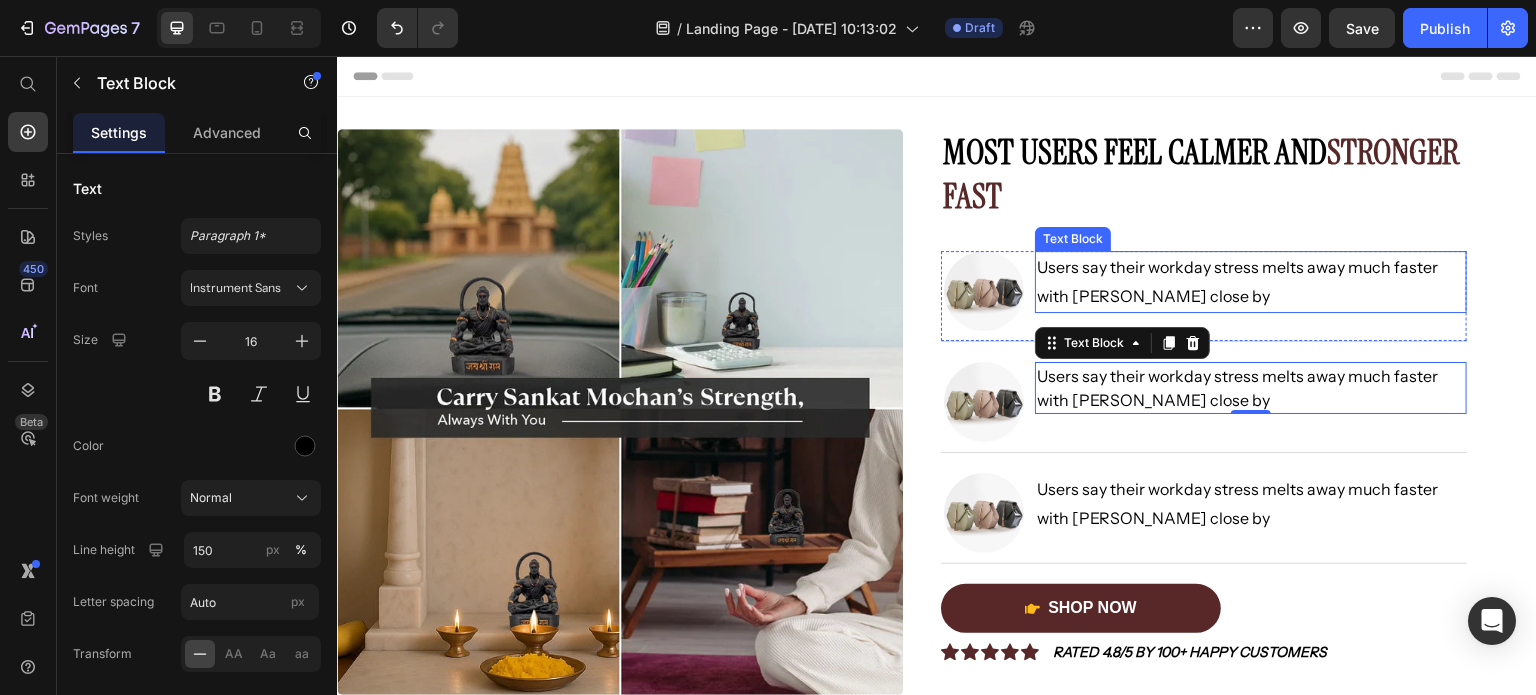 click on "Users say their workday stress melts away much faster with [PERSON_NAME] close by" at bounding box center (1251, 282) 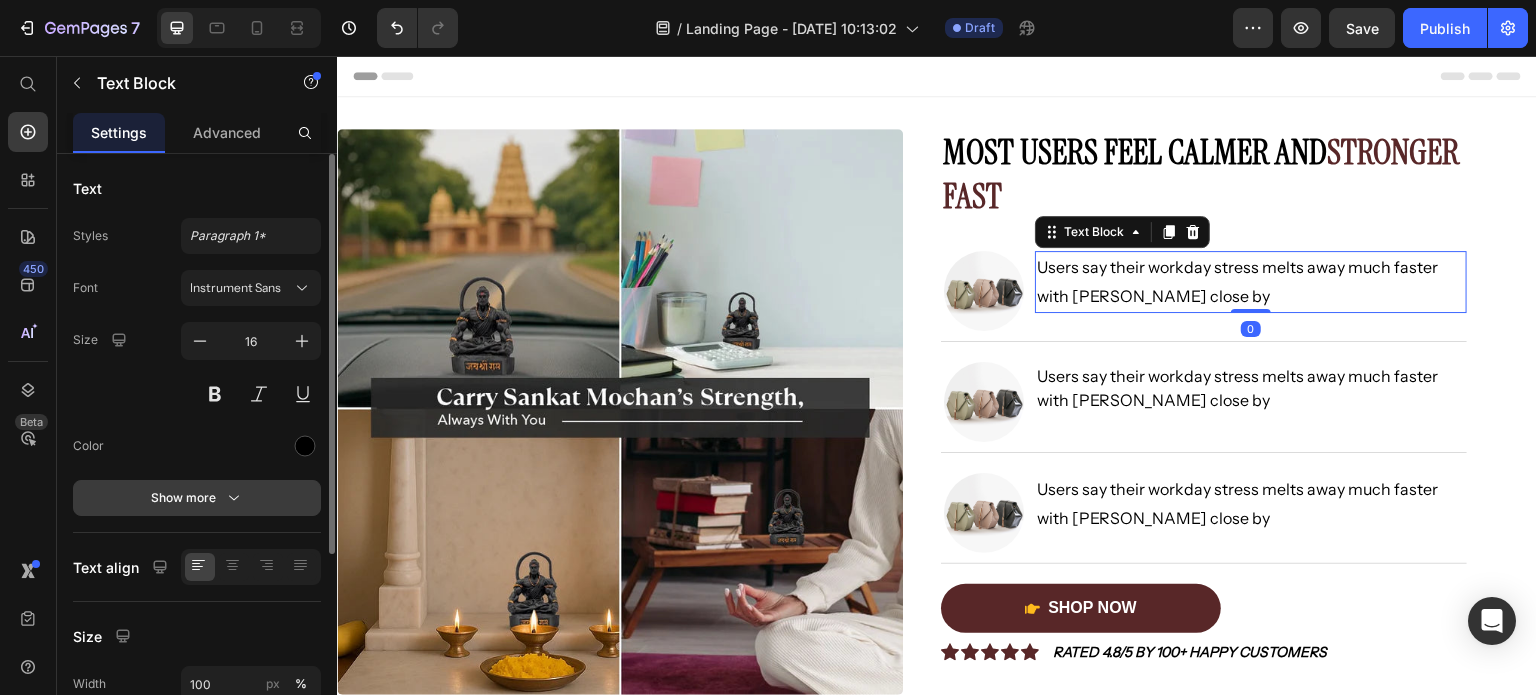 click on "Show more" at bounding box center (197, 498) 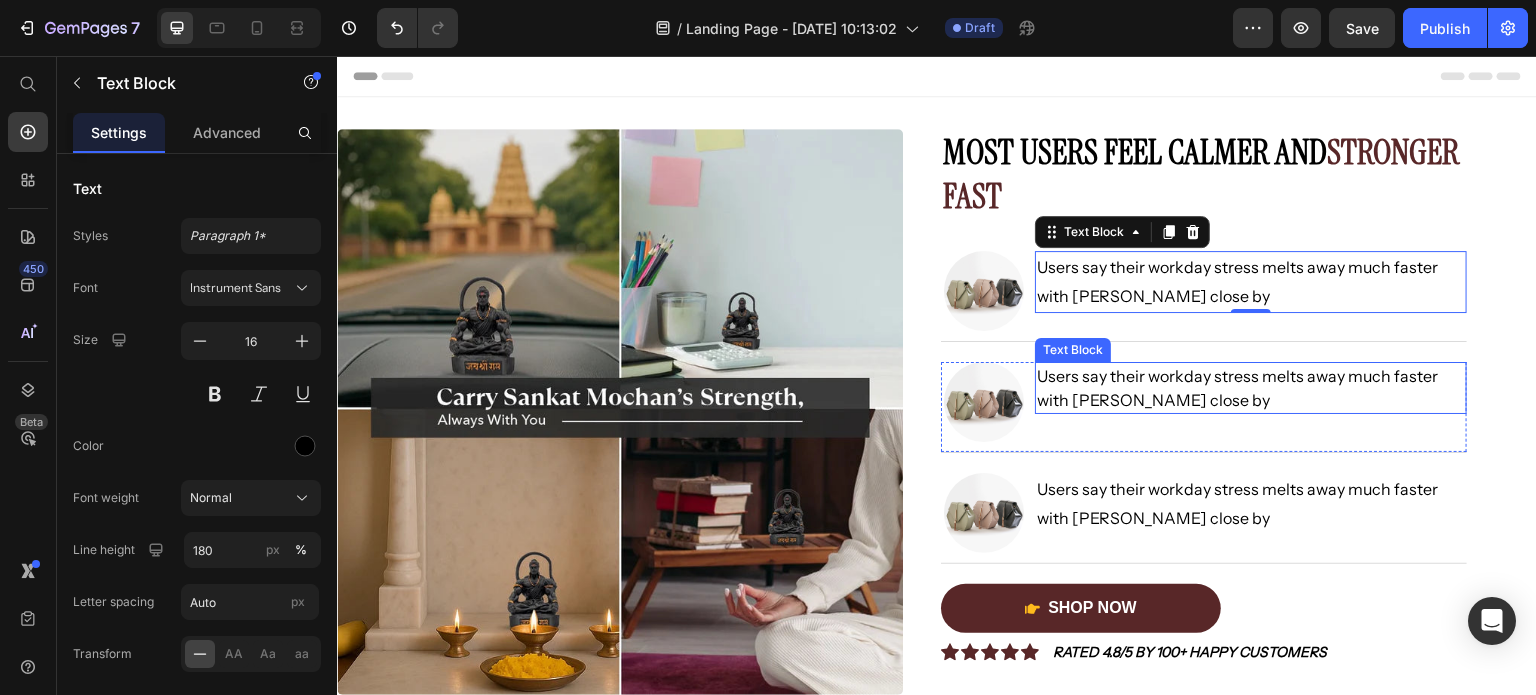 click on "Users say their workday stress melts away much faster with [PERSON_NAME] close by" at bounding box center (1251, 388) 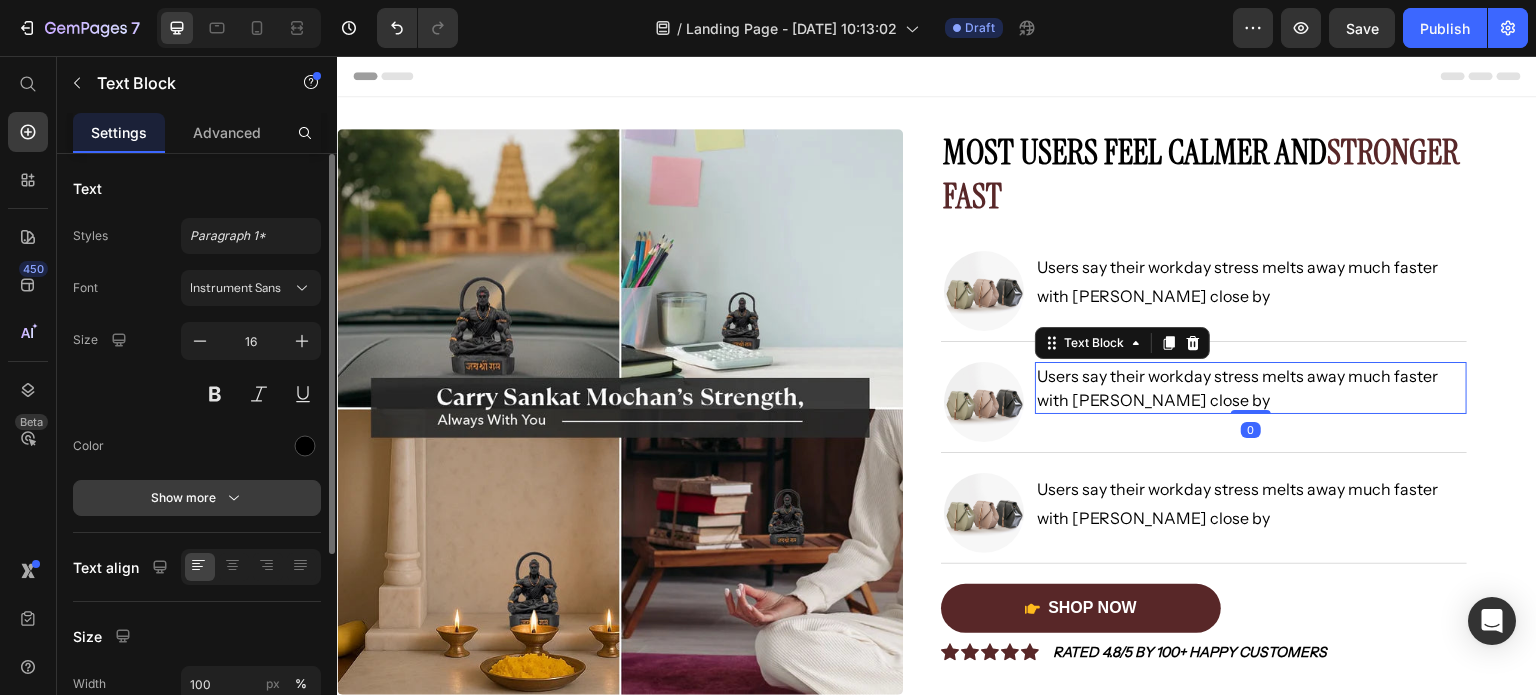 click on "Show more" at bounding box center (197, 498) 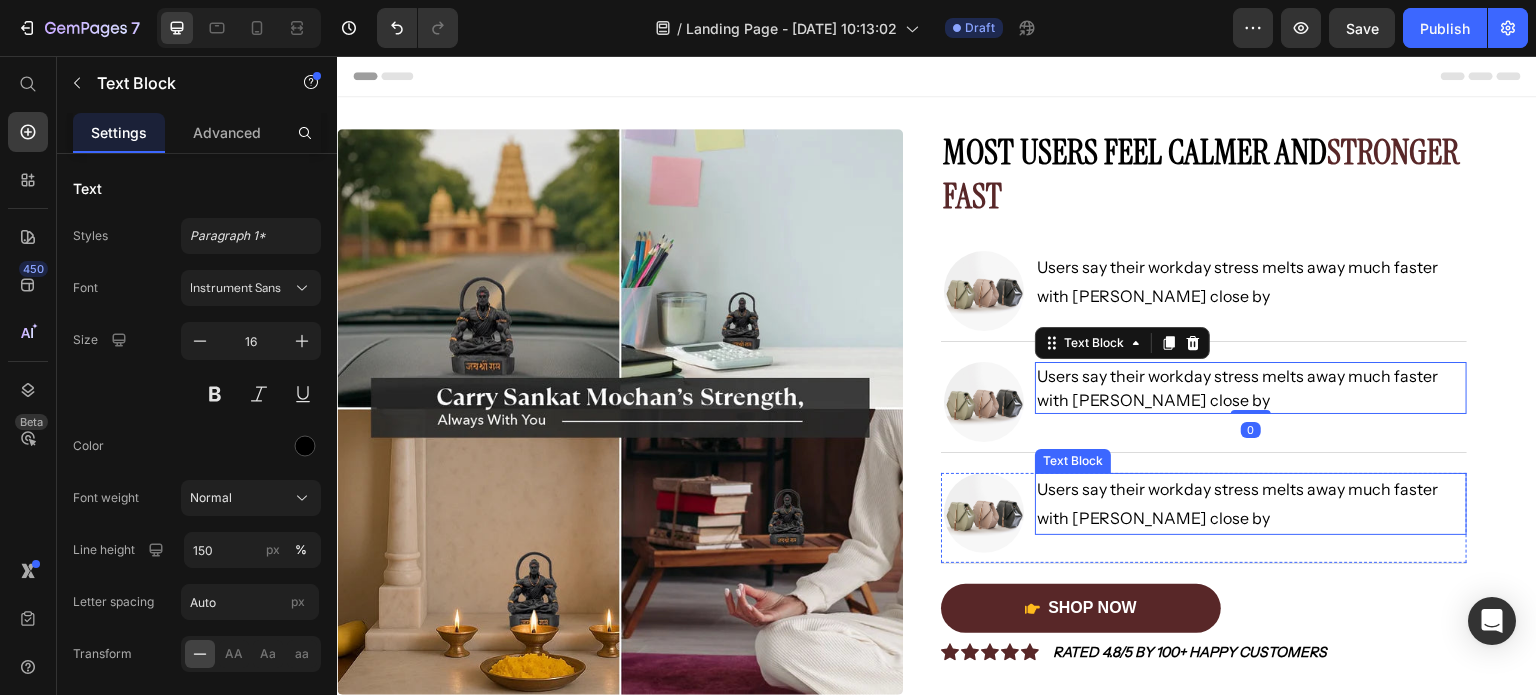click on "Users say their workday stress melts away much faster with [PERSON_NAME] close by" at bounding box center [1251, 504] 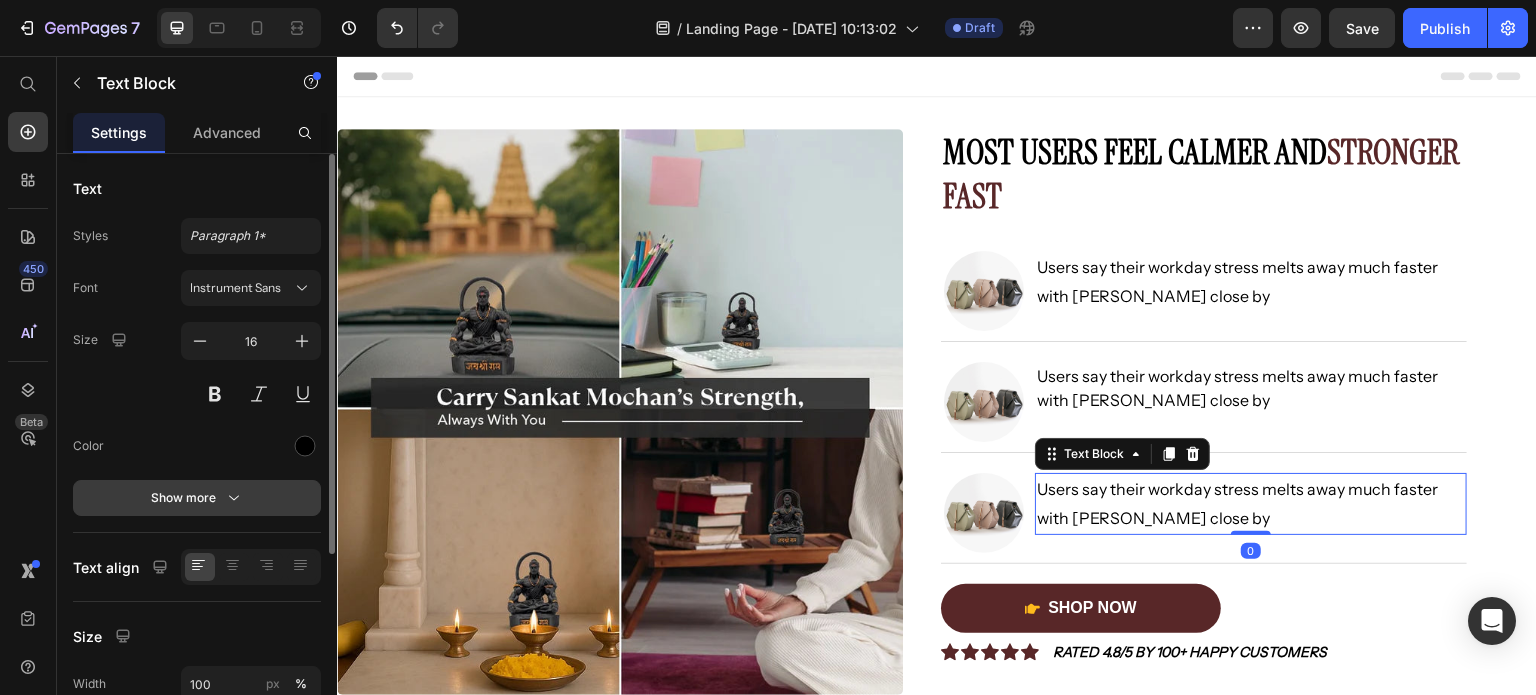 click on "Show more" at bounding box center (197, 498) 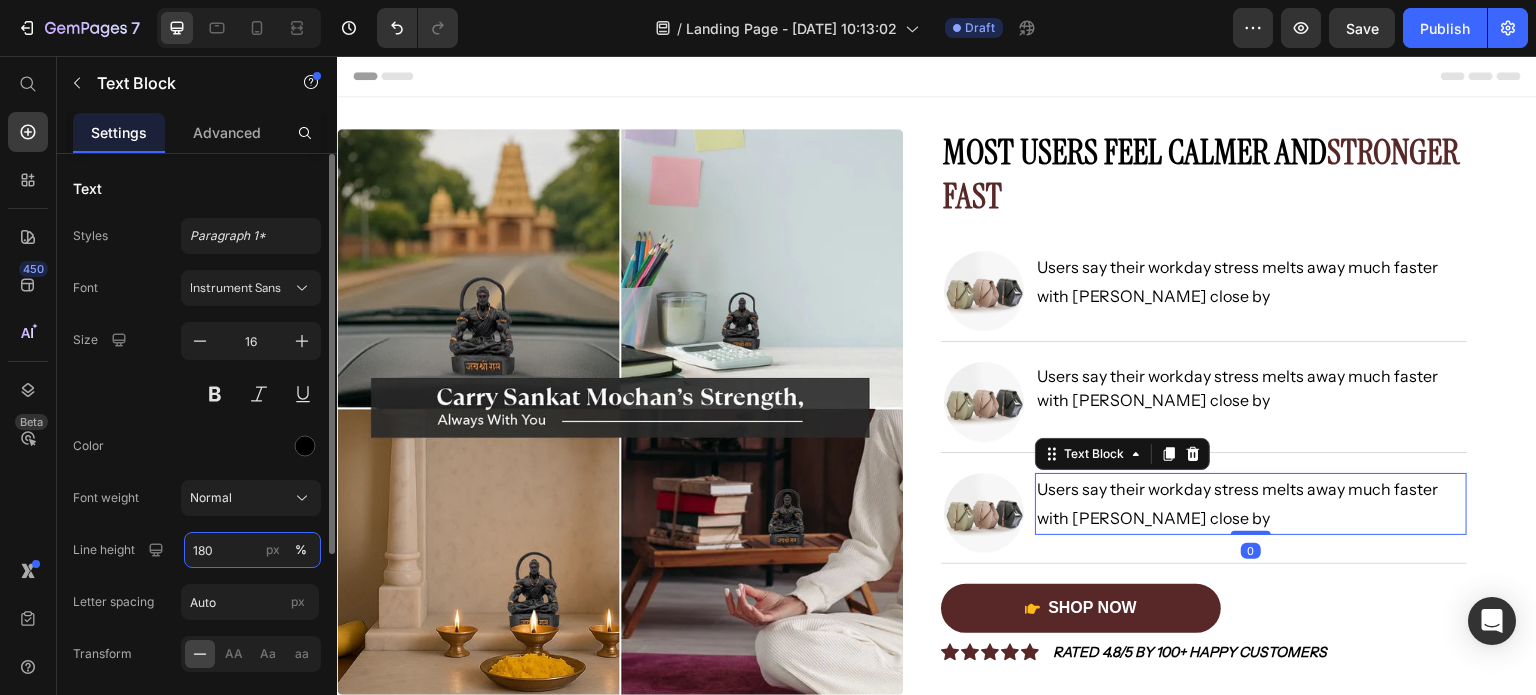 click on "180" at bounding box center (252, 550) 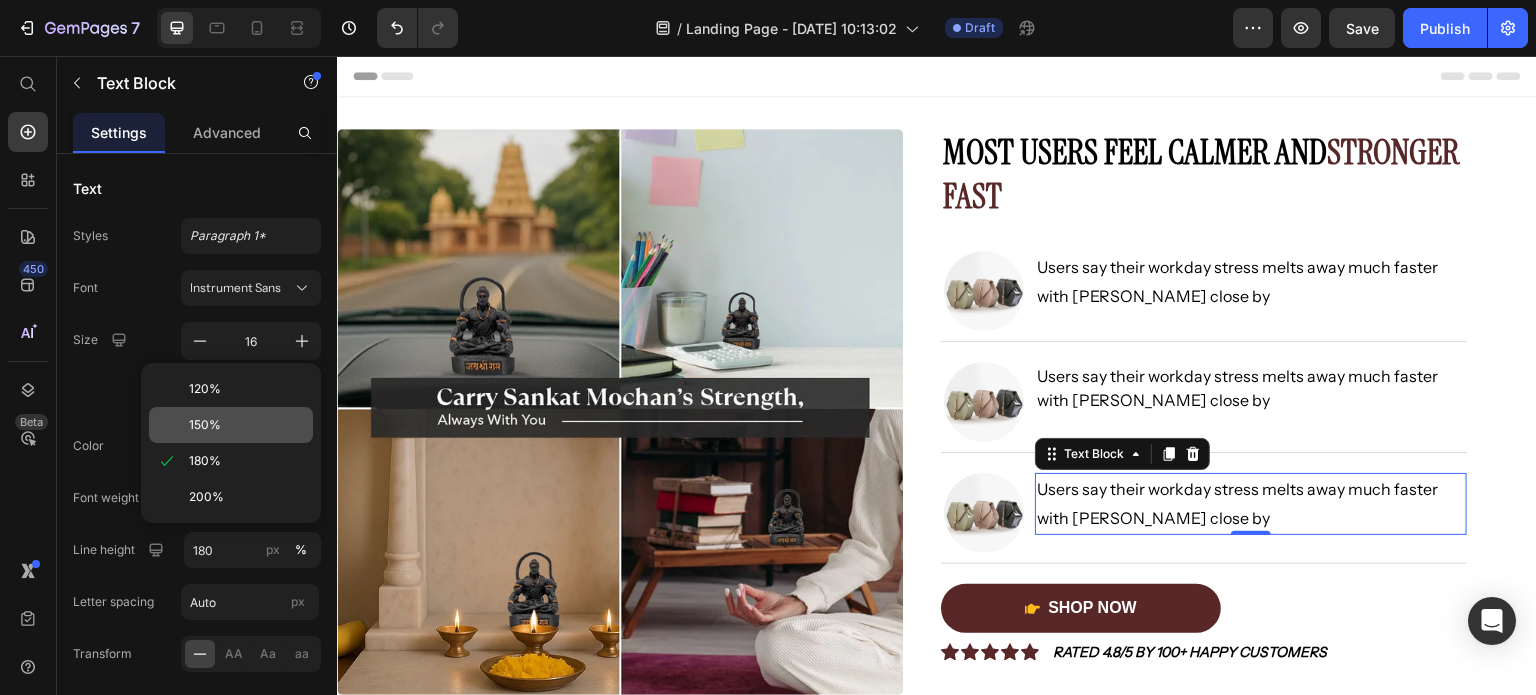 click on "150%" at bounding box center [205, 425] 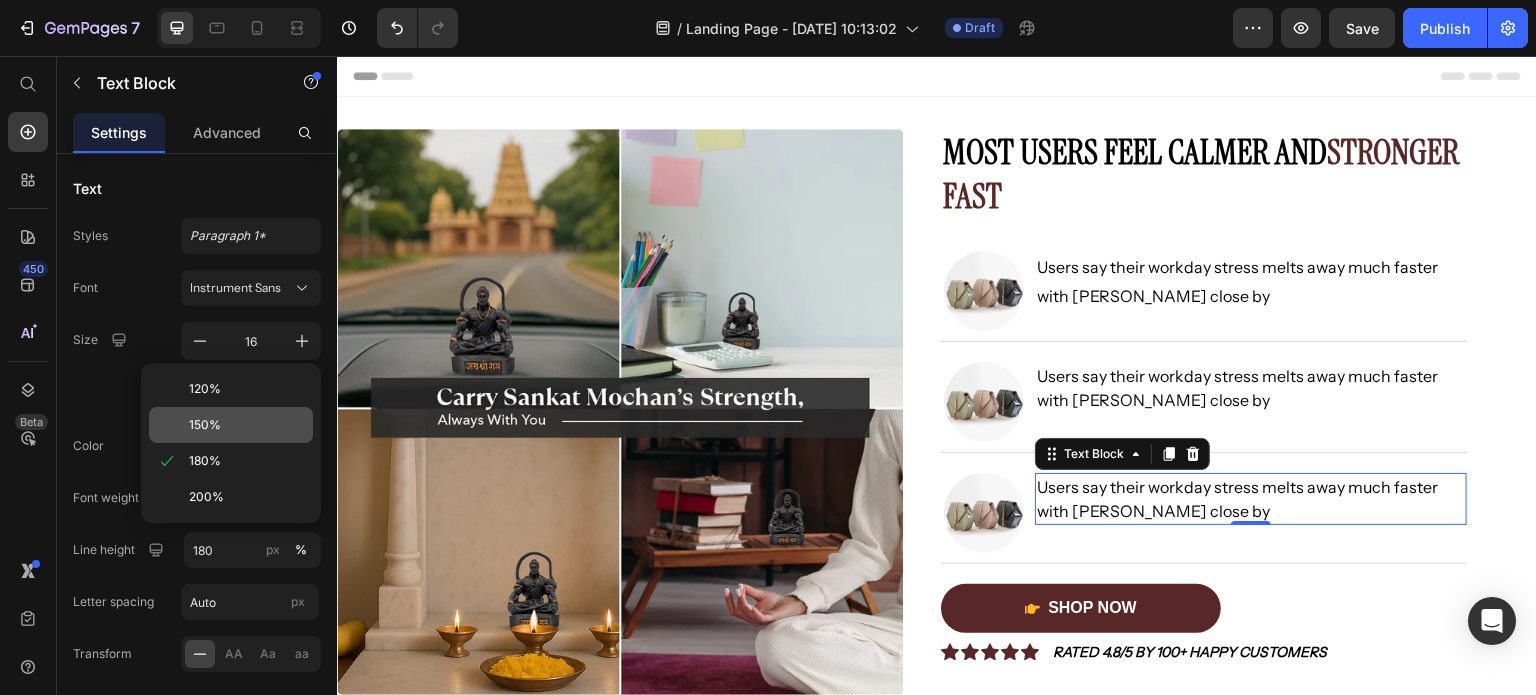 type on "150" 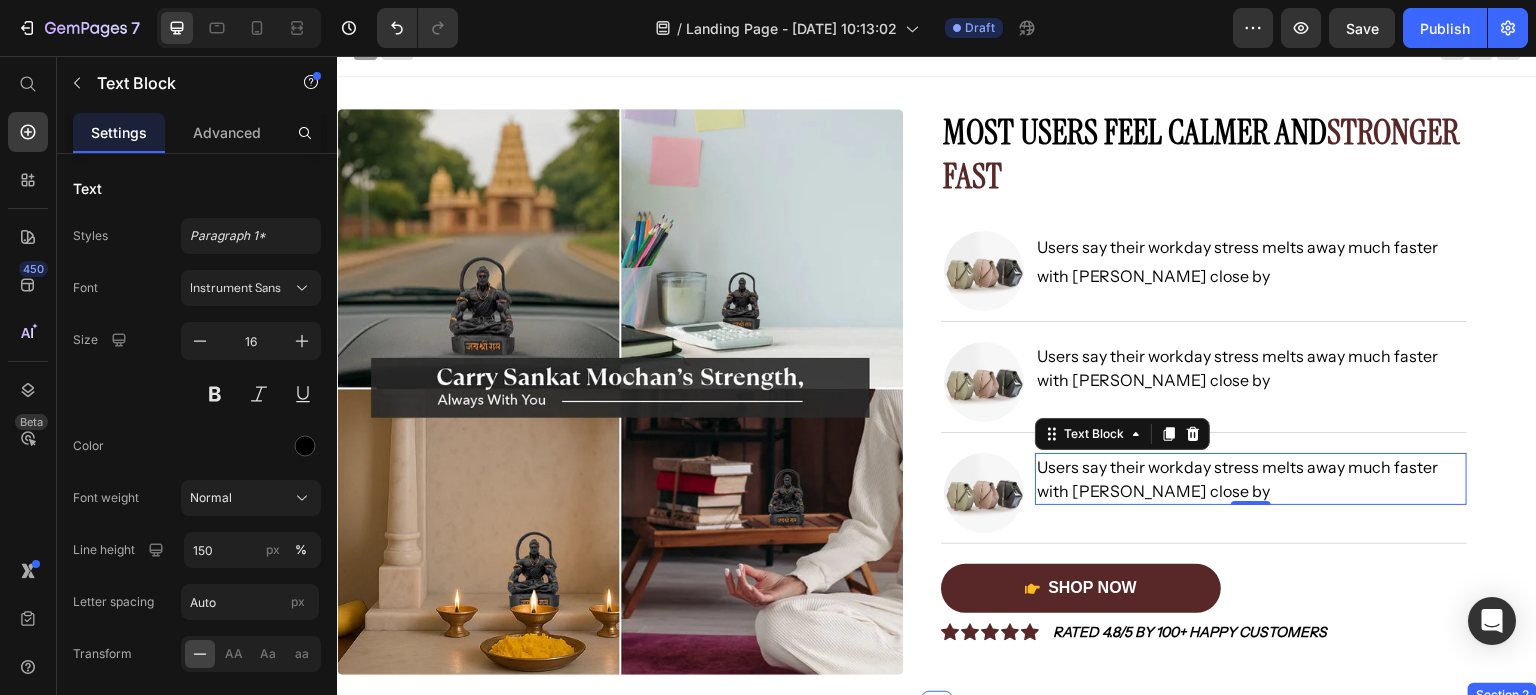 scroll, scrollTop: 0, scrollLeft: 0, axis: both 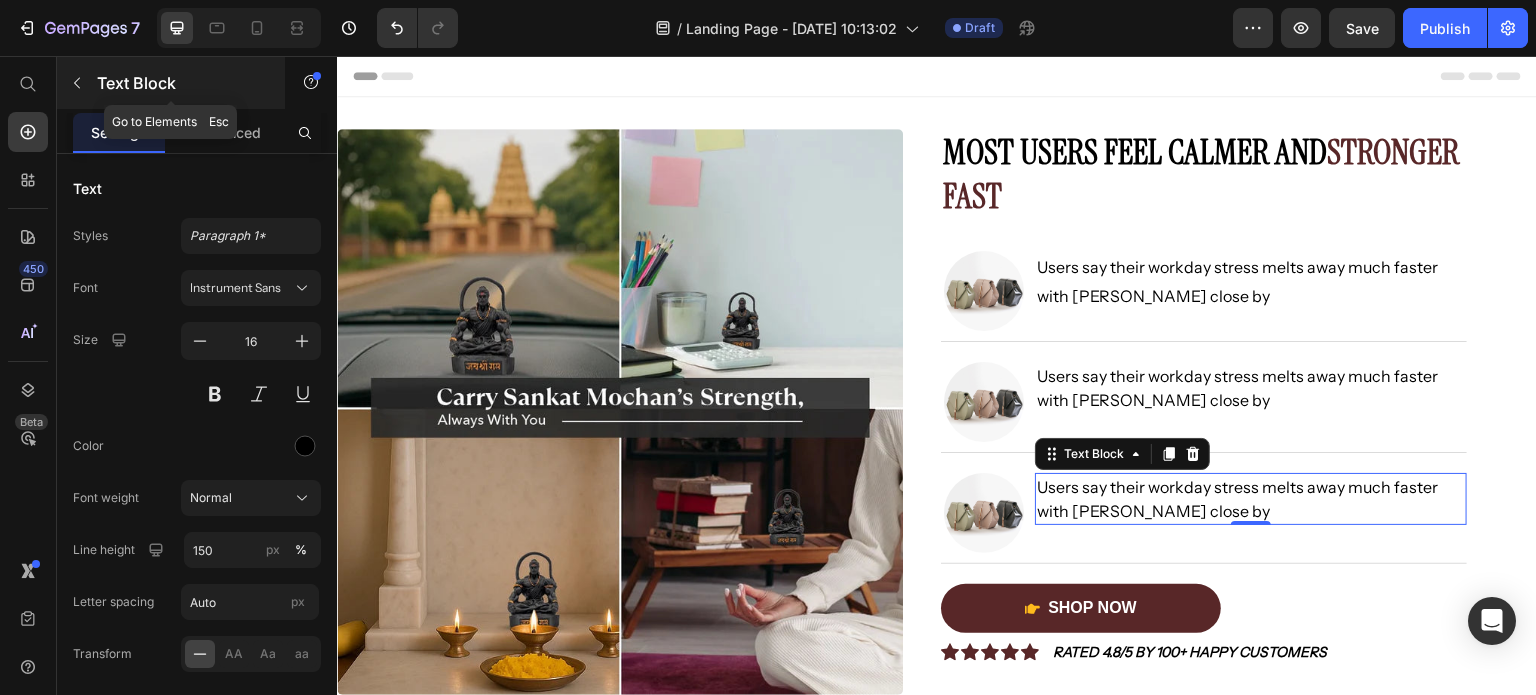 click 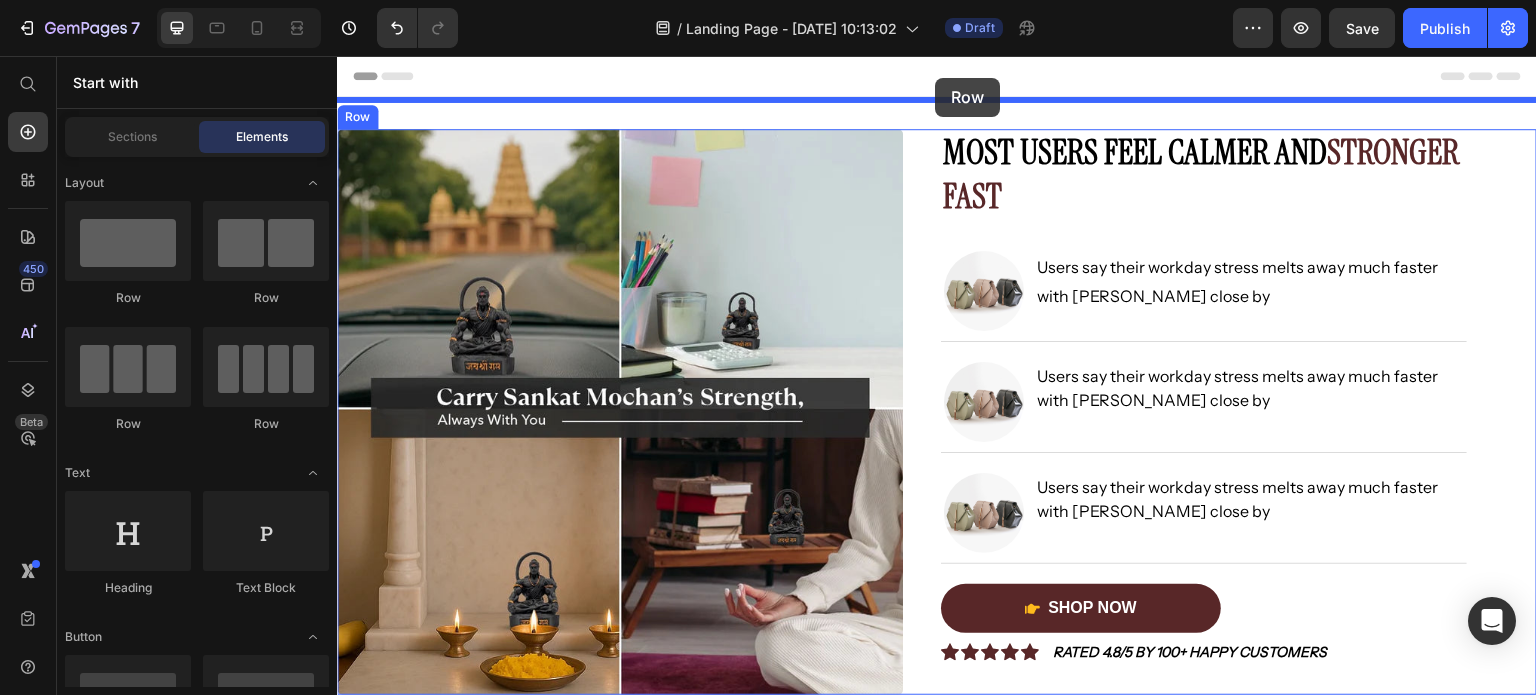 drag, startPoint x: 467, startPoint y: 313, endPoint x: 935, endPoint y: 78, distance: 523.68787 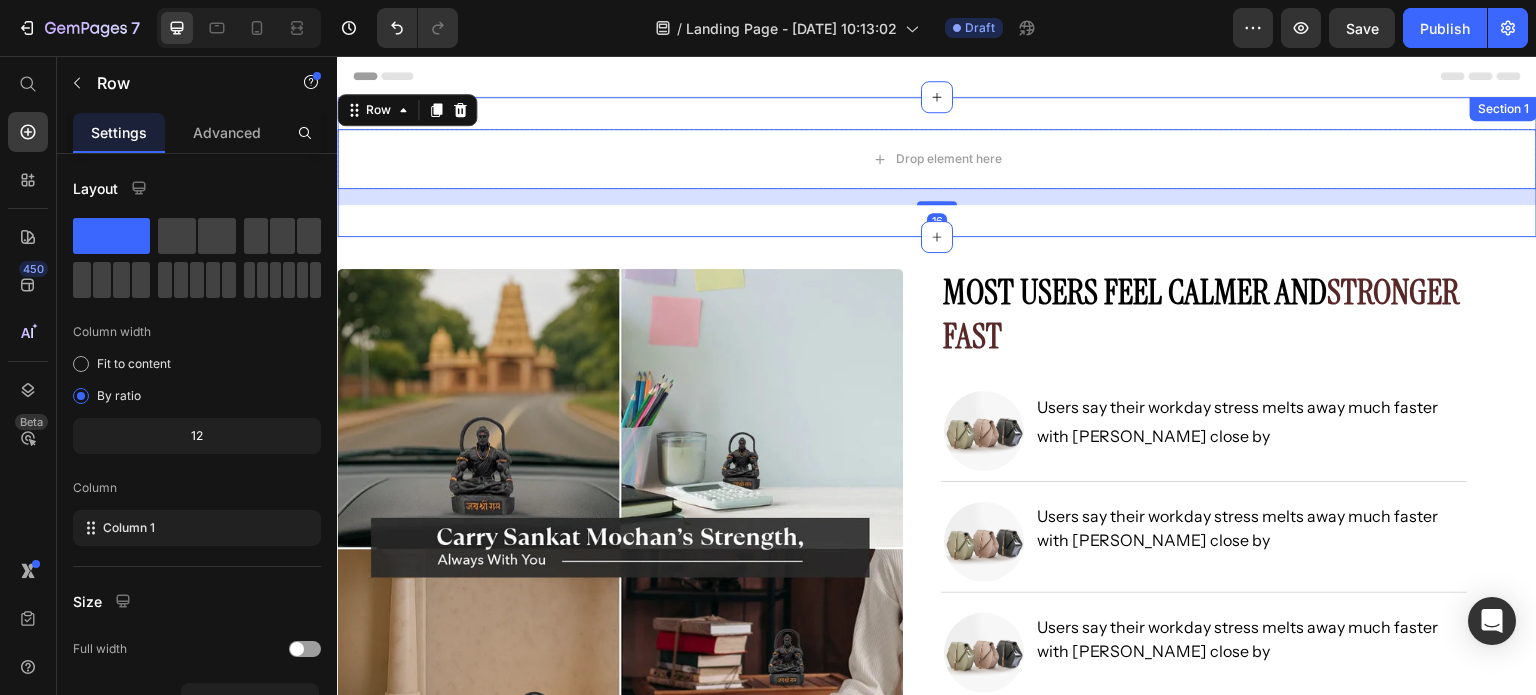 click on "Drop element here Row   16 Section 1" at bounding box center (937, 167) 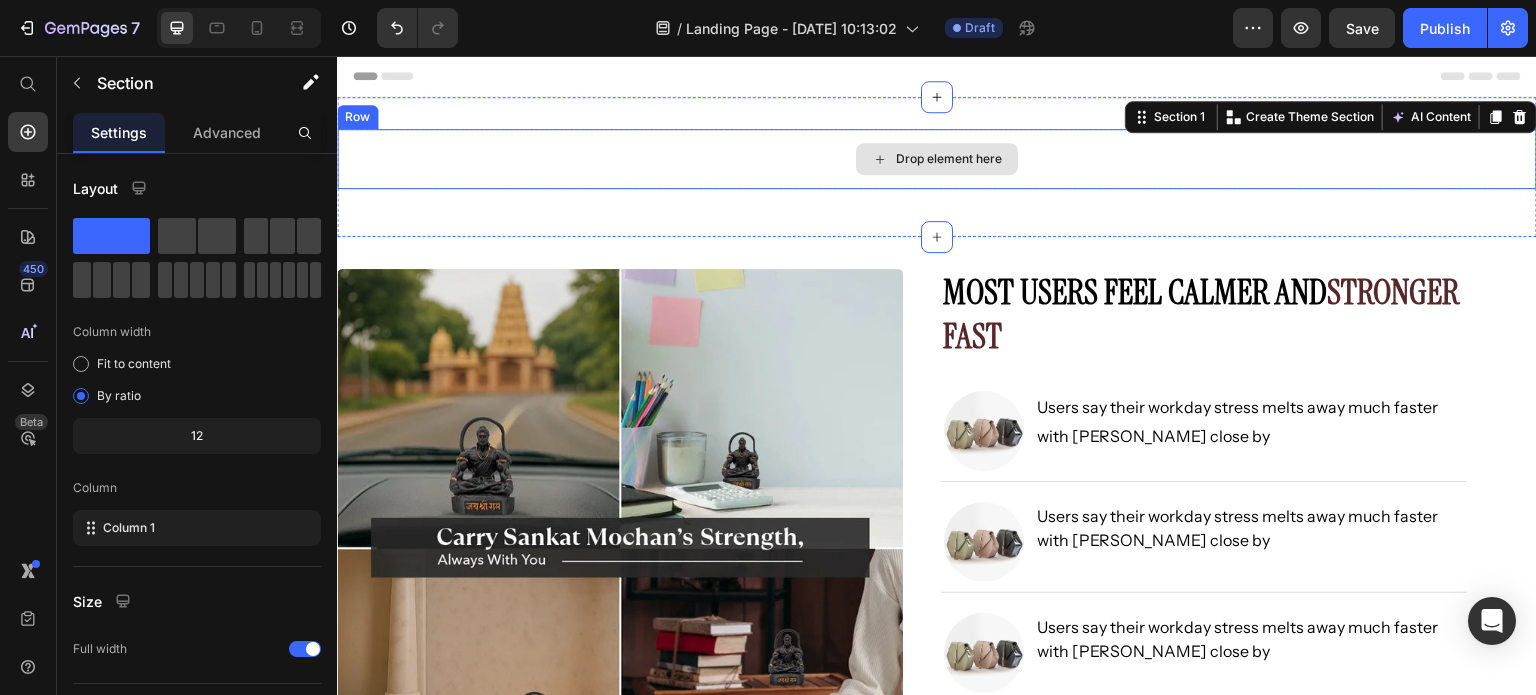click on "Drop element here" at bounding box center [937, 159] 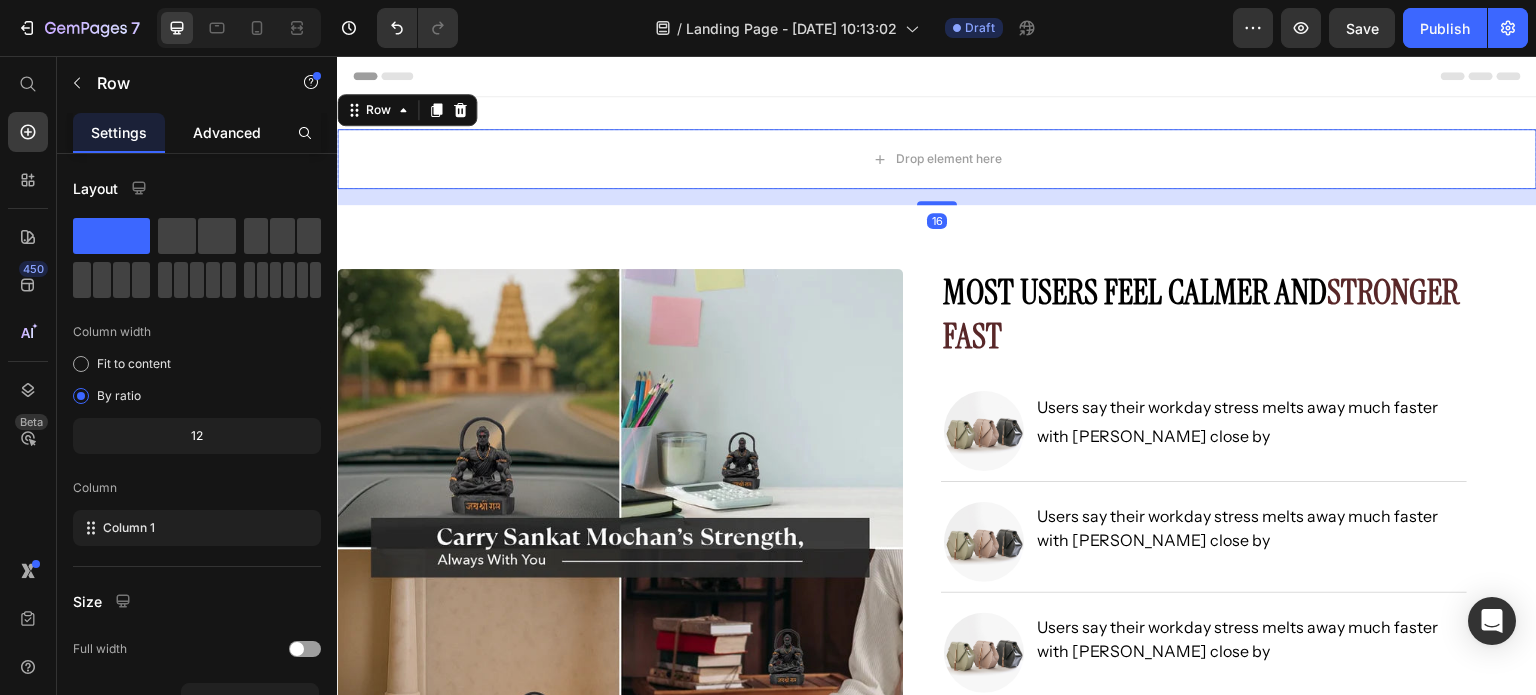 click on "Advanced" at bounding box center (227, 132) 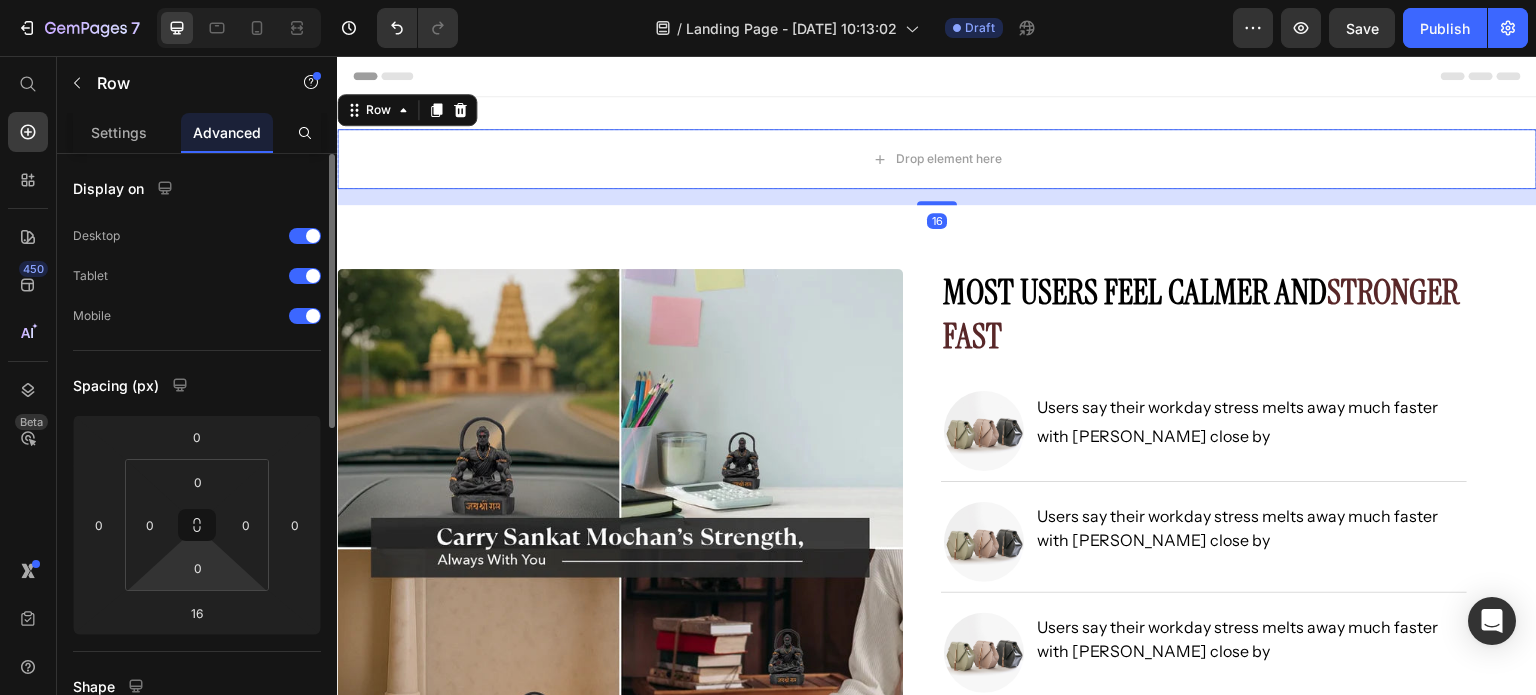 scroll, scrollTop: 100, scrollLeft: 0, axis: vertical 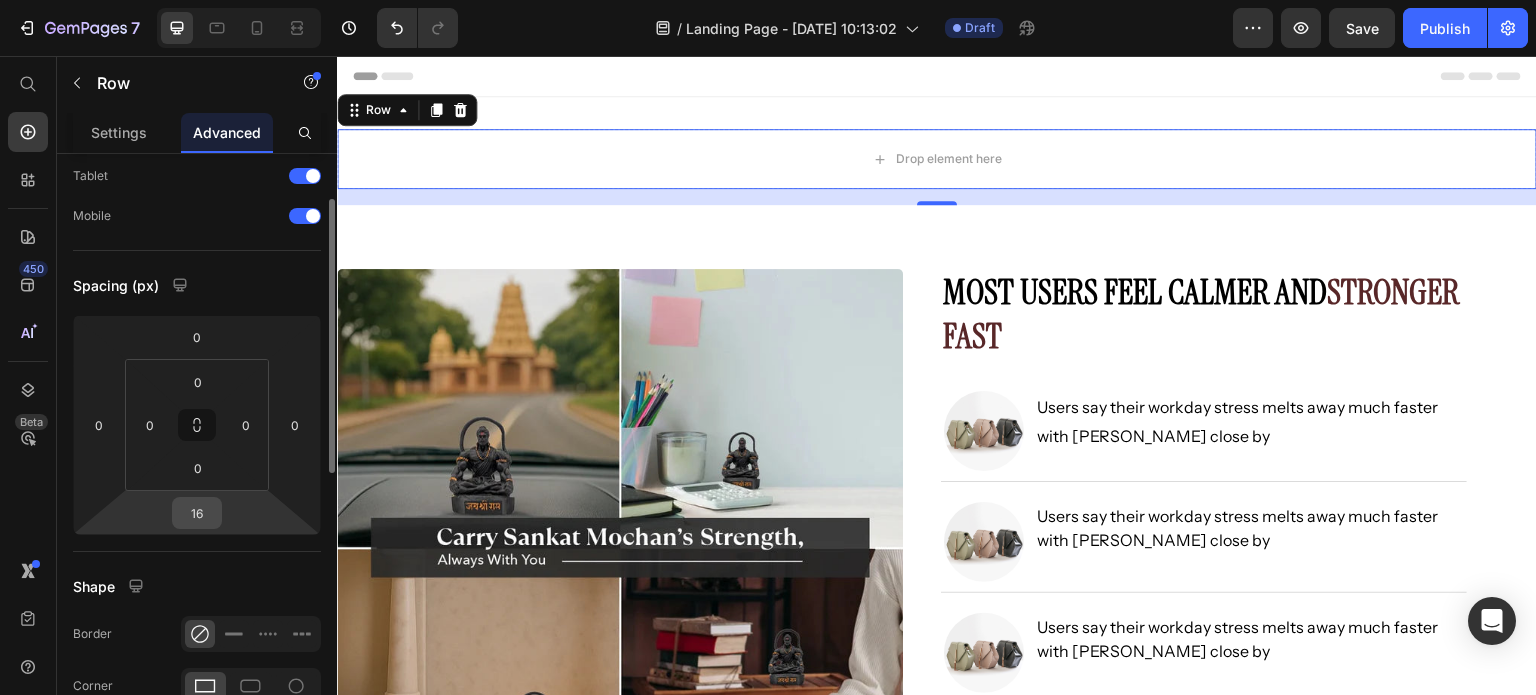 click on "16" at bounding box center [197, 513] 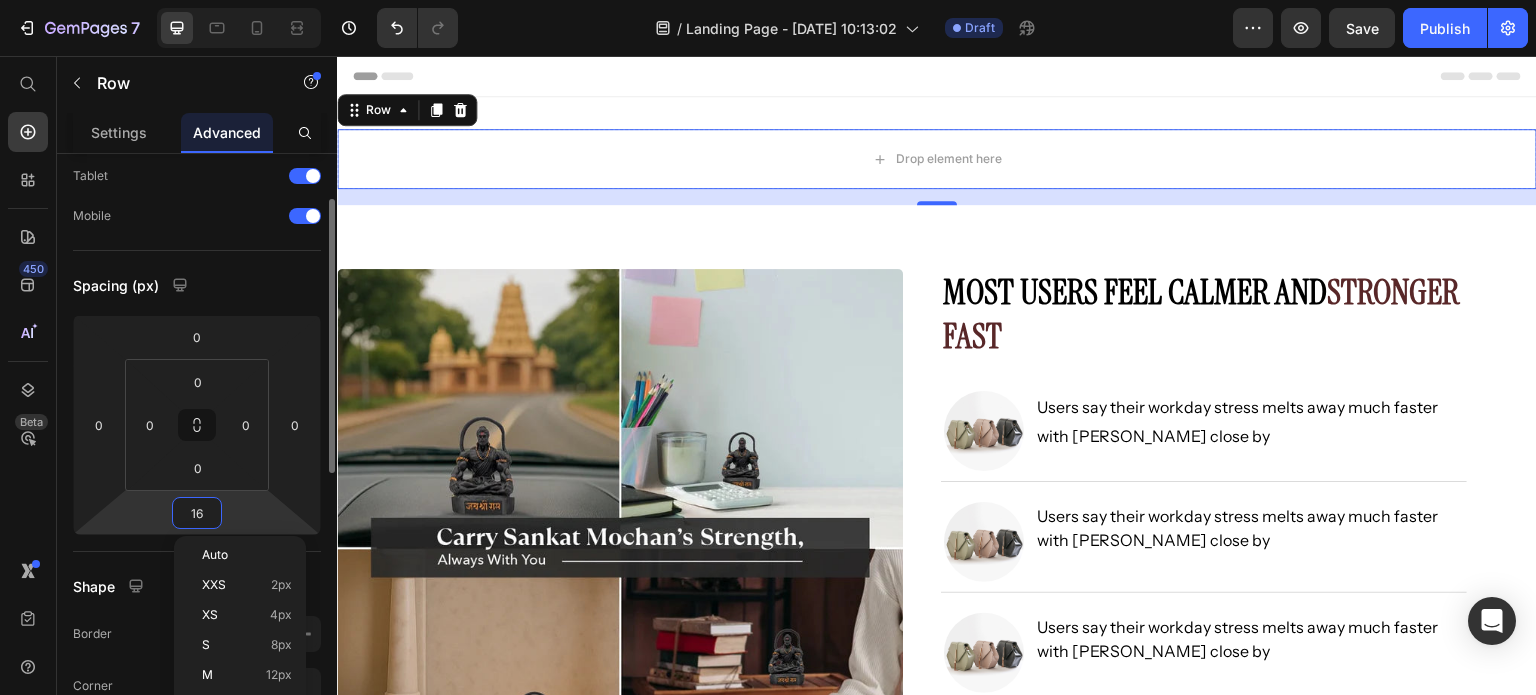 type on "0" 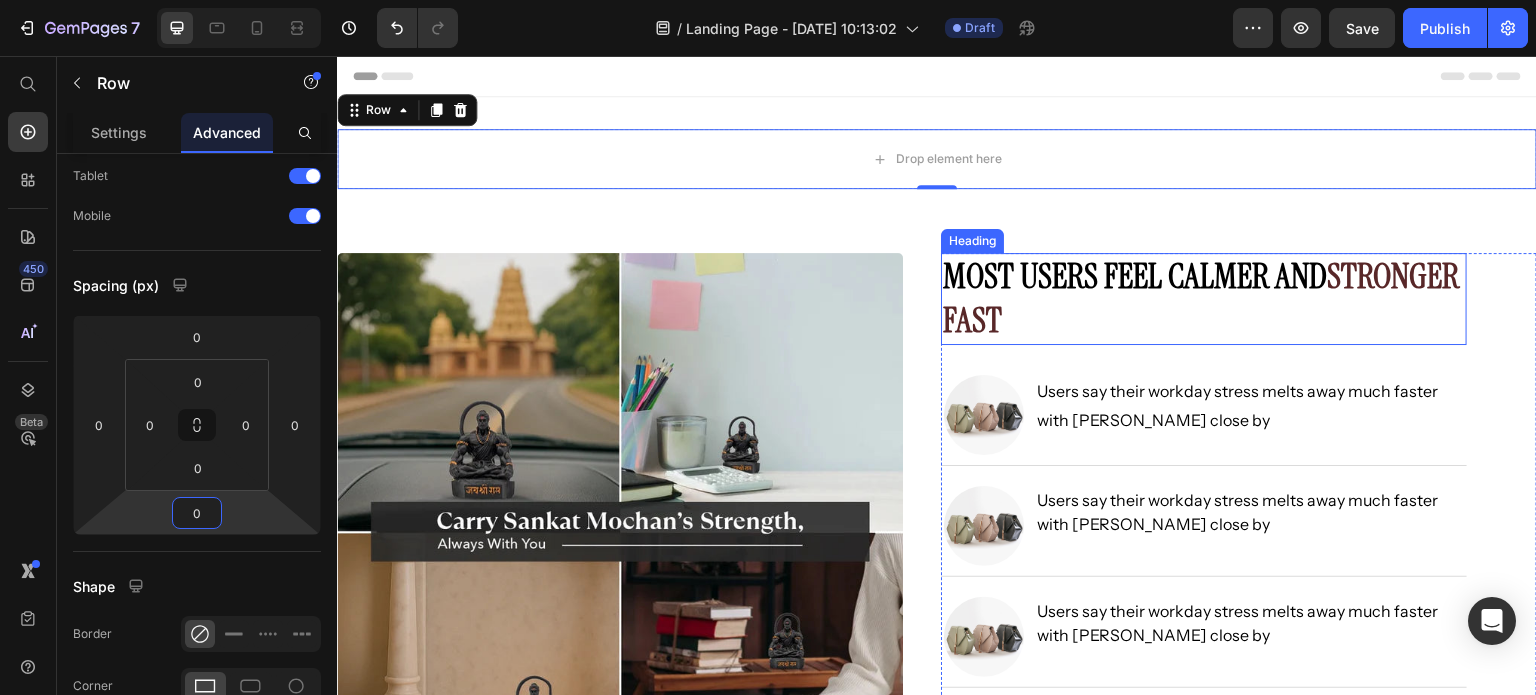 click on "Stronger Fast" at bounding box center [1201, 298] 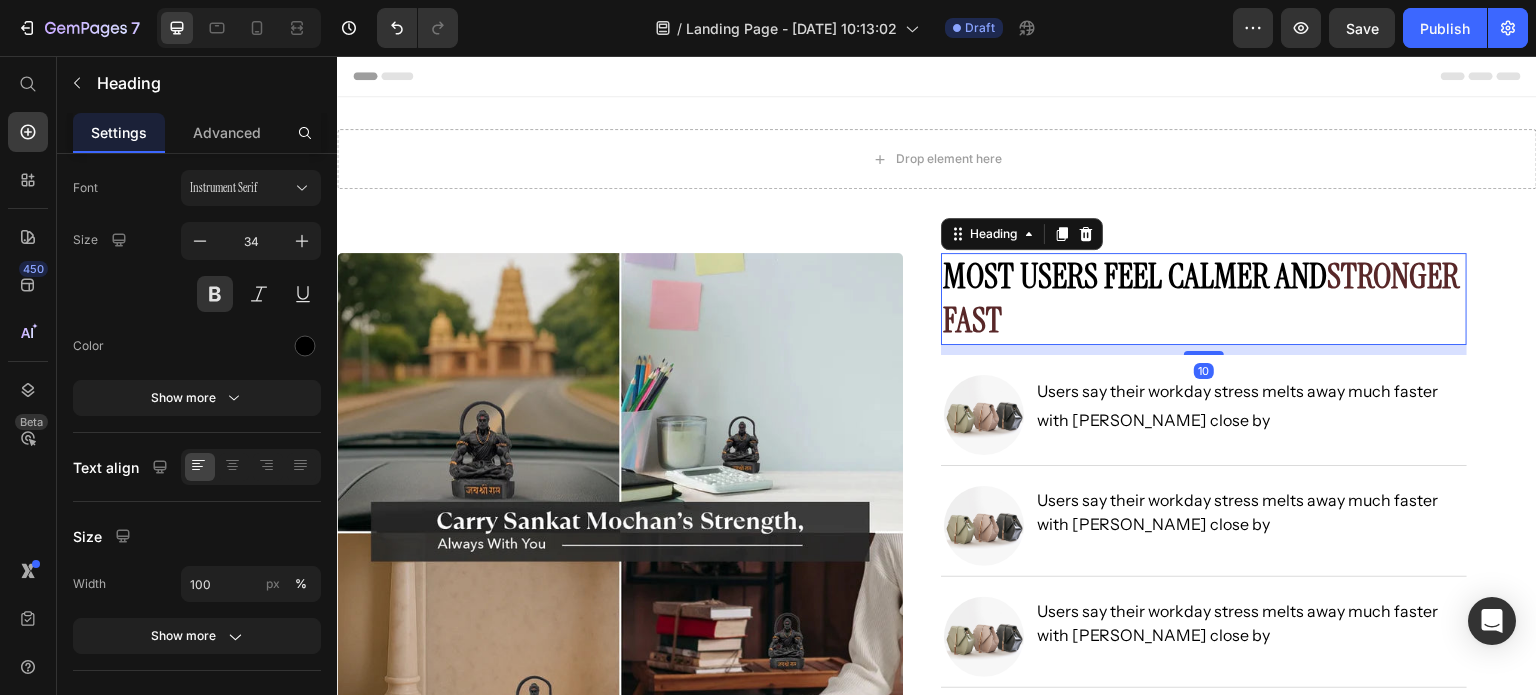 scroll, scrollTop: 0, scrollLeft: 0, axis: both 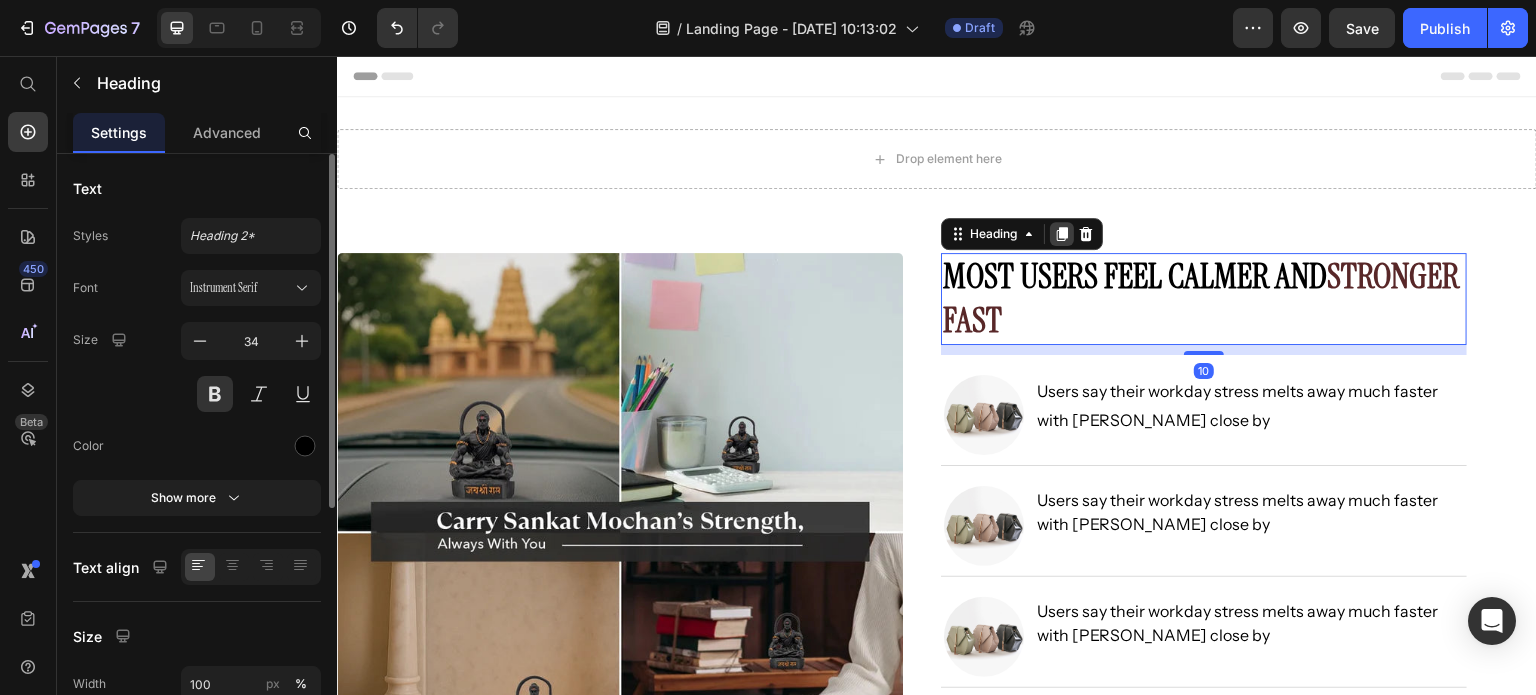 click 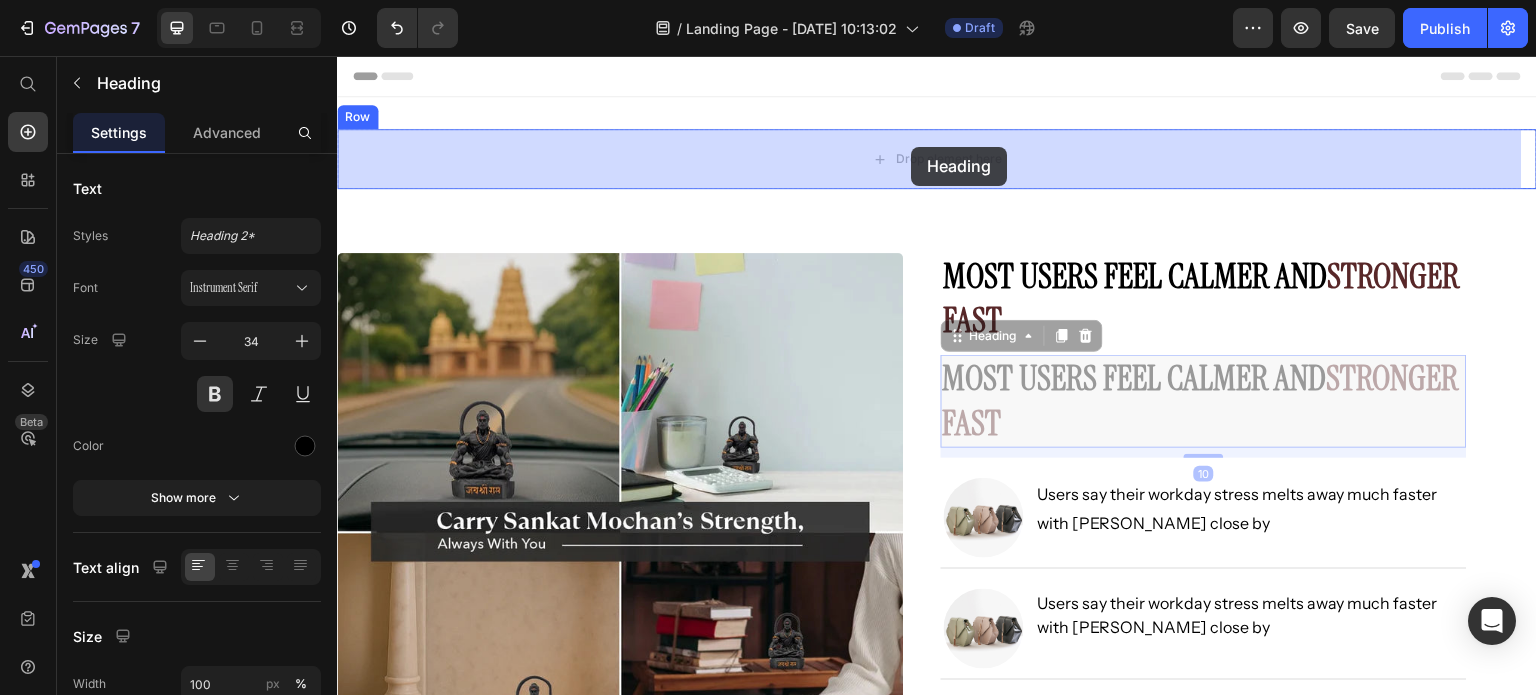 drag, startPoint x: 952, startPoint y: 334, endPoint x: 912, endPoint y: 147, distance: 191.23022 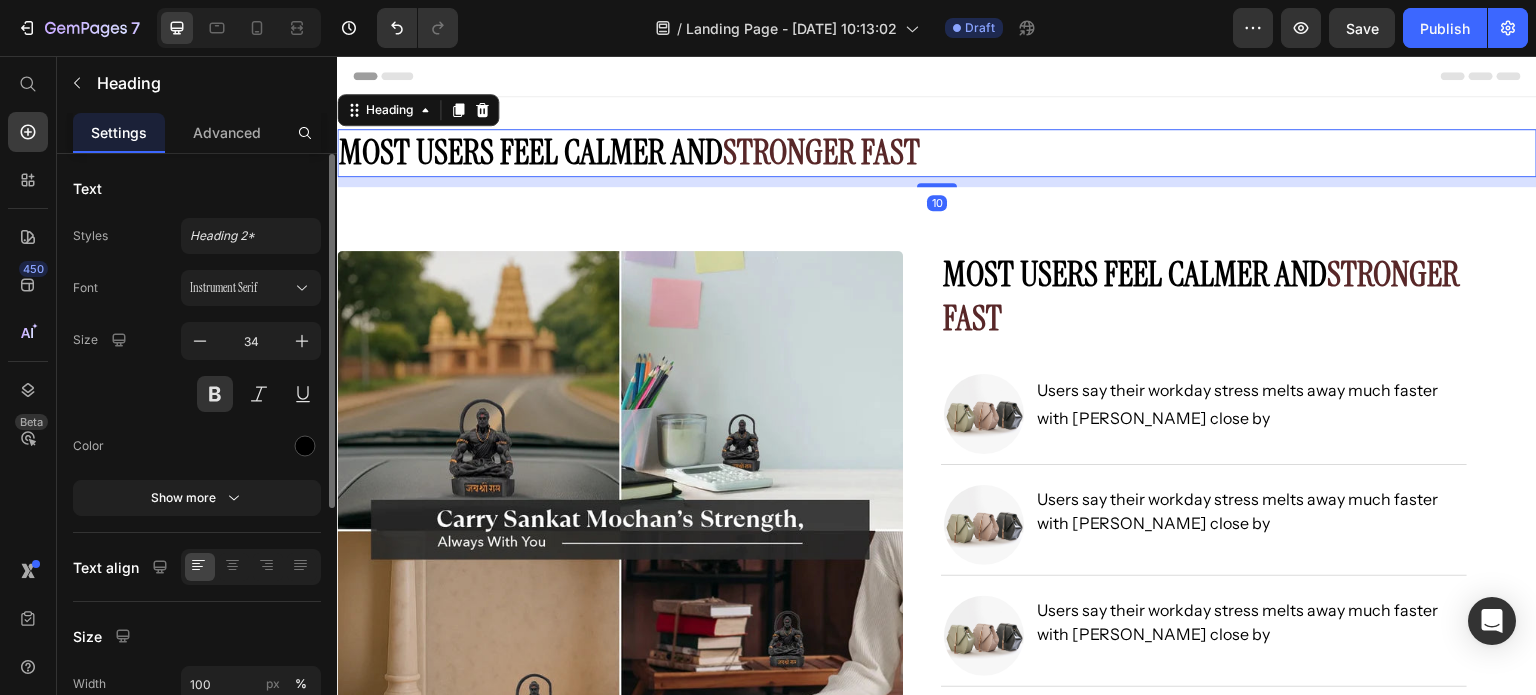 scroll, scrollTop: 100, scrollLeft: 0, axis: vertical 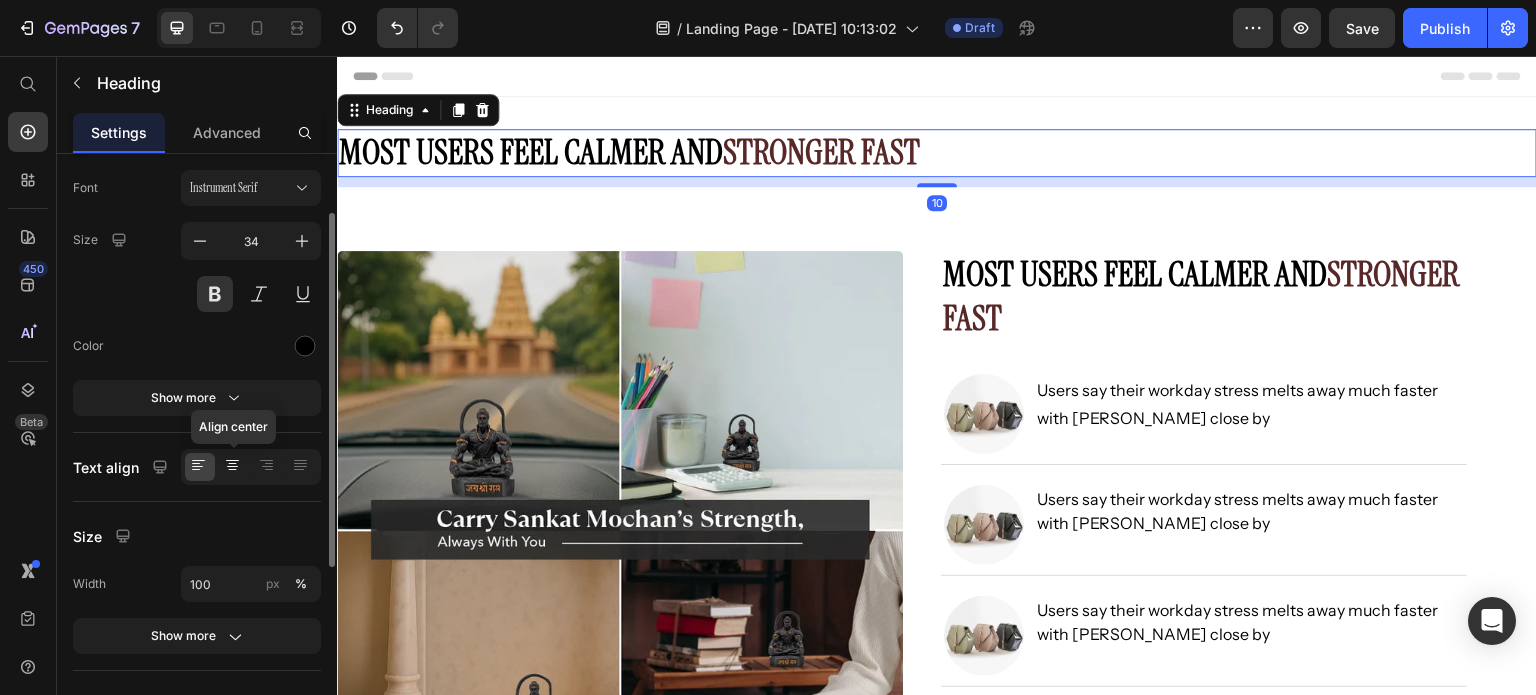 click 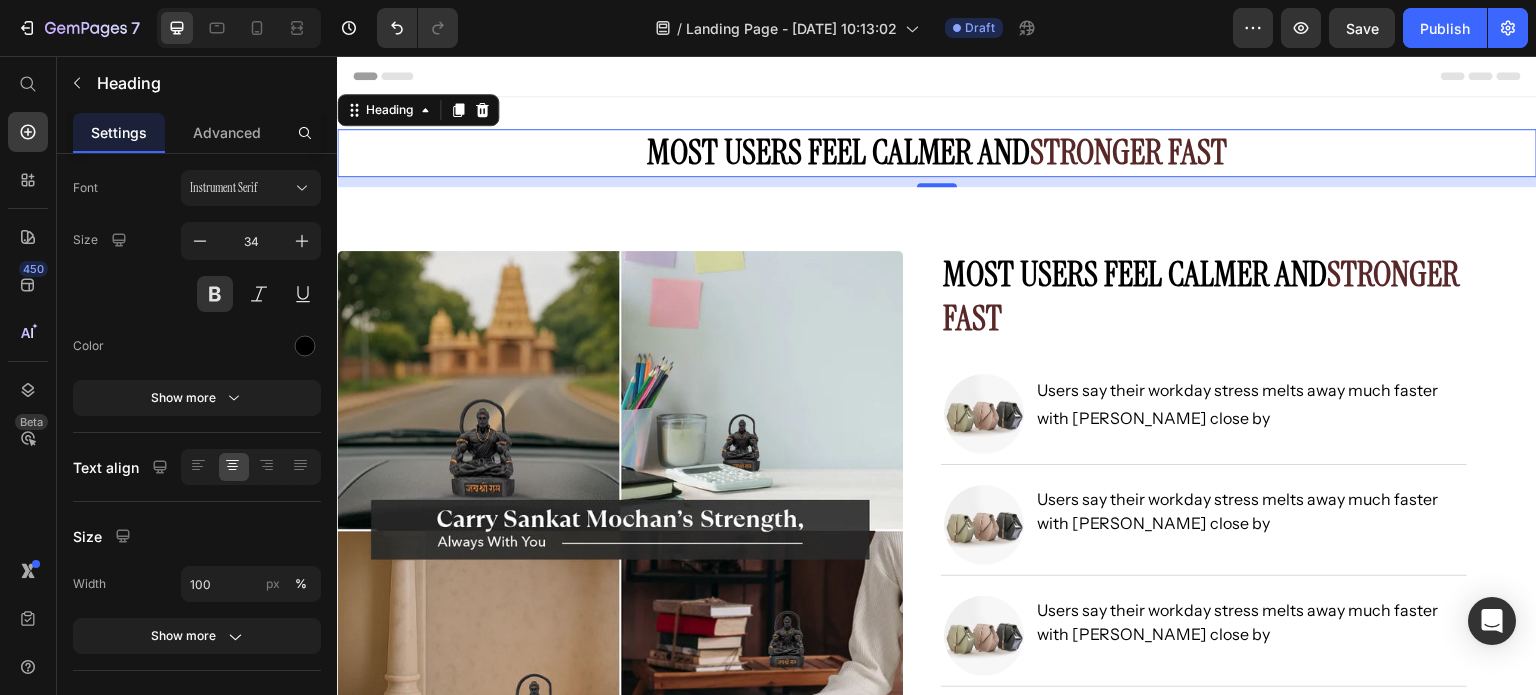 drag, startPoint x: 1174, startPoint y: 297, endPoint x: 875, endPoint y: 284, distance: 299.28247 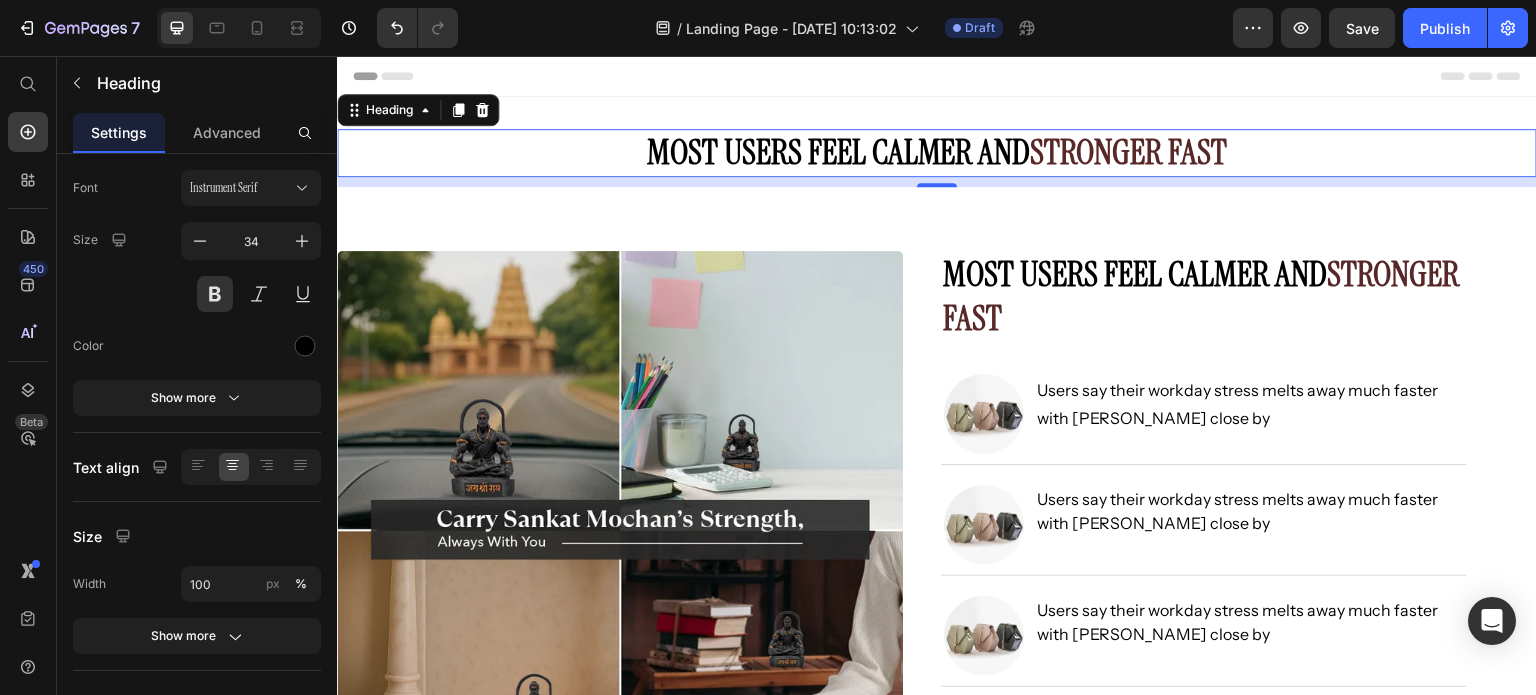 click on "Most Users Feel Calmer and  Stronger Fast" at bounding box center [937, 153] 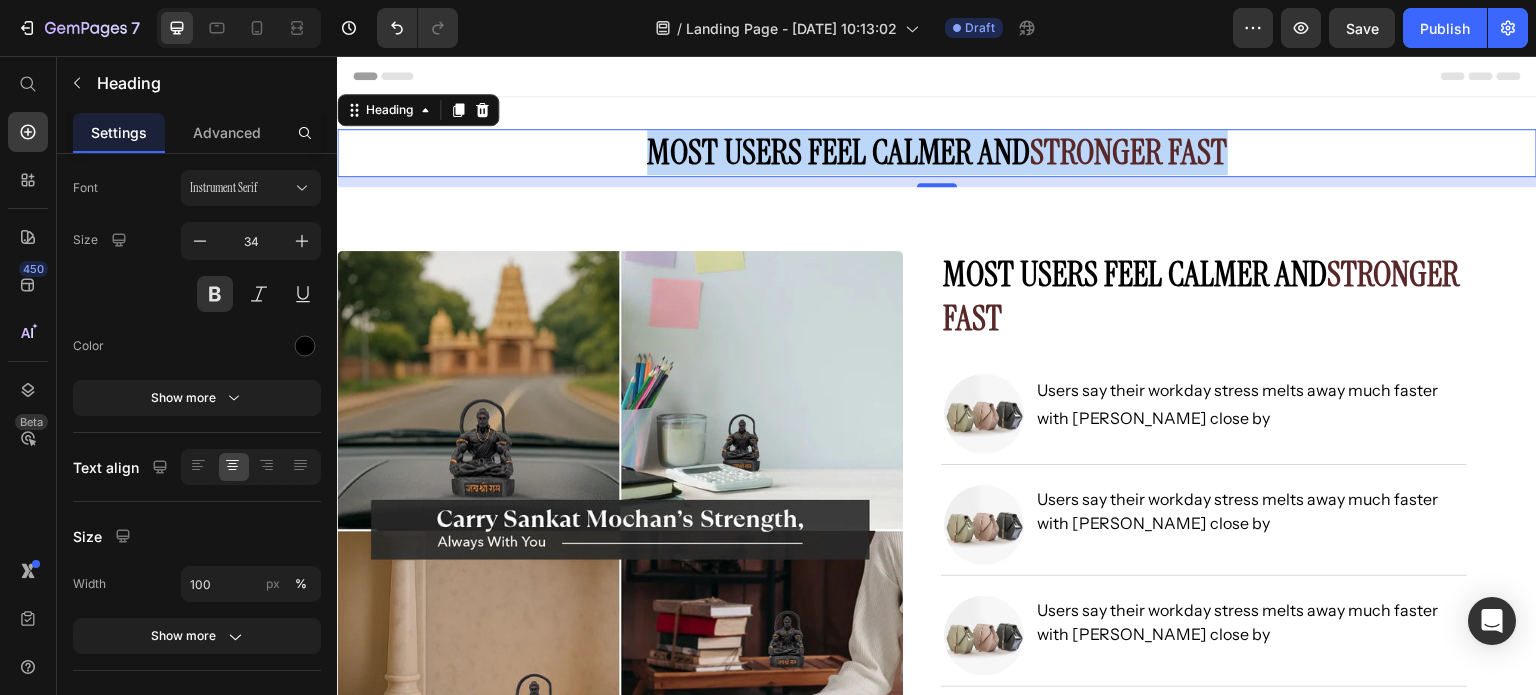 click on "Most Users Feel Calmer and  Stronger Fast" at bounding box center [937, 153] 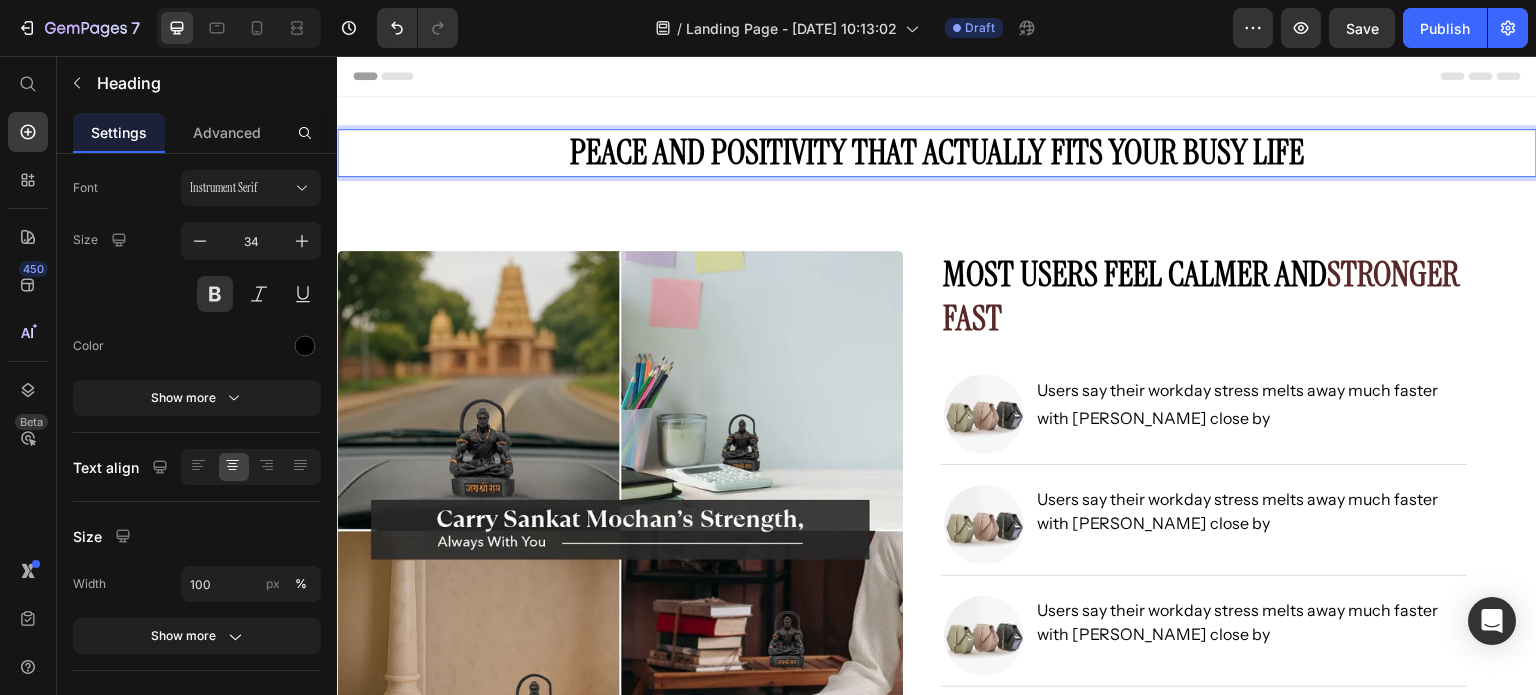 click on "Peace and Positivity That Actually Fits Your Busy Life" at bounding box center [937, 153] 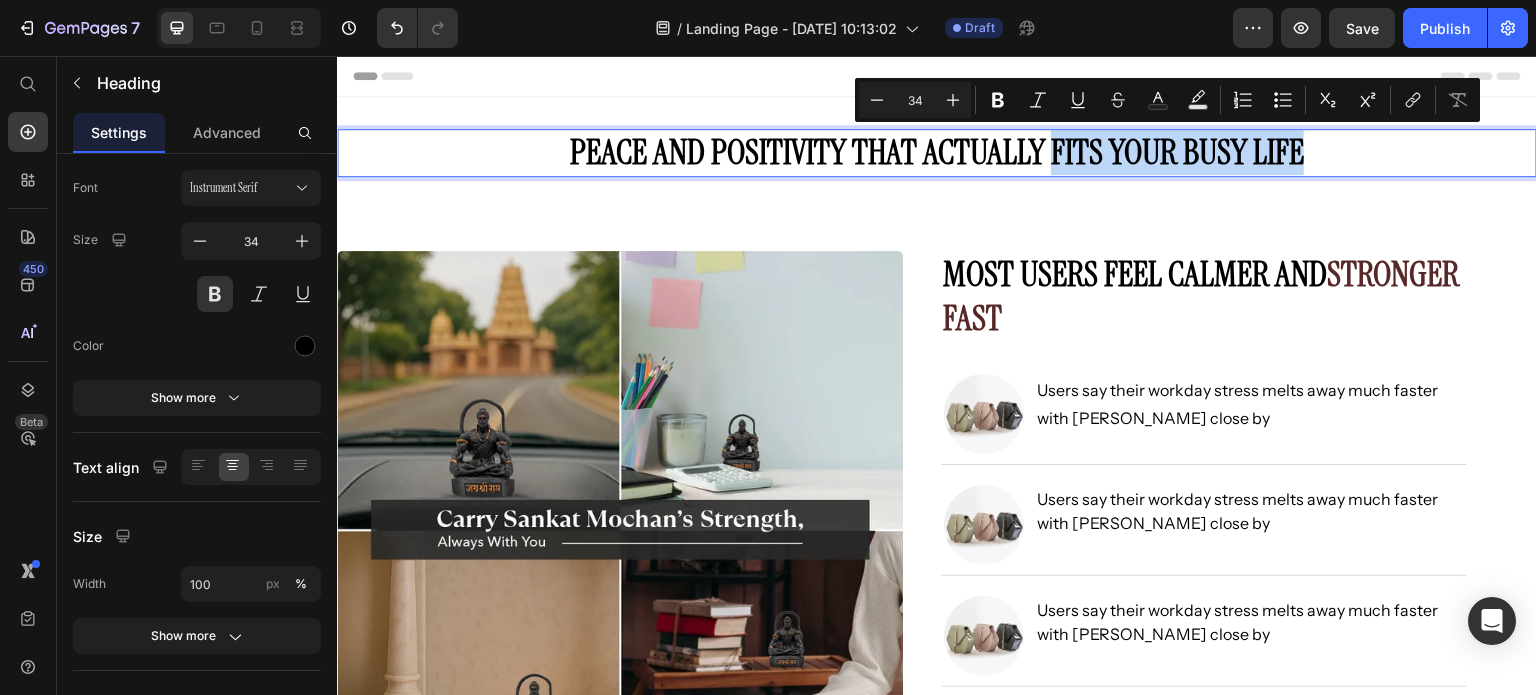 drag, startPoint x: 1045, startPoint y: 148, endPoint x: 1320, endPoint y: 151, distance: 275.01636 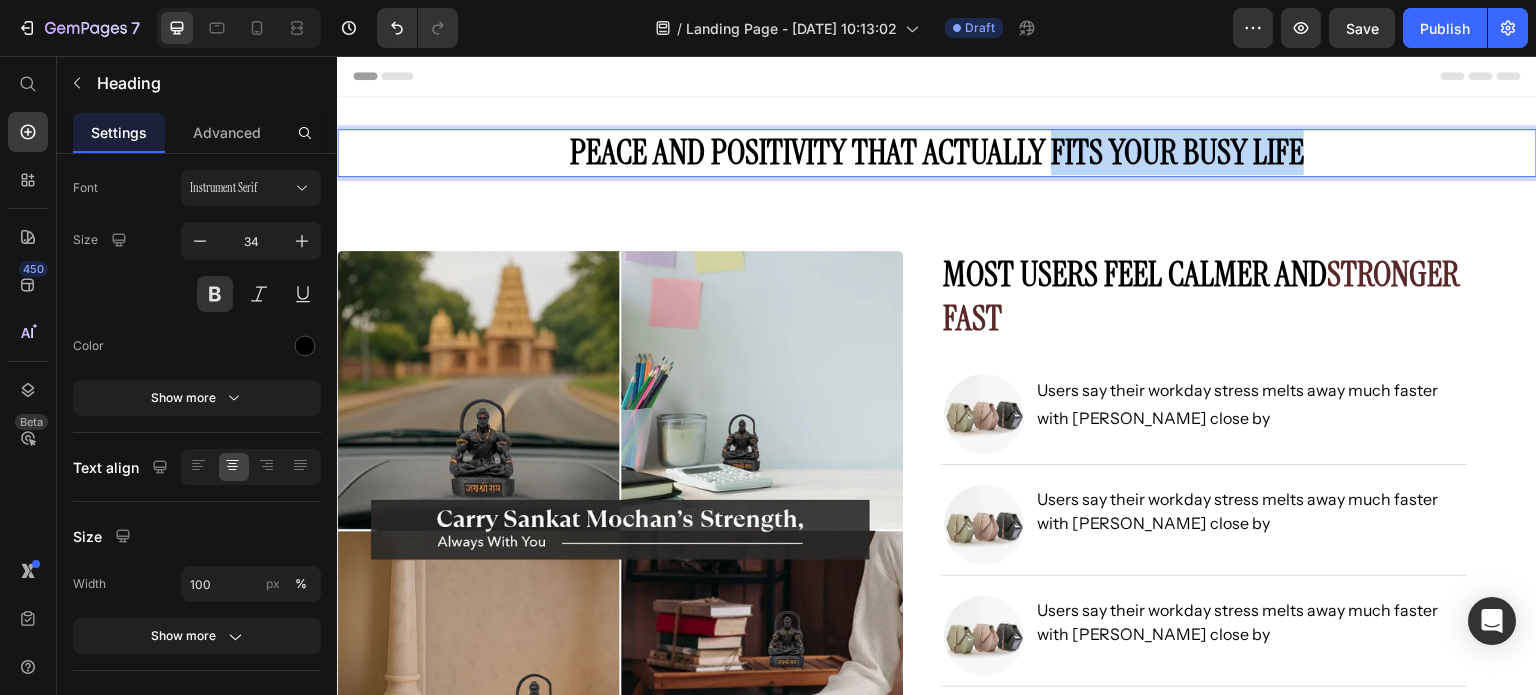 drag, startPoint x: 1045, startPoint y: 151, endPoint x: 1316, endPoint y: 154, distance: 271.0166 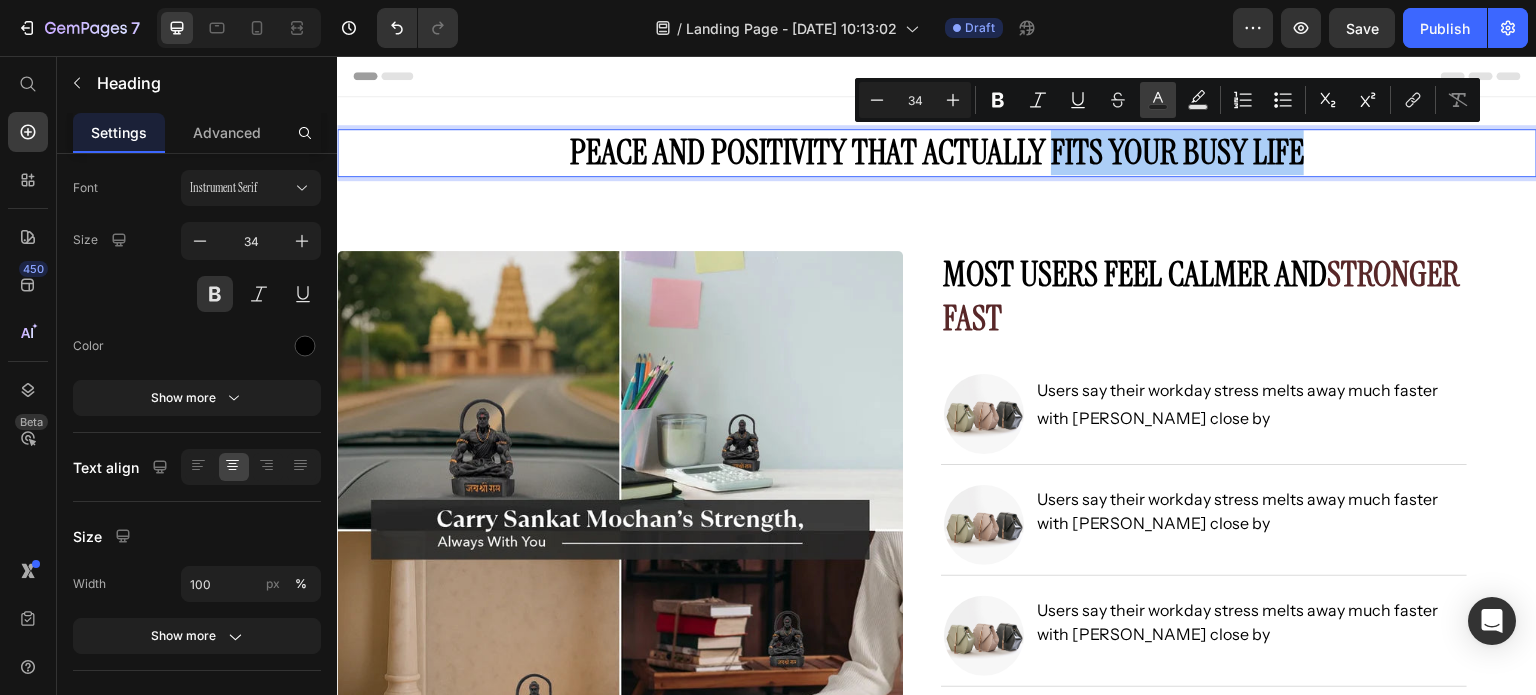 click 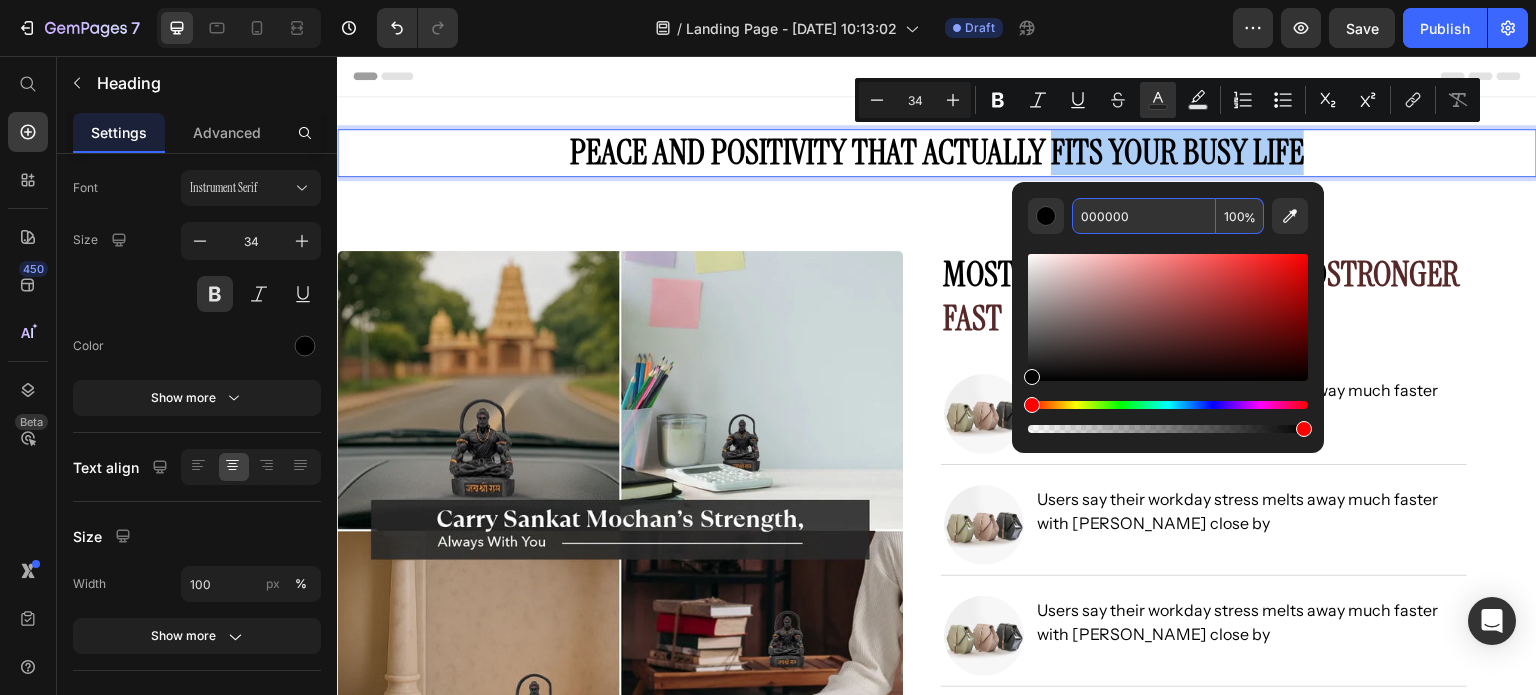 click on "000000" at bounding box center [1144, 216] 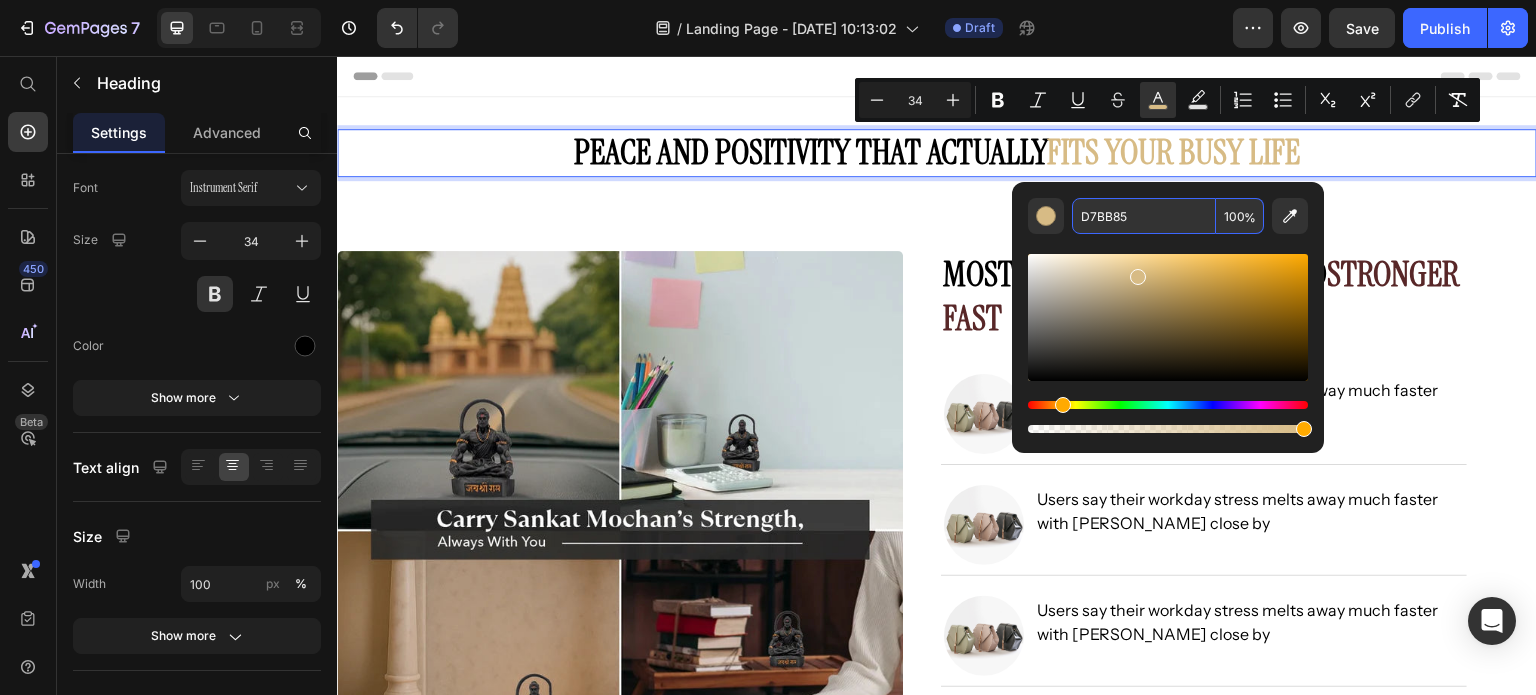 click on "D7BB85" at bounding box center [1144, 216] 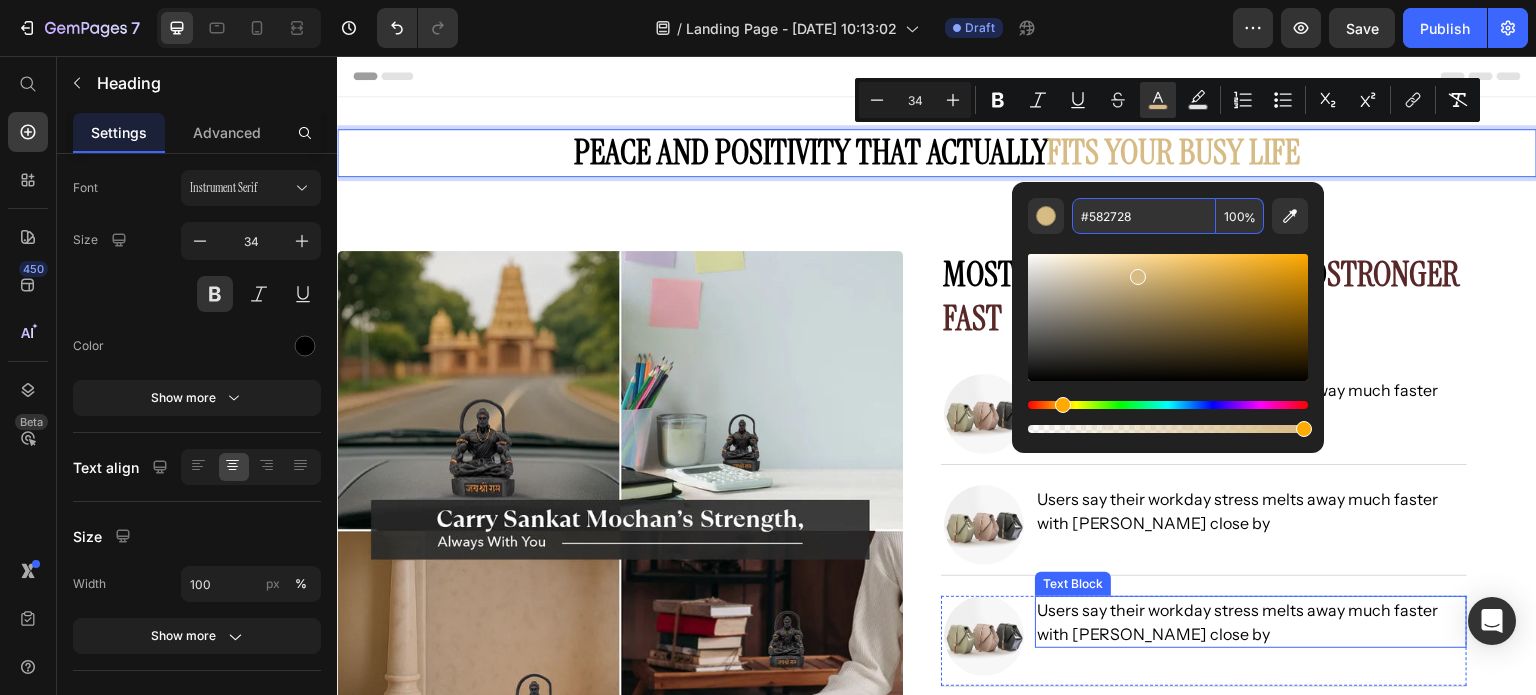 type on "582728" 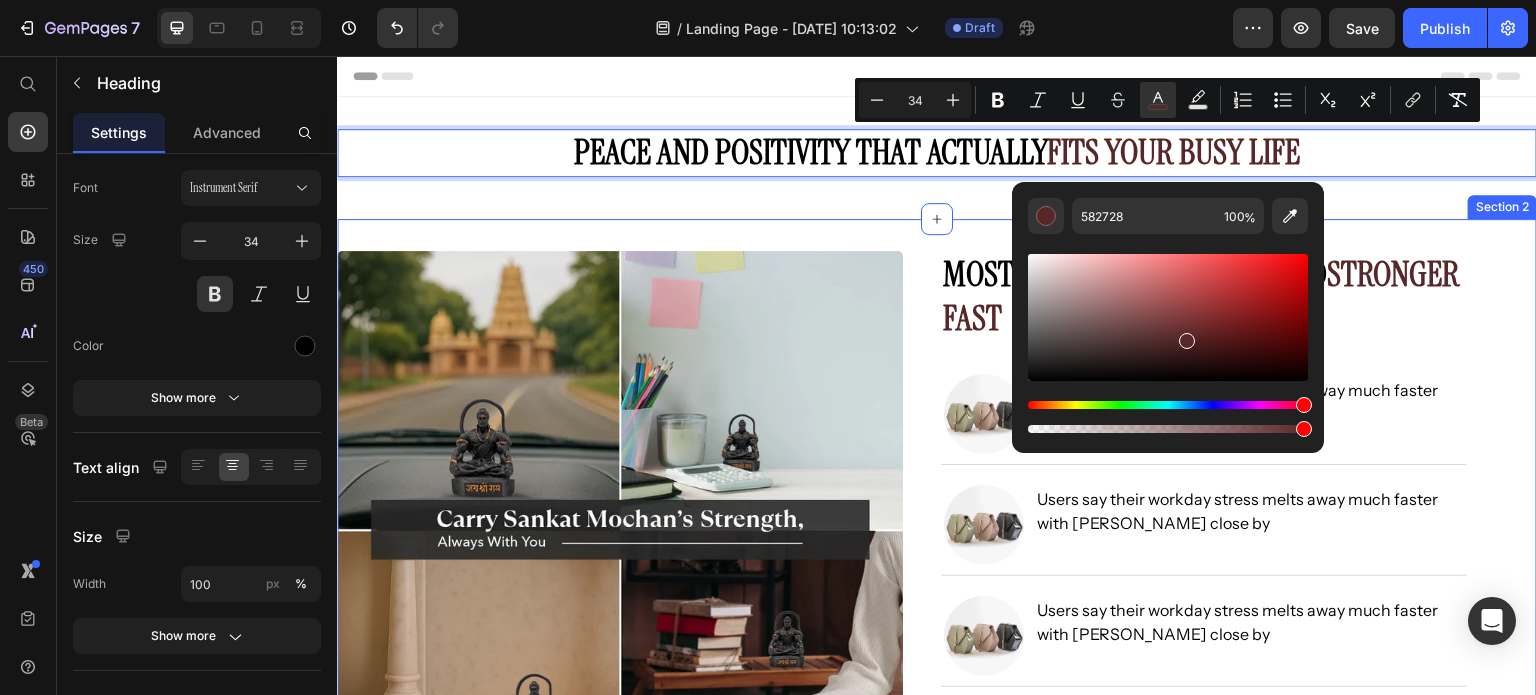 click on "Image Most Users Feel Calmer and  Stronger Fast Heading Image Users say their workday stress melts away much faster with [PERSON_NAME] close by Text Block Row Image Users say their workday stress melts away much faster with [PERSON_NAME] close by Text Block Row Image Users say their workday stress melts away much faster with [PERSON_NAME] close by Text Block Row
Shop Now   Button Image Icon Icon Icon Icon Icon Icon List Rated 4.8/5 by 100+ Happy Customers Text Block Row Row Row Section 2" at bounding box center (937, 534) 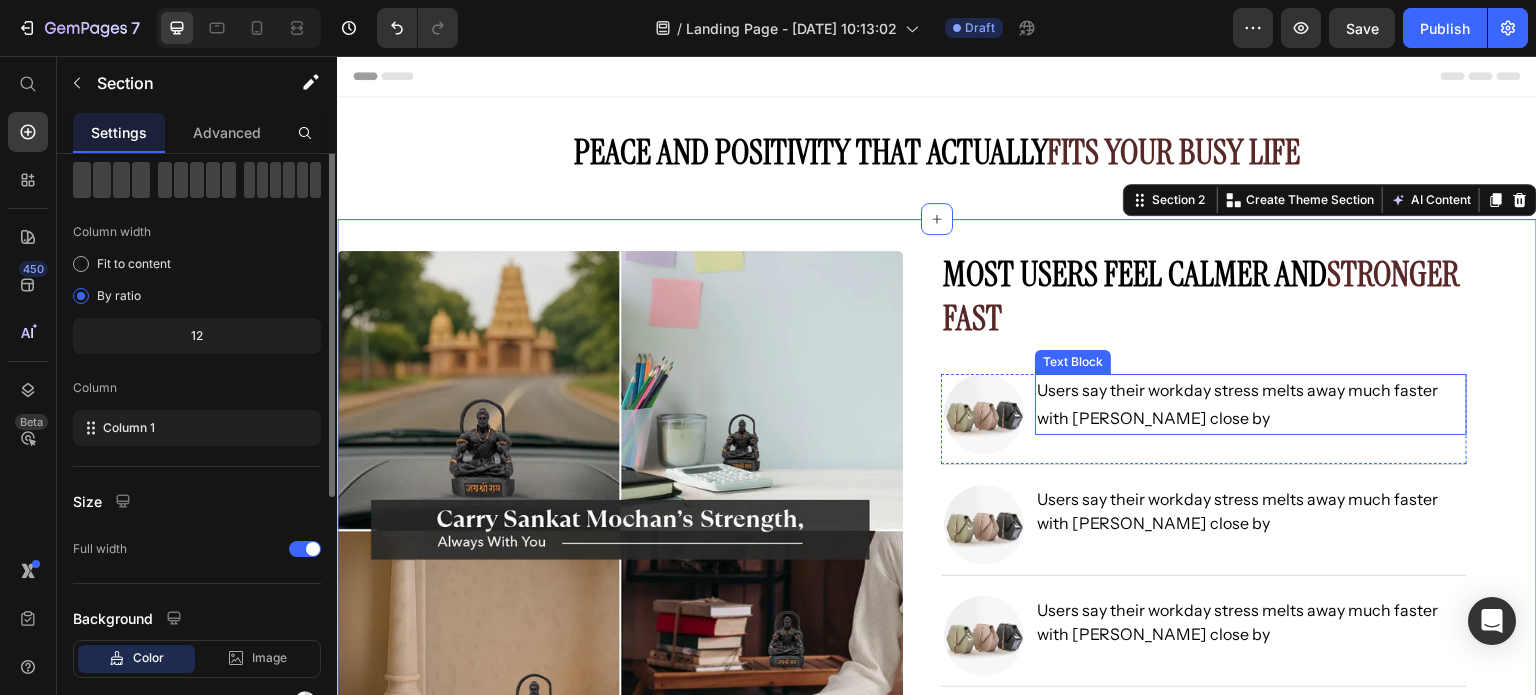 scroll, scrollTop: 0, scrollLeft: 0, axis: both 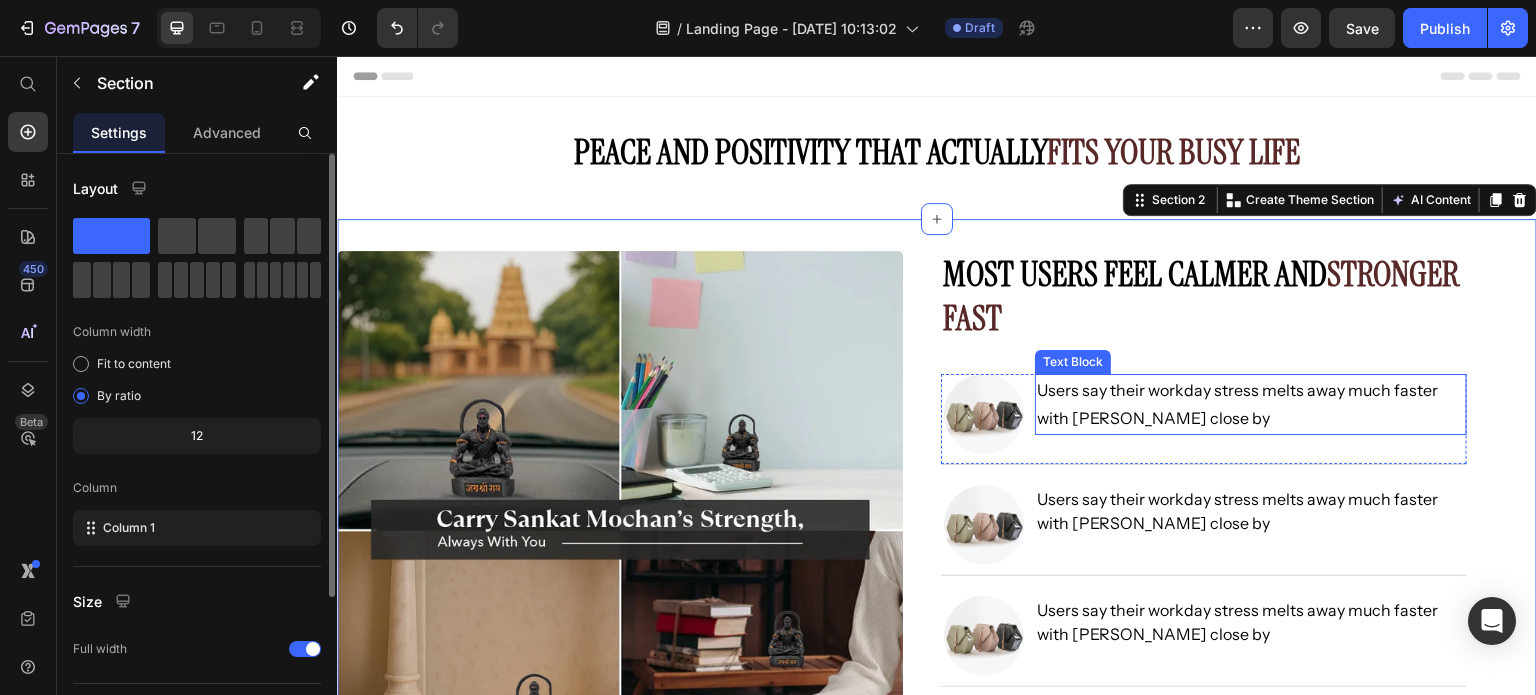 click on "Users say their workday stress melts away much faster with [PERSON_NAME] close by" at bounding box center [1251, 405] 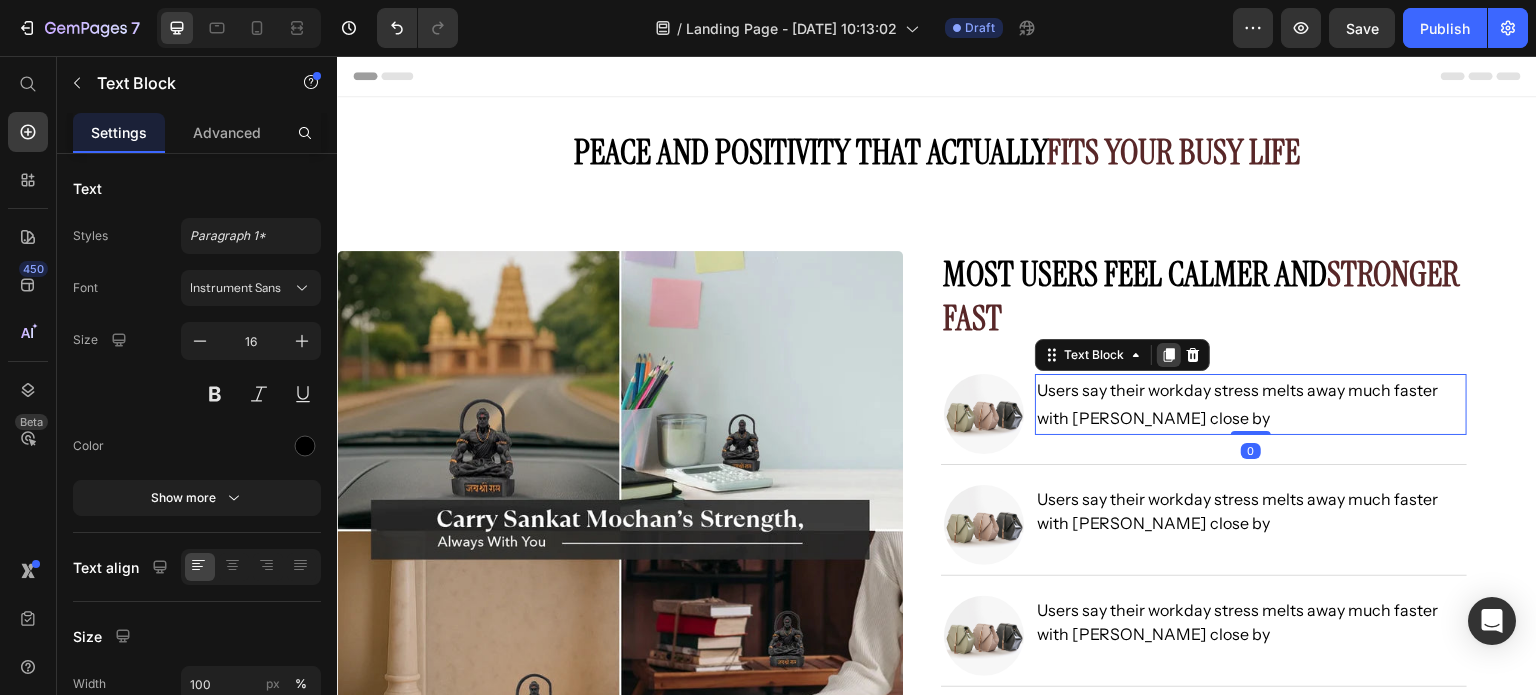 click 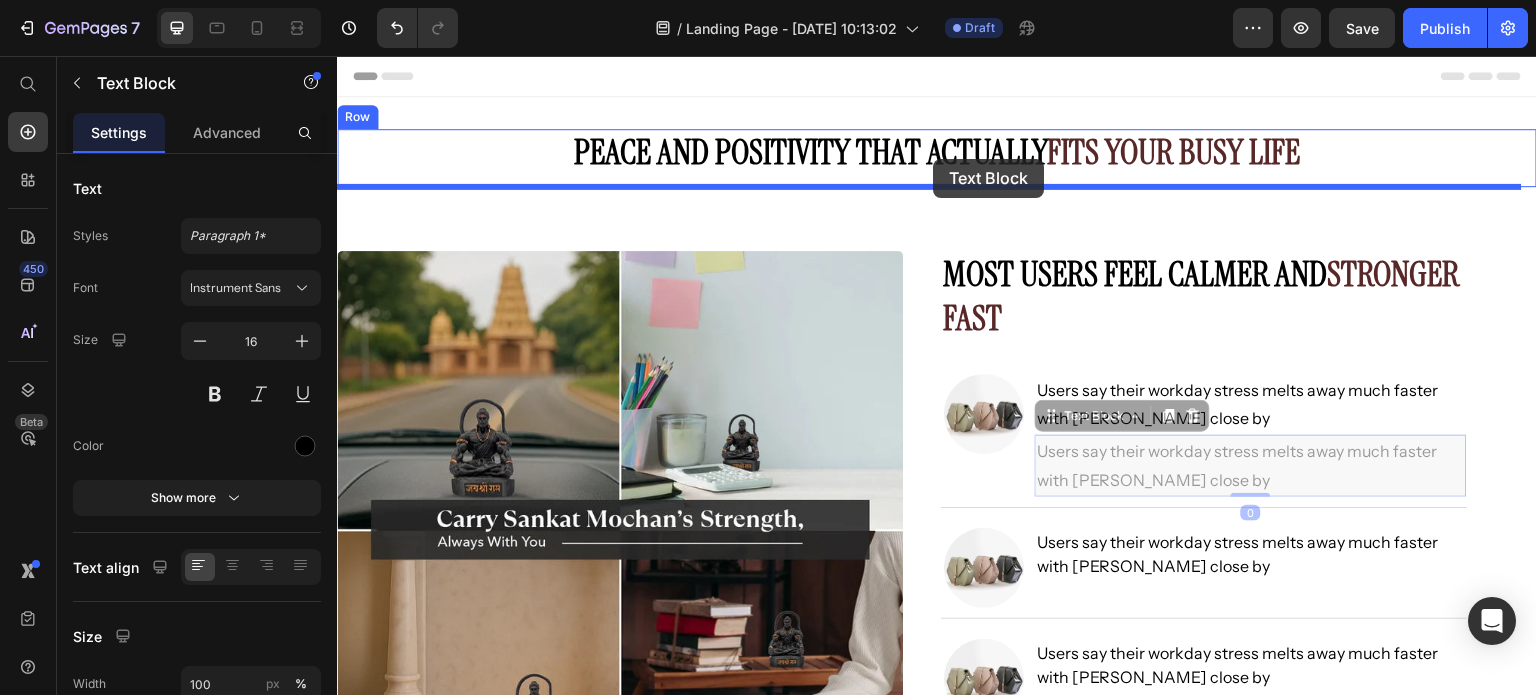 drag, startPoint x: 1037, startPoint y: 414, endPoint x: 933, endPoint y: 159, distance: 275.39246 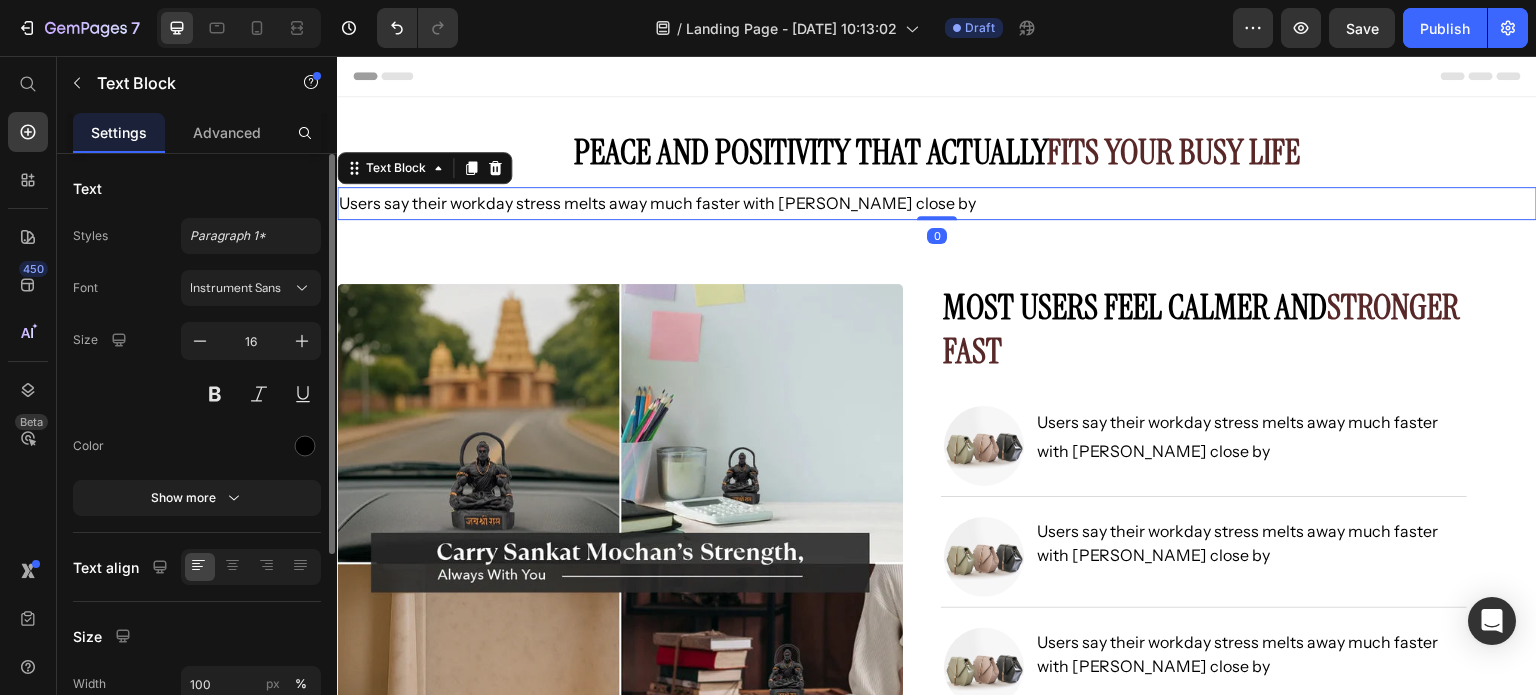 scroll, scrollTop: 100, scrollLeft: 0, axis: vertical 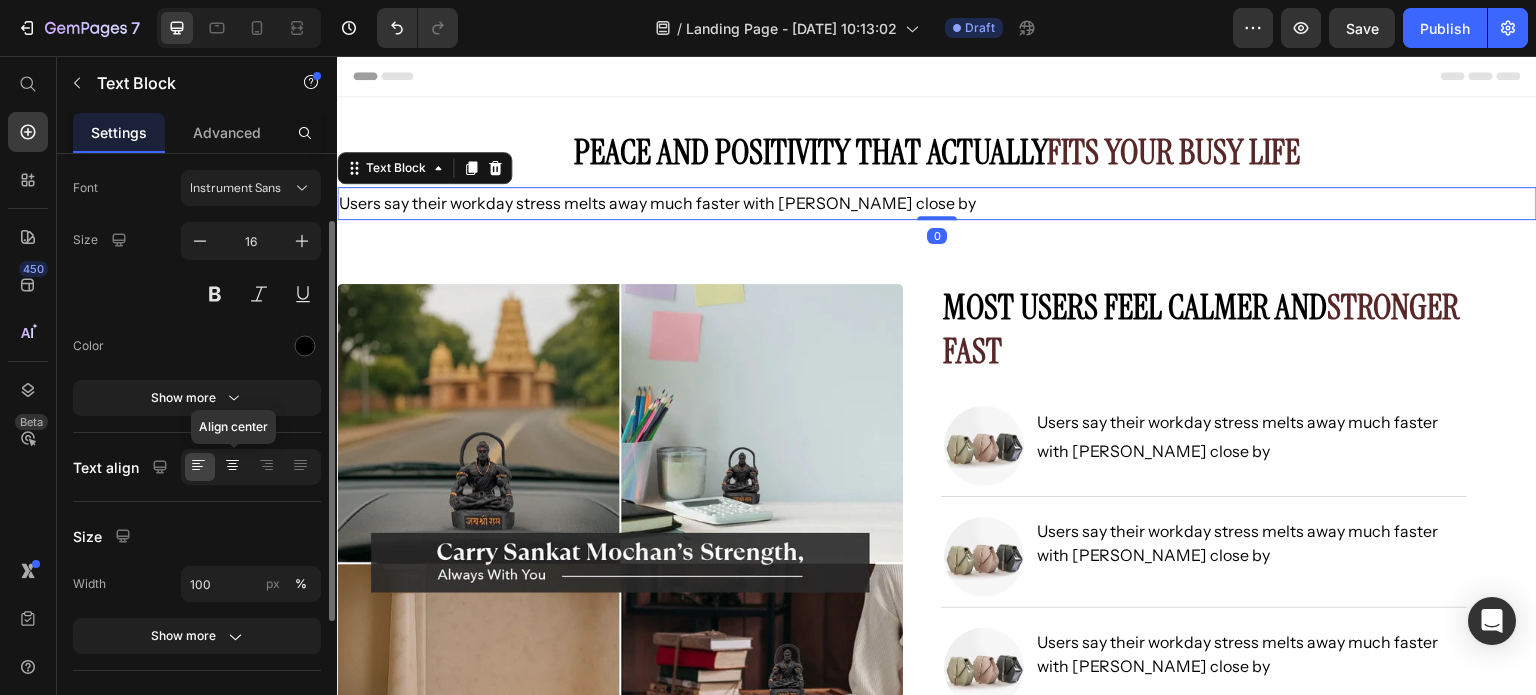 click 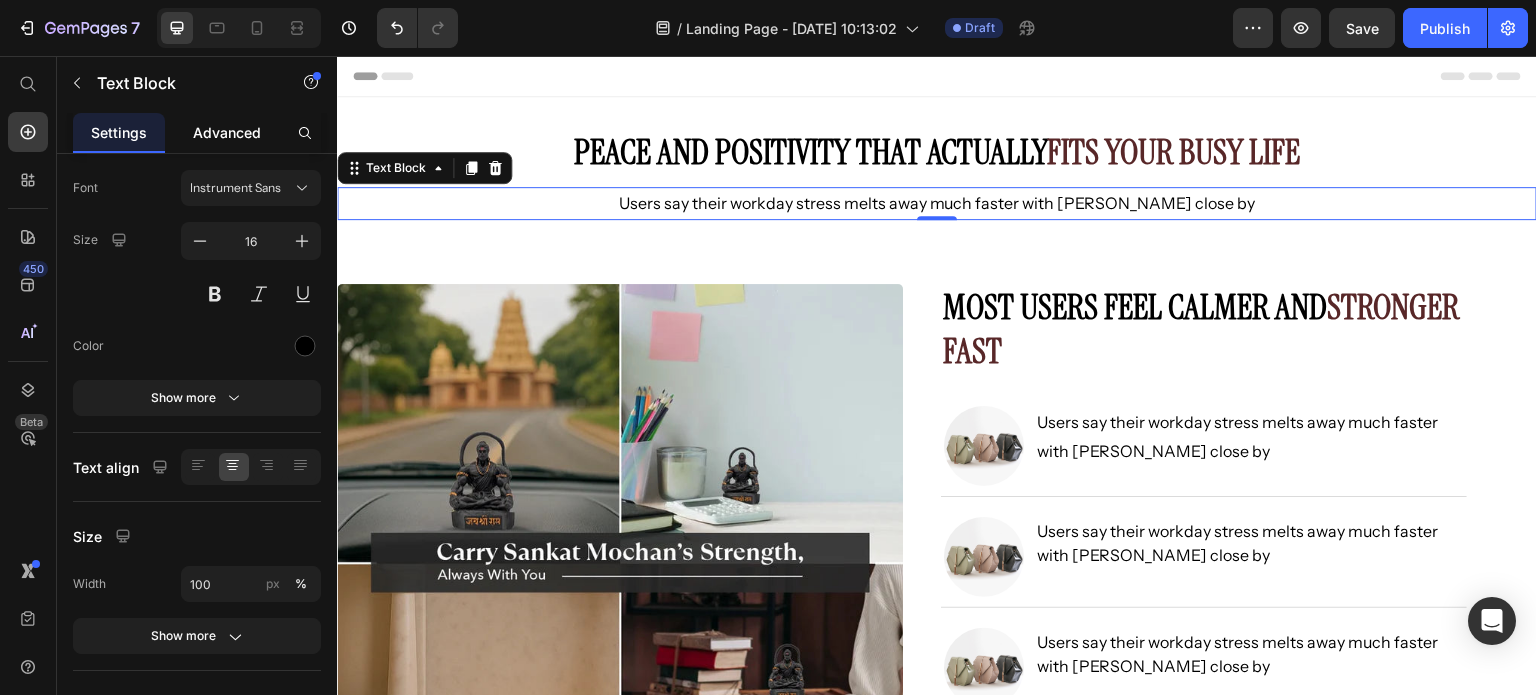 click on "Advanced" at bounding box center (227, 132) 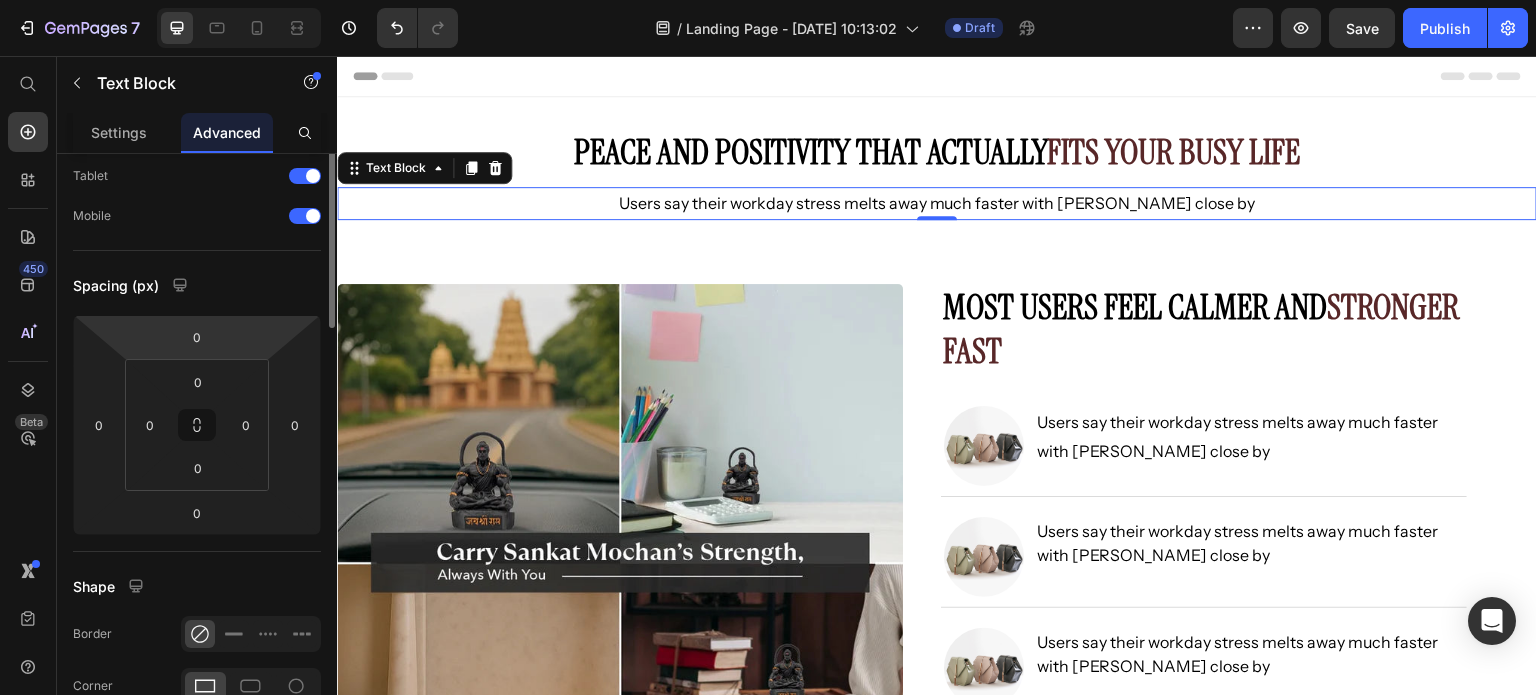 scroll, scrollTop: 0, scrollLeft: 0, axis: both 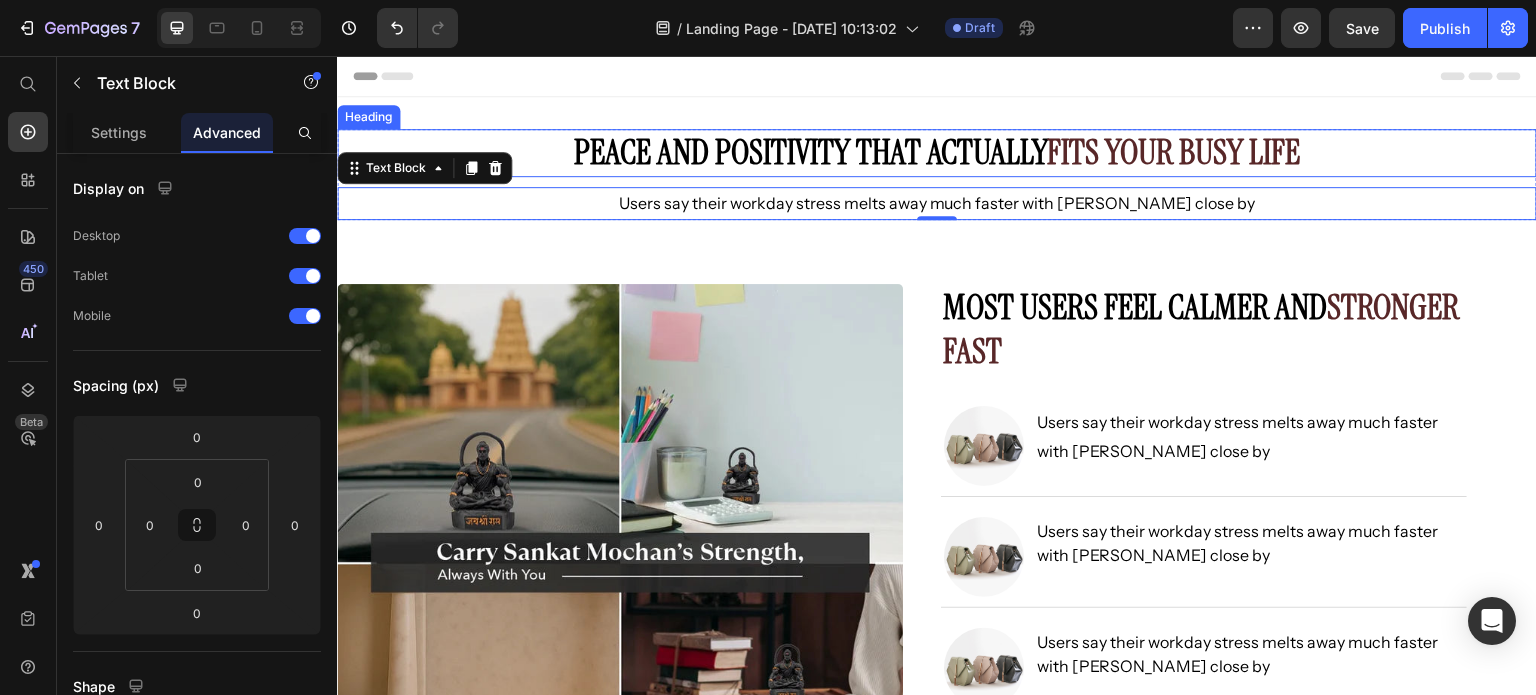 click on "Peace and Positivity That Actually  Fits Your Busy Life" at bounding box center [937, 153] 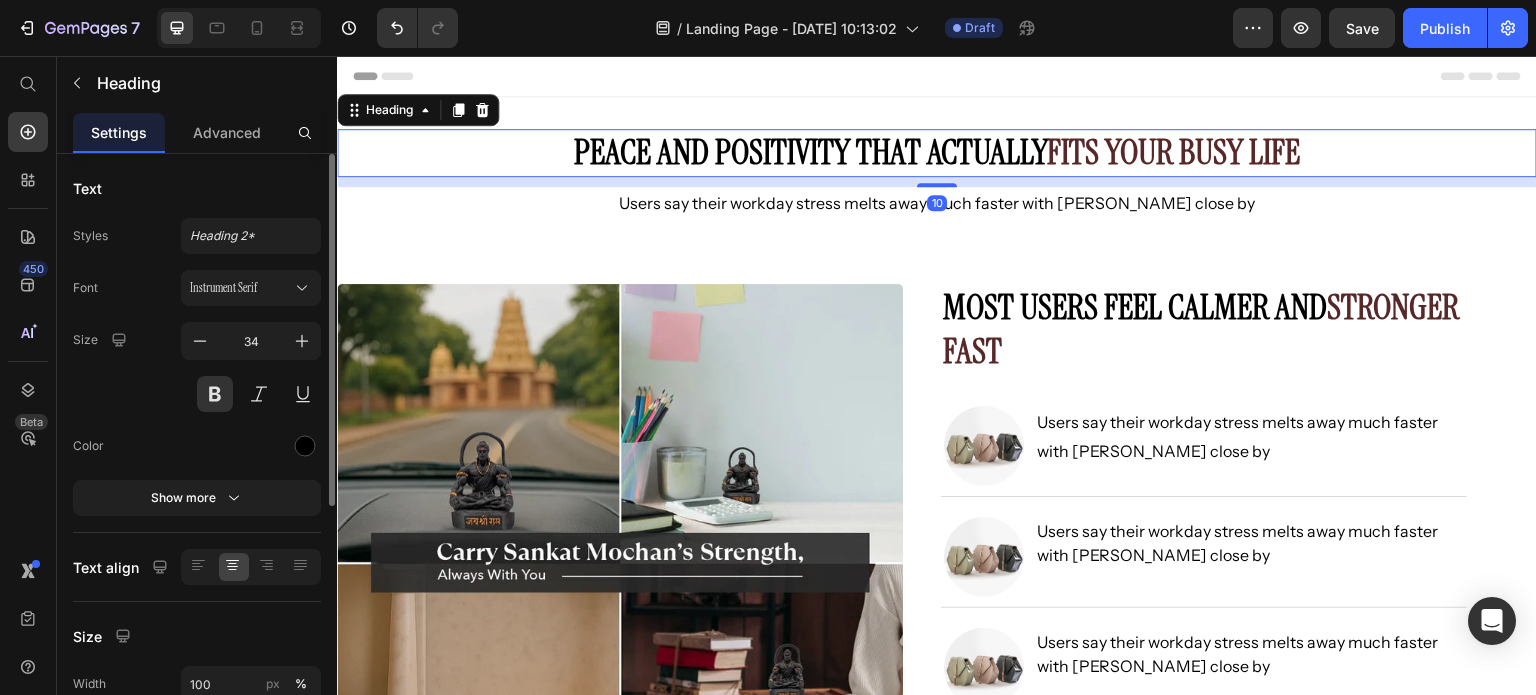 drag, startPoint x: 232, startPoint y: 135, endPoint x: 235, endPoint y: 363, distance: 228.01973 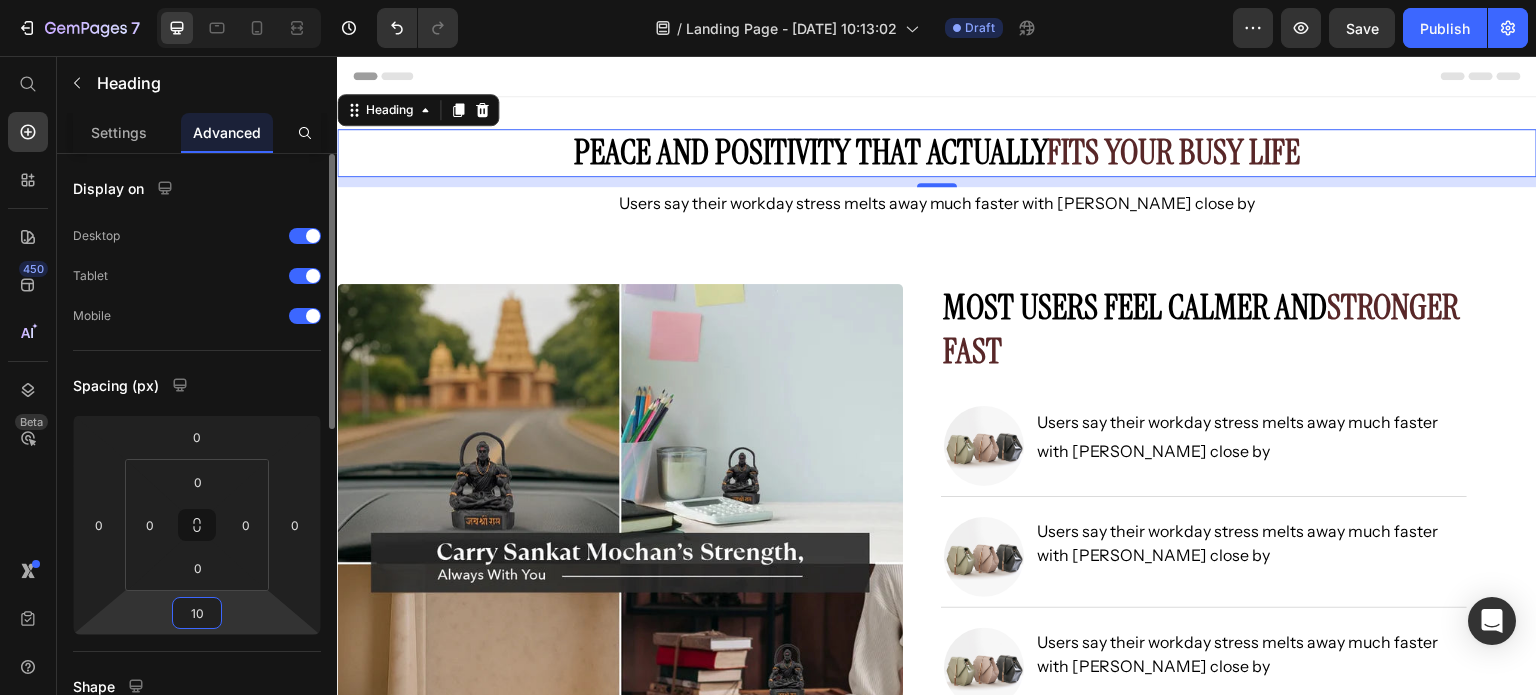 click on "10" at bounding box center (197, 613) 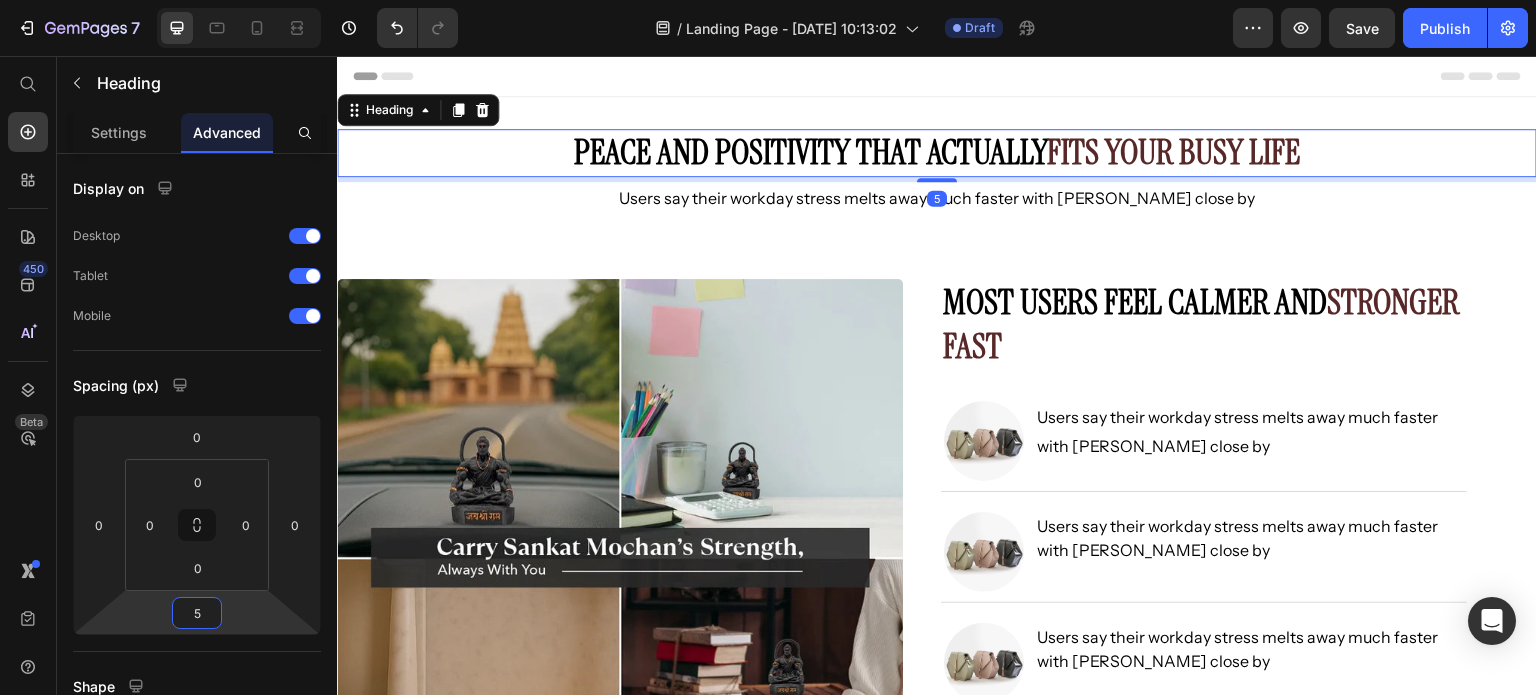 type on "5" 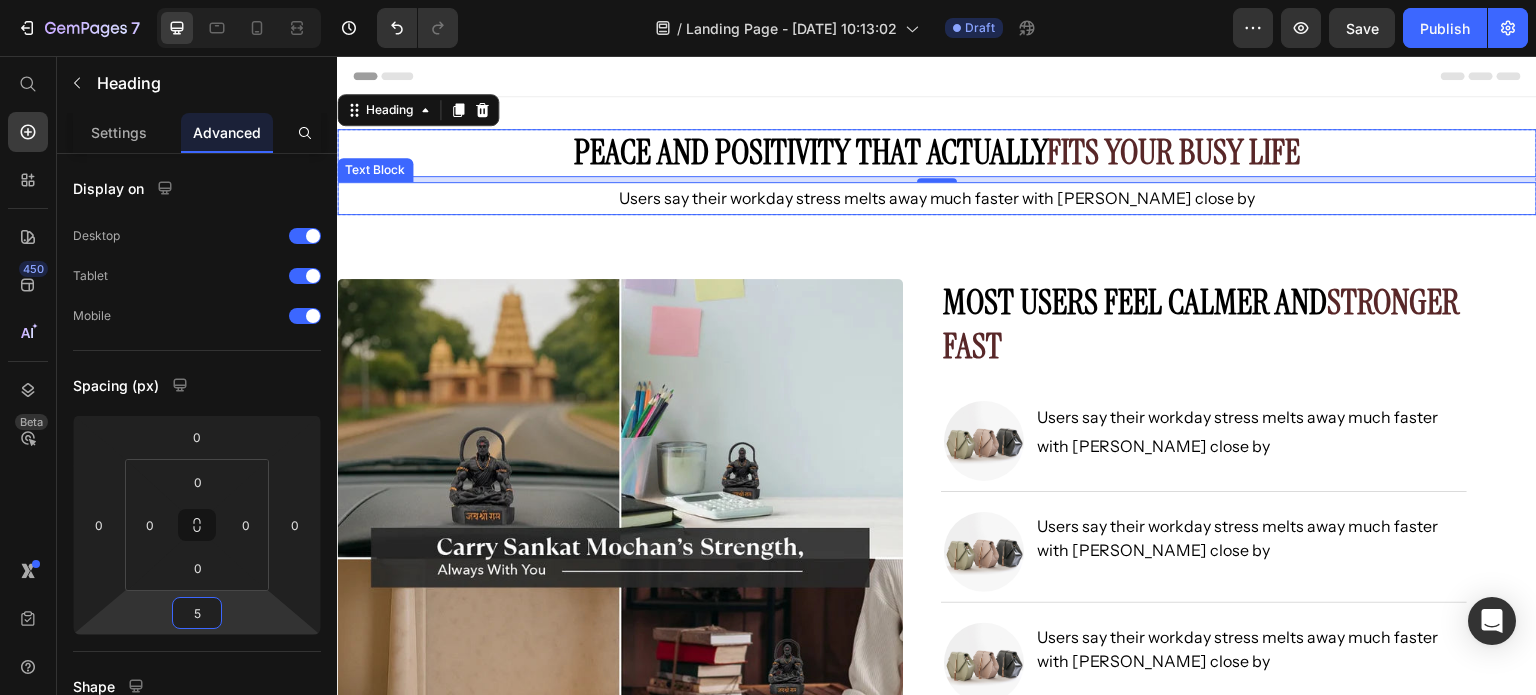 click on "Users say their workday stress melts away much faster with [PERSON_NAME] close by" at bounding box center (937, 198) 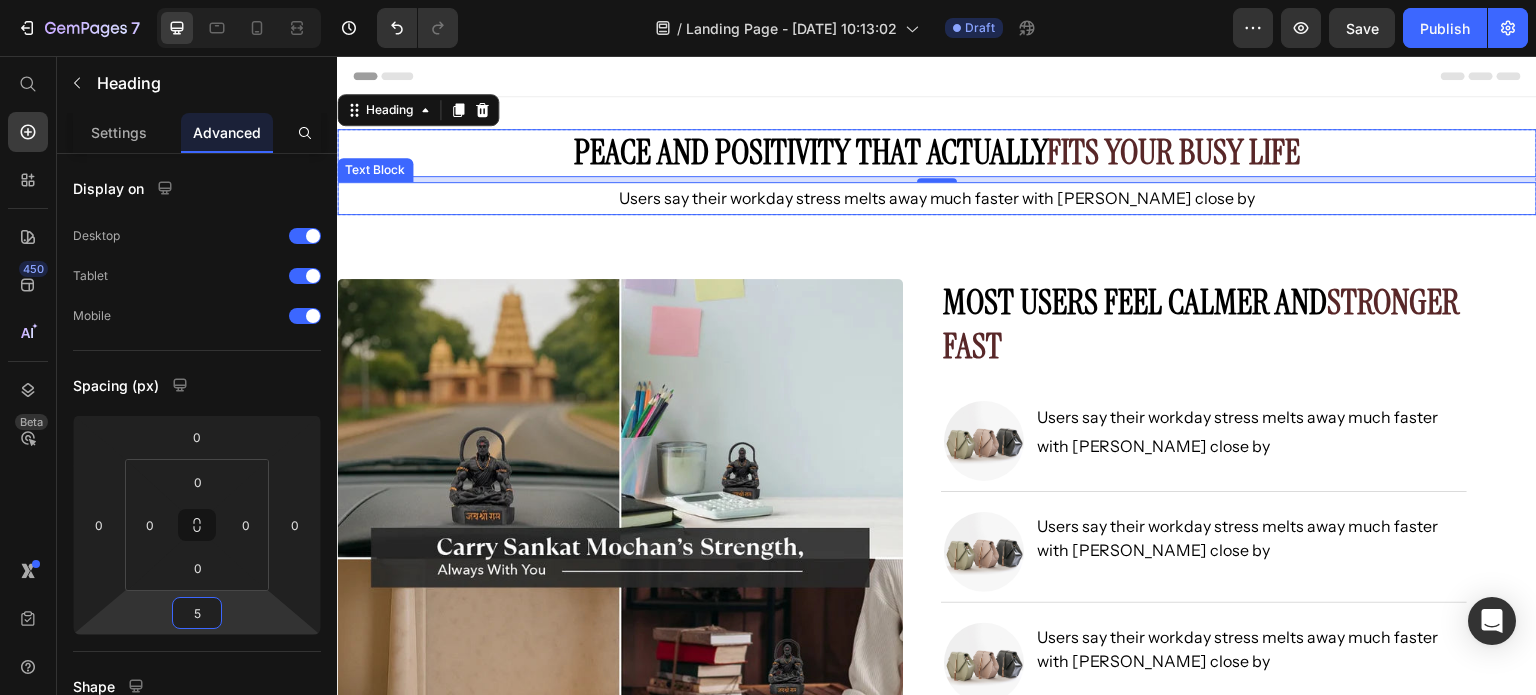 click on "Users say their workday stress melts away much faster with [PERSON_NAME] close by" at bounding box center [937, 198] 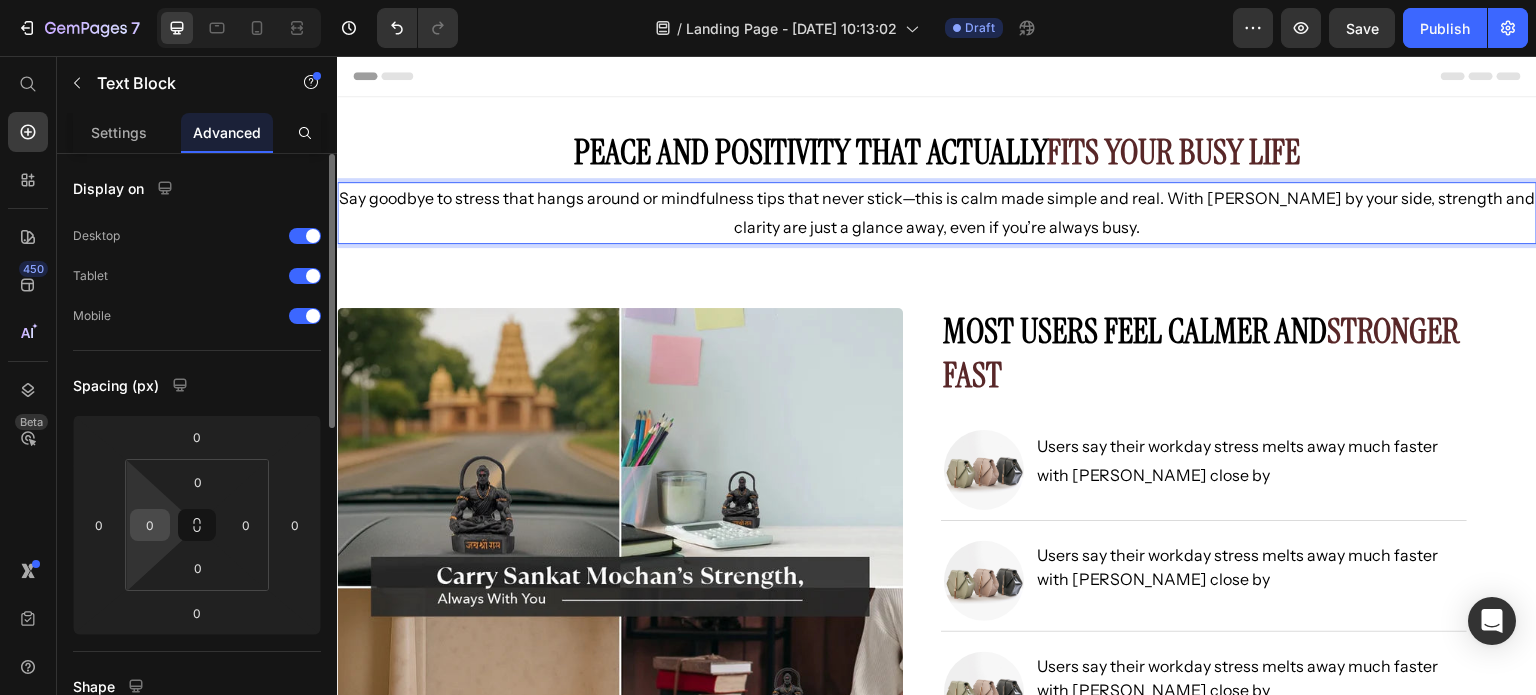 click on "0" at bounding box center [150, 525] 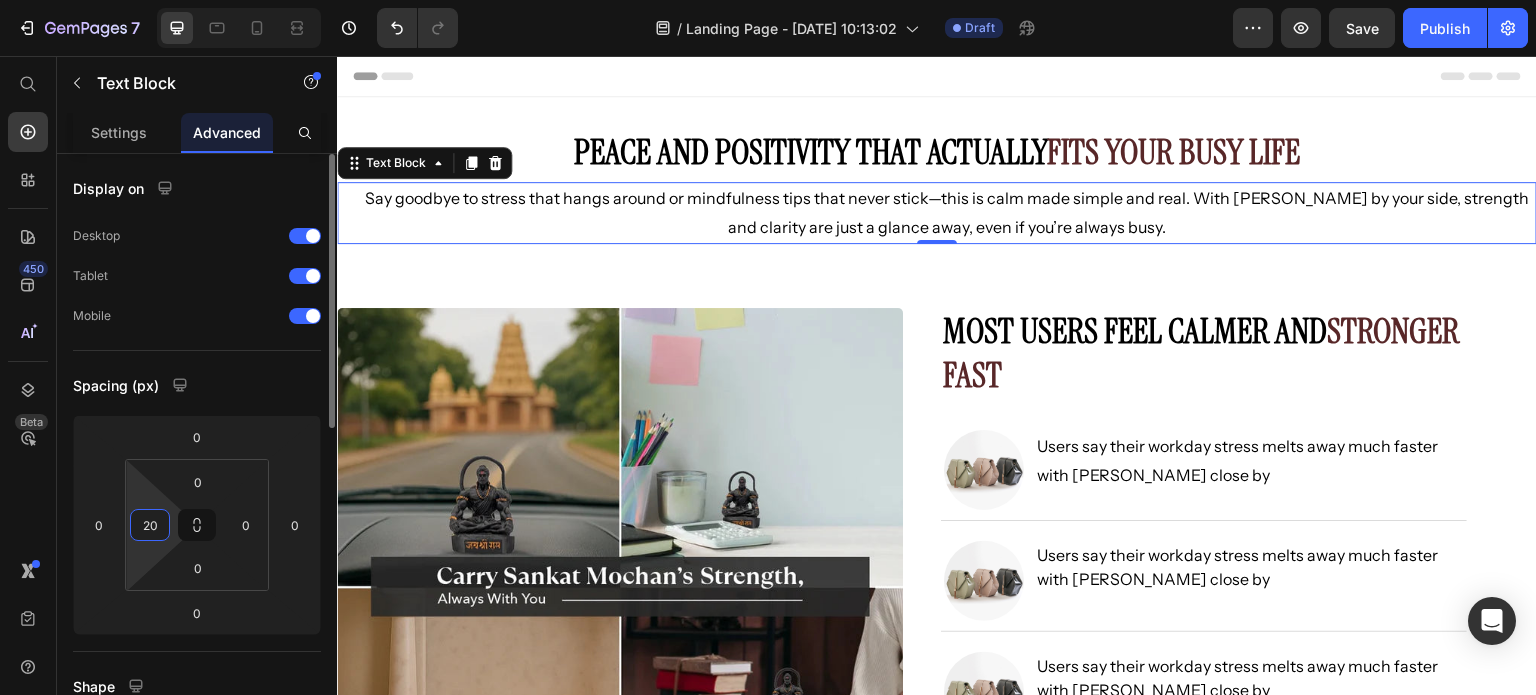 type on "2" 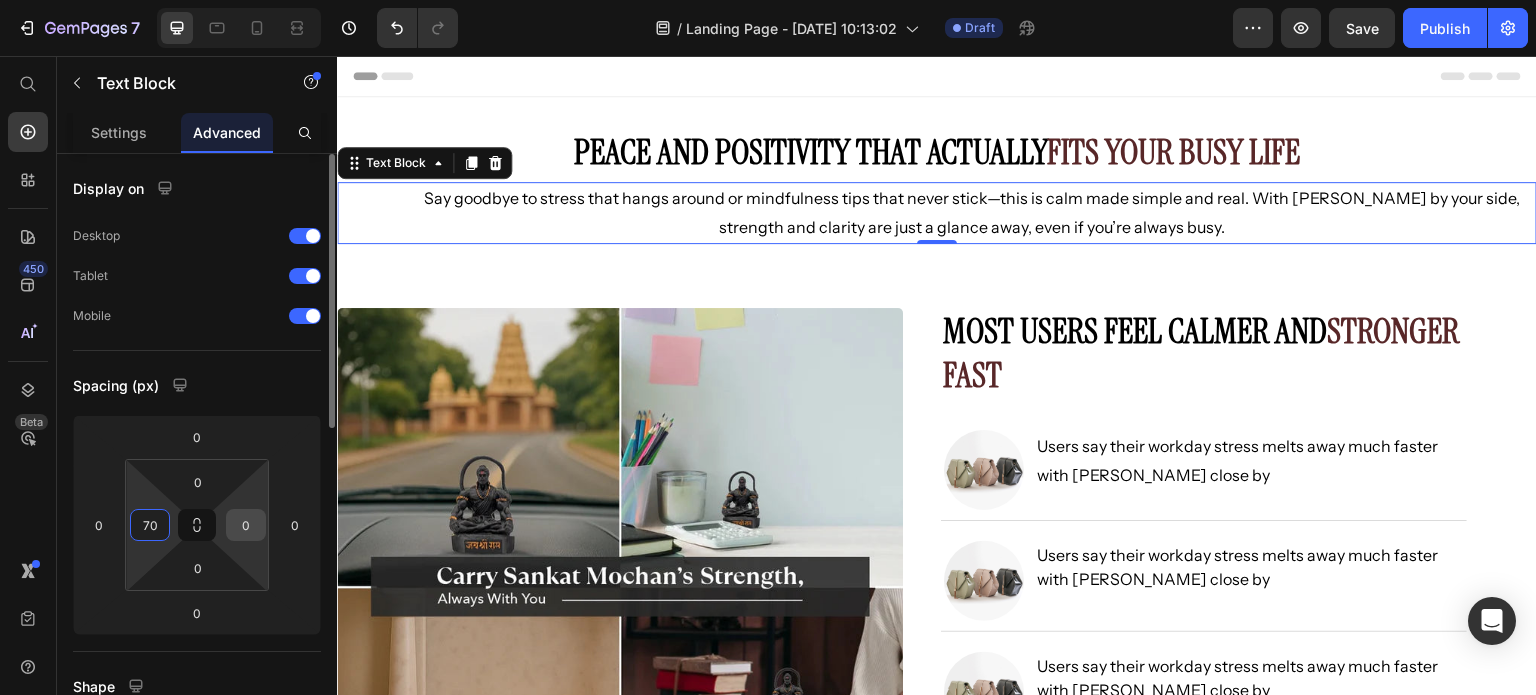 type on "70" 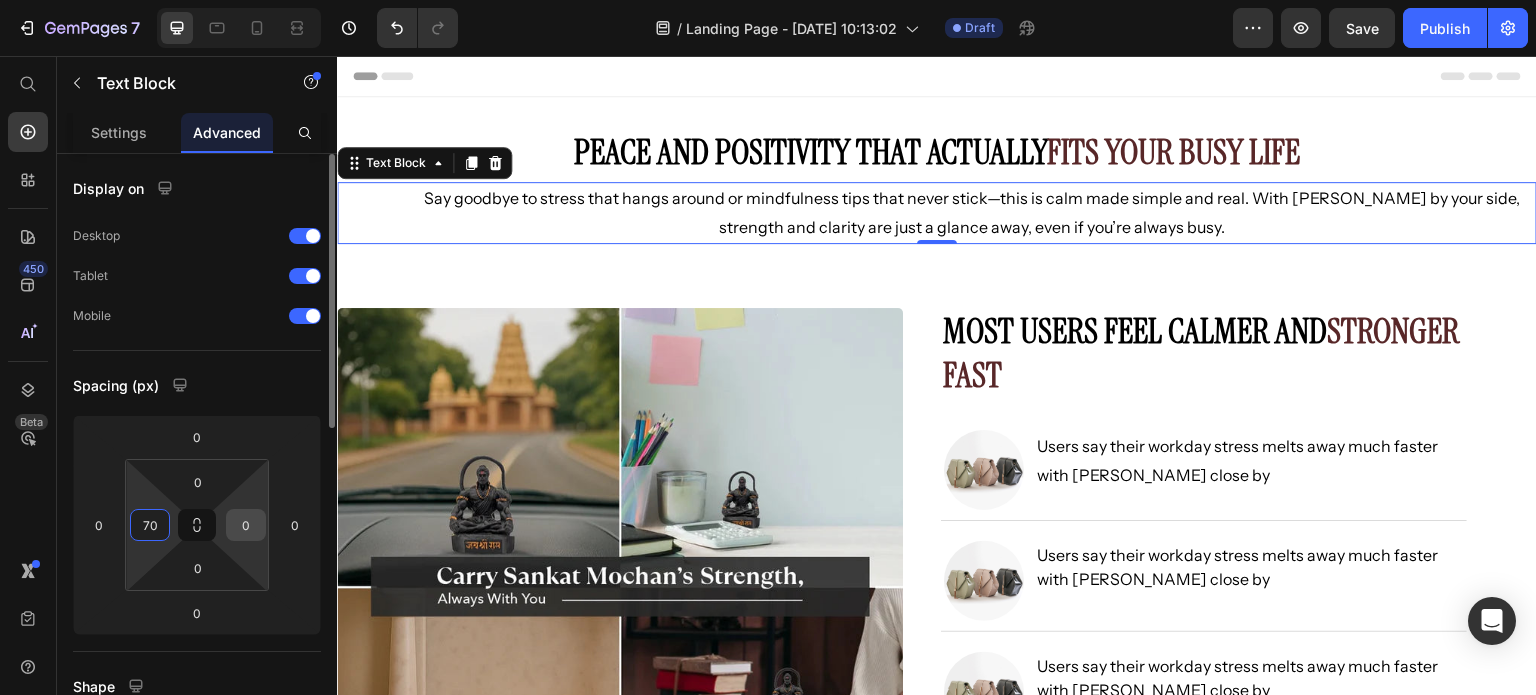 click on "0" at bounding box center (246, 525) 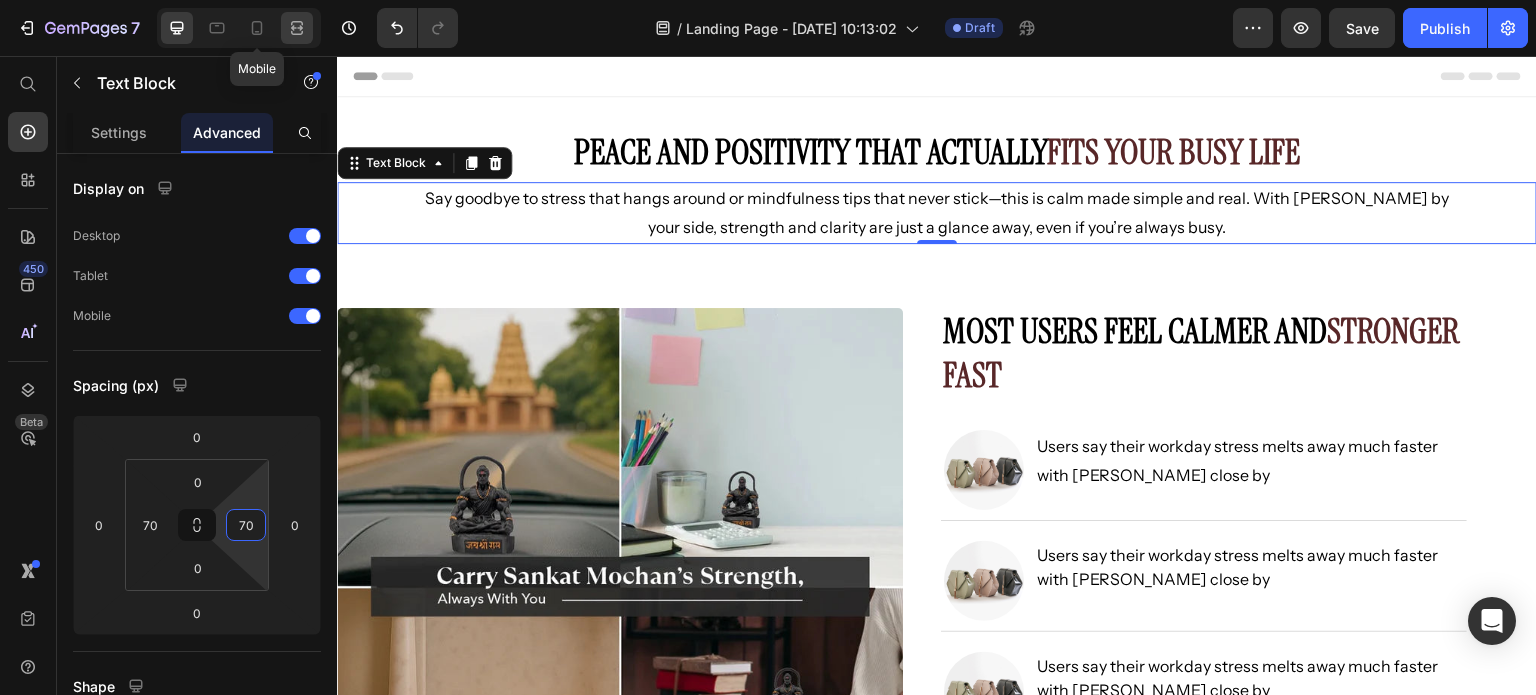type on "70" 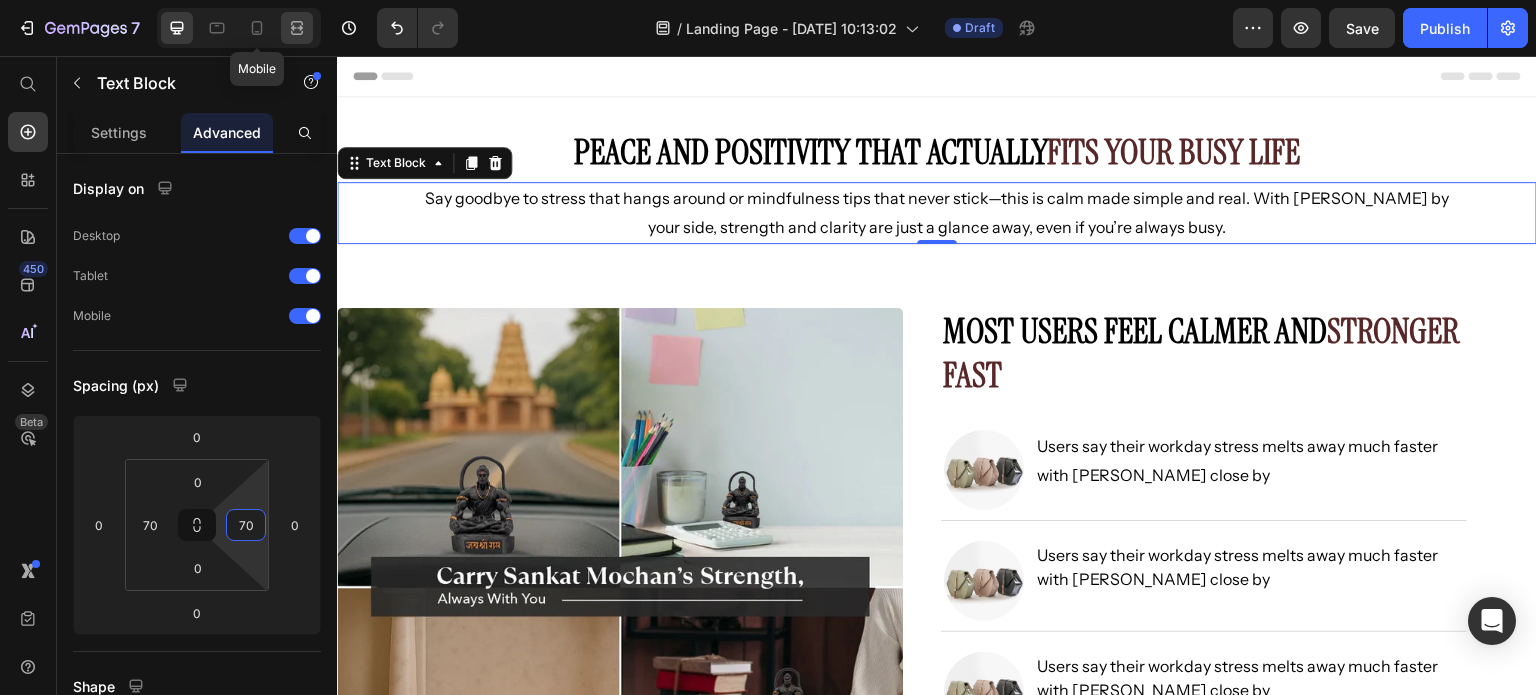 click 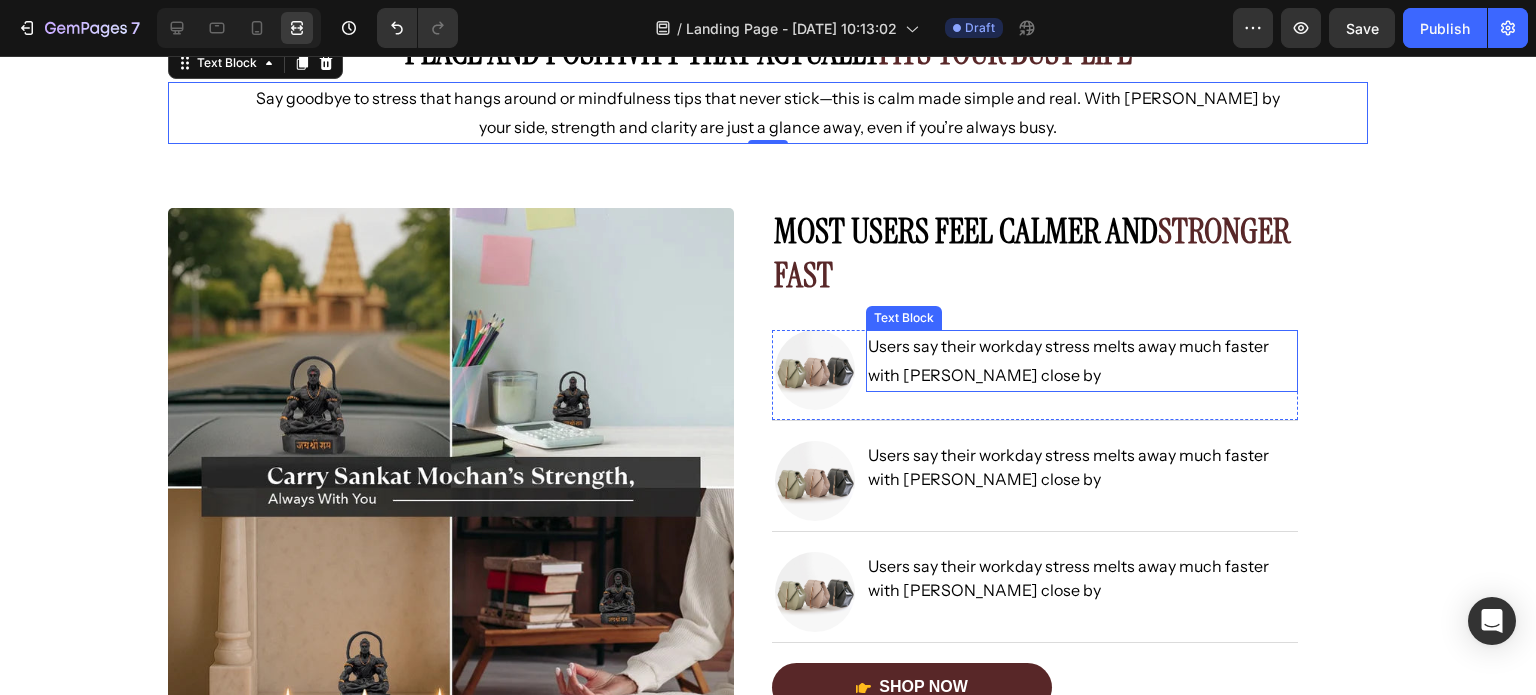 scroll, scrollTop: 0, scrollLeft: 0, axis: both 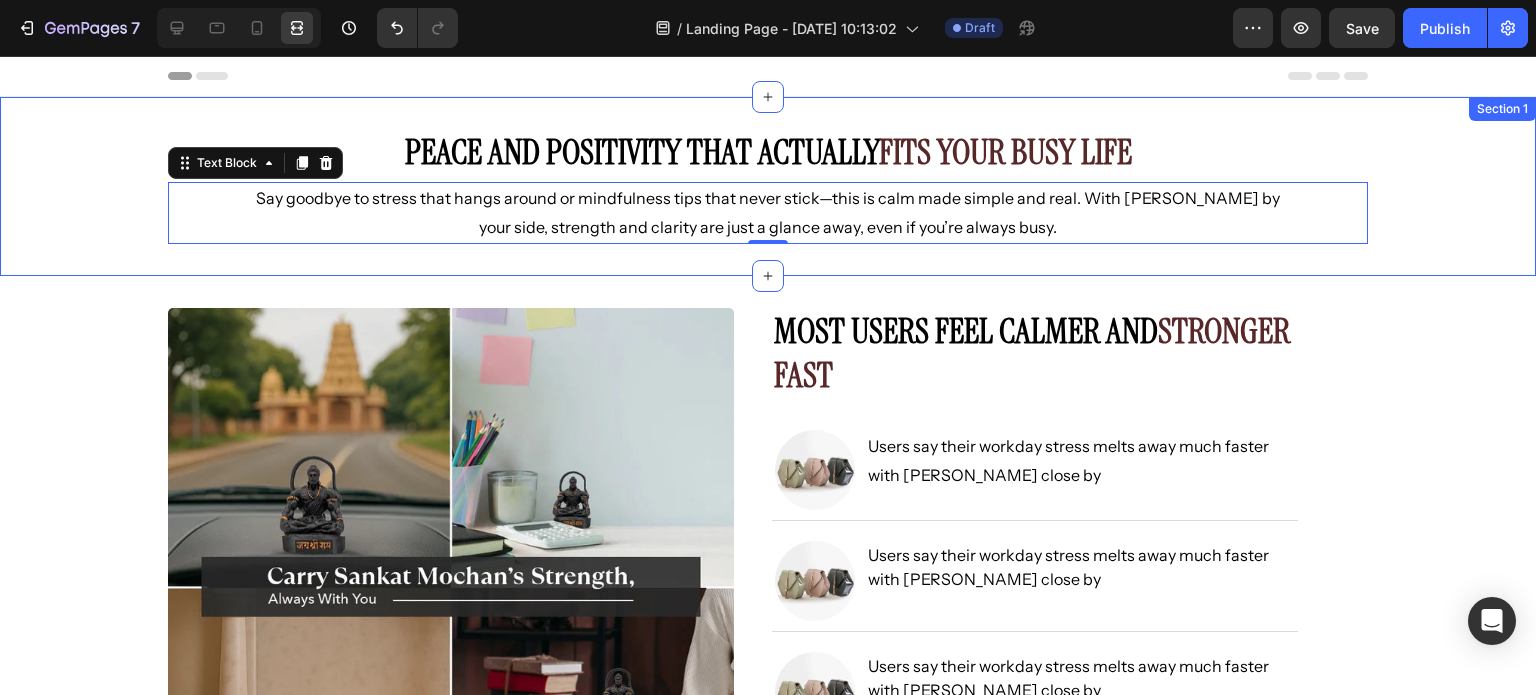click on "Peace and Positivity That Actually  Fits Your Busy Life Heading Say goodbye to stress that hangs around or mindfulness tips that never stick—this is calm made simple and real. With [PERSON_NAME] by your side, strength and clarity are just a glance away, even if you’re always busy. Text Block   0 Row Section 1" at bounding box center [768, 186] 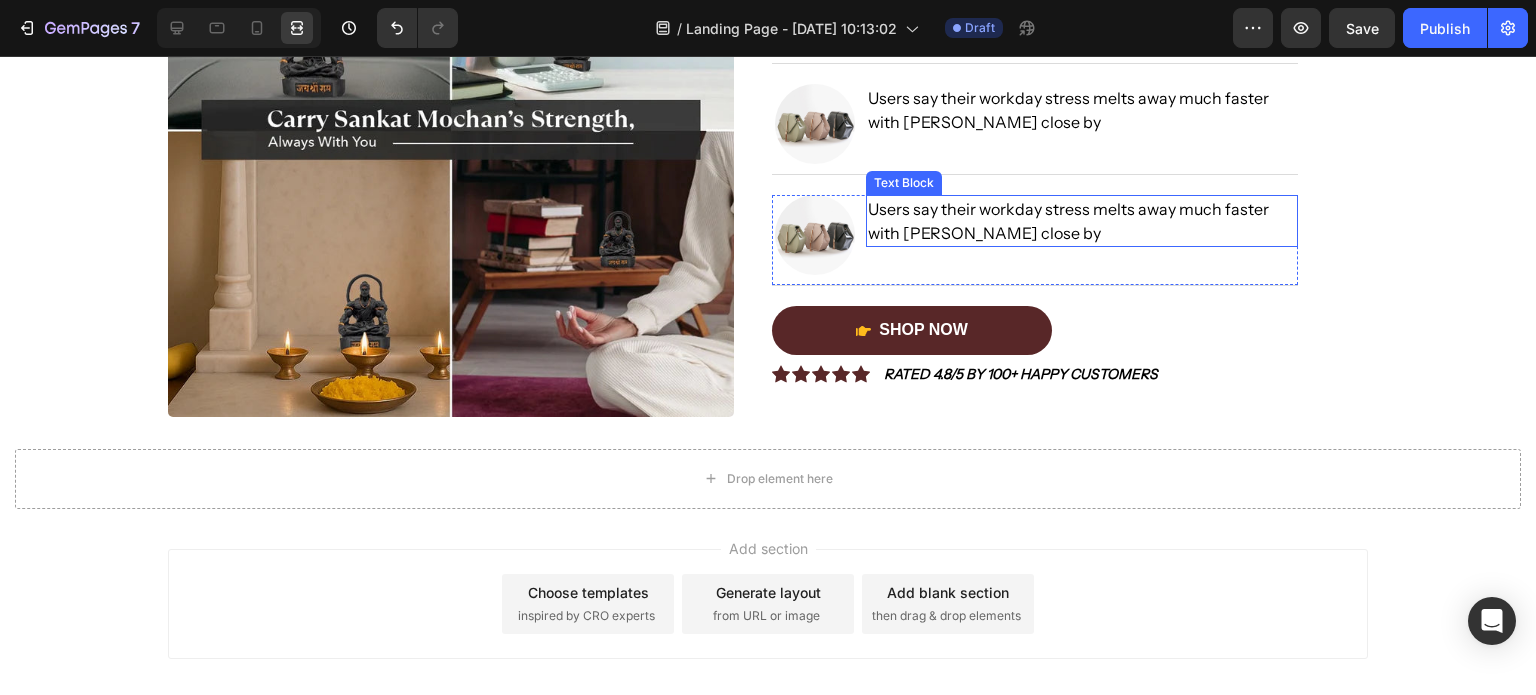 scroll, scrollTop: 0, scrollLeft: 0, axis: both 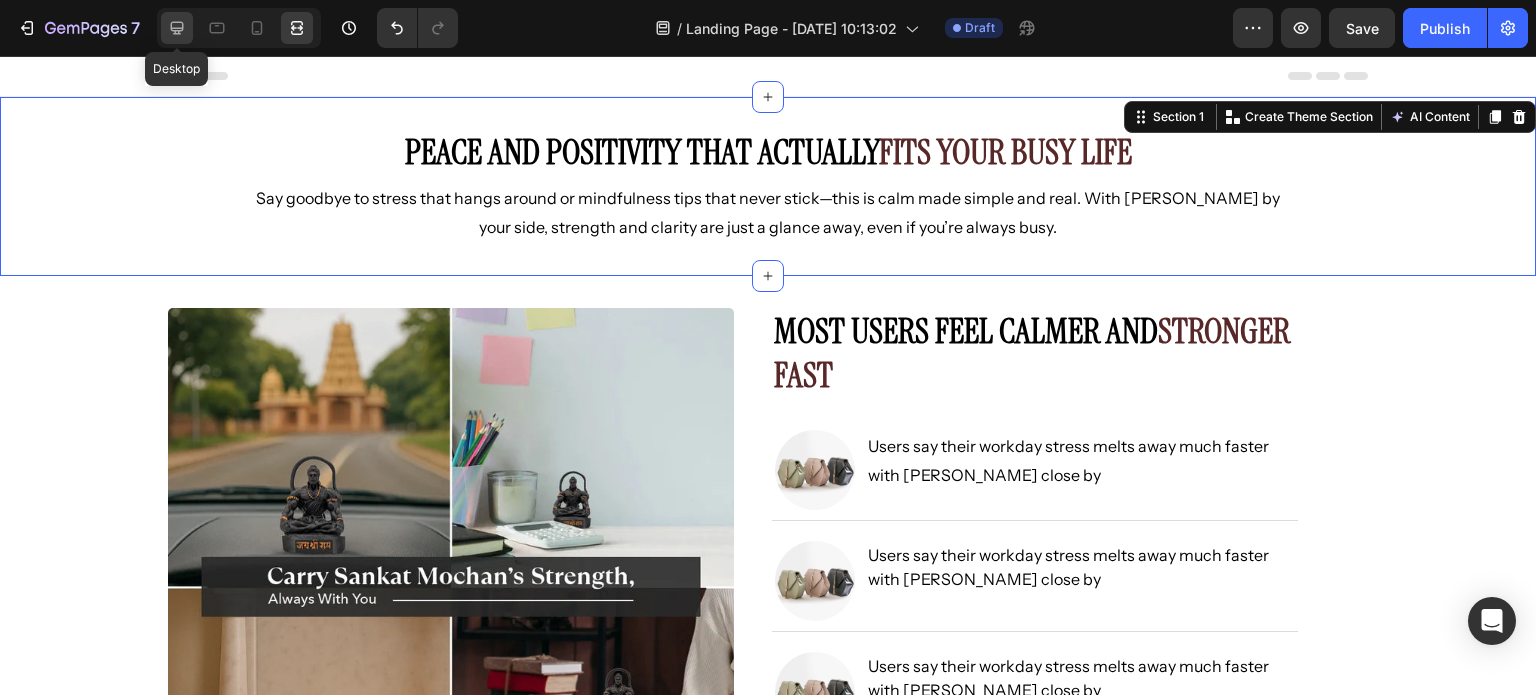 click 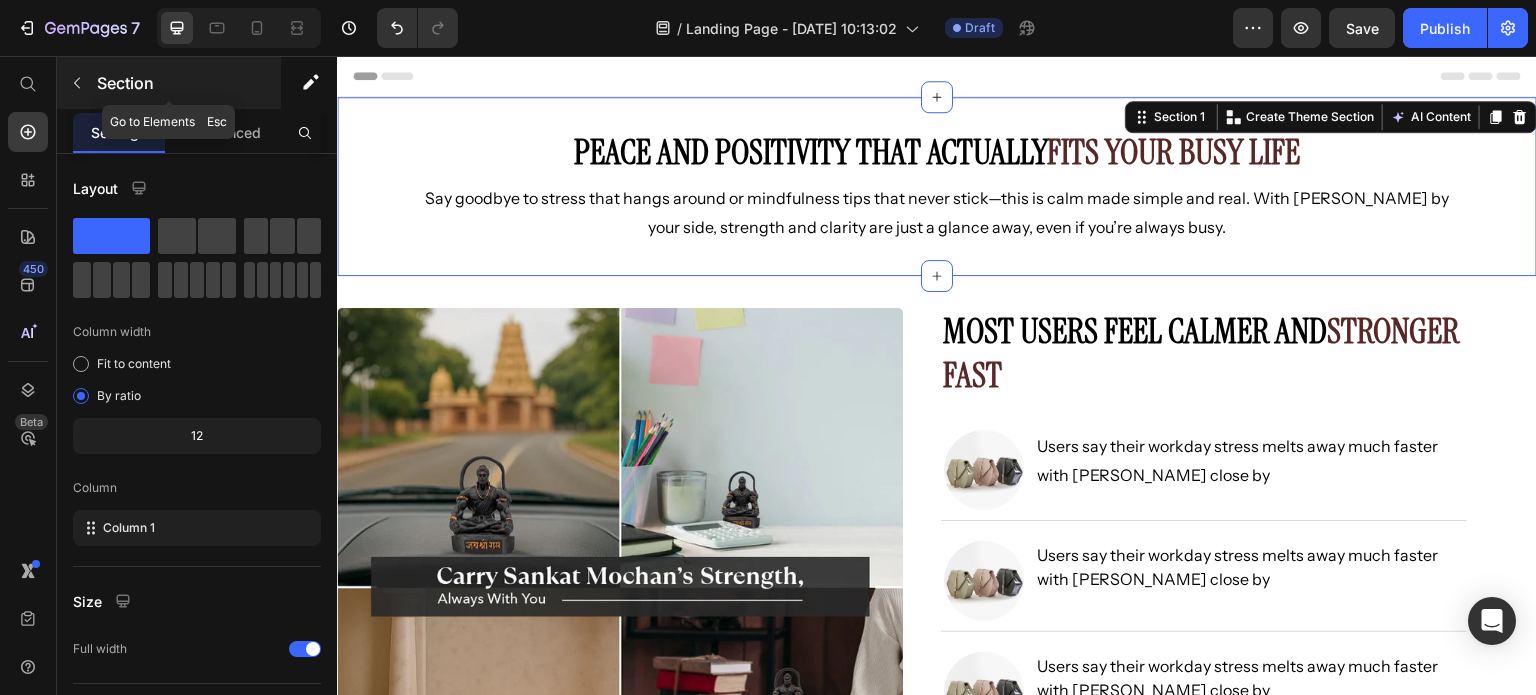 click 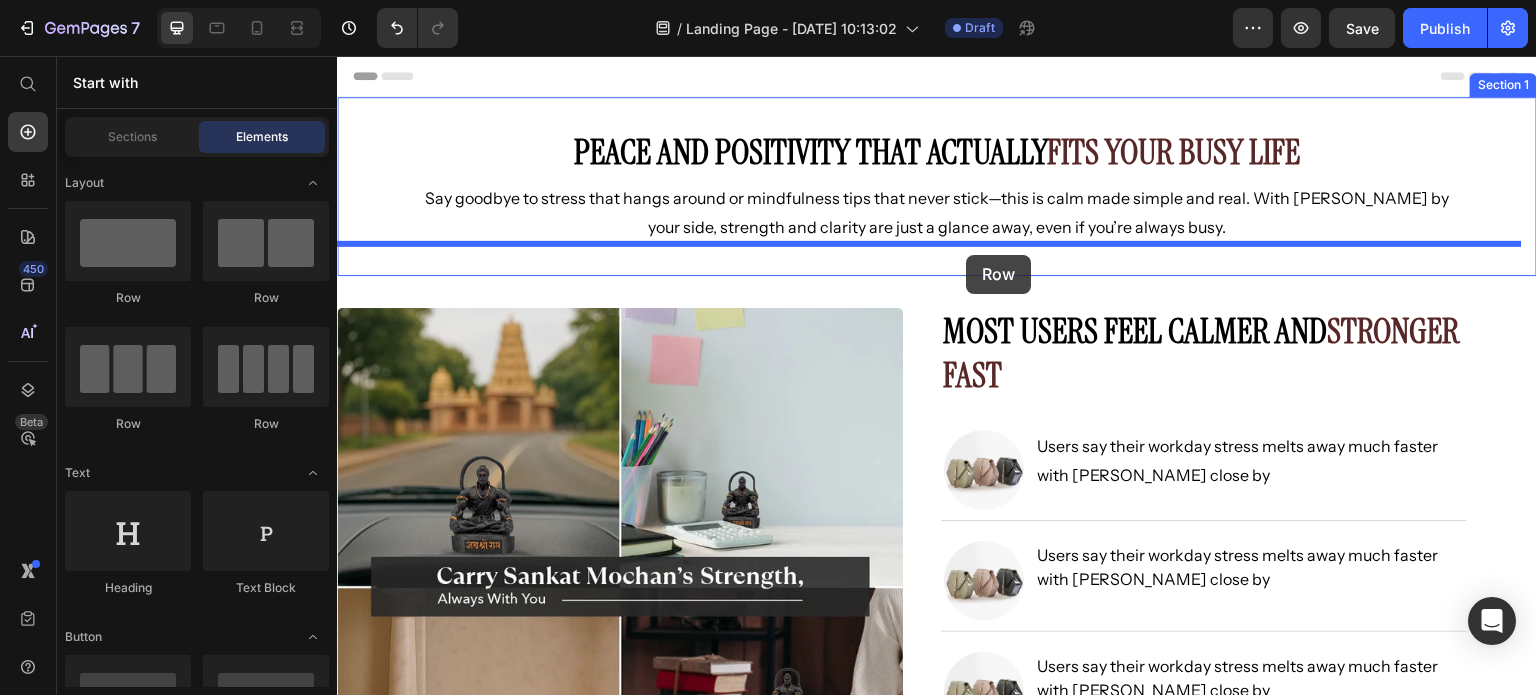 drag, startPoint x: 628, startPoint y: 319, endPoint x: 967, endPoint y: 255, distance: 344.9884 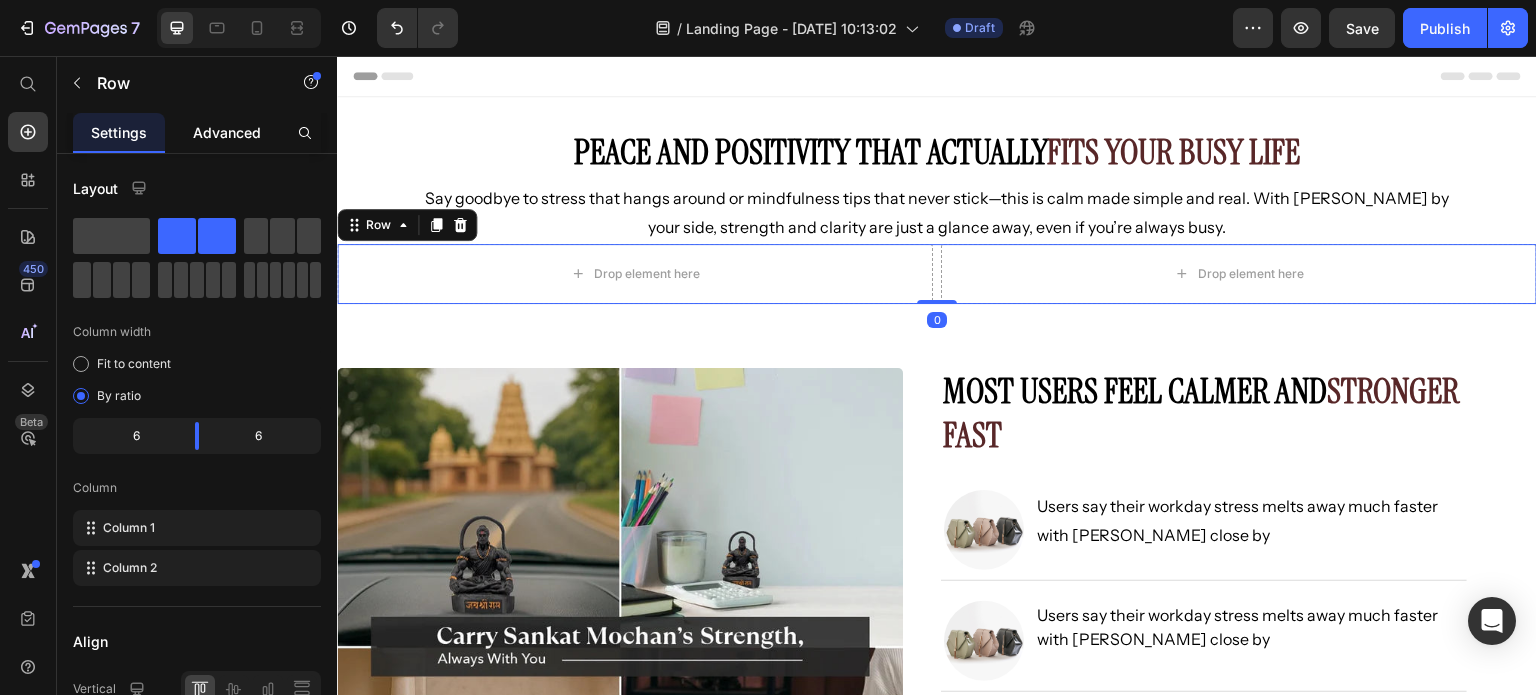 click on "Advanced" at bounding box center [227, 132] 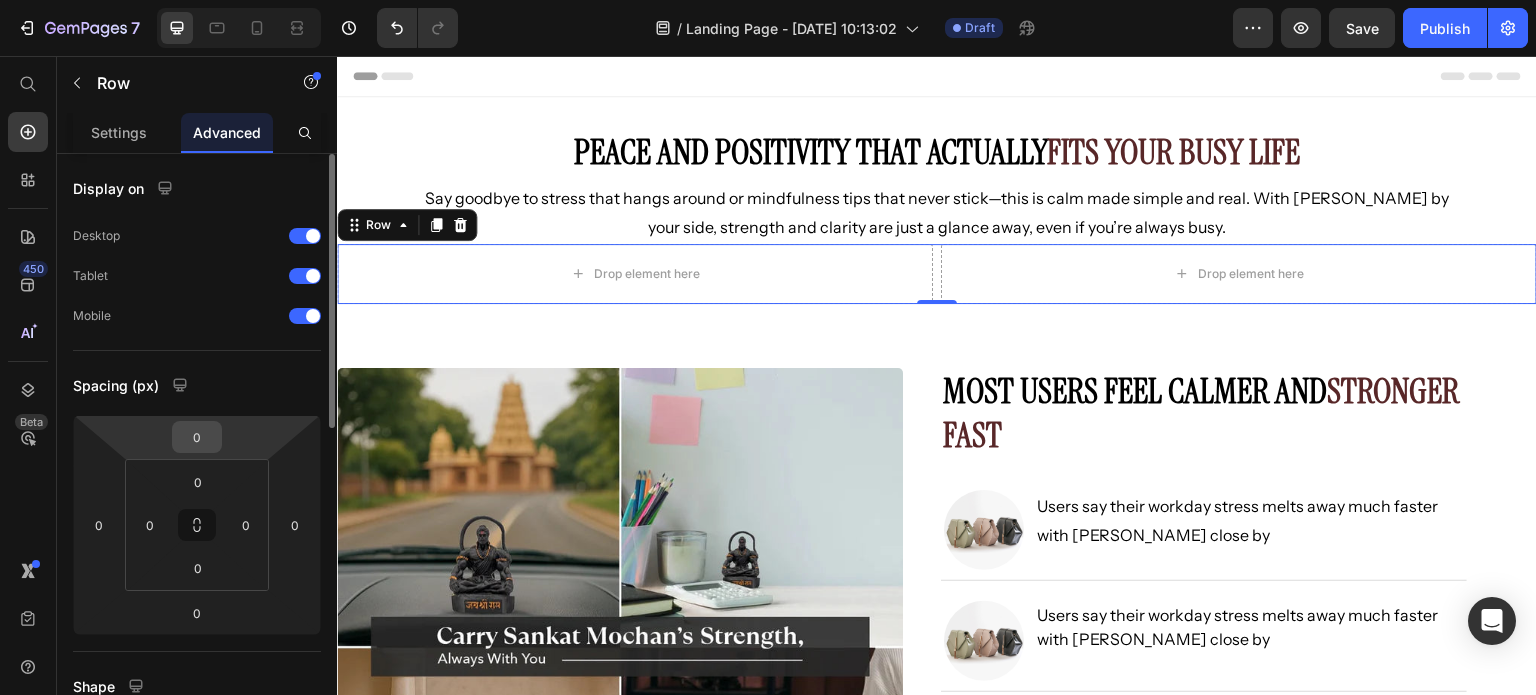 click on "0" at bounding box center [197, 437] 